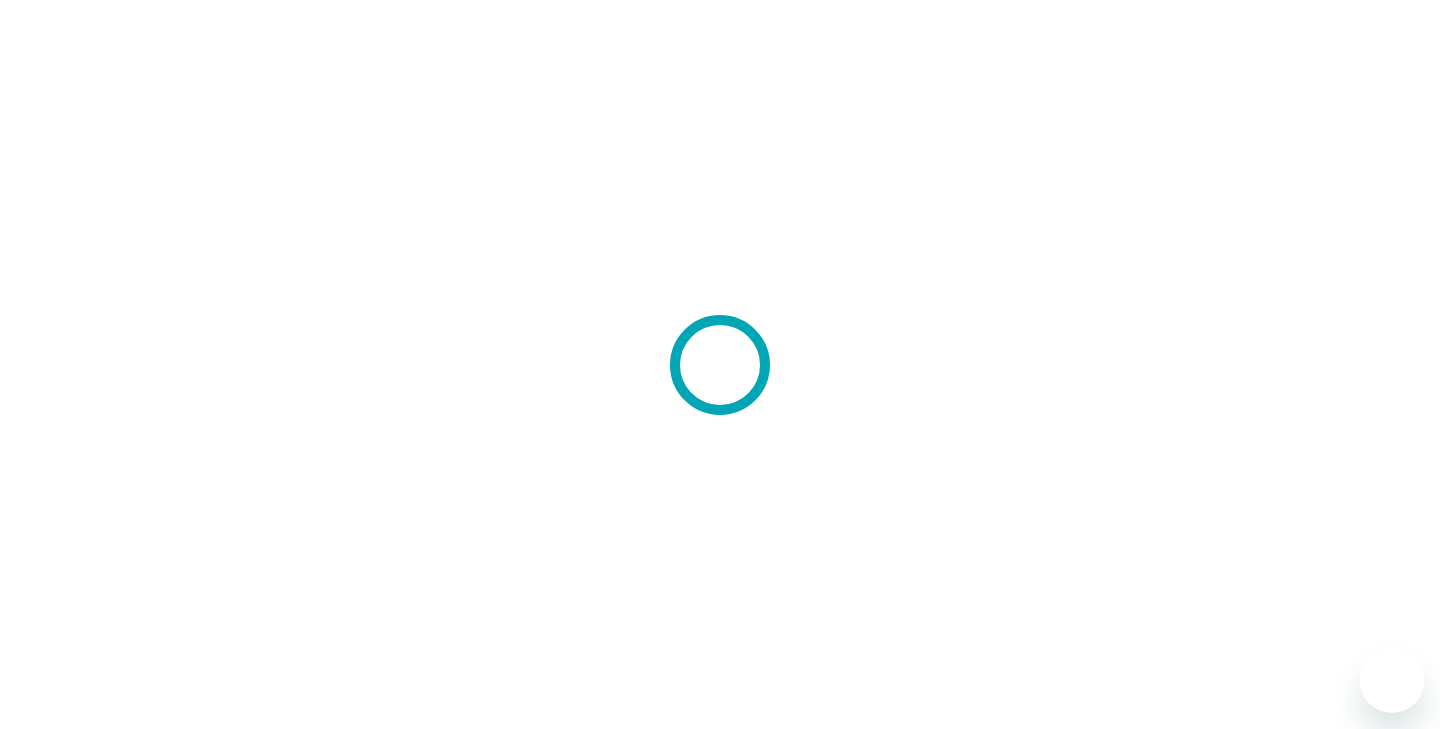 scroll, scrollTop: 0, scrollLeft: 0, axis: both 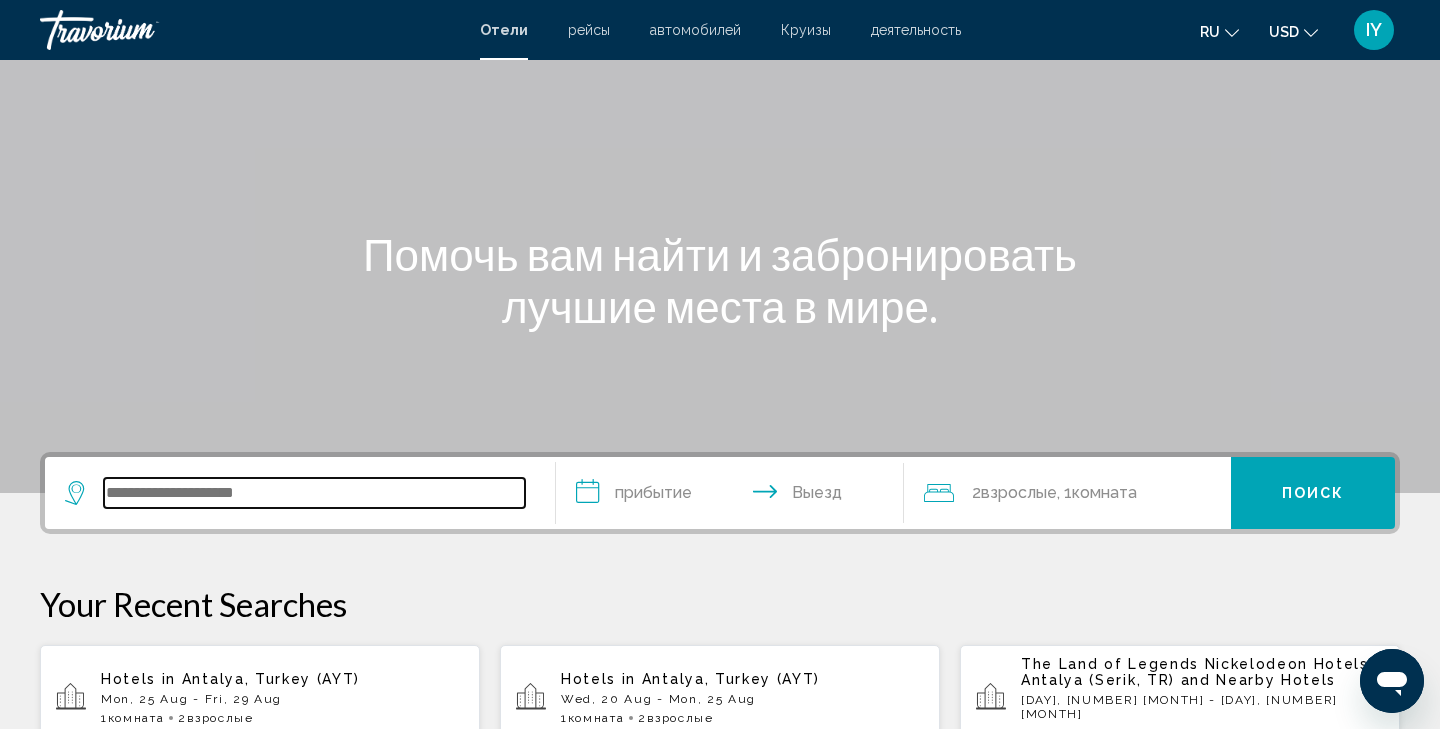 click at bounding box center (314, 493) 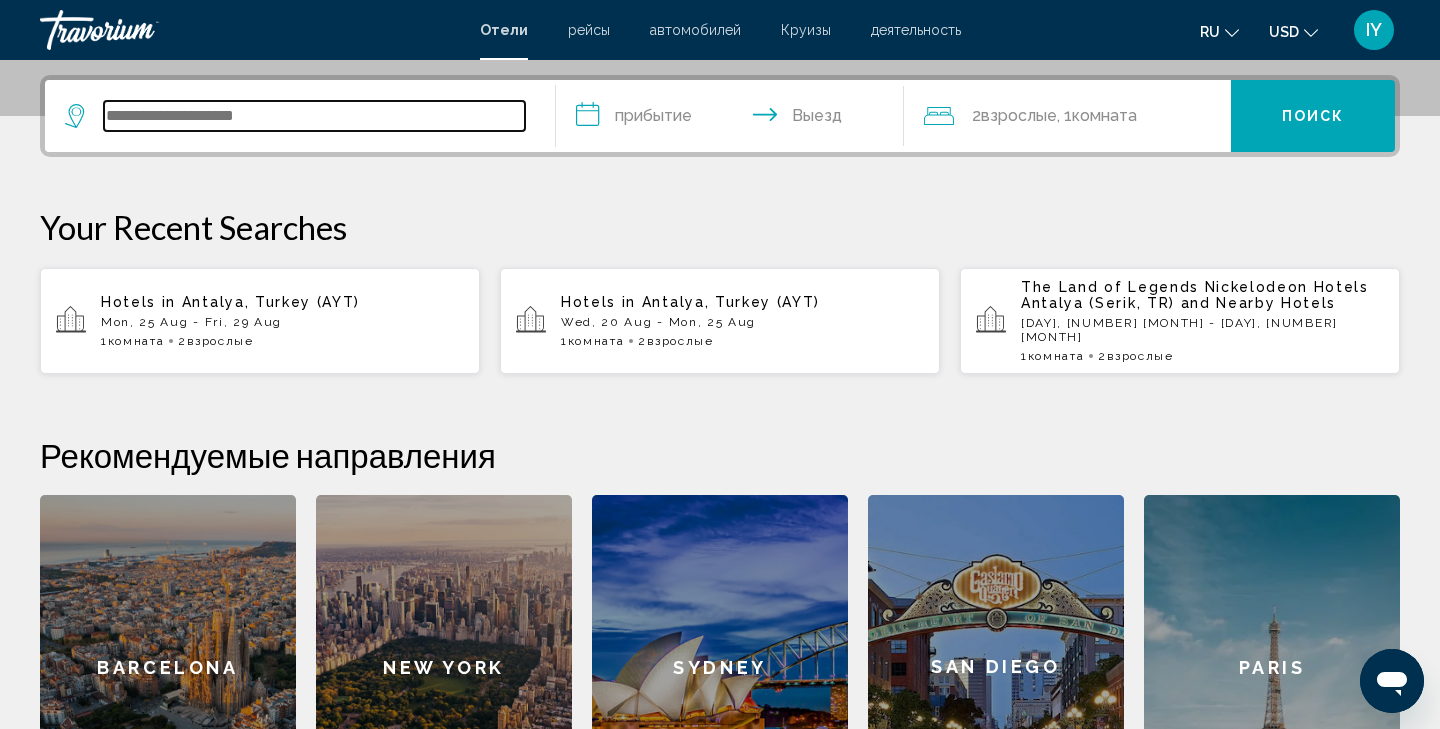 scroll, scrollTop: 494, scrollLeft: 0, axis: vertical 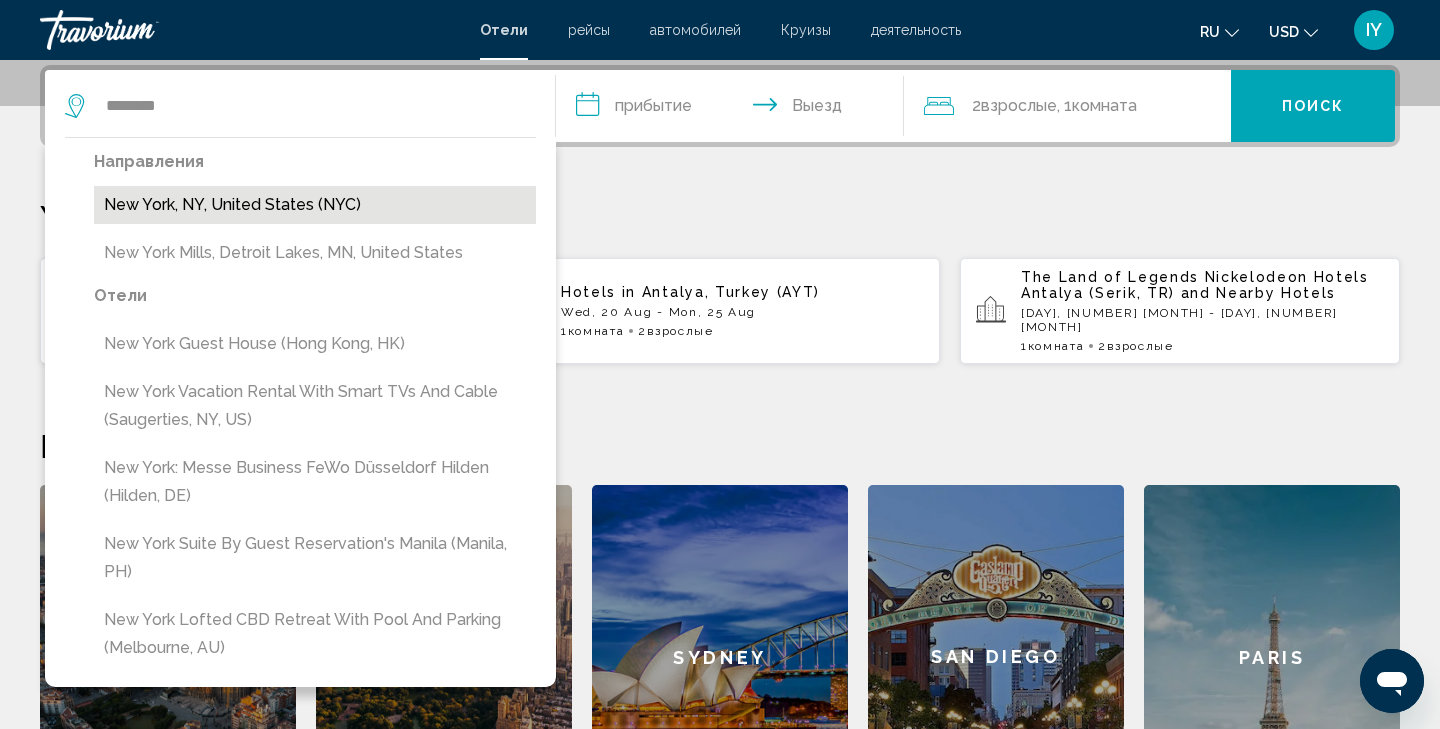 click on "New York, NY, United States (NYC)" at bounding box center (315, 205) 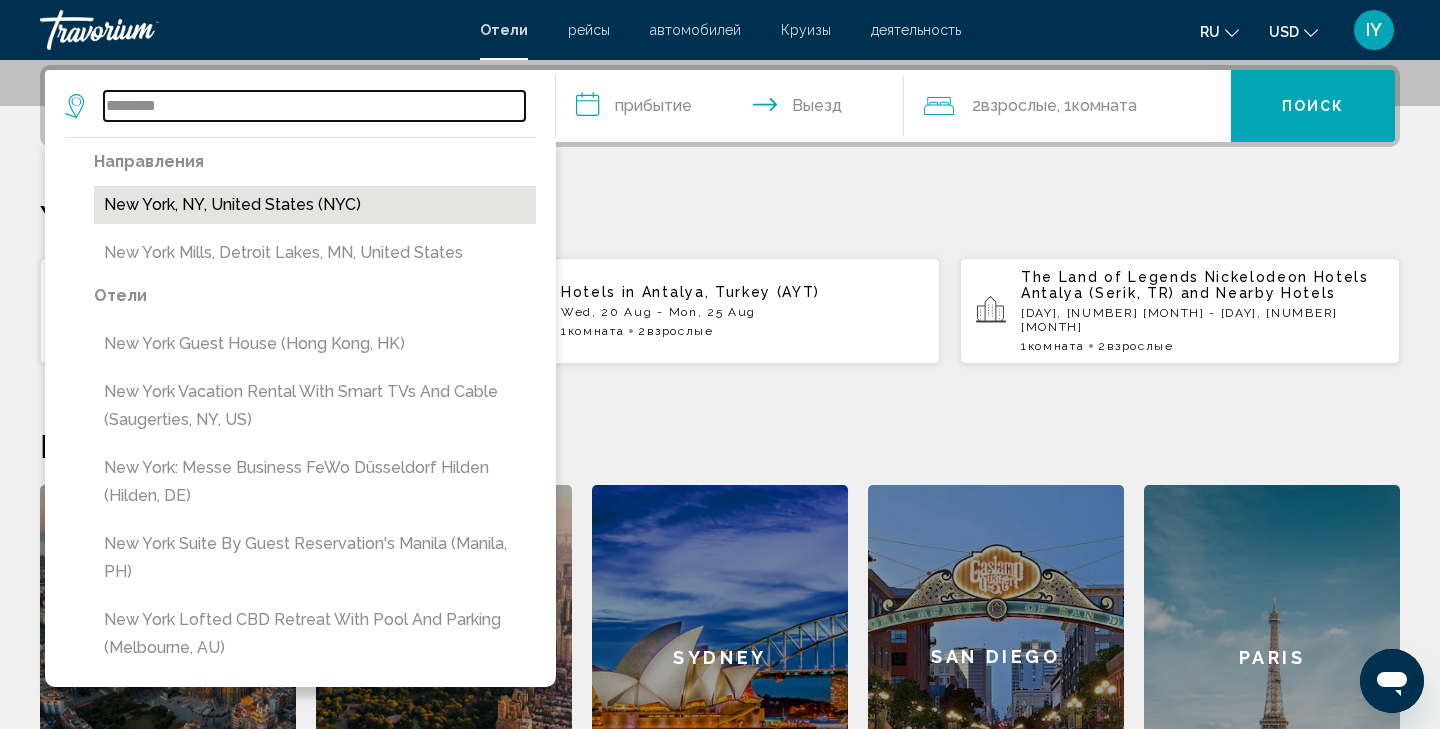 type on "**********" 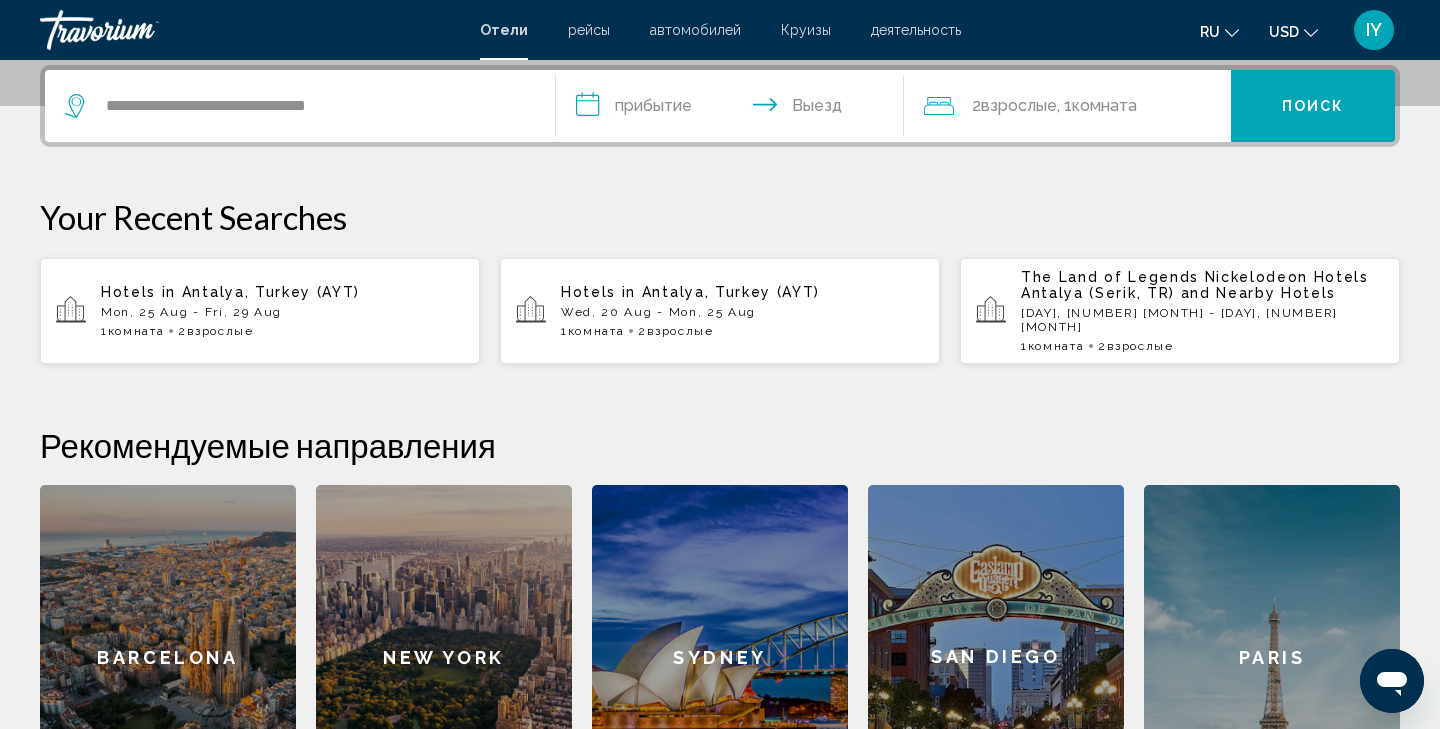 click on "**********" at bounding box center (734, 109) 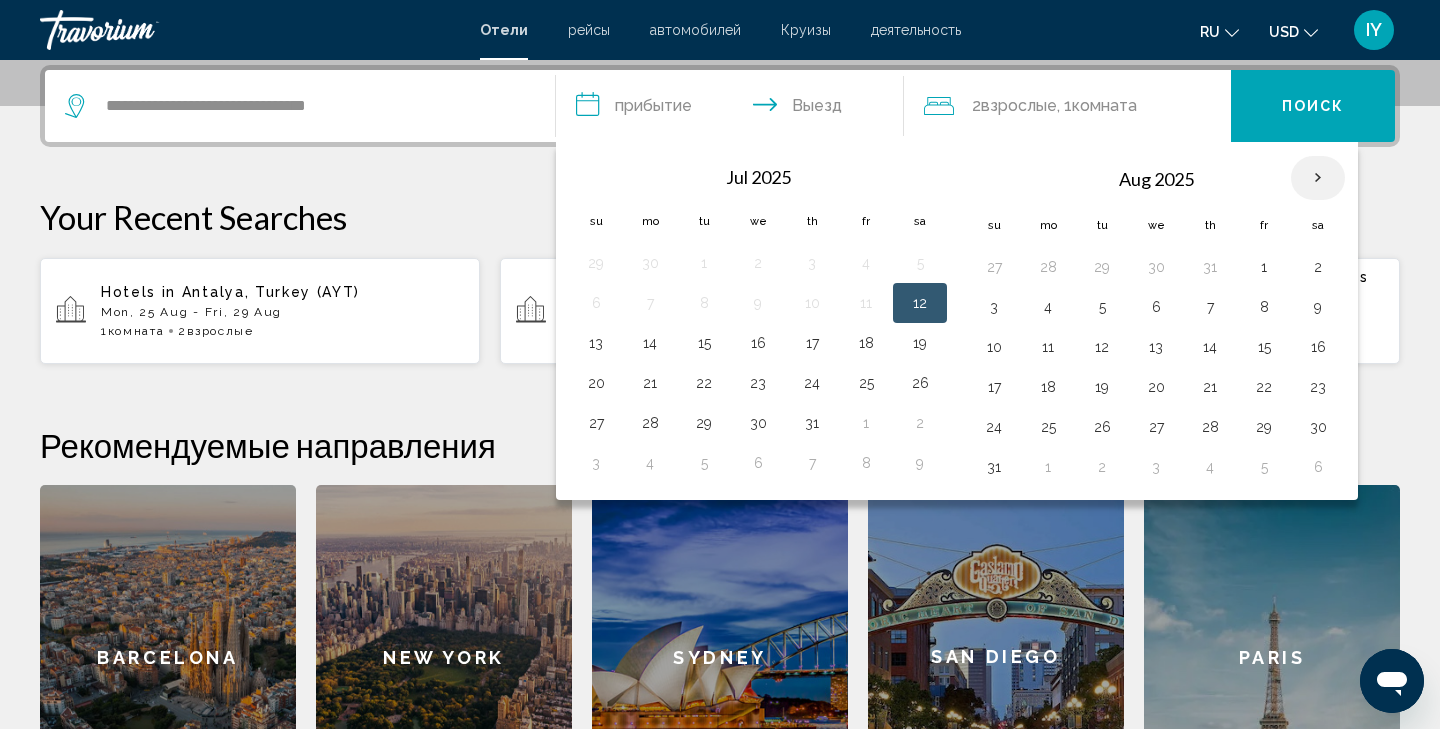 click at bounding box center (1318, 178) 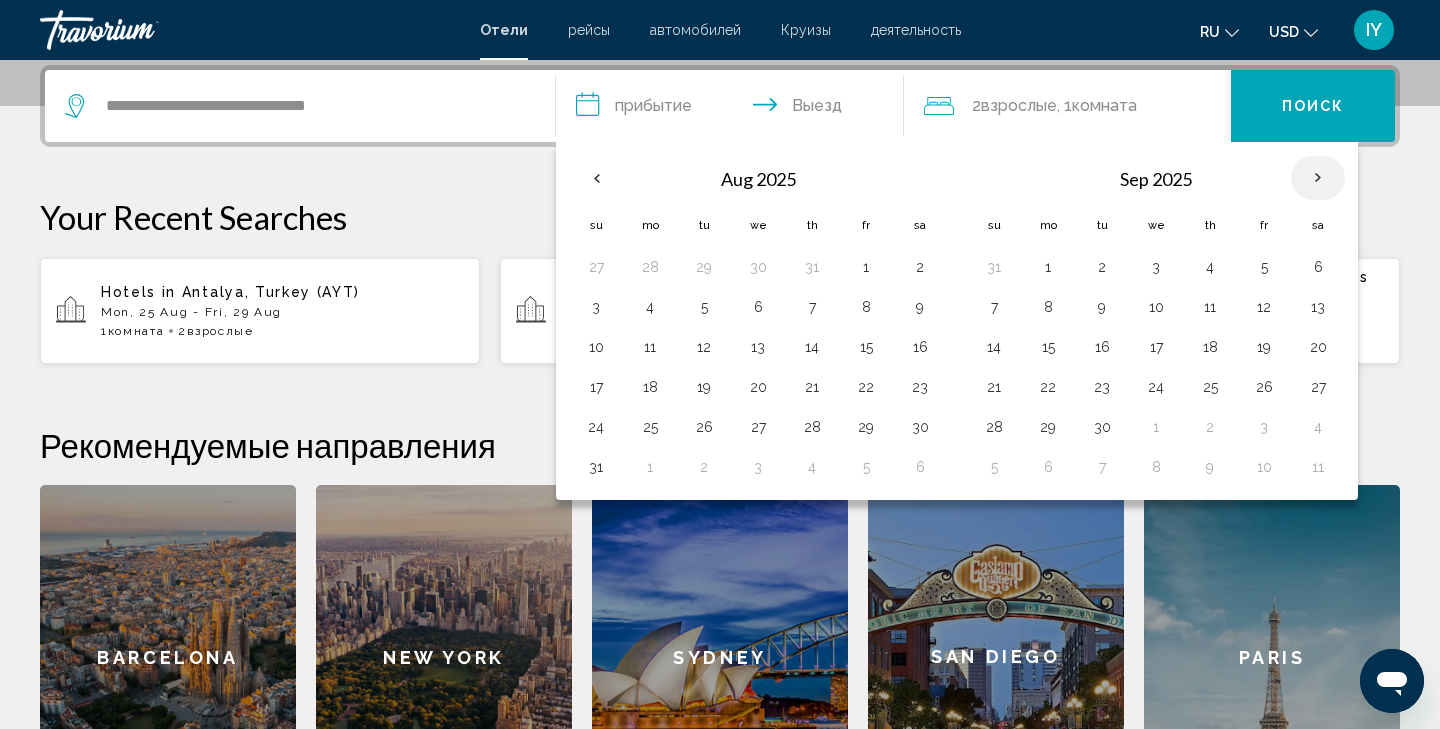 click at bounding box center (1318, 178) 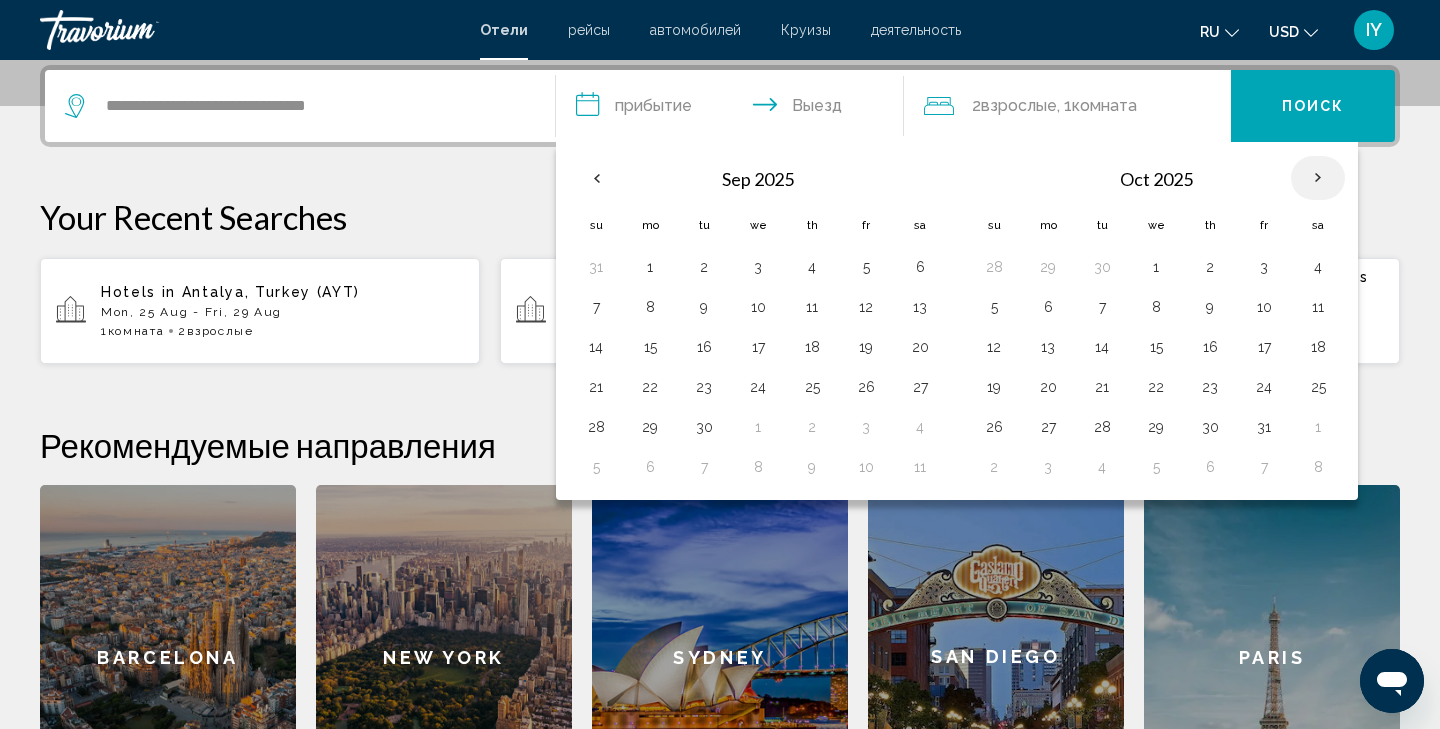 click at bounding box center (1318, 178) 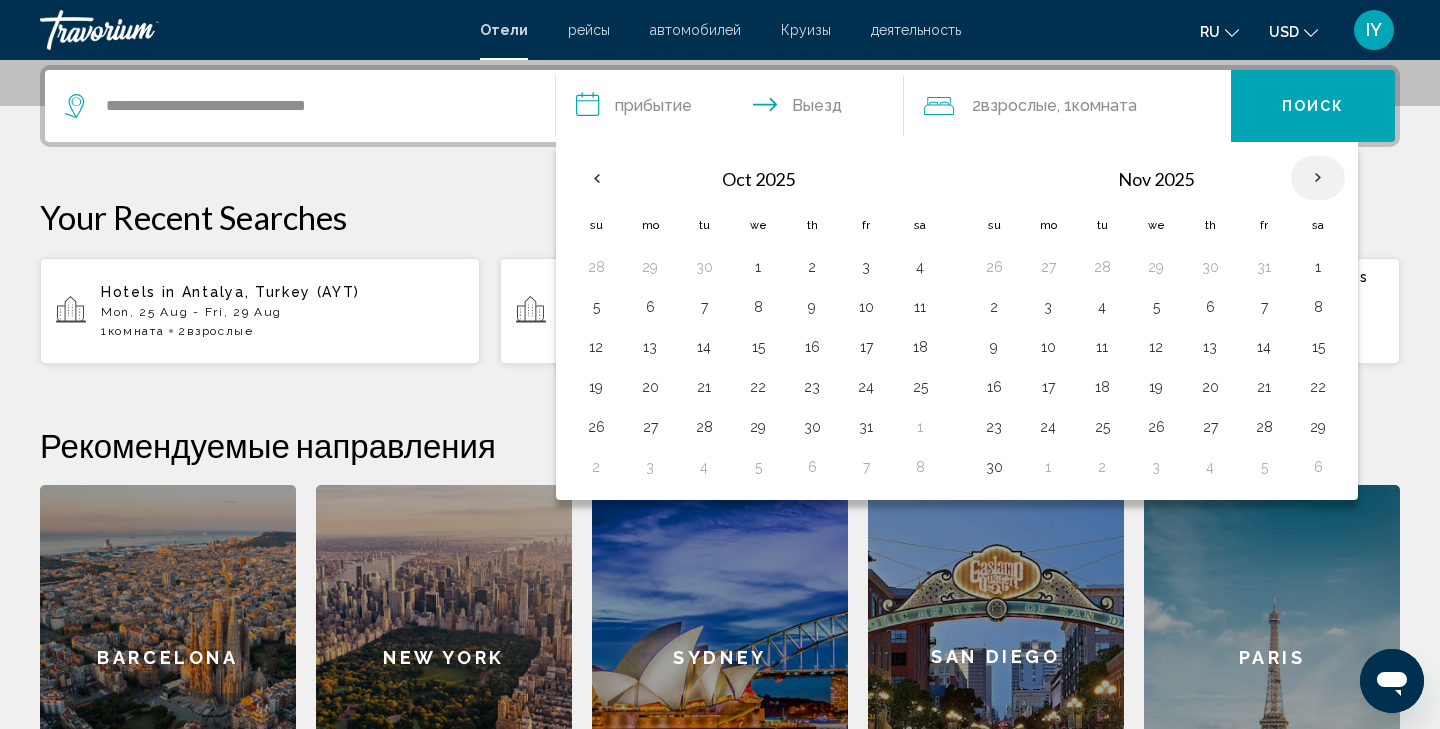 click at bounding box center (1318, 178) 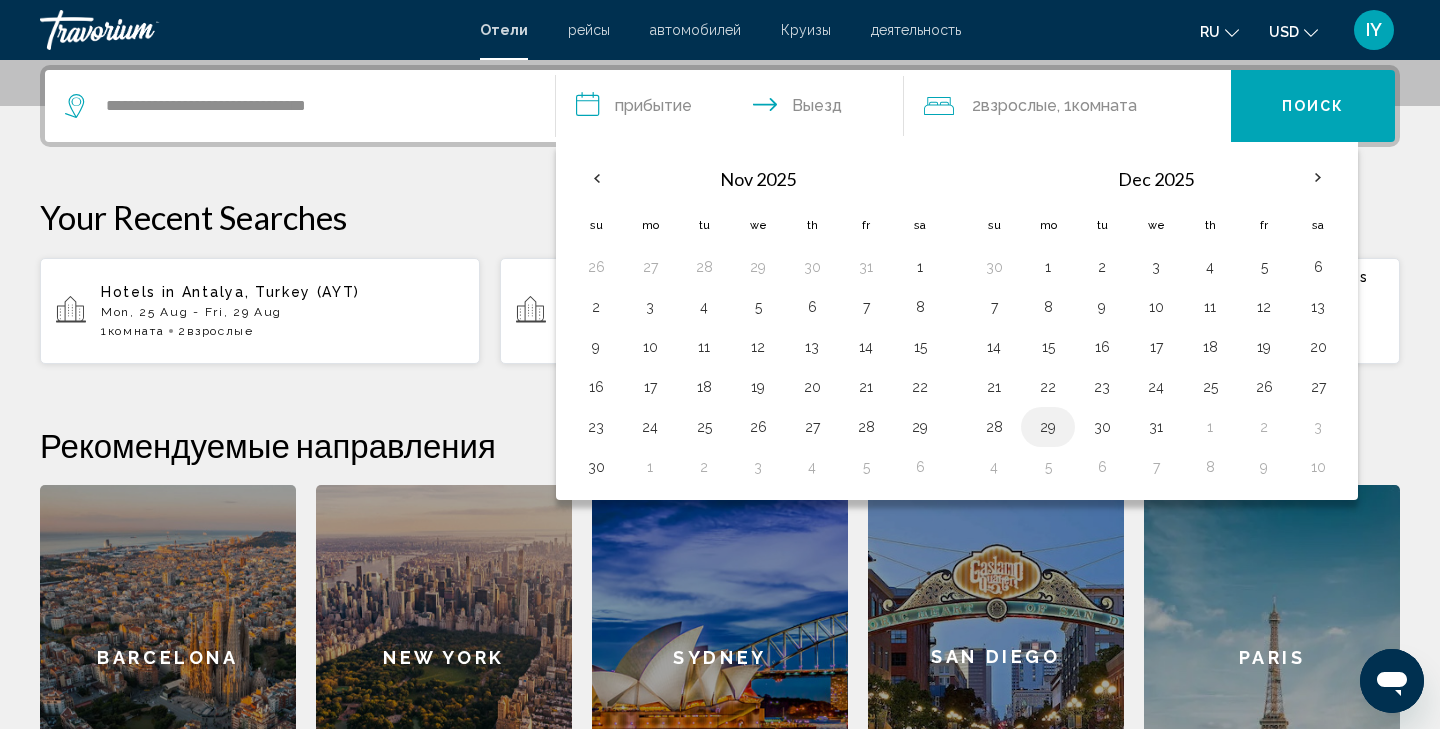 click on "29" at bounding box center (1048, 427) 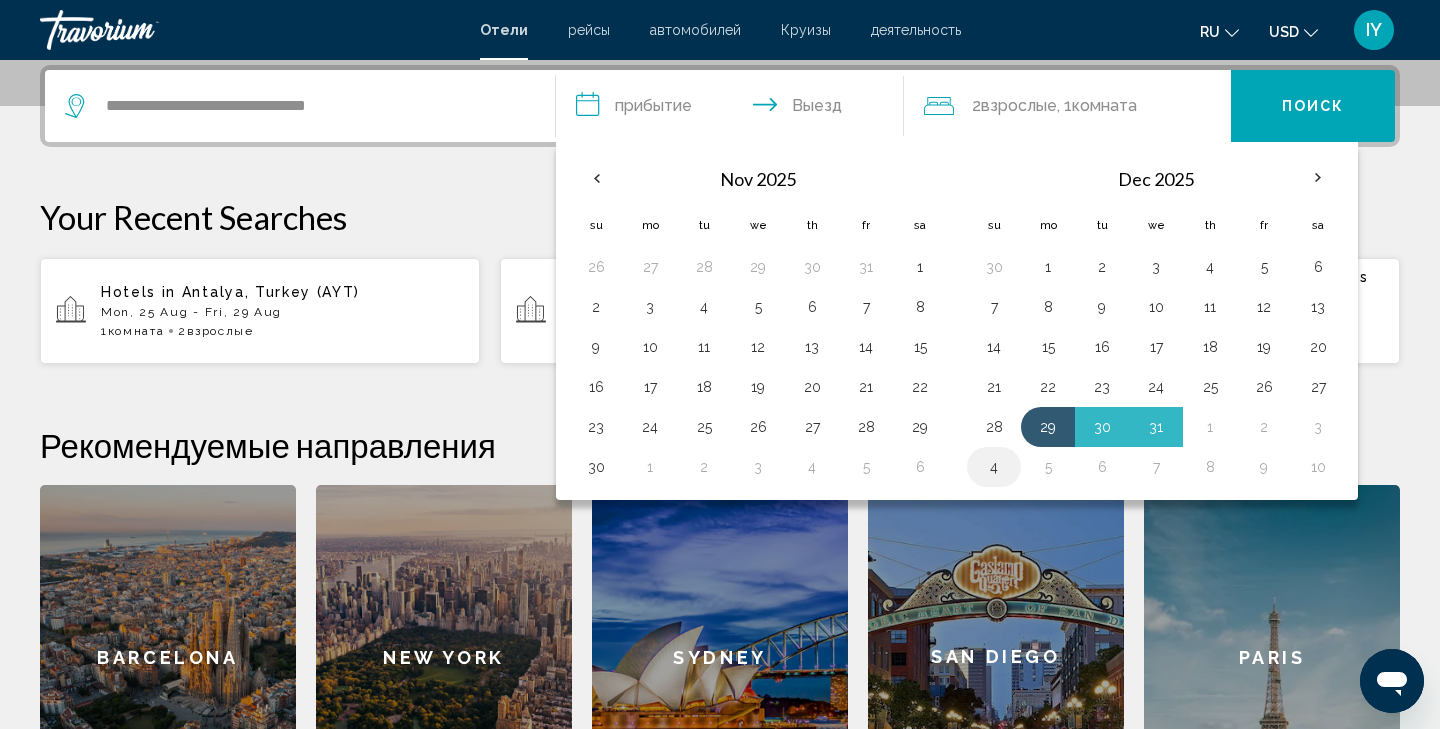 click on "4" at bounding box center [994, 467] 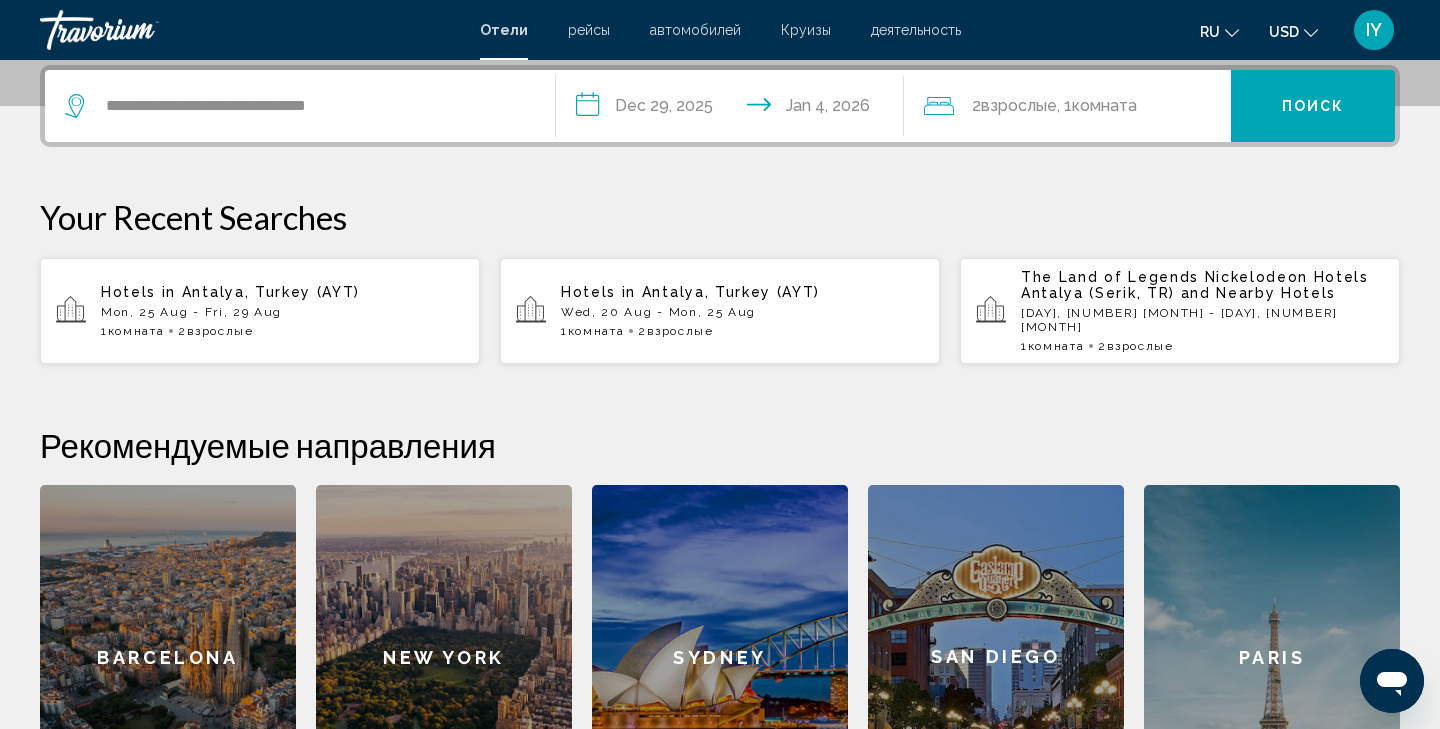 click on "Поиск" at bounding box center (1313, 106) 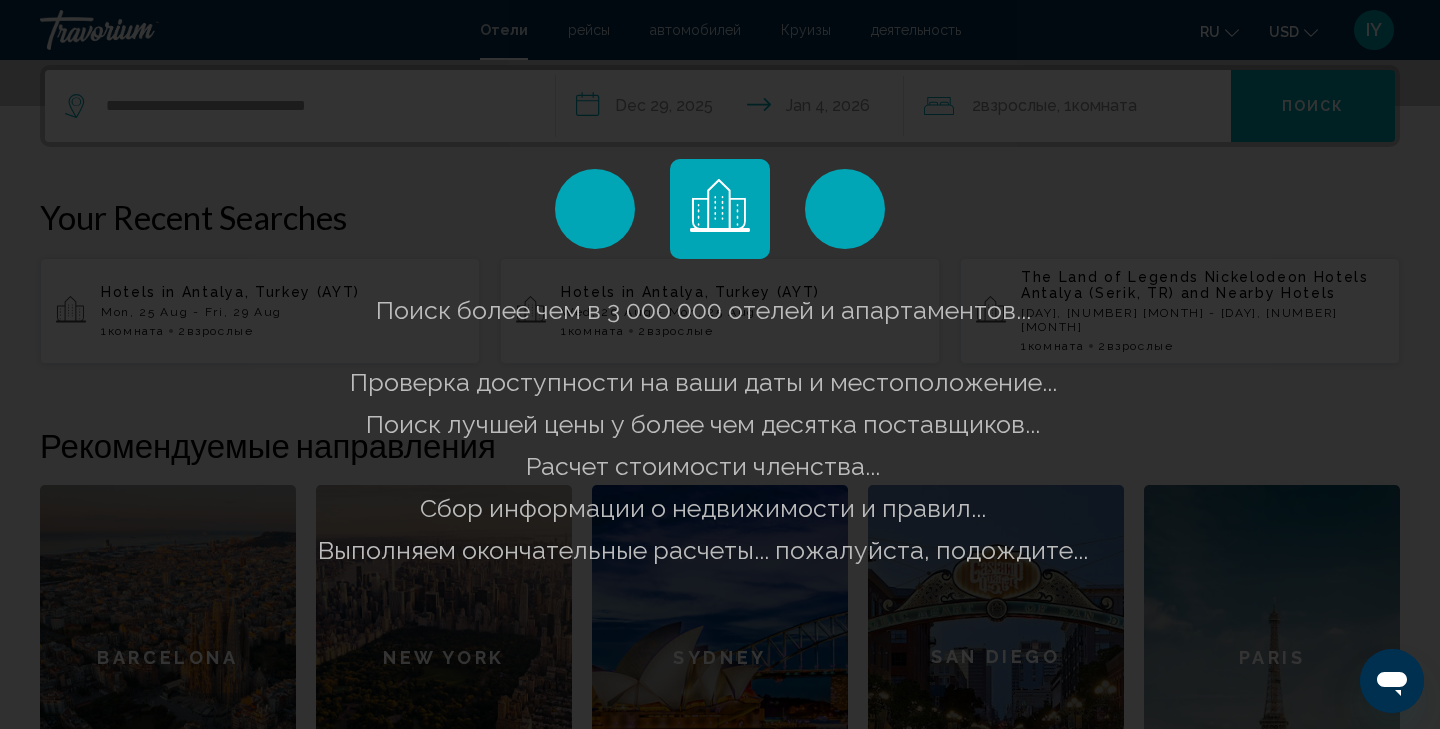 scroll, scrollTop: 0, scrollLeft: 0, axis: both 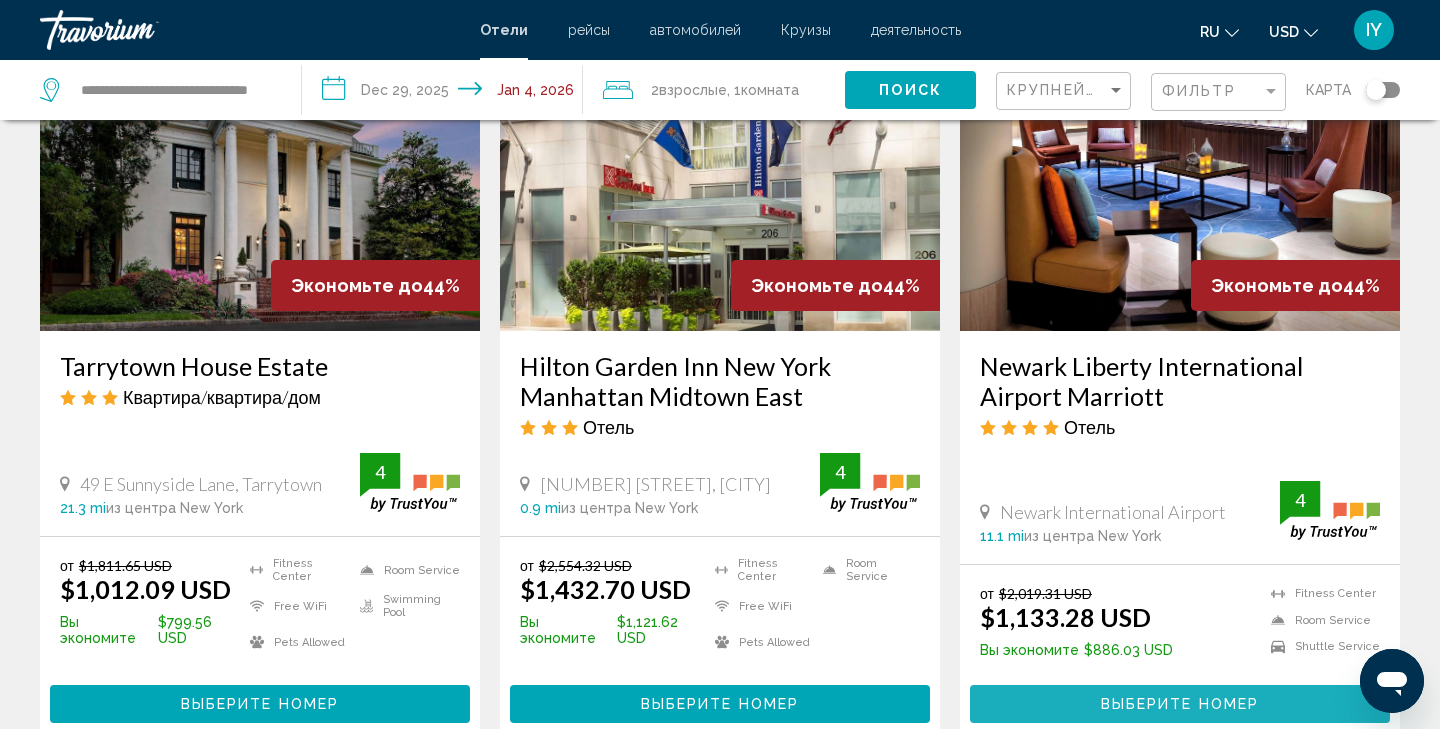 click on "Выберите номер" at bounding box center [1180, 705] 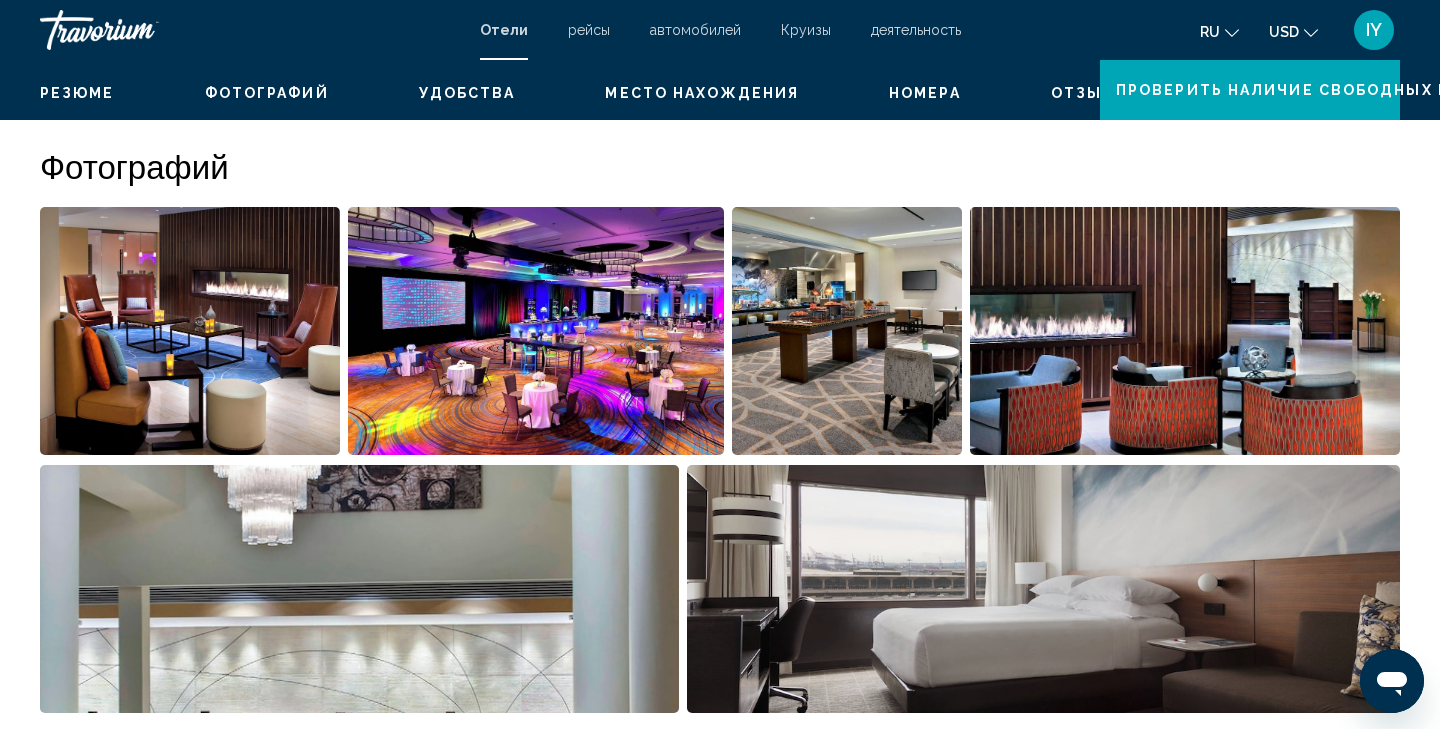 scroll, scrollTop: 0, scrollLeft: 0, axis: both 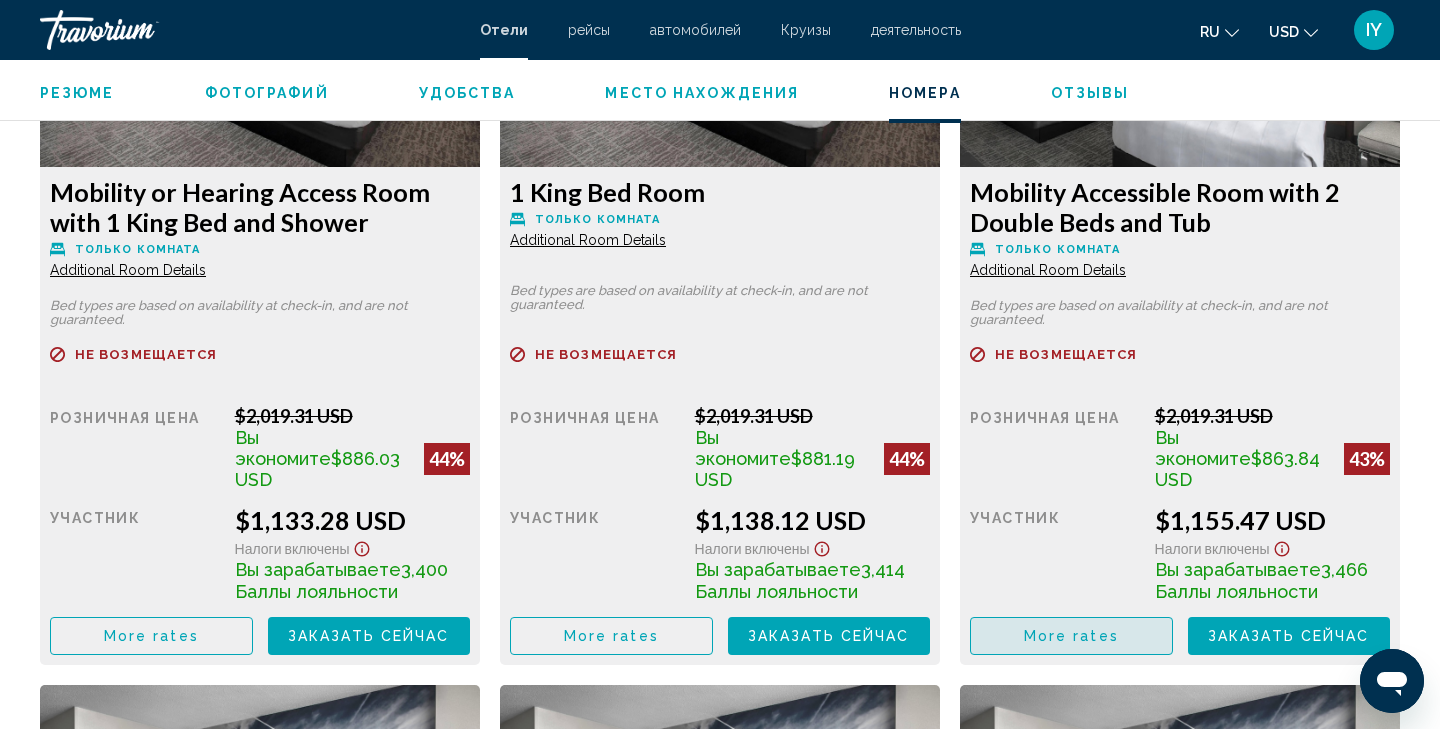 click on "More rates" at bounding box center (151, -131) 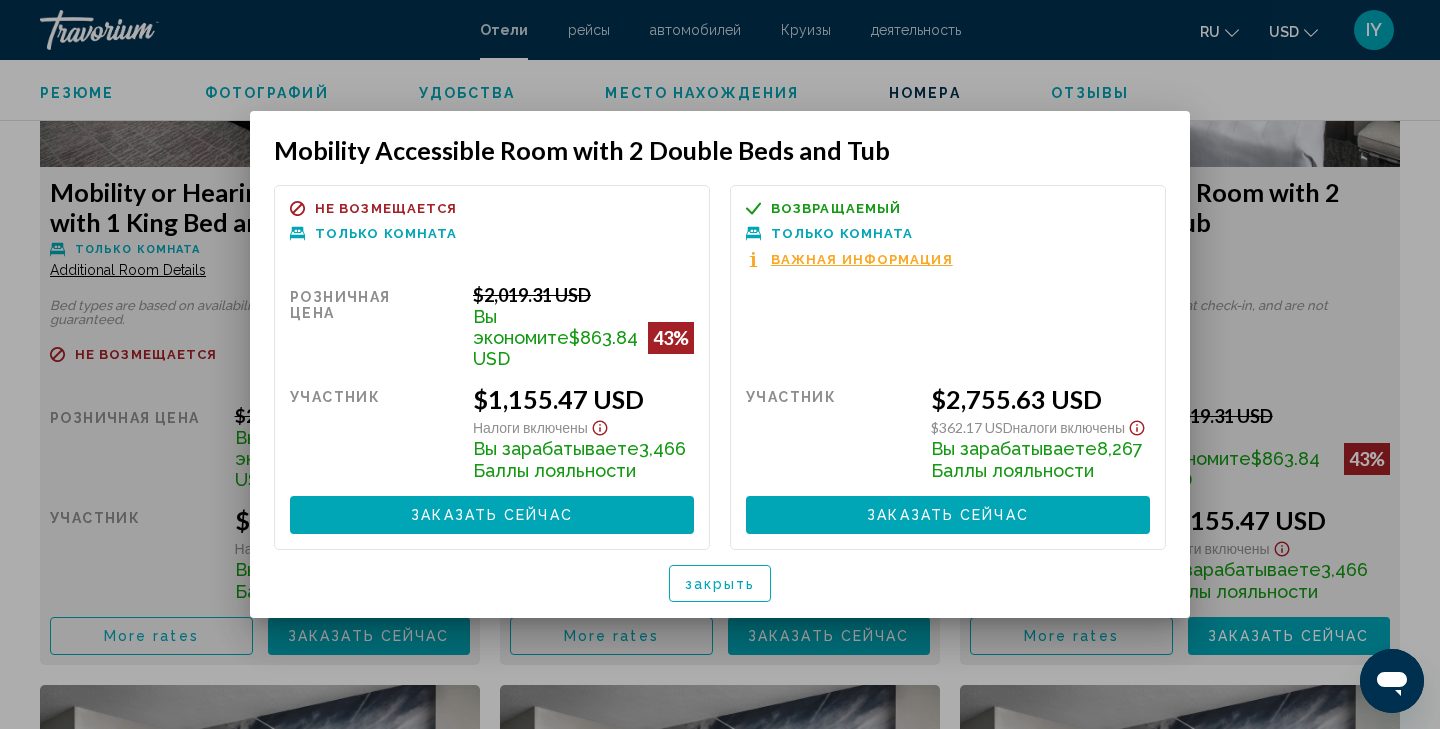 scroll, scrollTop: 0, scrollLeft: 0, axis: both 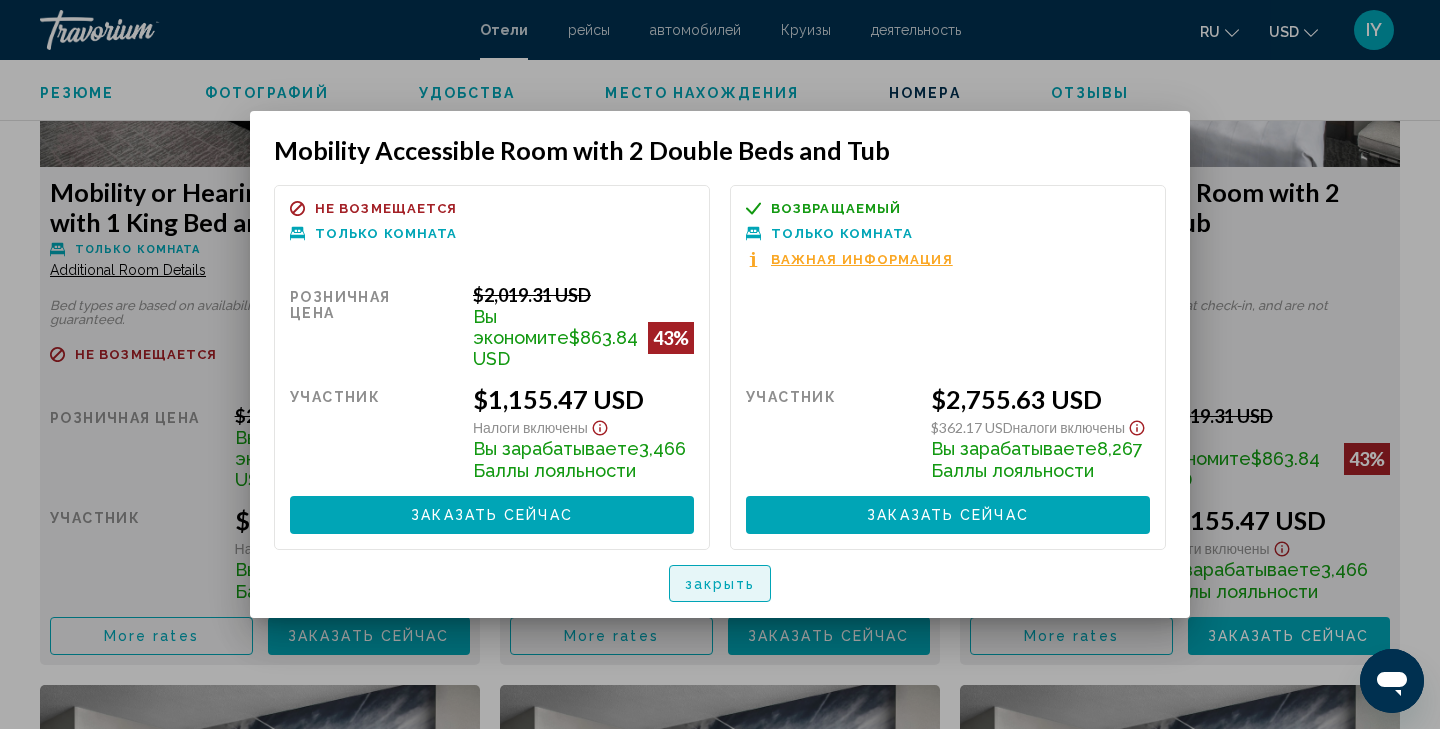 click on "закрыть" at bounding box center [720, 584] 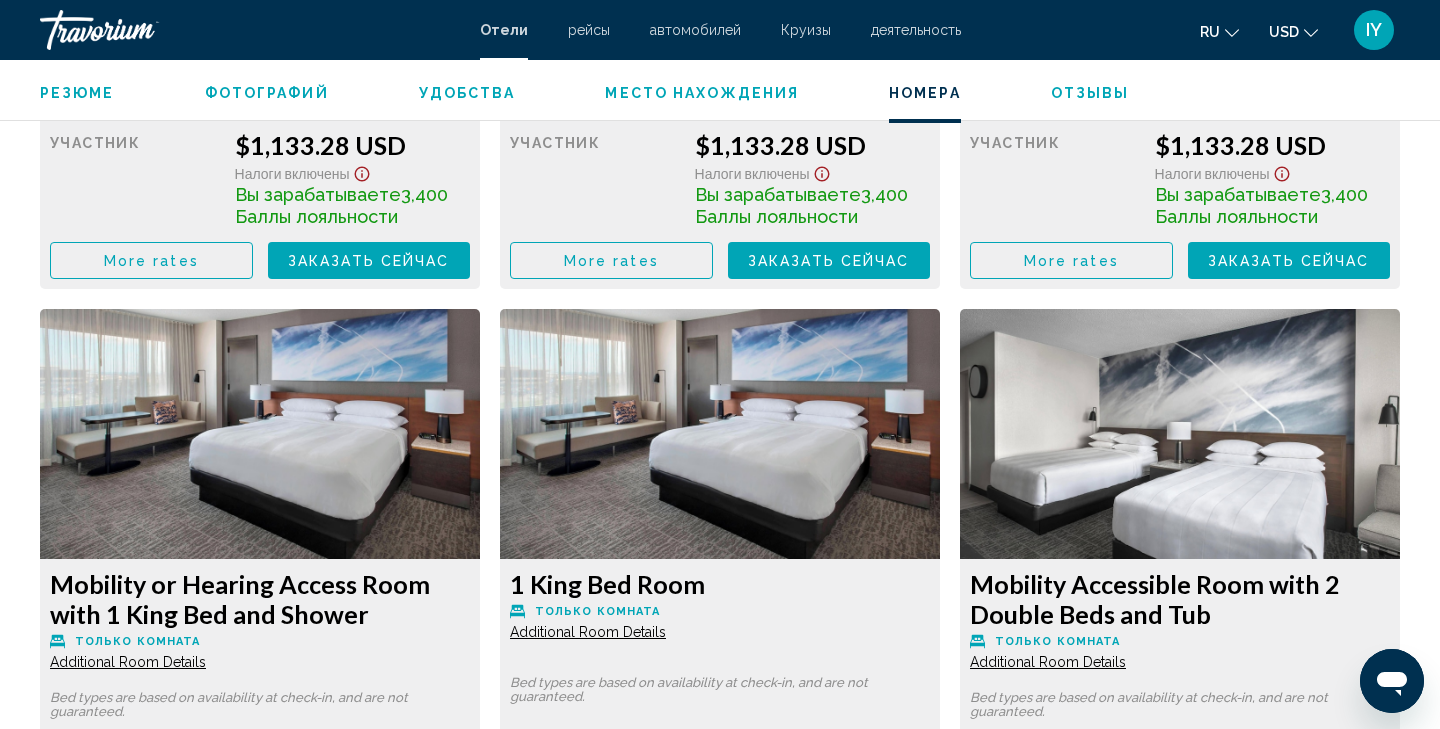 scroll, scrollTop: 3297, scrollLeft: 0, axis: vertical 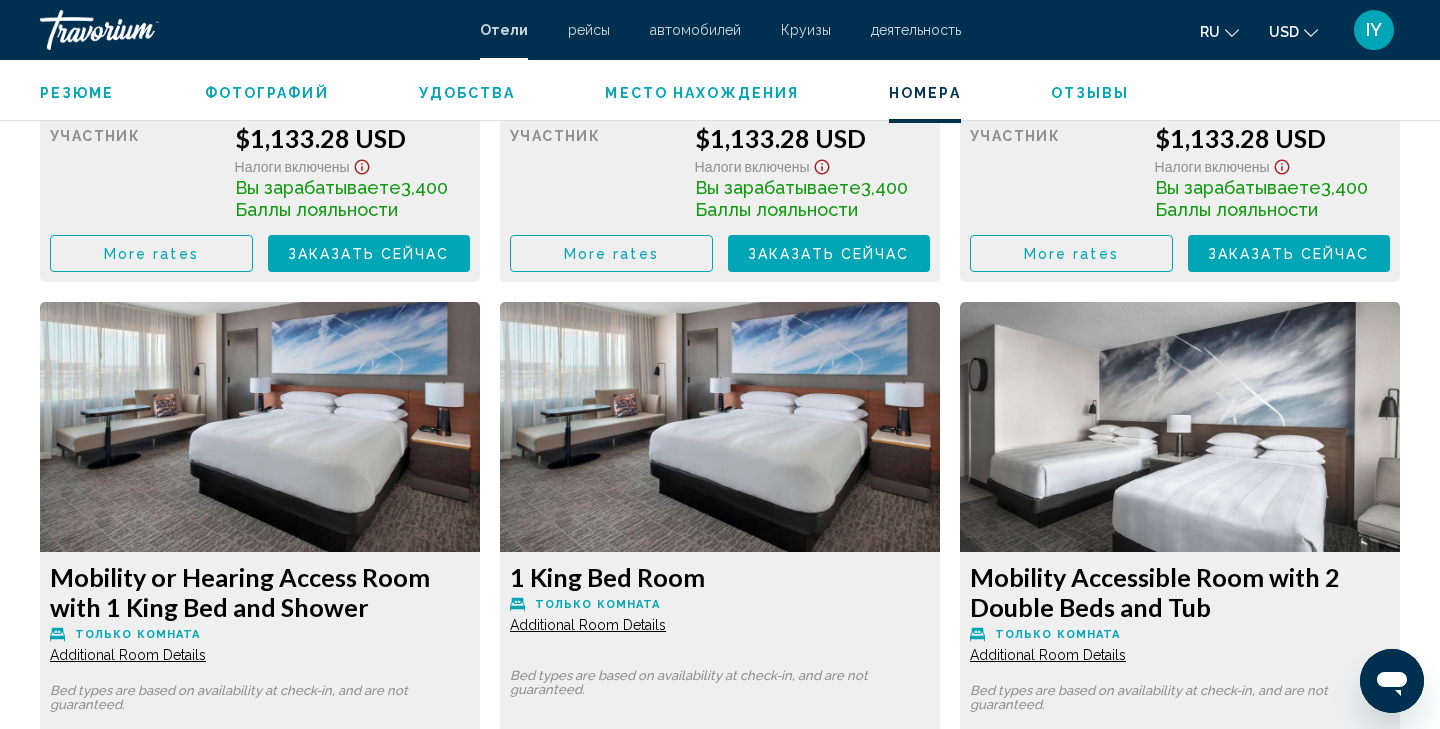 click at bounding box center (260, -340) 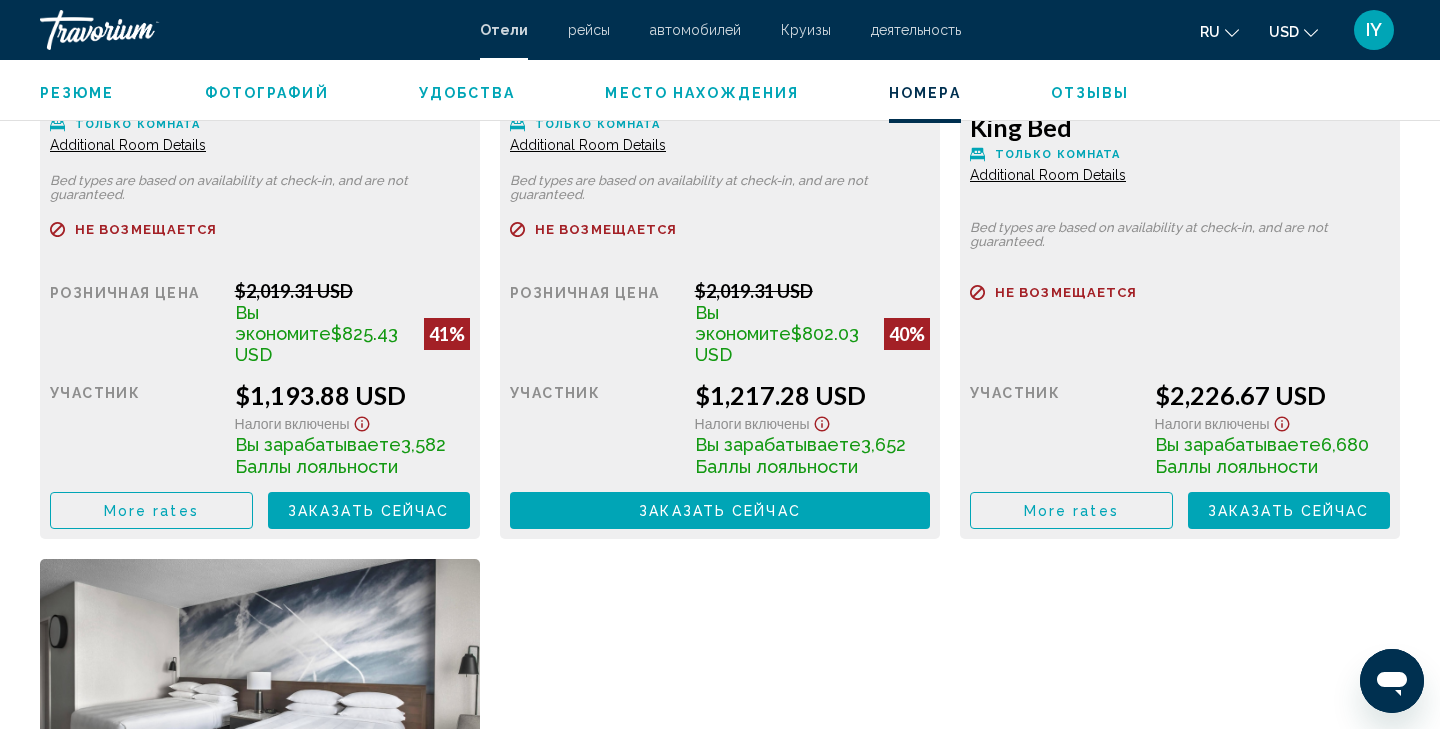 scroll, scrollTop: 5314, scrollLeft: 0, axis: vertical 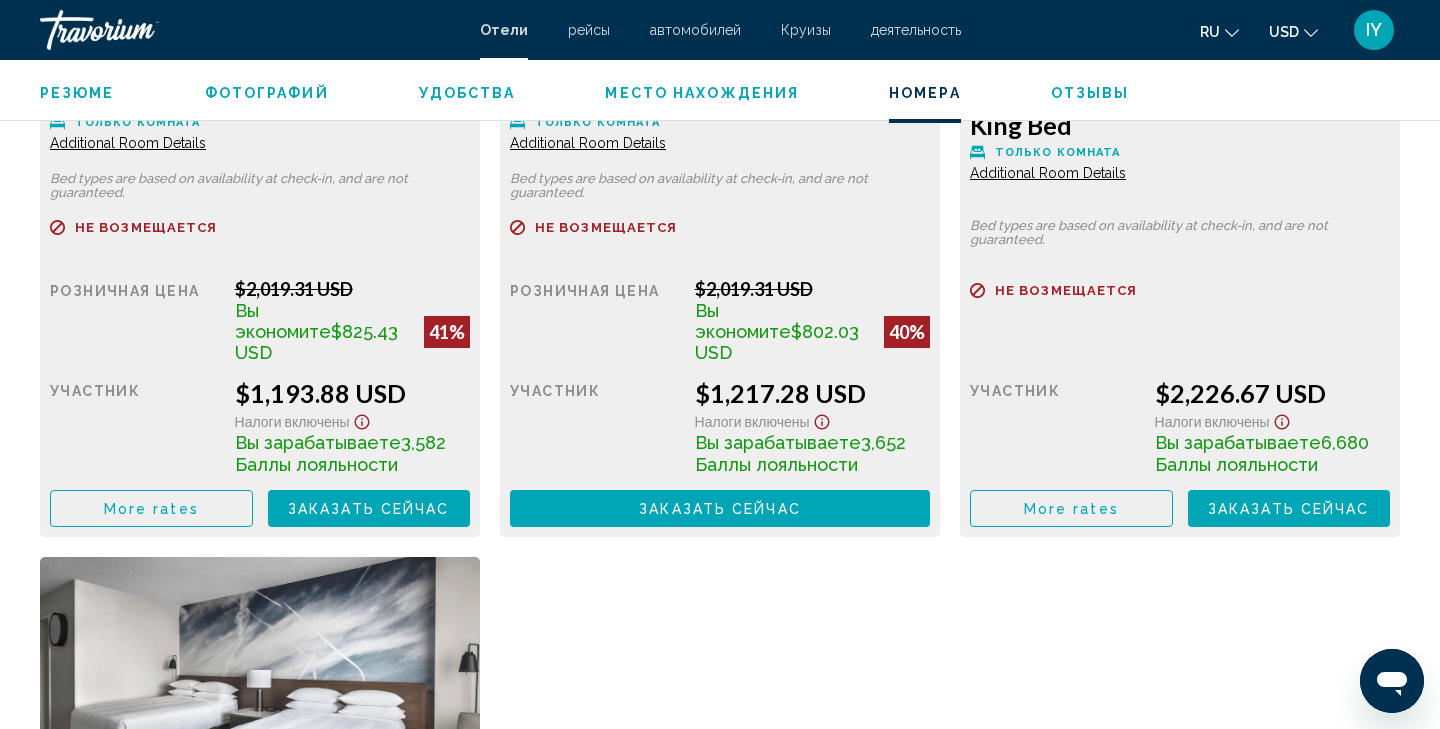 click on "More rates" at bounding box center (151, -1763) 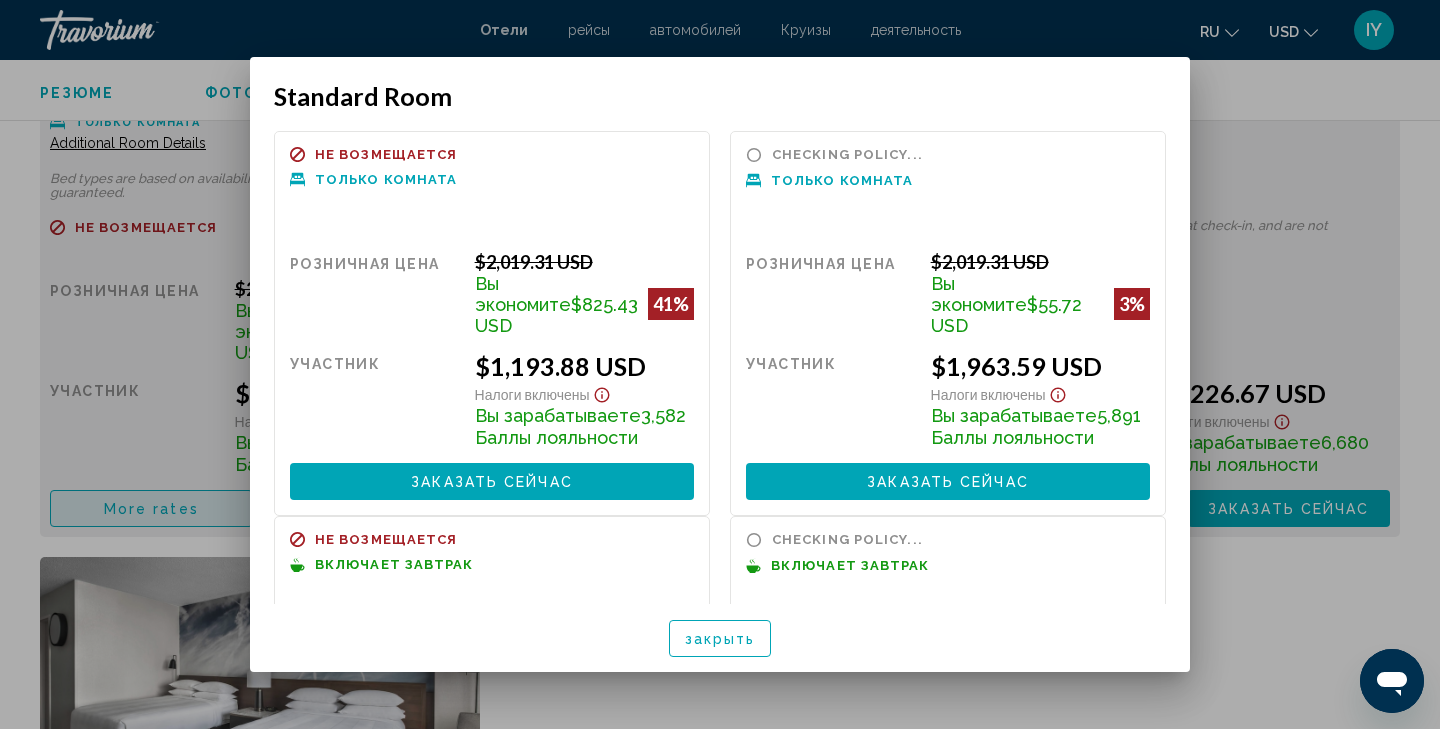 scroll, scrollTop: 0, scrollLeft: 0, axis: both 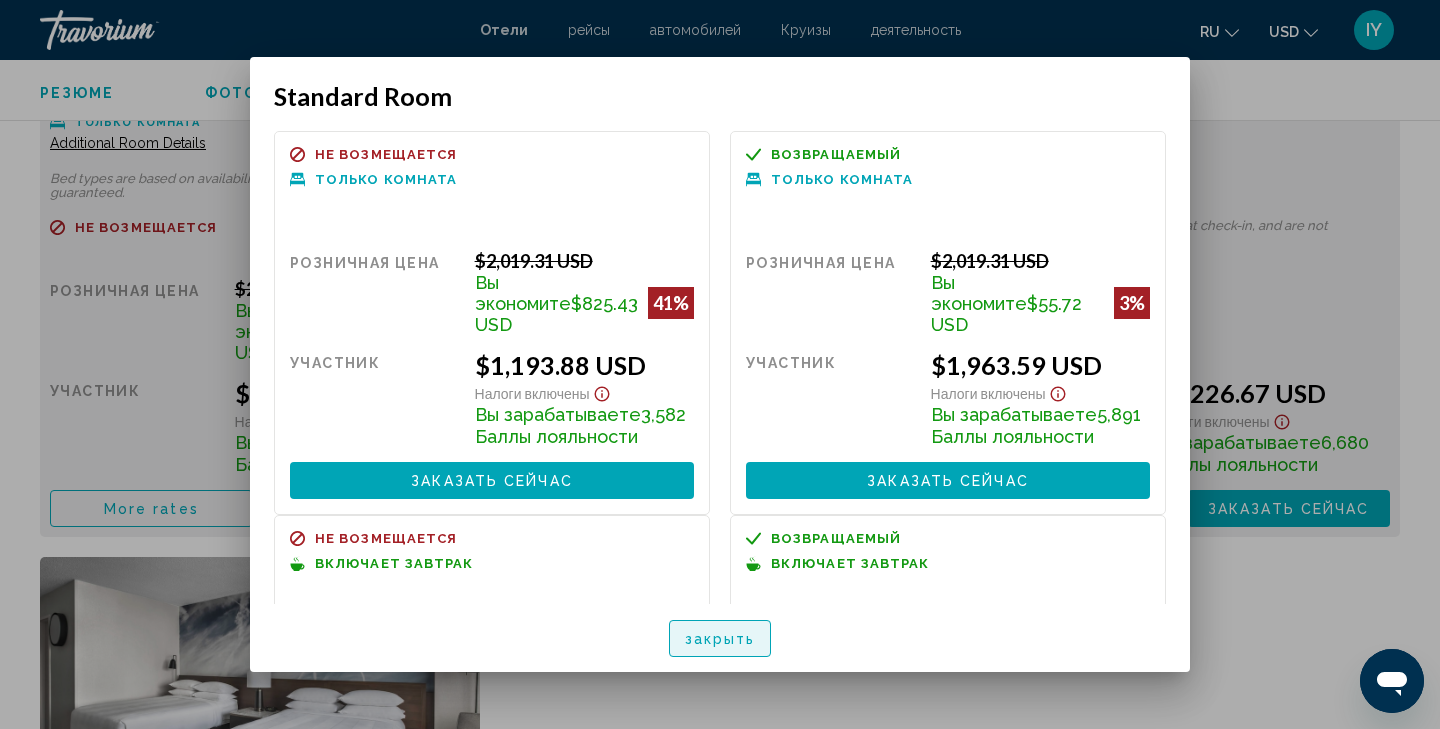 click on "закрыть" at bounding box center (720, 638) 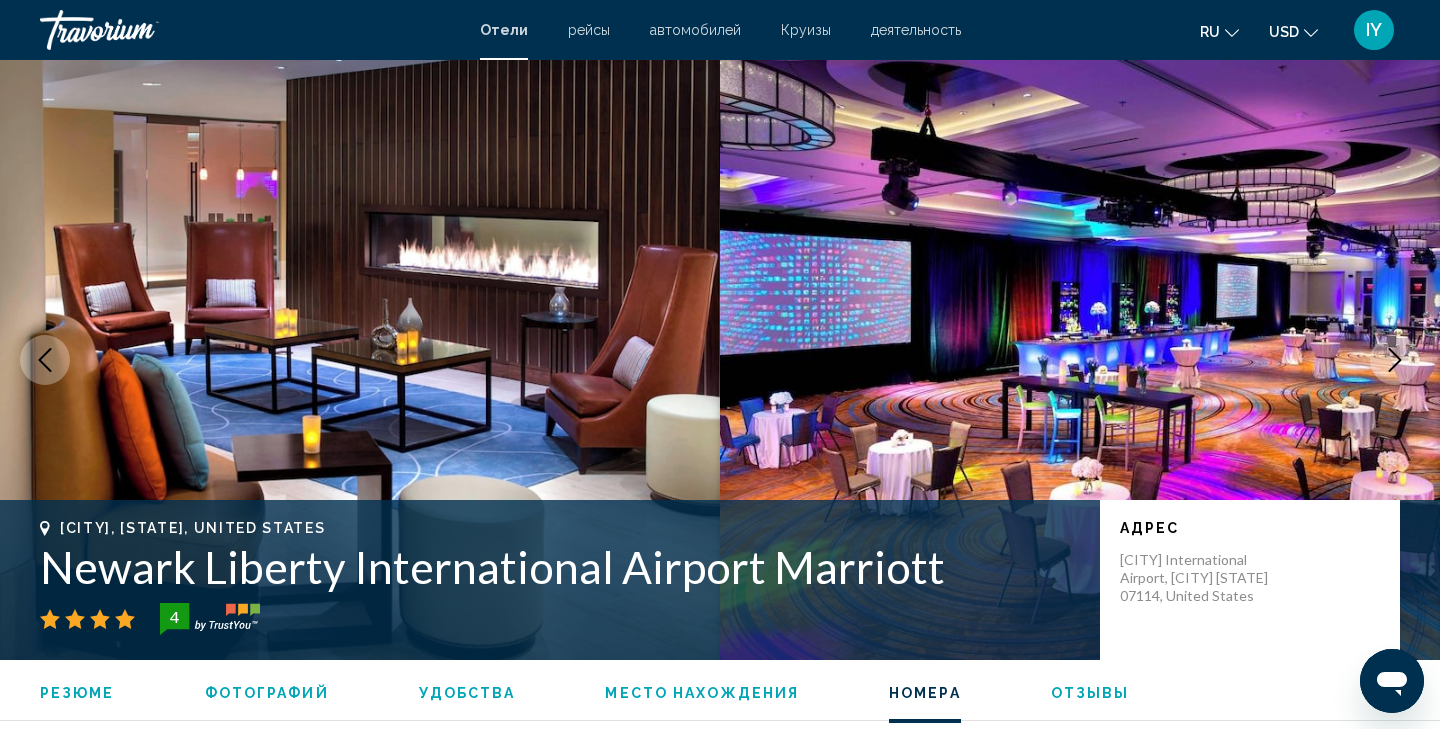 scroll, scrollTop: 5314, scrollLeft: 0, axis: vertical 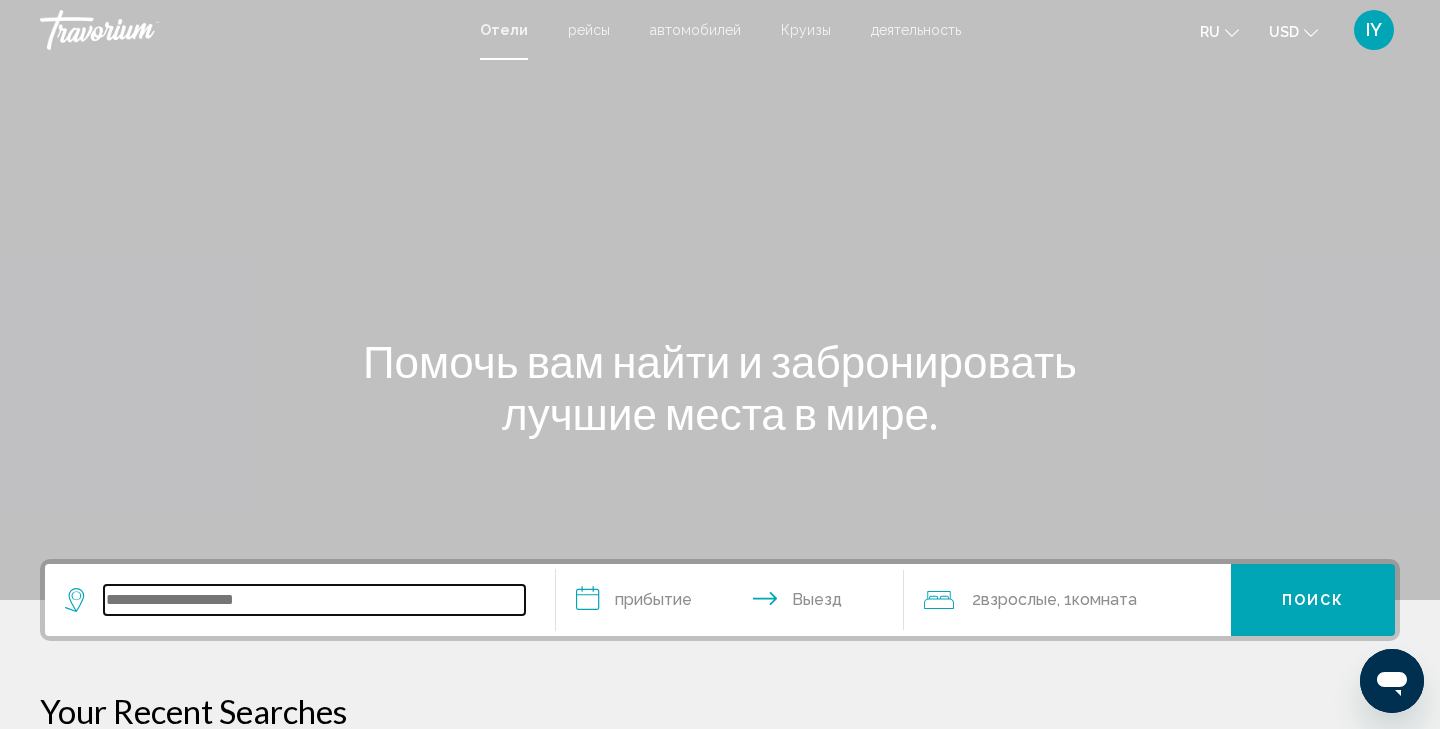 click at bounding box center (314, 600) 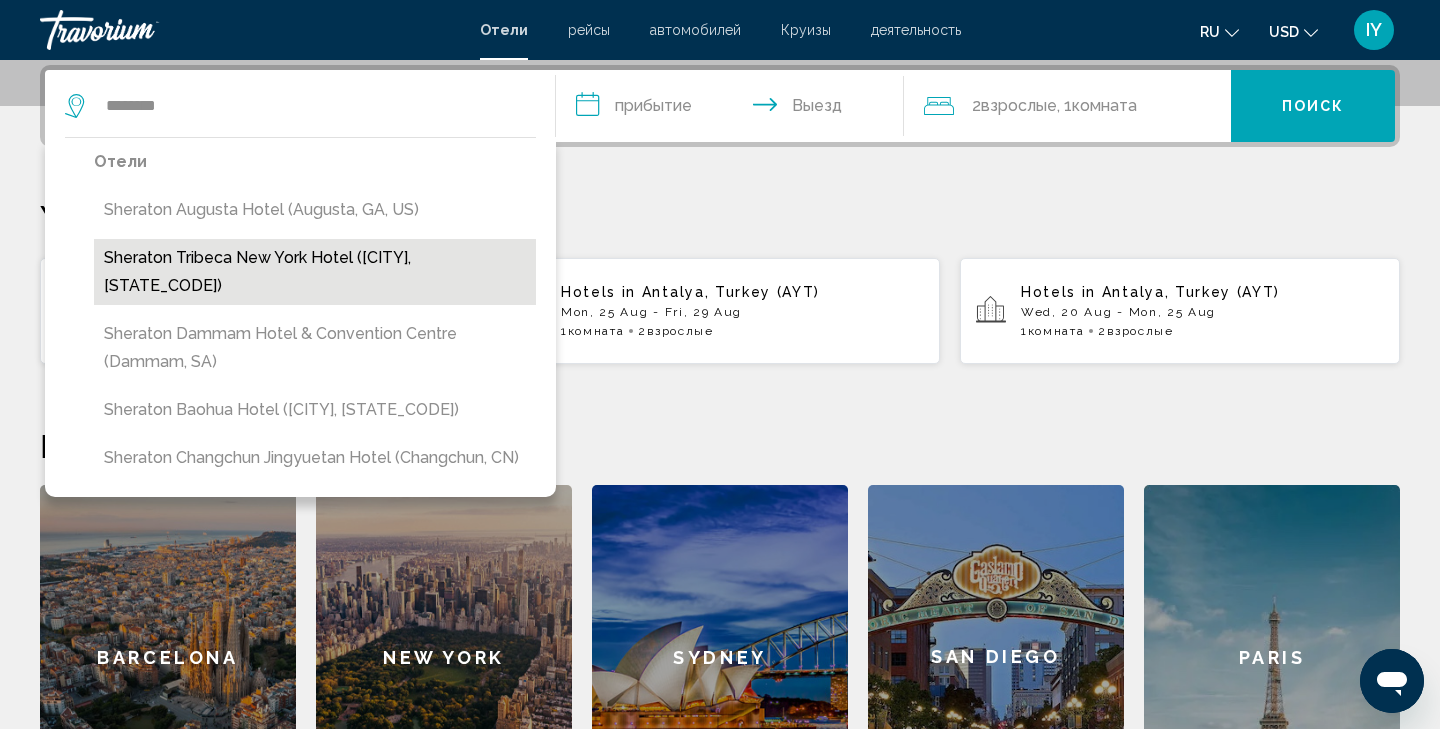 click on "Sheraton Tribeca New York Hotel ([CITY], [STATE_CODE])" at bounding box center (315, 272) 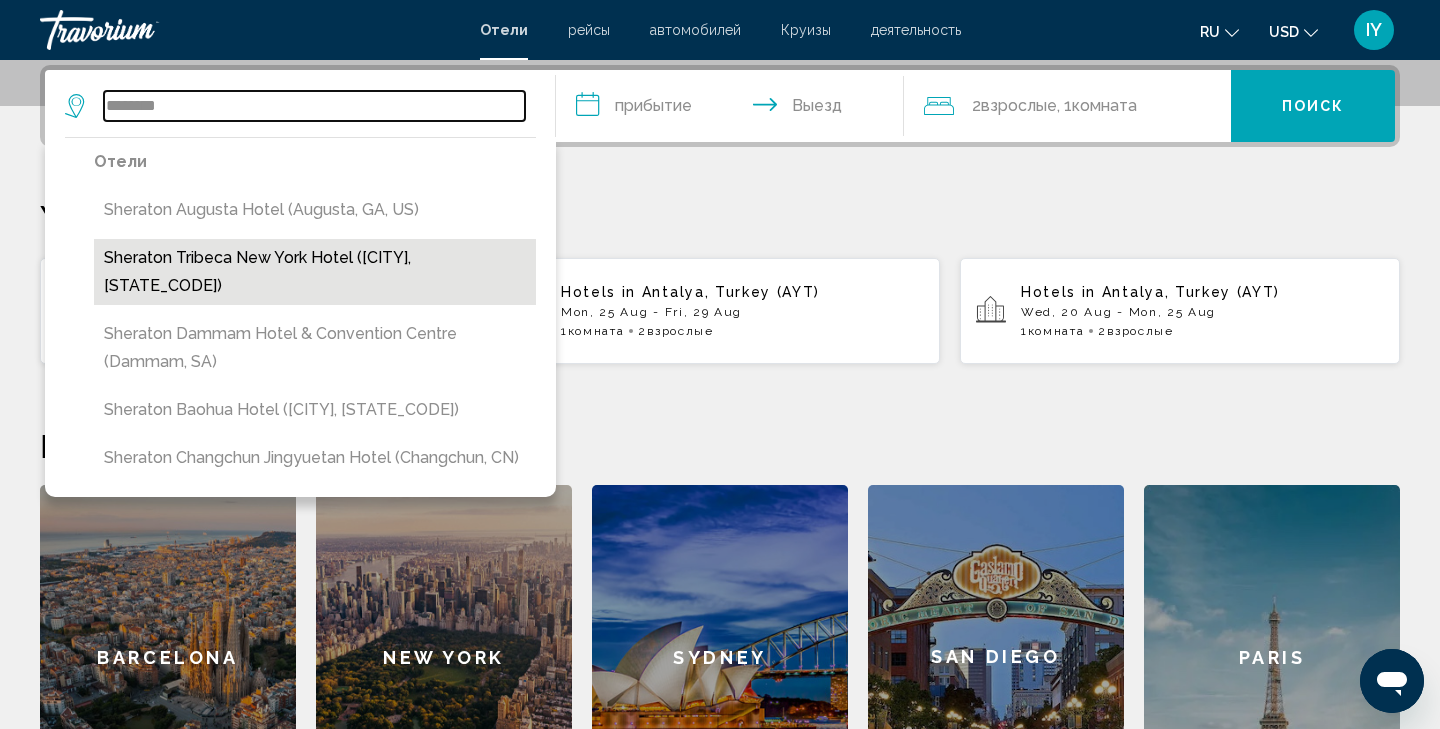 type on "**********" 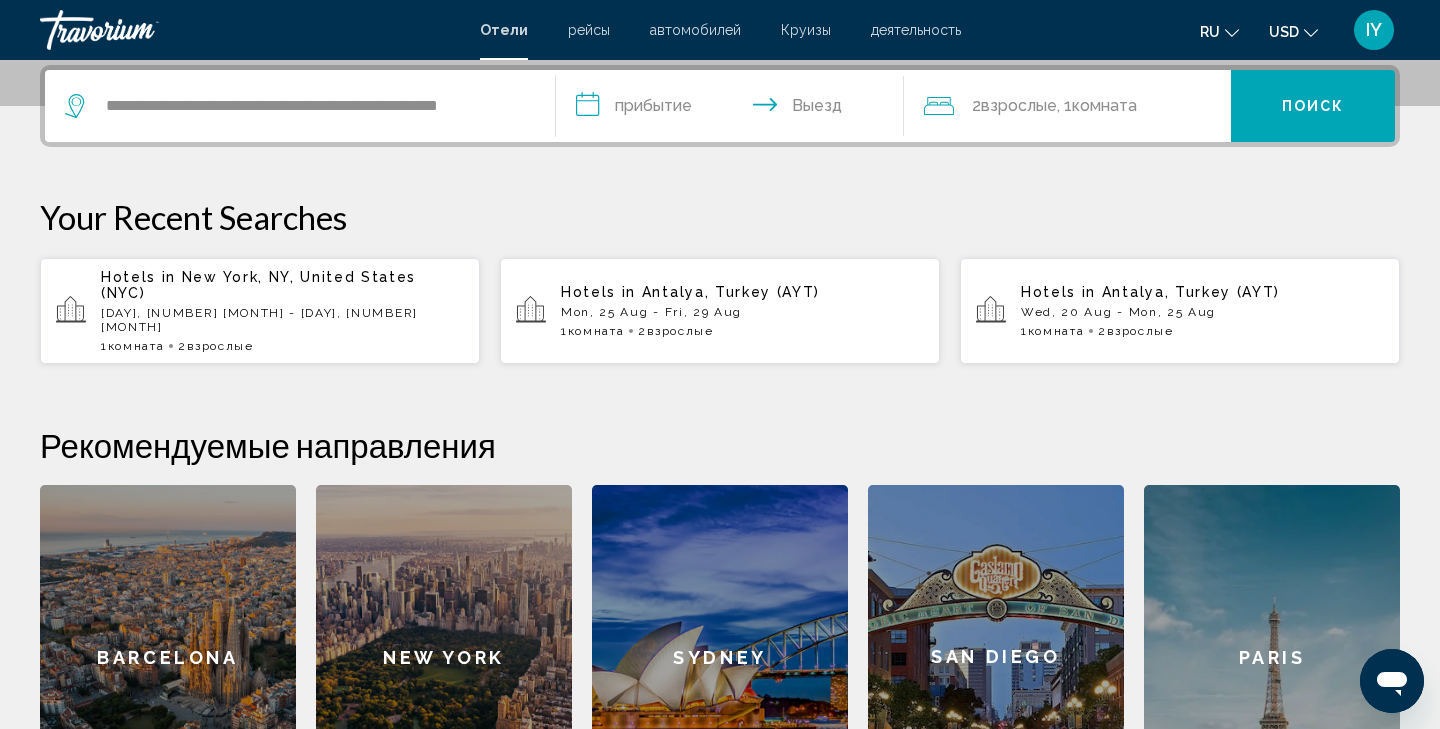 click on "**********" at bounding box center (734, 109) 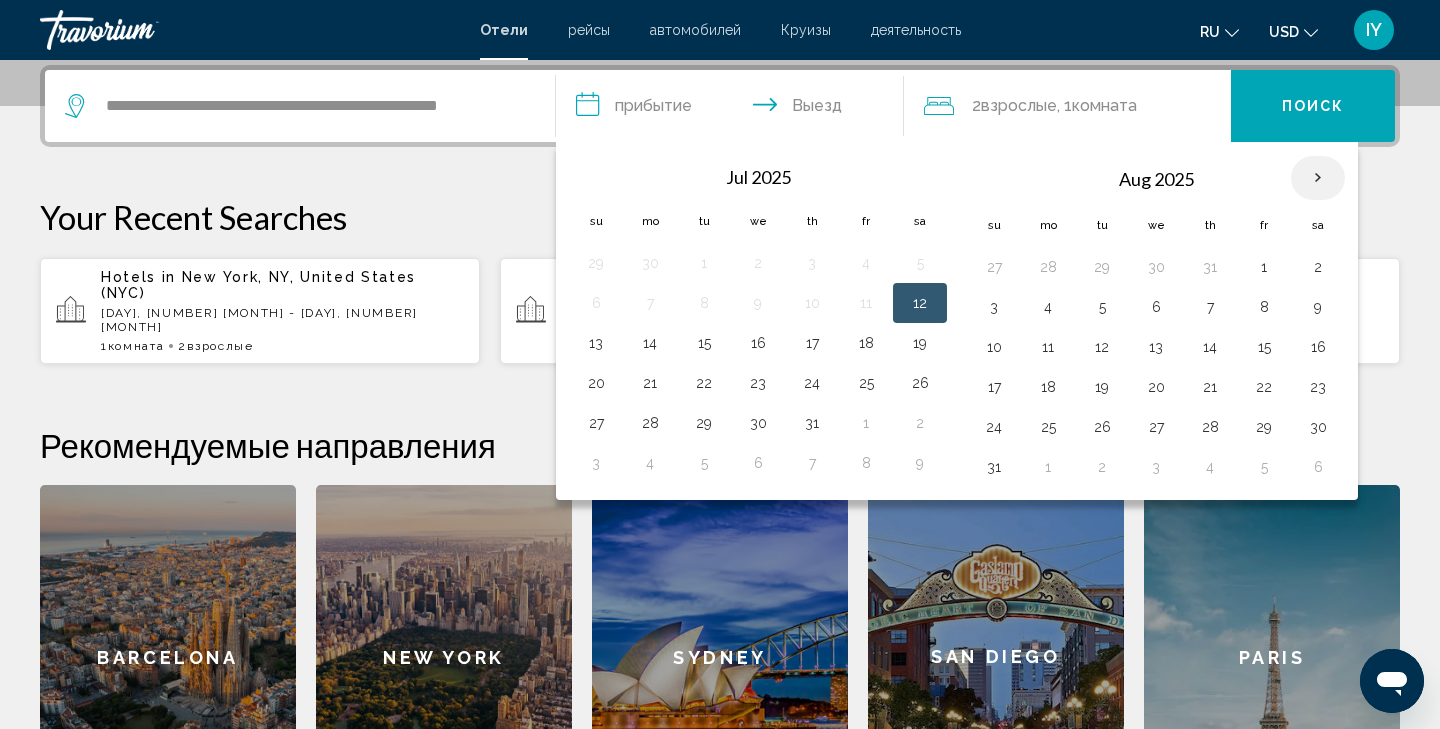 click at bounding box center (1318, 178) 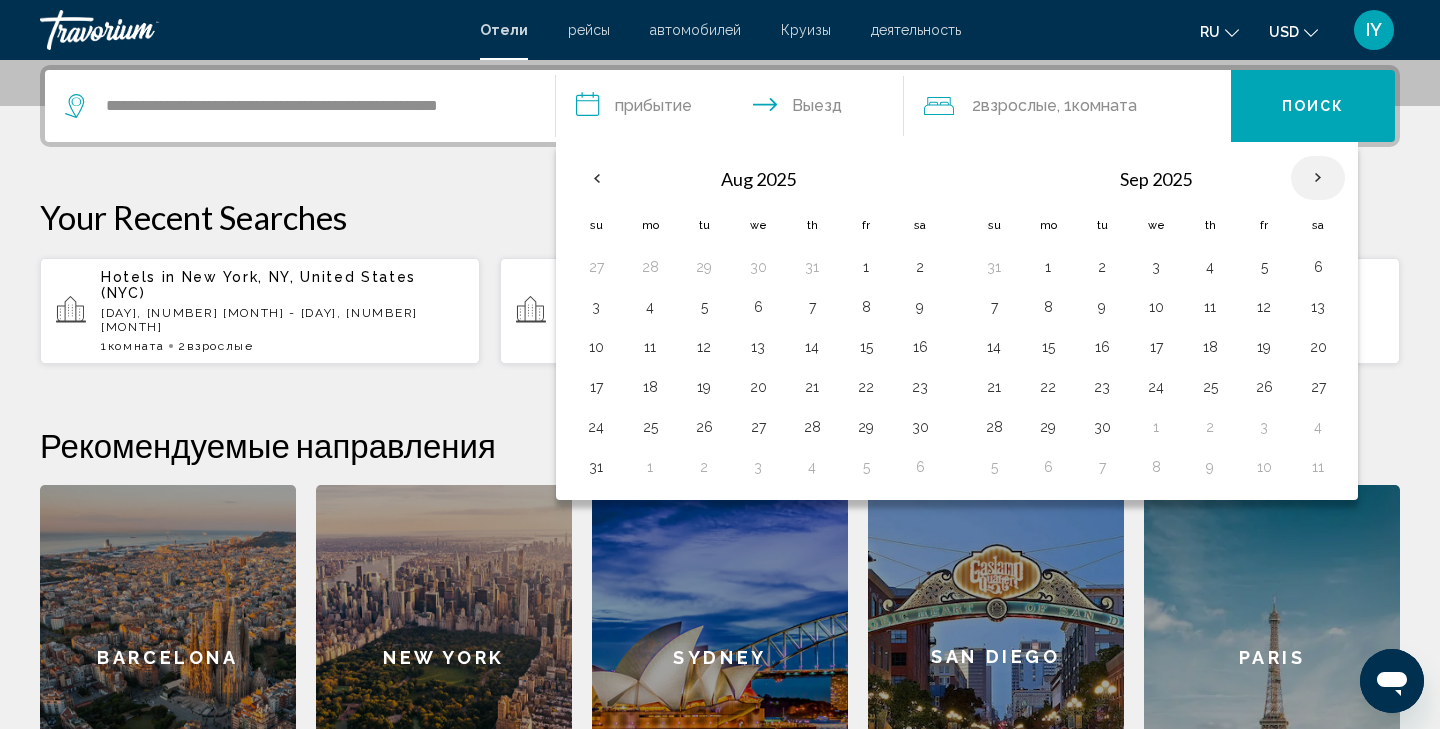 click at bounding box center (1318, 178) 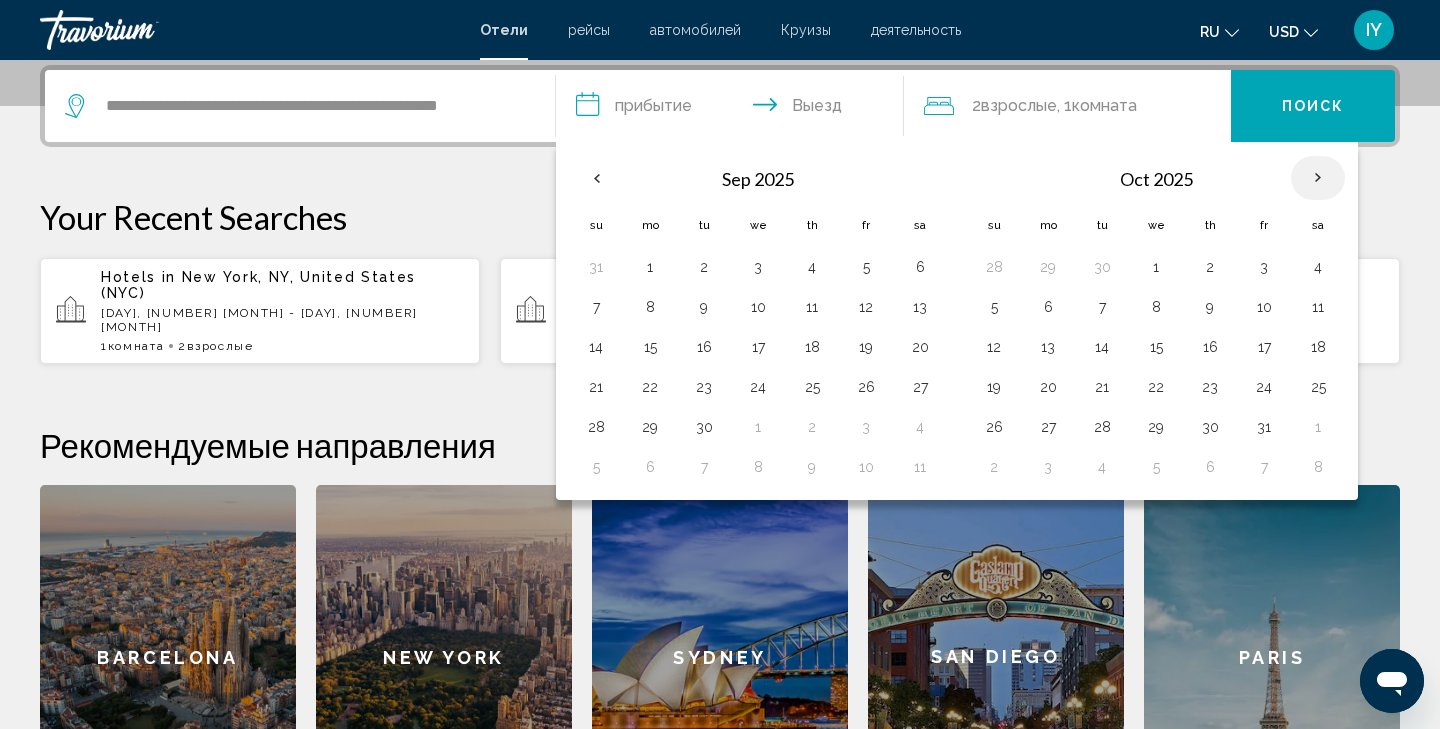 click at bounding box center (1318, 178) 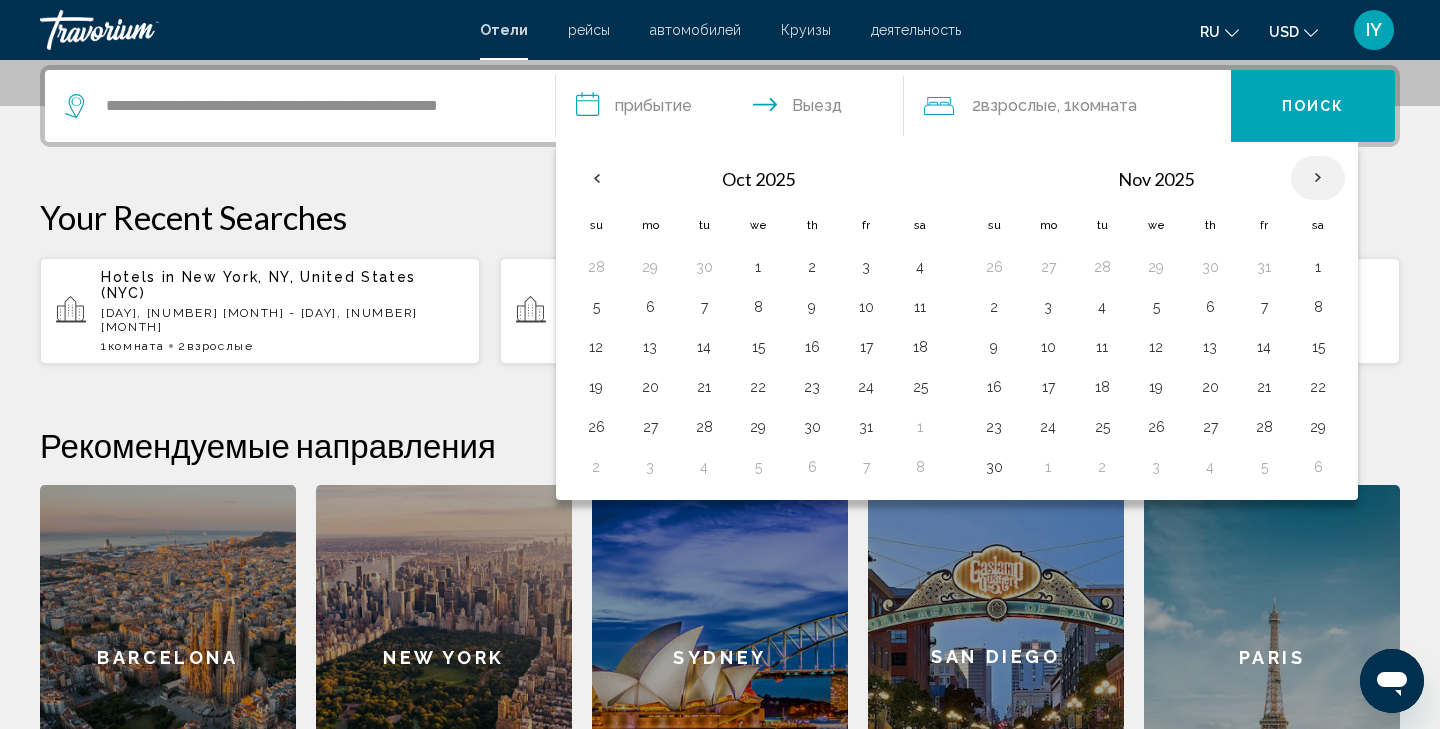 click at bounding box center [1318, 178] 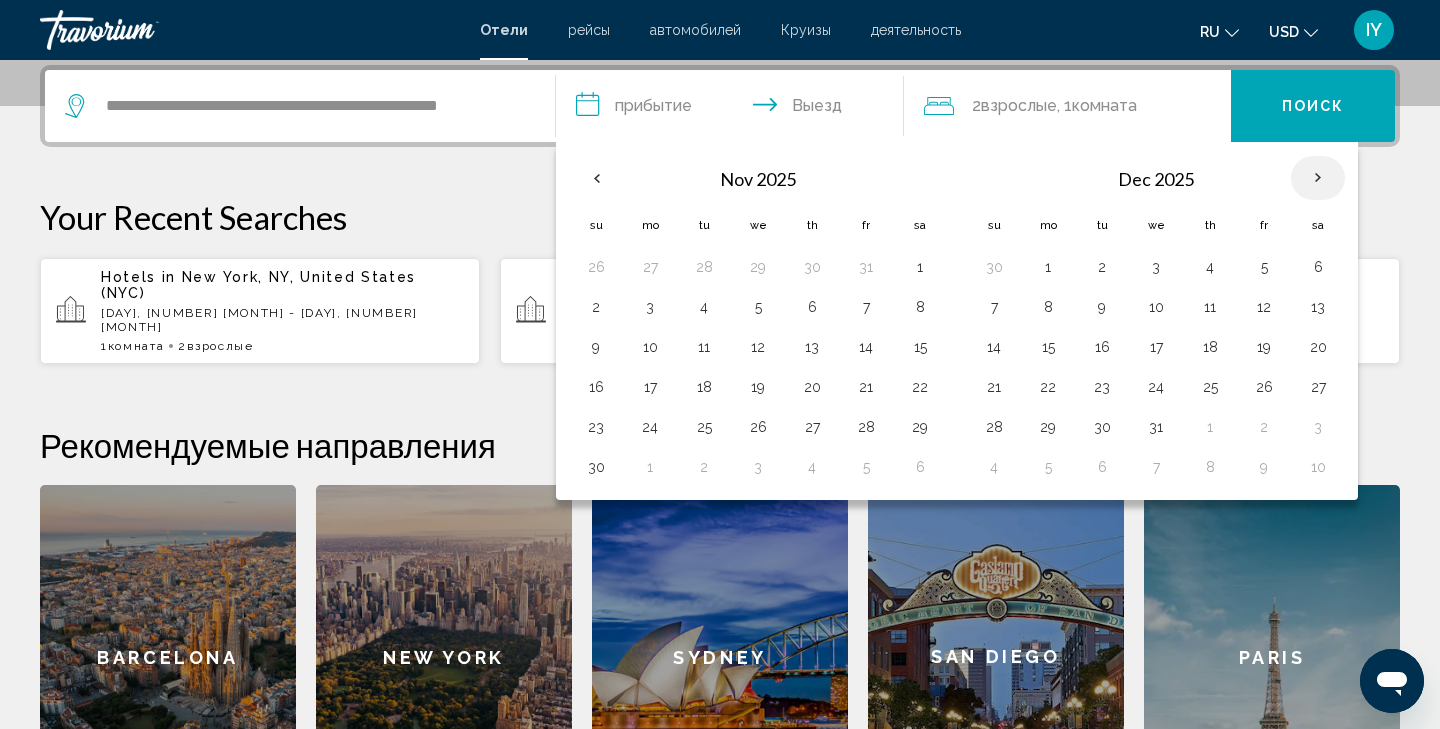 click at bounding box center [1318, 178] 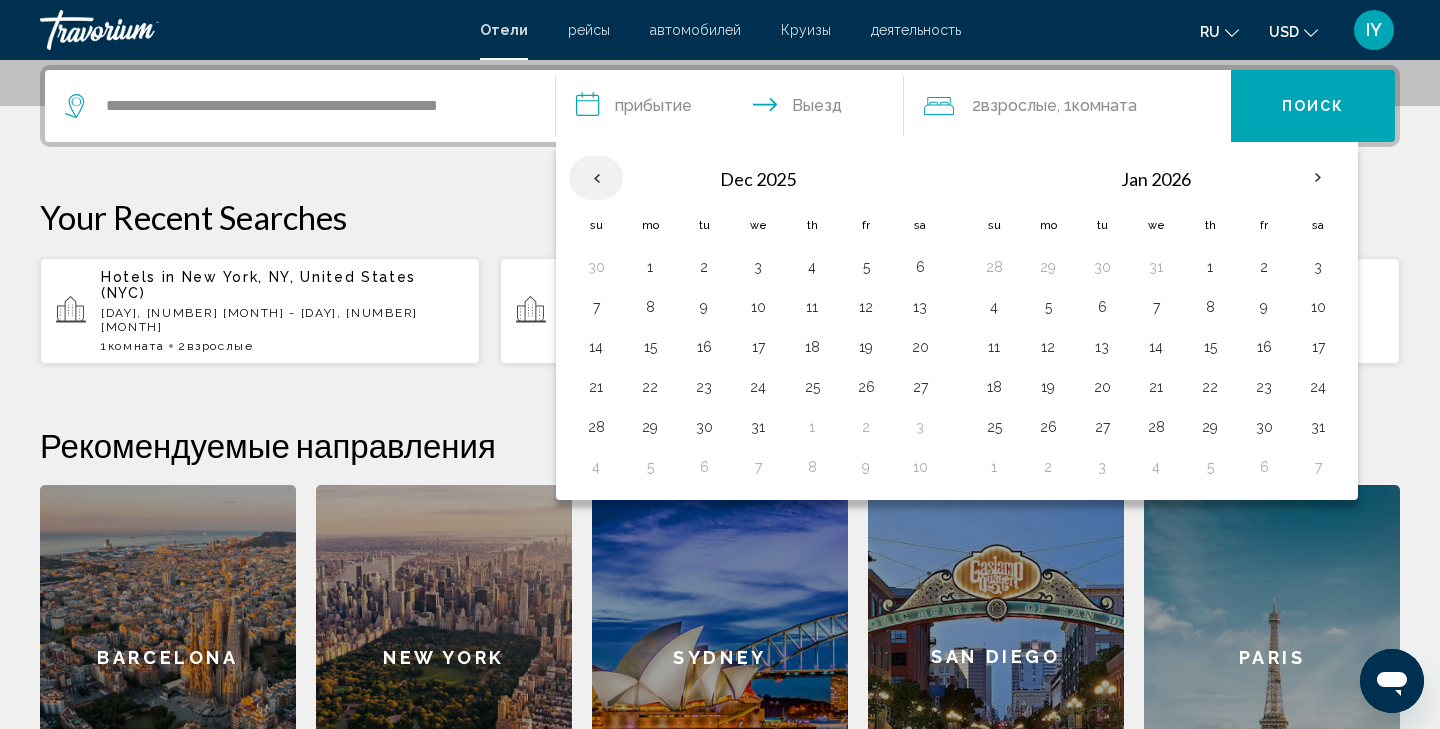 click at bounding box center (596, 178) 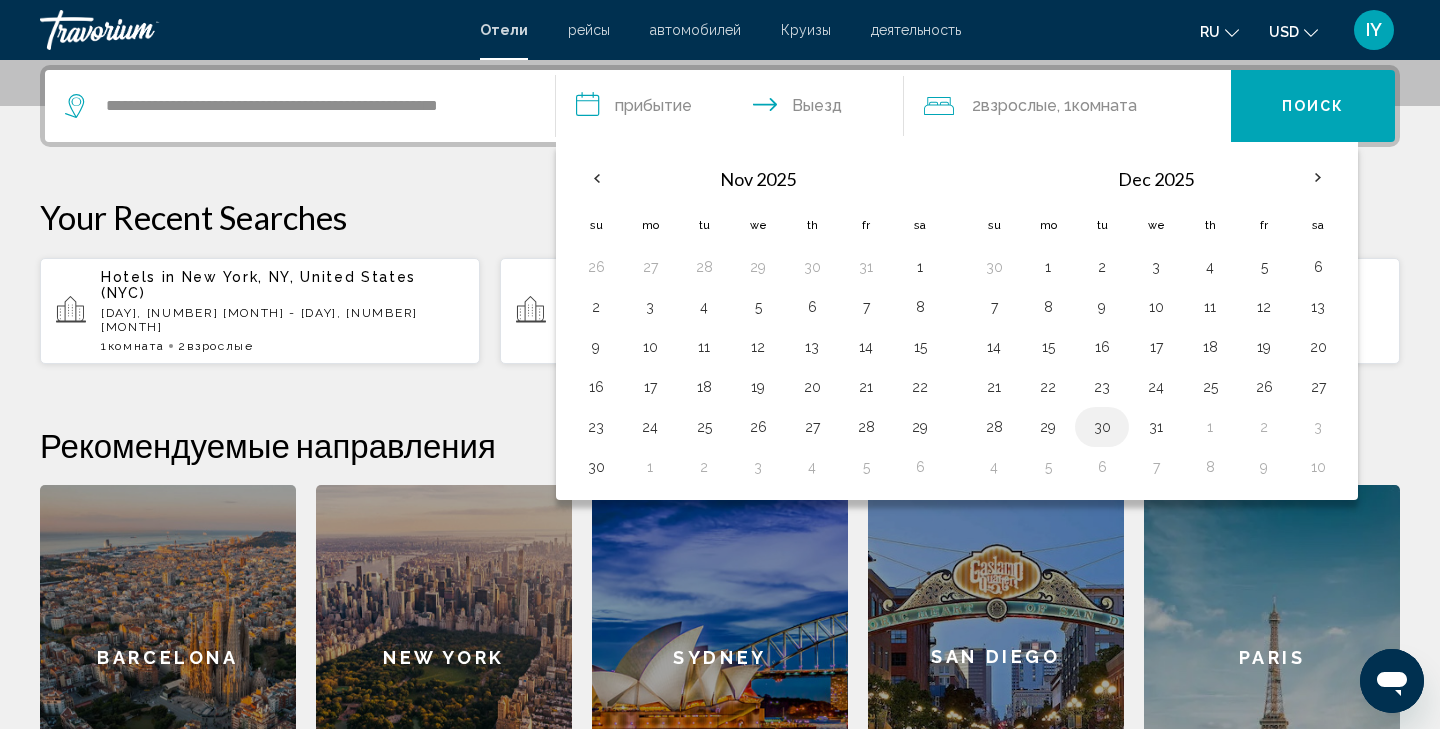 click on "30" at bounding box center [1102, 427] 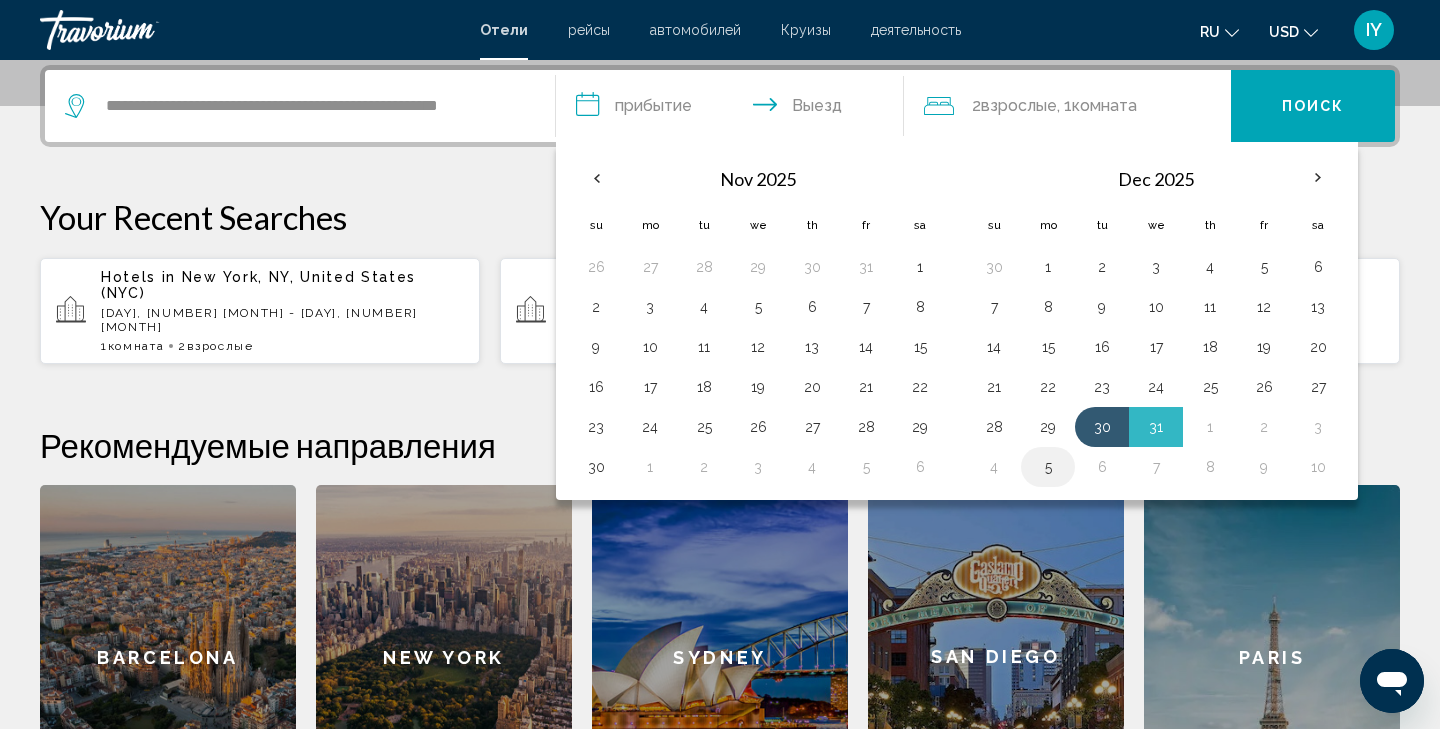 click on "5" at bounding box center (1048, 467) 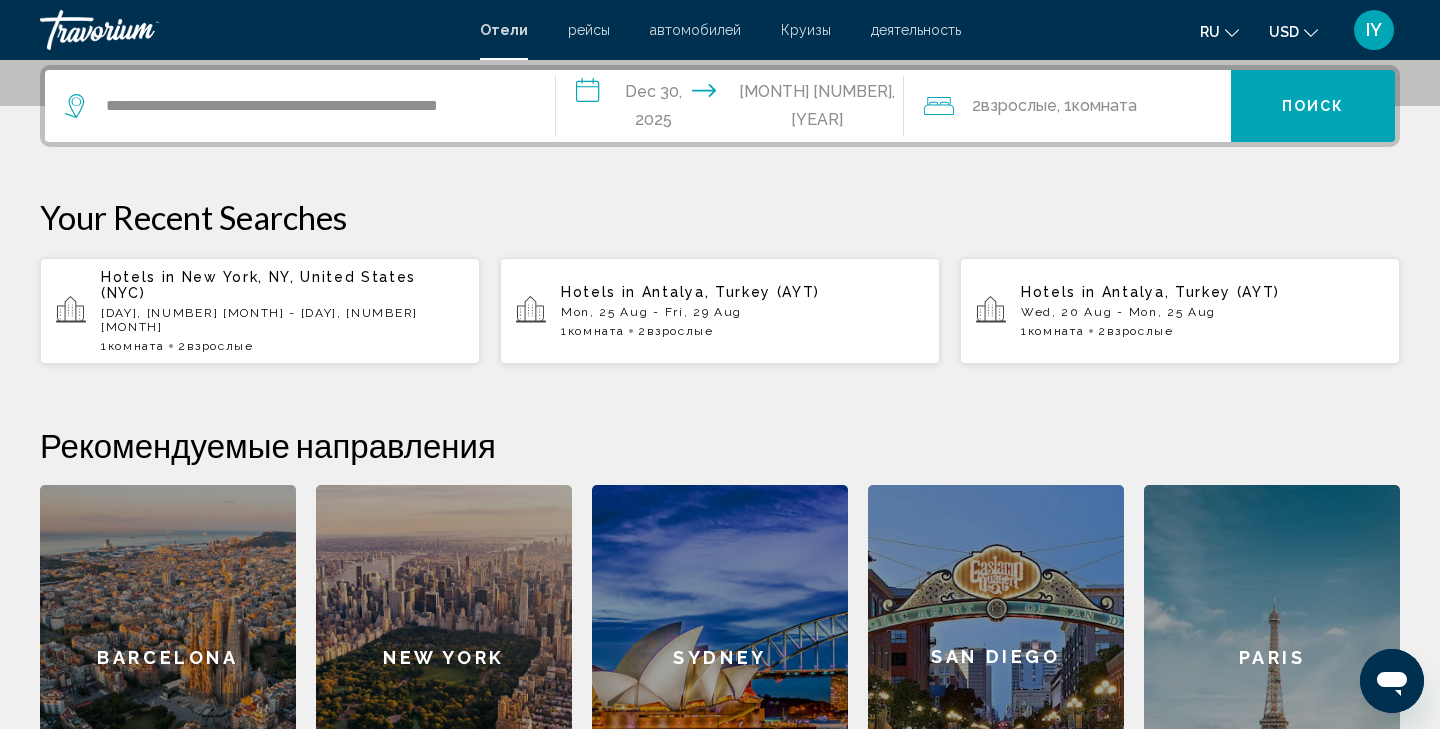 click on "Поиск" at bounding box center (1313, 106) 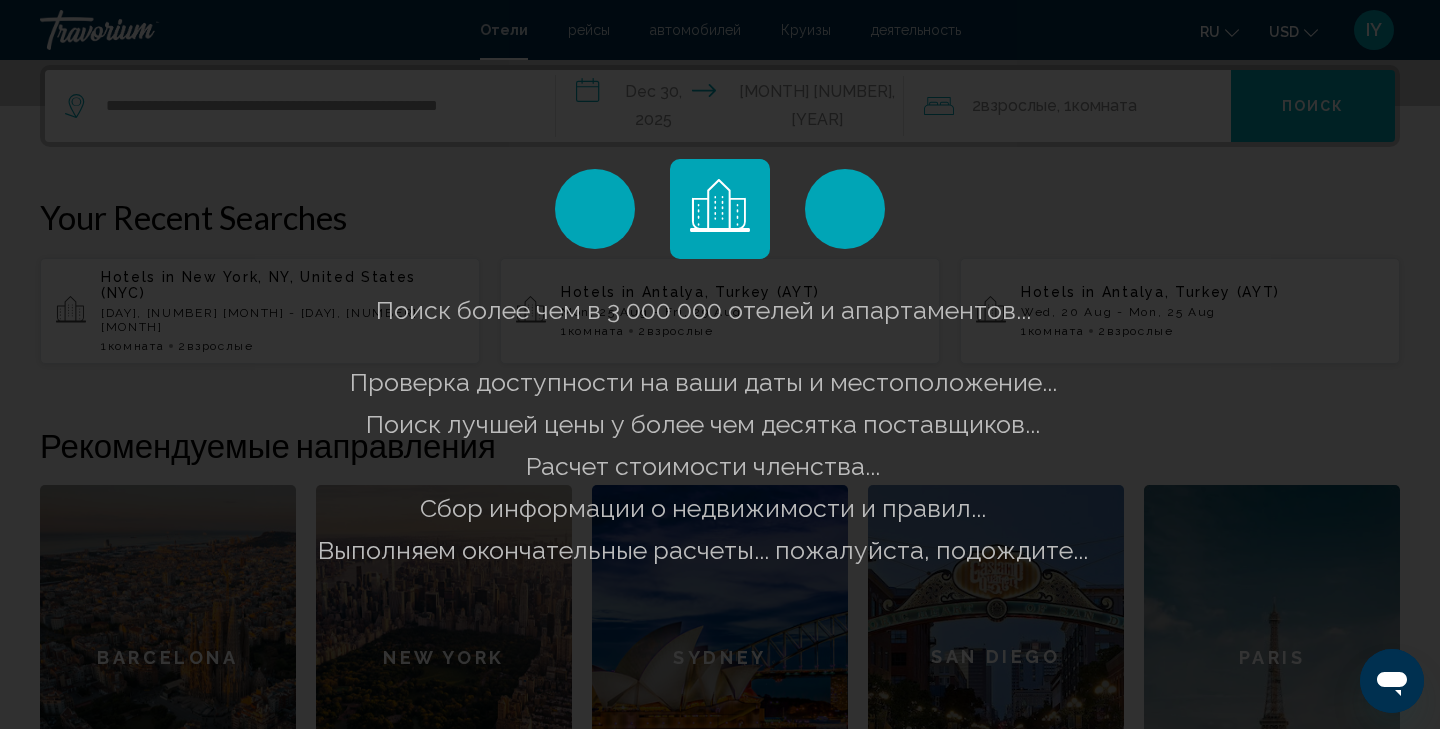 scroll, scrollTop: 0, scrollLeft: 0, axis: both 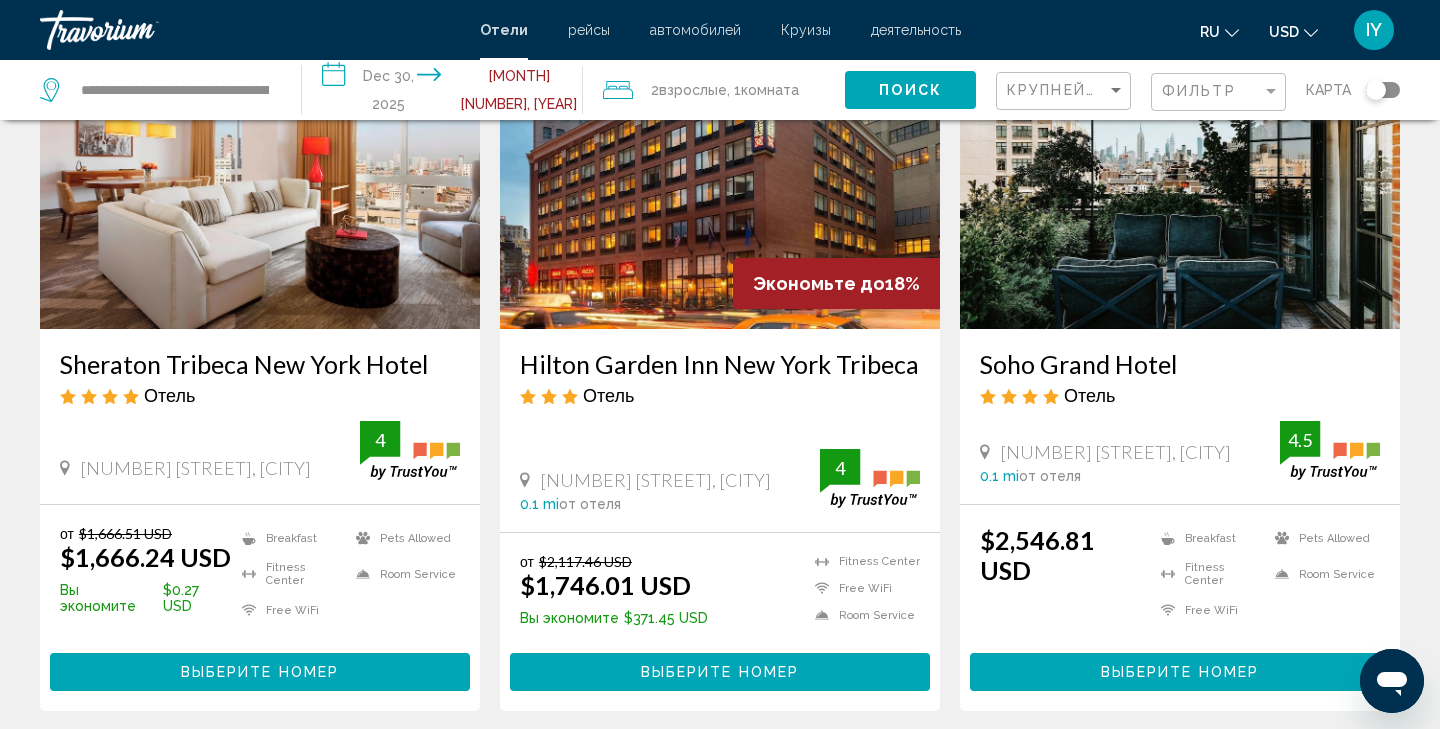 click on "Выберите номер" at bounding box center [260, 673] 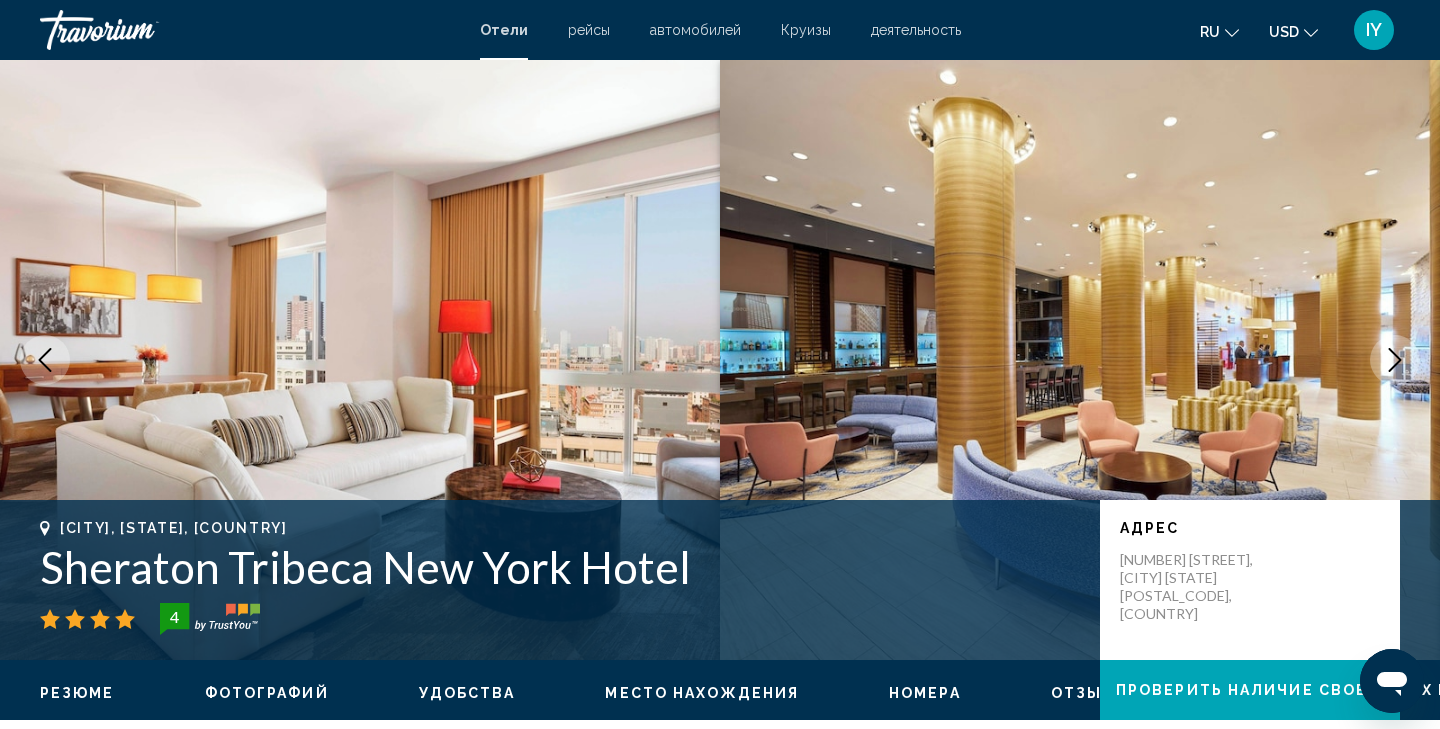 scroll, scrollTop: 0, scrollLeft: 0, axis: both 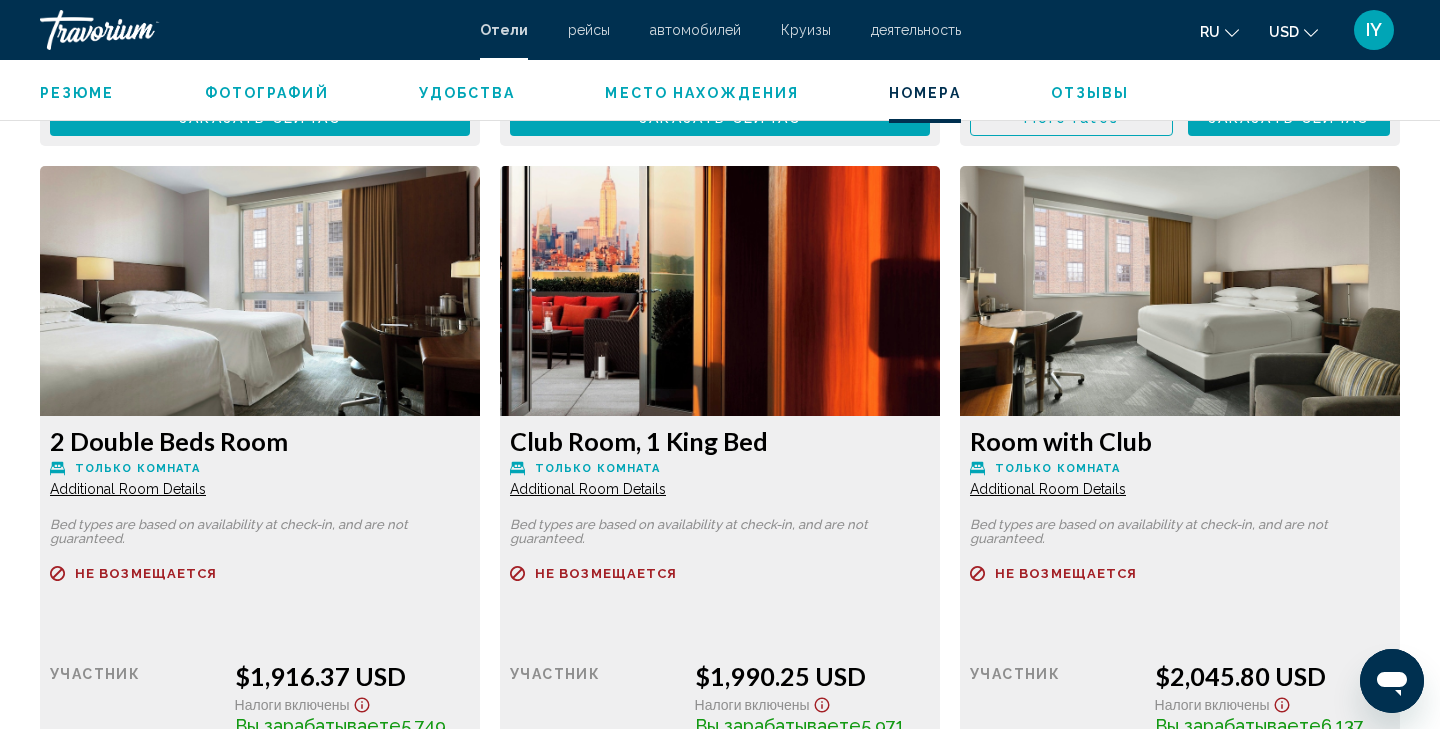 click at bounding box center [260, -1783] 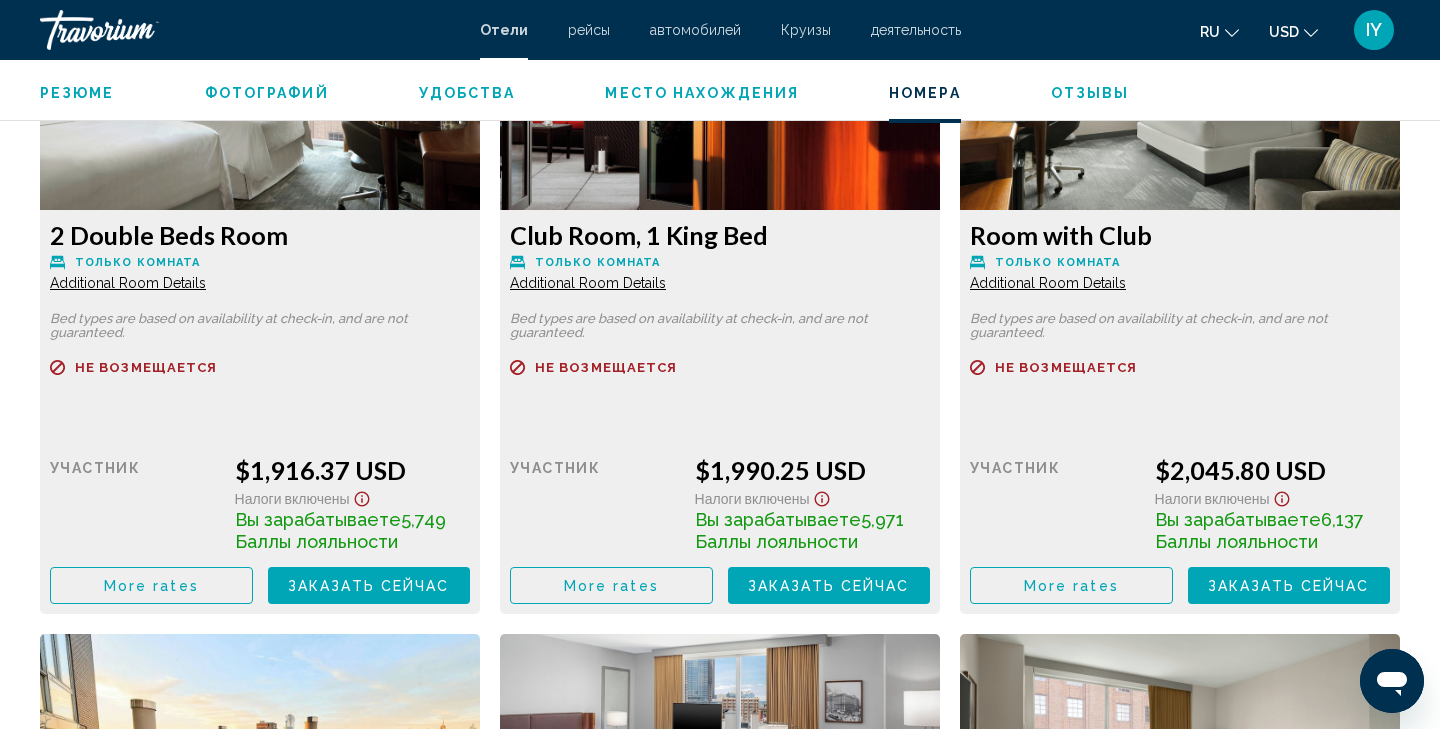 scroll, scrollTop: 4955, scrollLeft: 0, axis: vertical 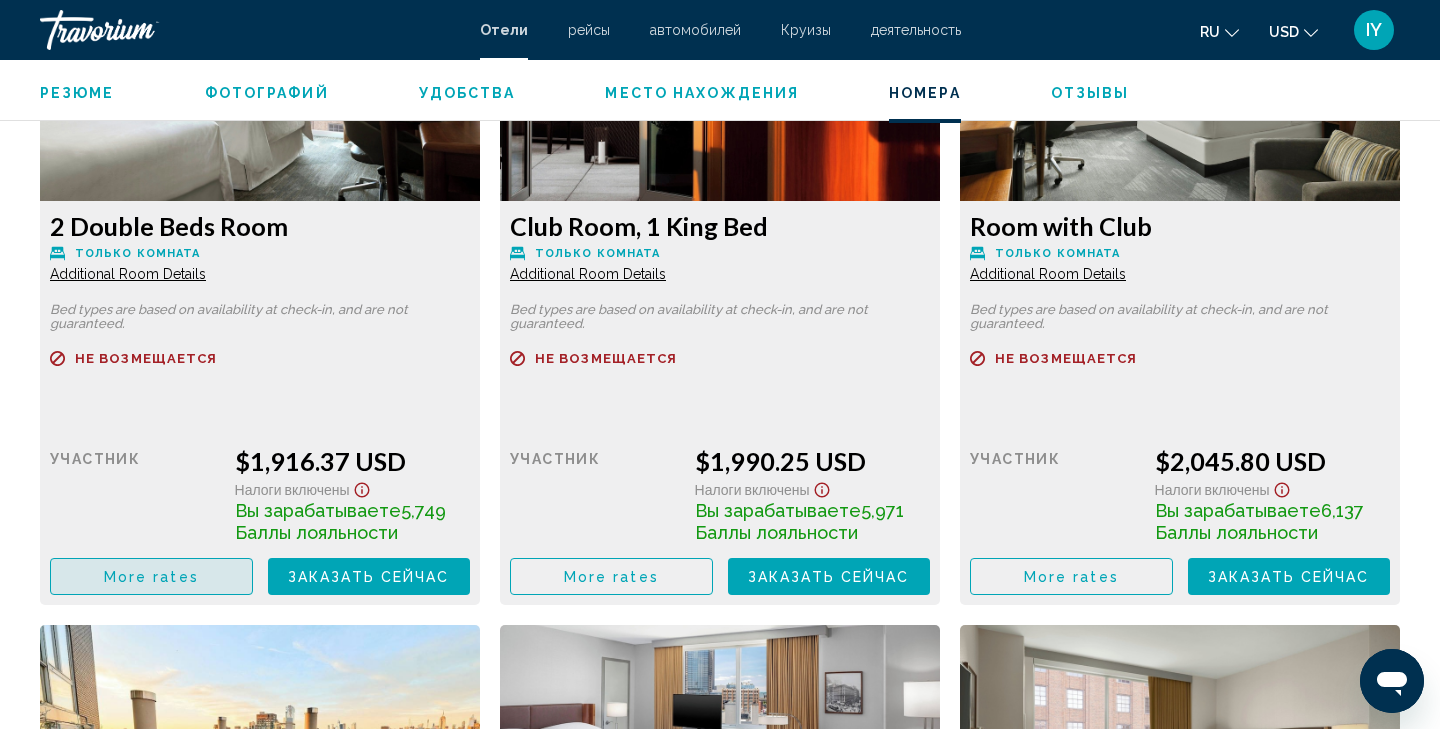 click on "More rates" at bounding box center (151, -1476) 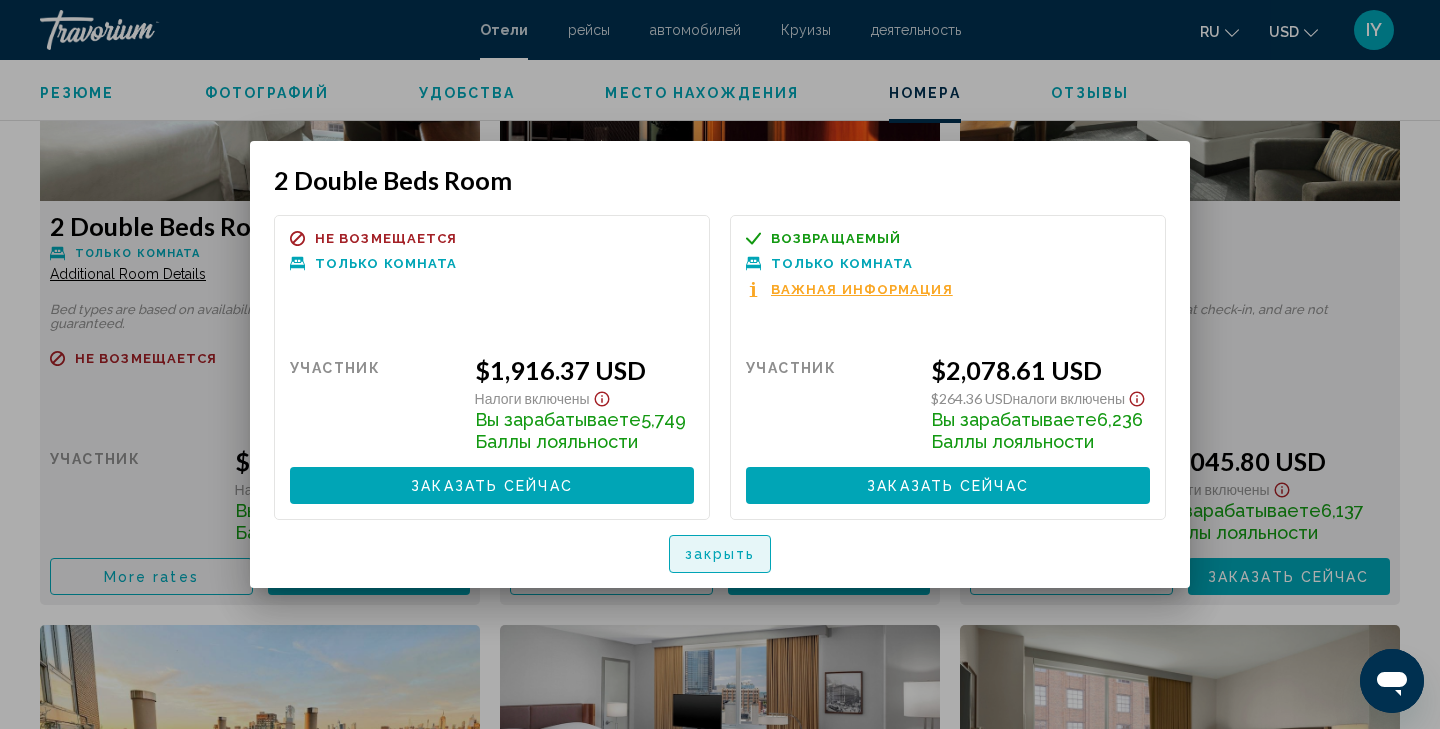 click on "закрыть" at bounding box center [720, 555] 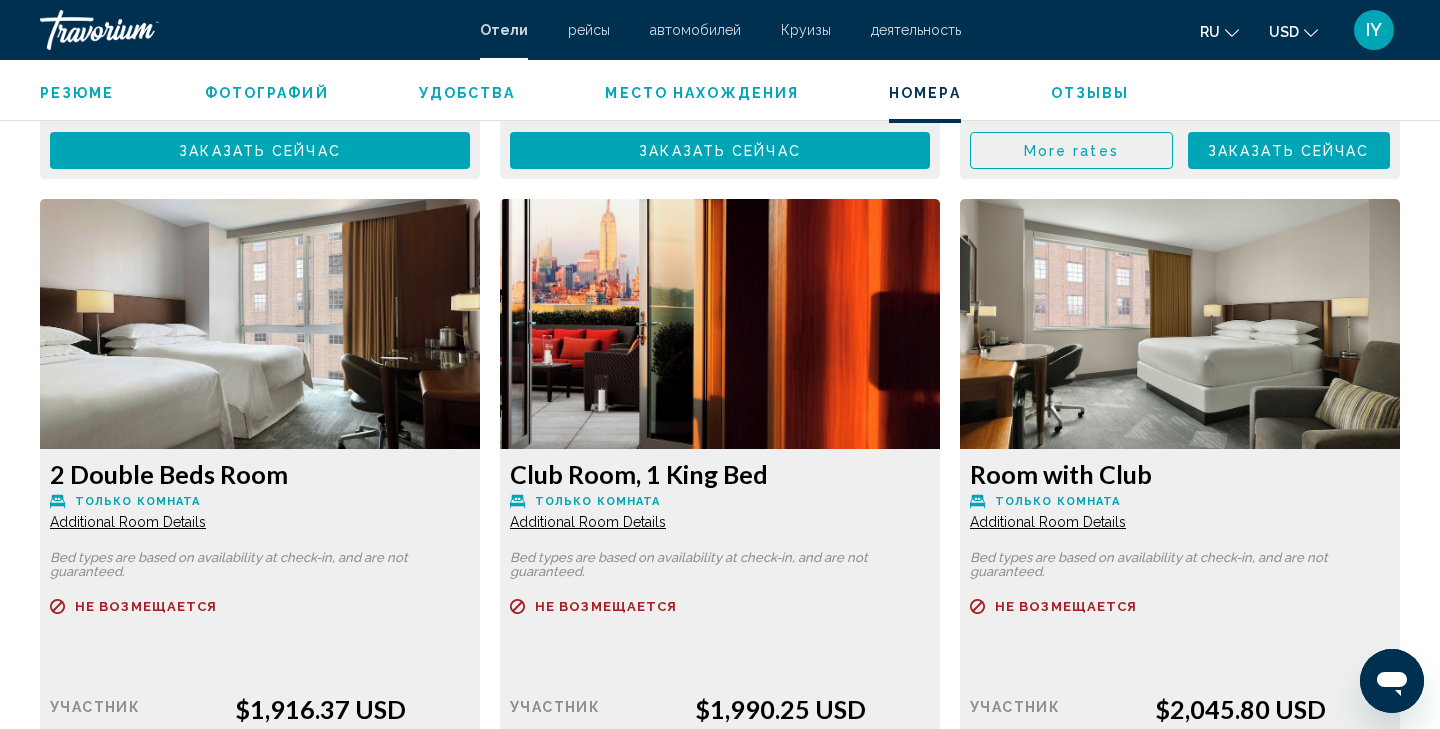 scroll, scrollTop: 4706, scrollLeft: 0, axis: vertical 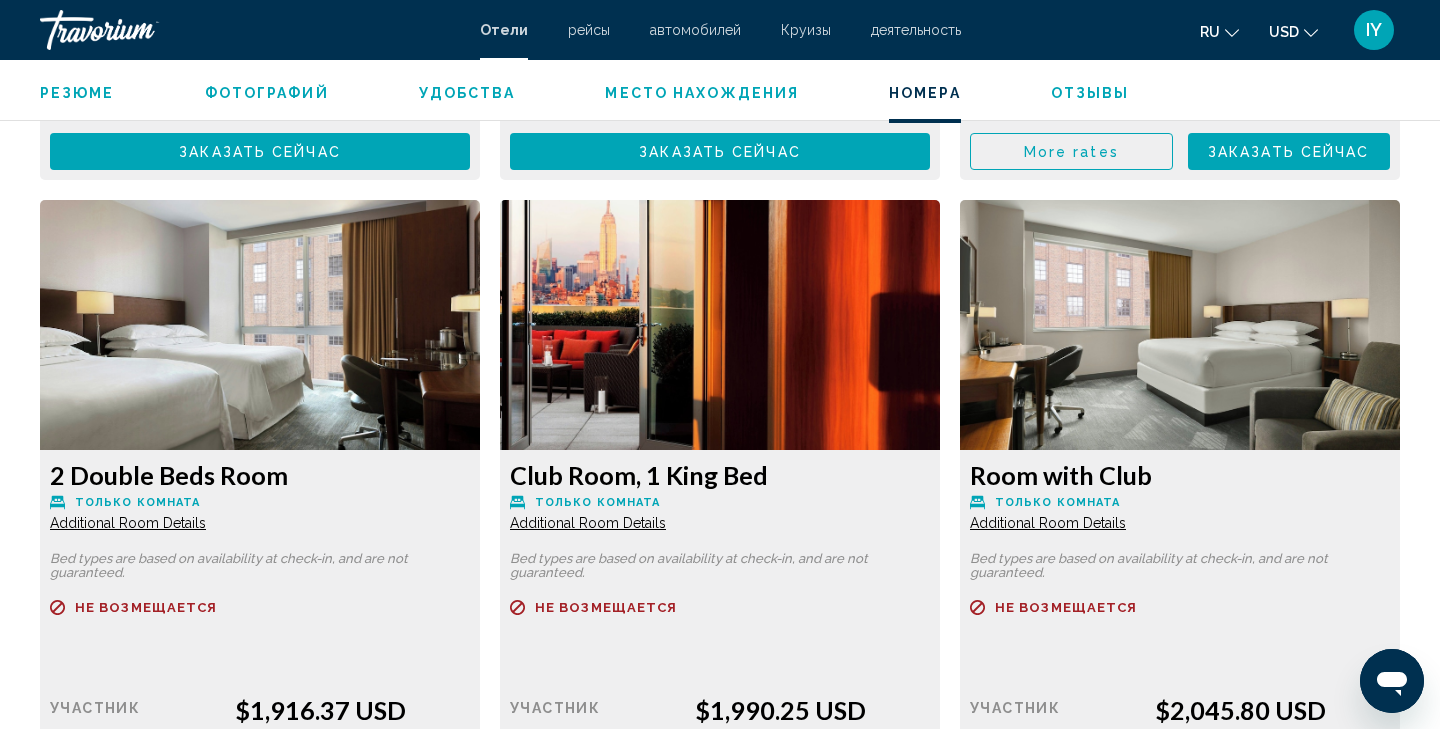 click at bounding box center (260, -1749) 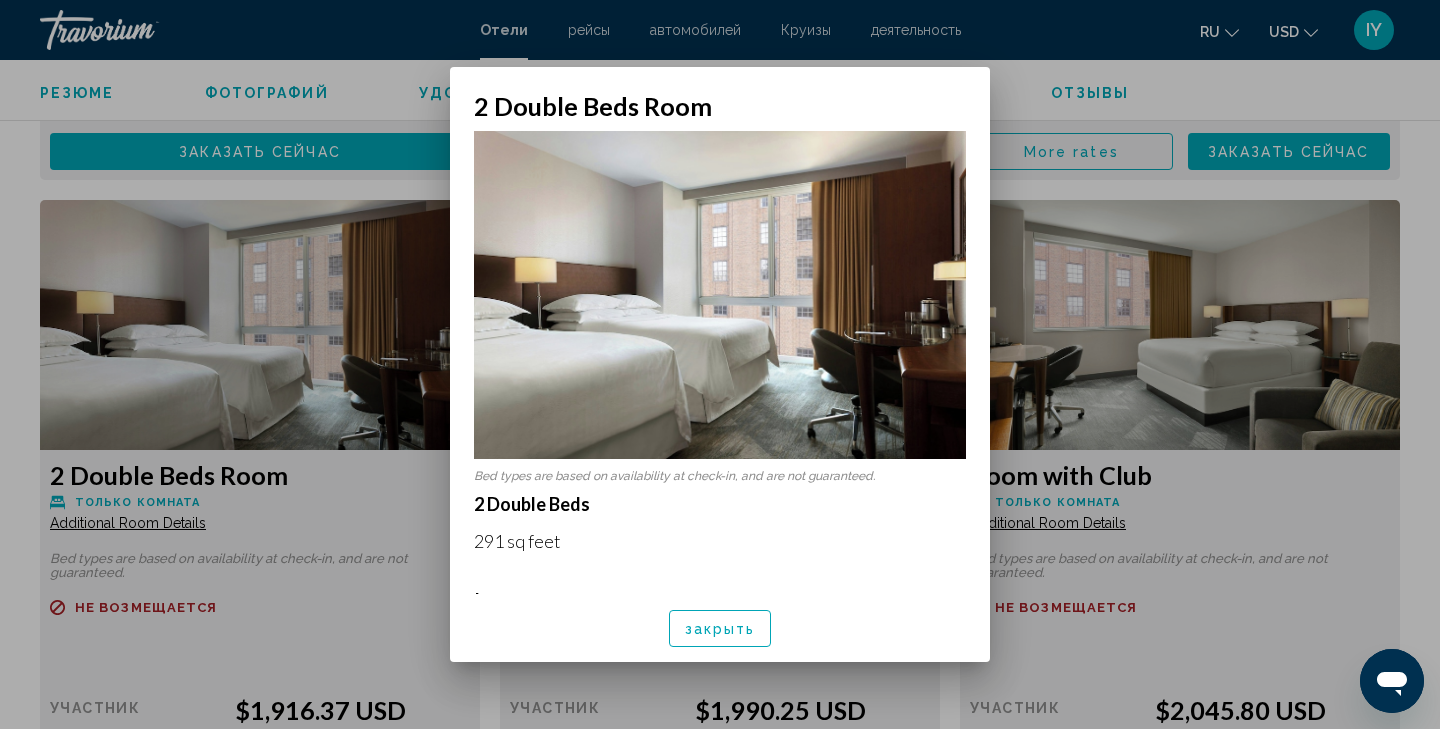 scroll, scrollTop: 0, scrollLeft: 0, axis: both 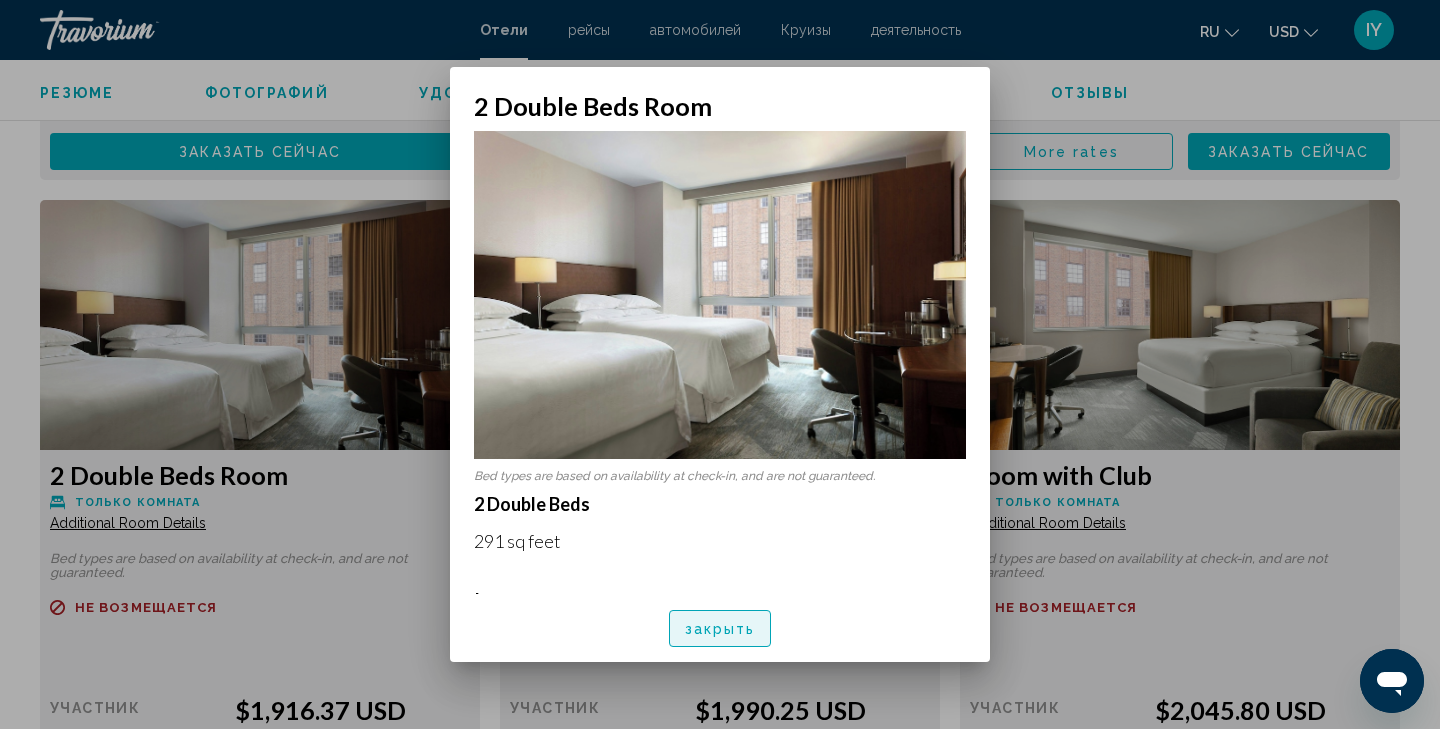 click on "закрыть" at bounding box center [720, 629] 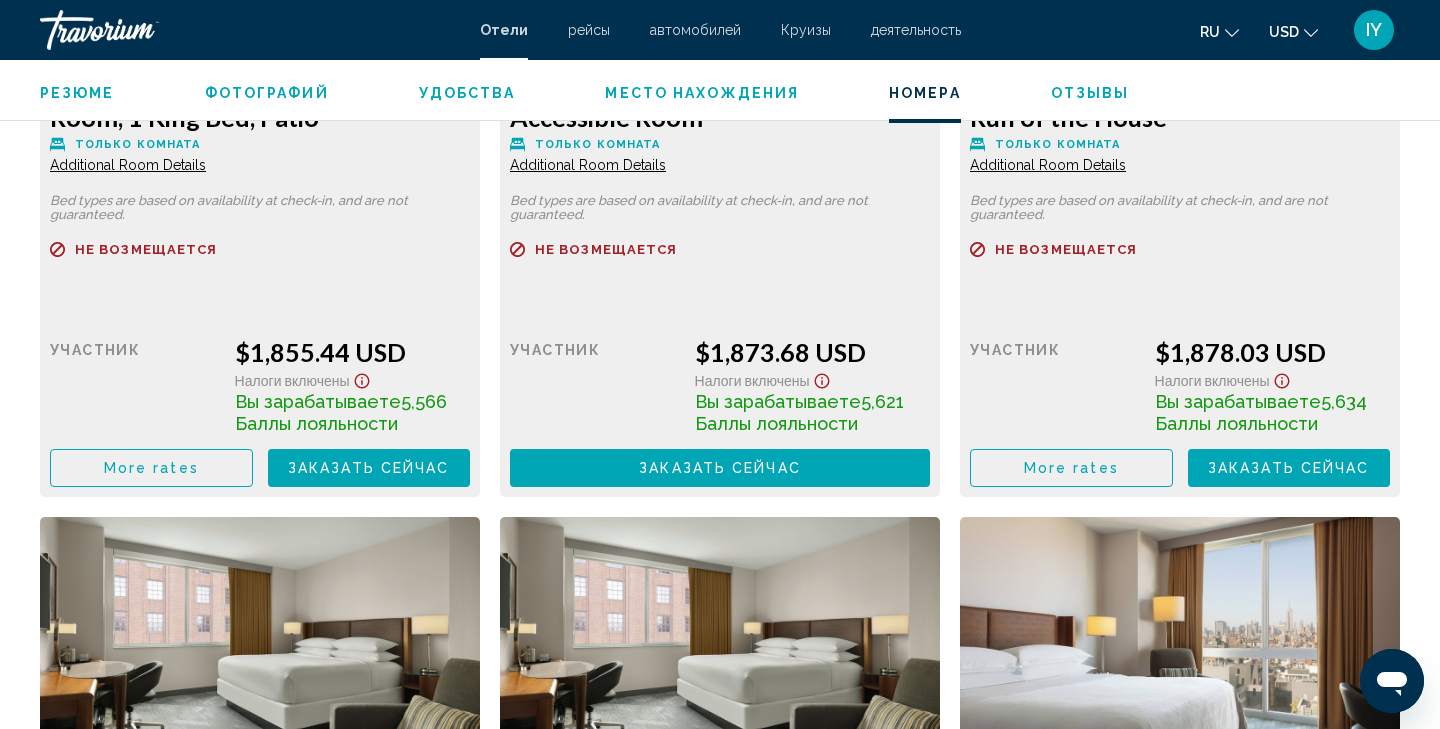 scroll, scrollTop: 3404, scrollLeft: 0, axis: vertical 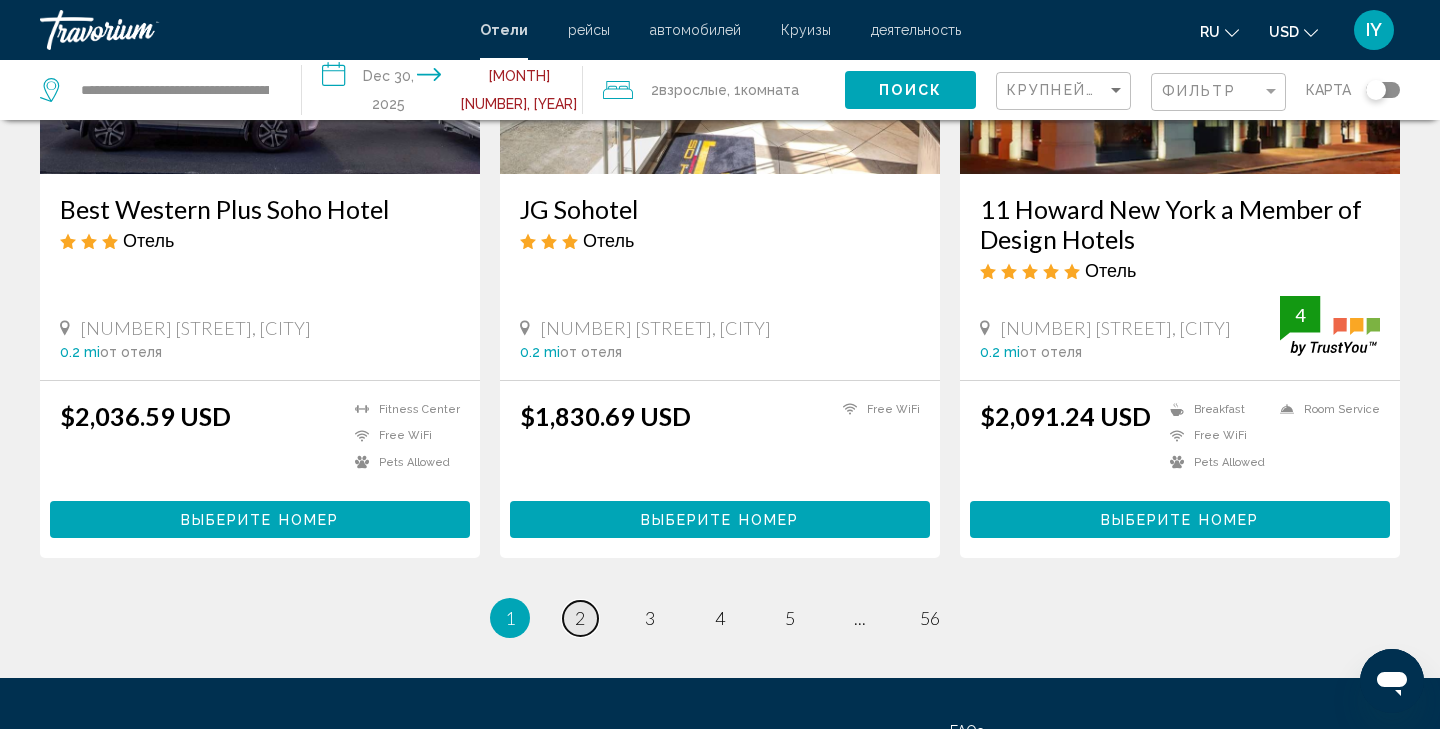 click on "2" at bounding box center [580, 618] 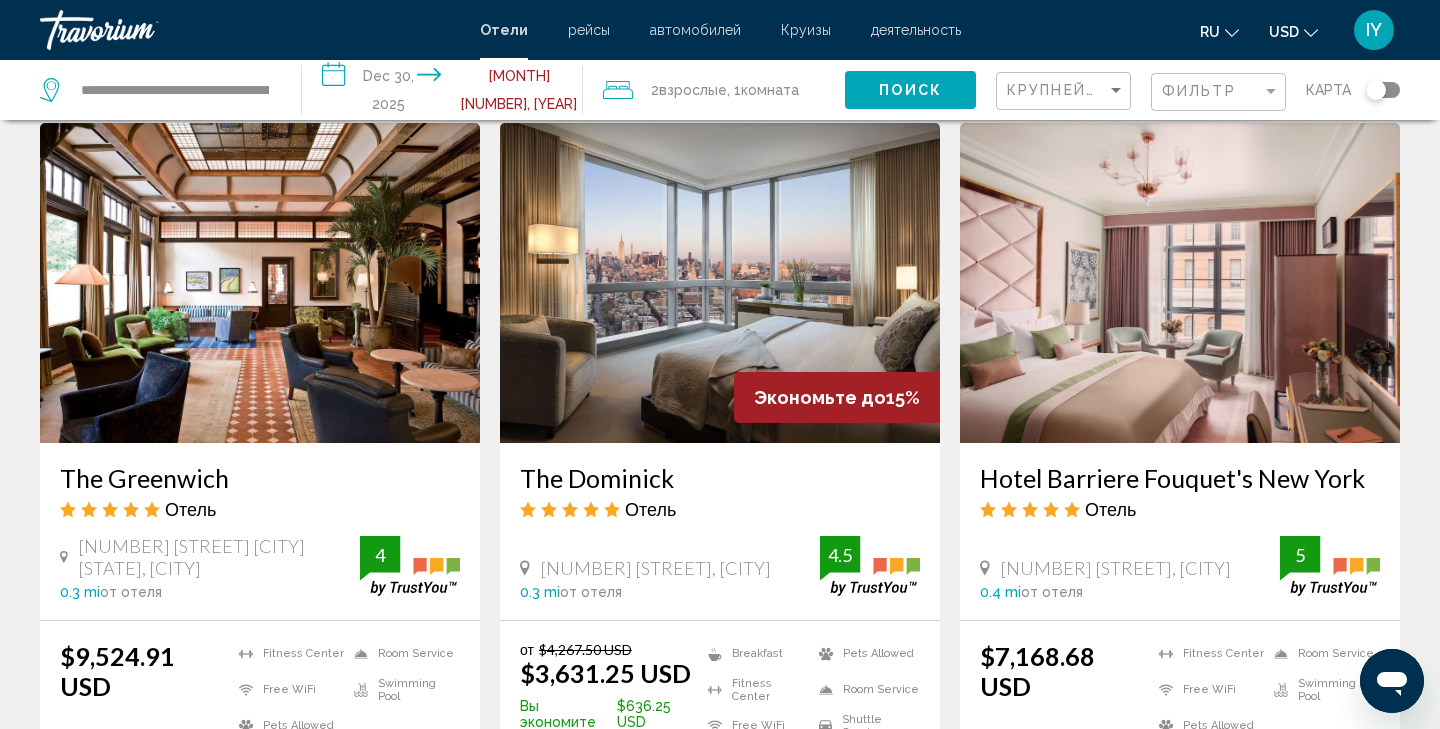 scroll, scrollTop: 779, scrollLeft: 0, axis: vertical 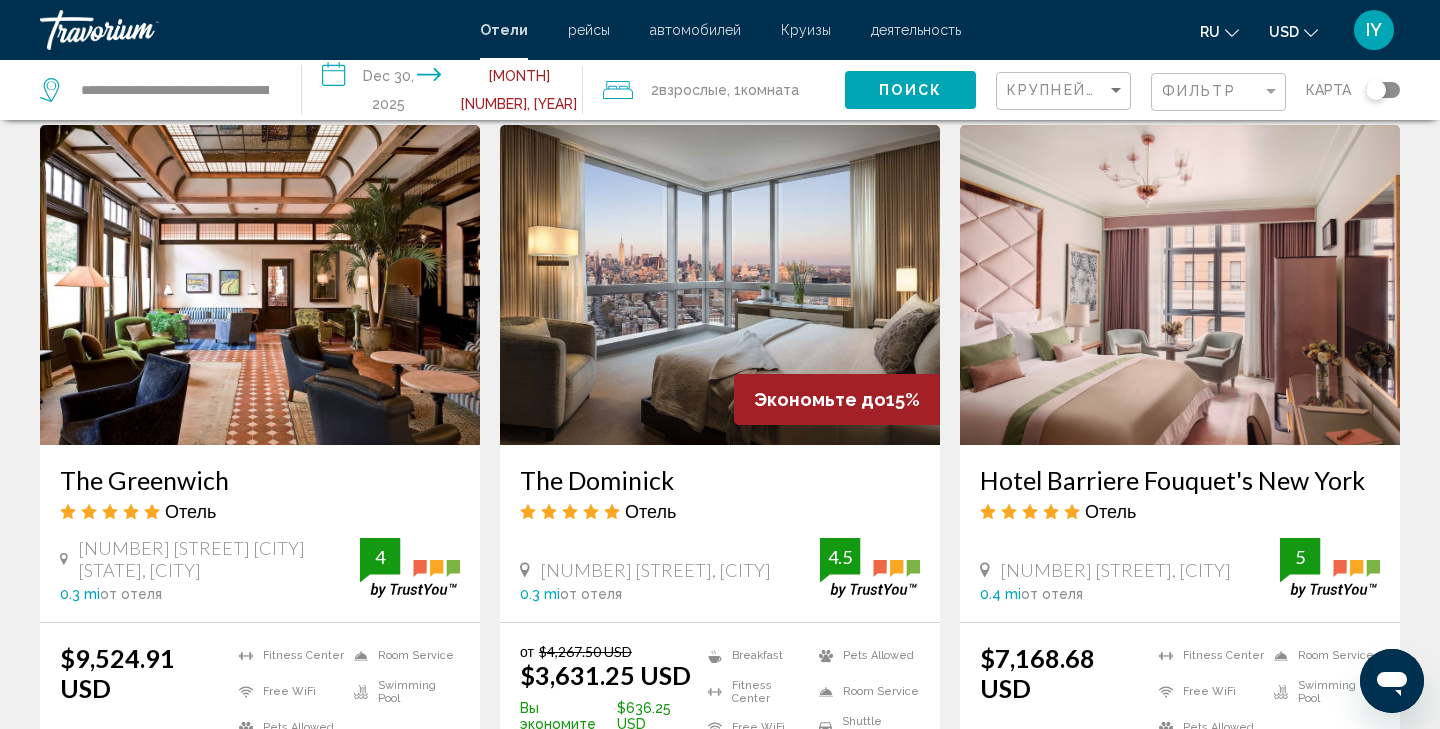 click at bounding box center (720, 285) 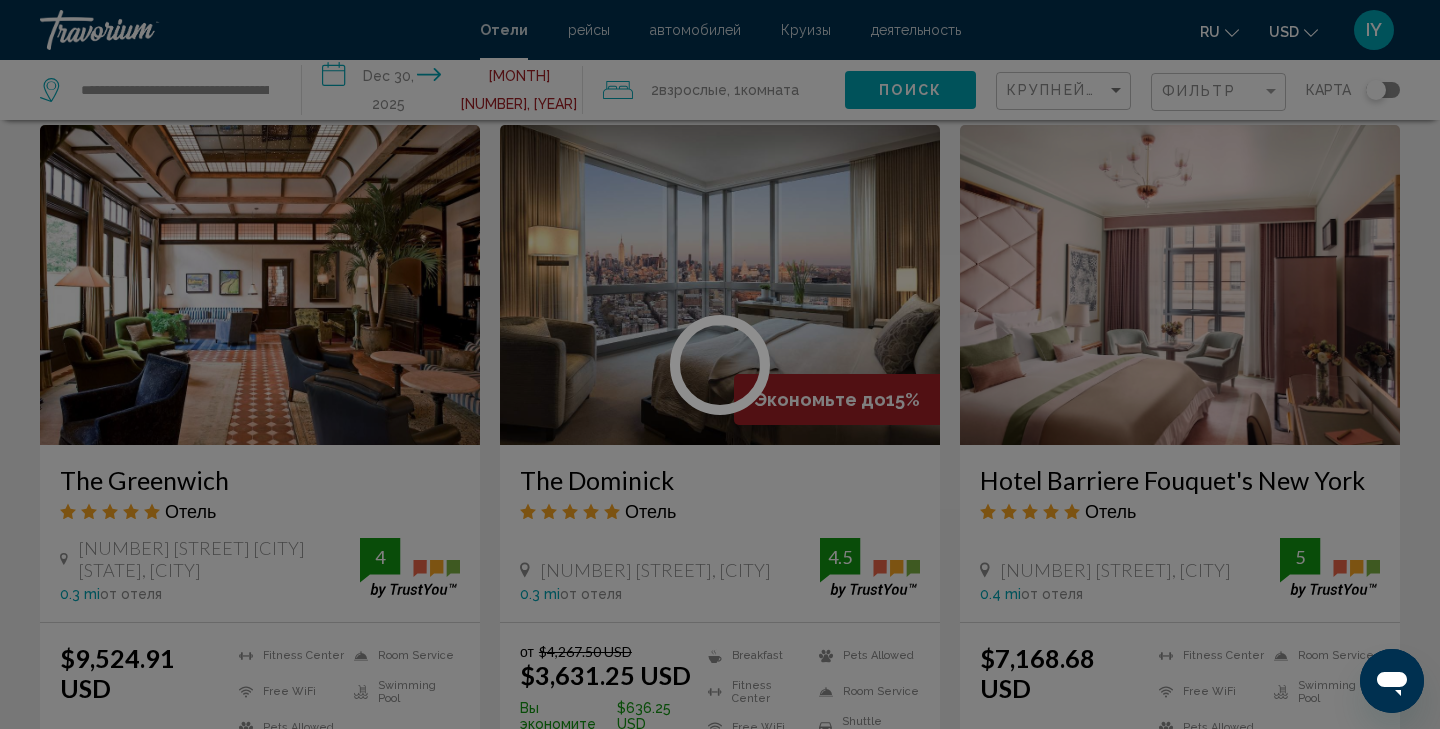 scroll, scrollTop: 0, scrollLeft: 0, axis: both 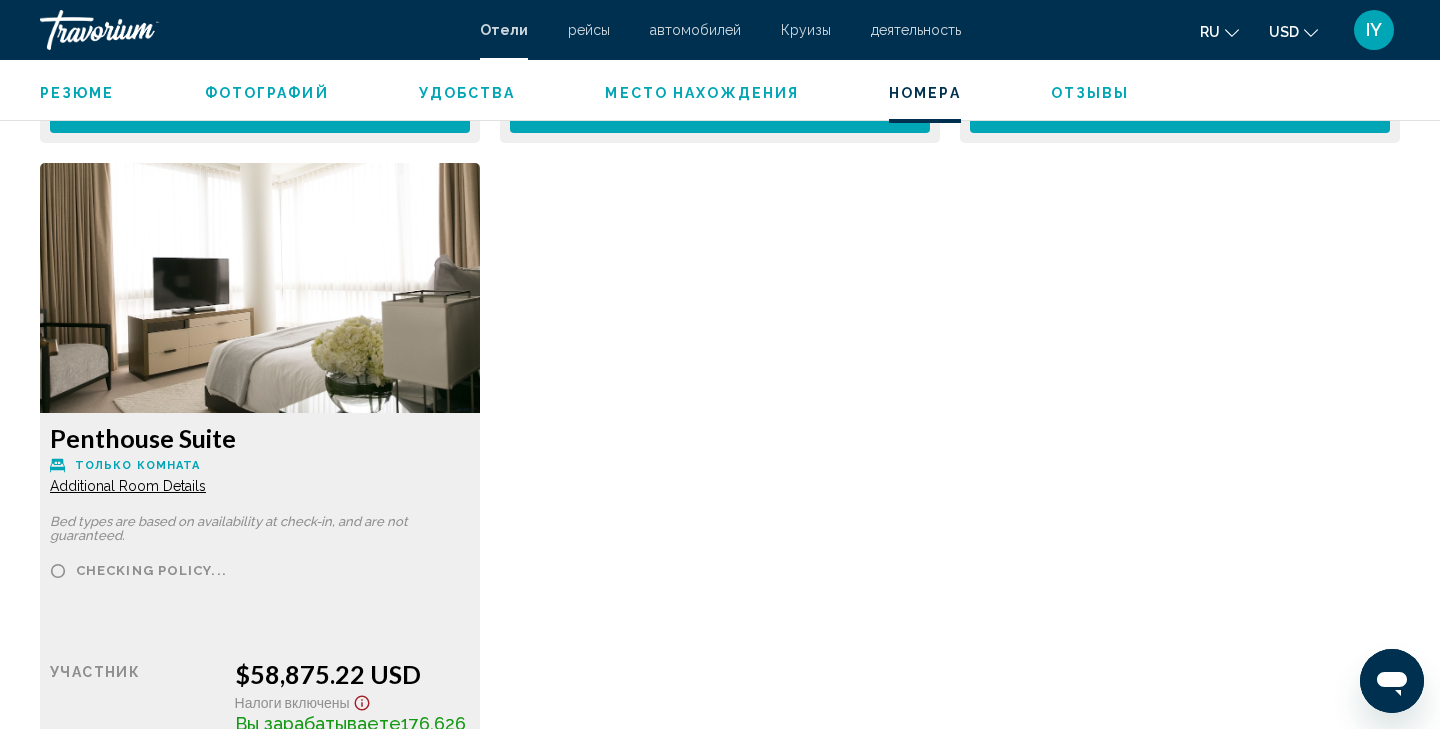 click at bounding box center [260, -6961] 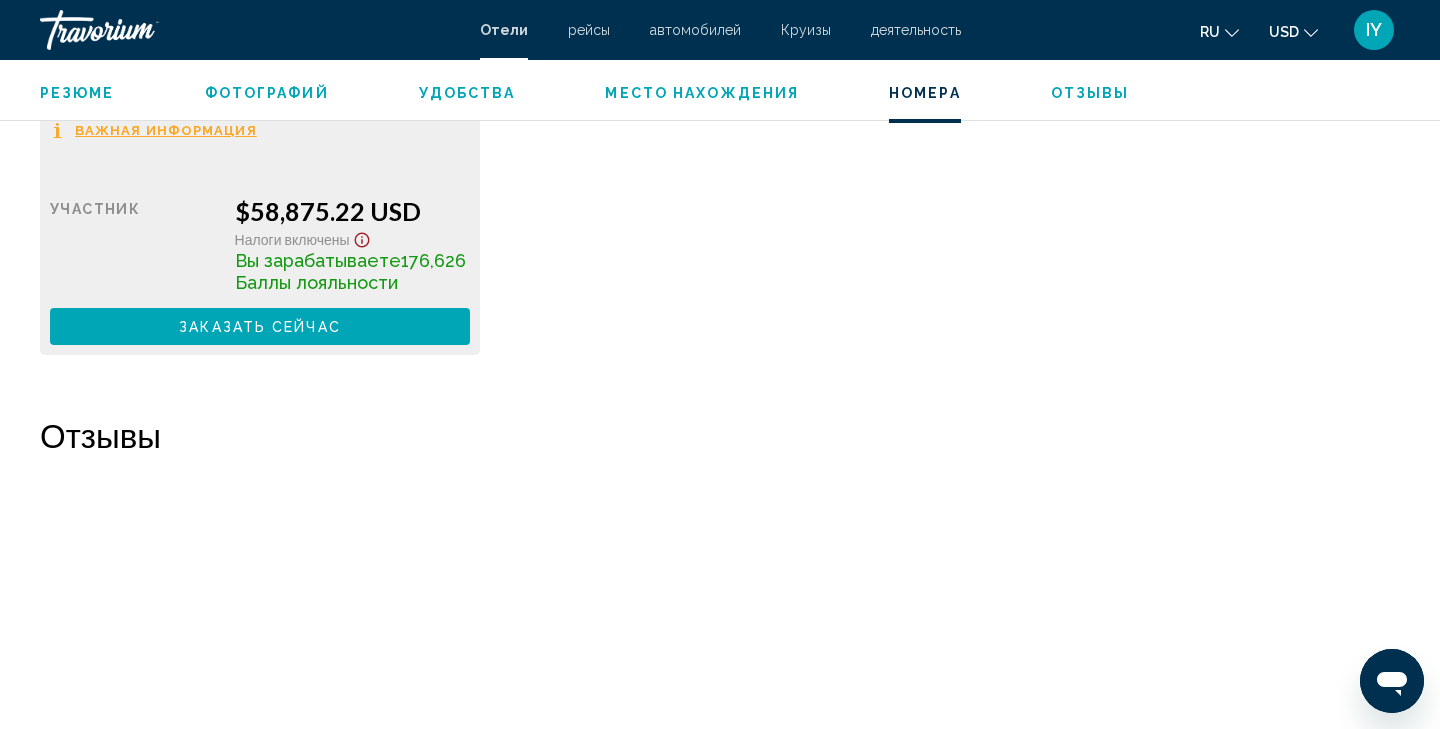 scroll, scrollTop: 10391, scrollLeft: 0, axis: vertical 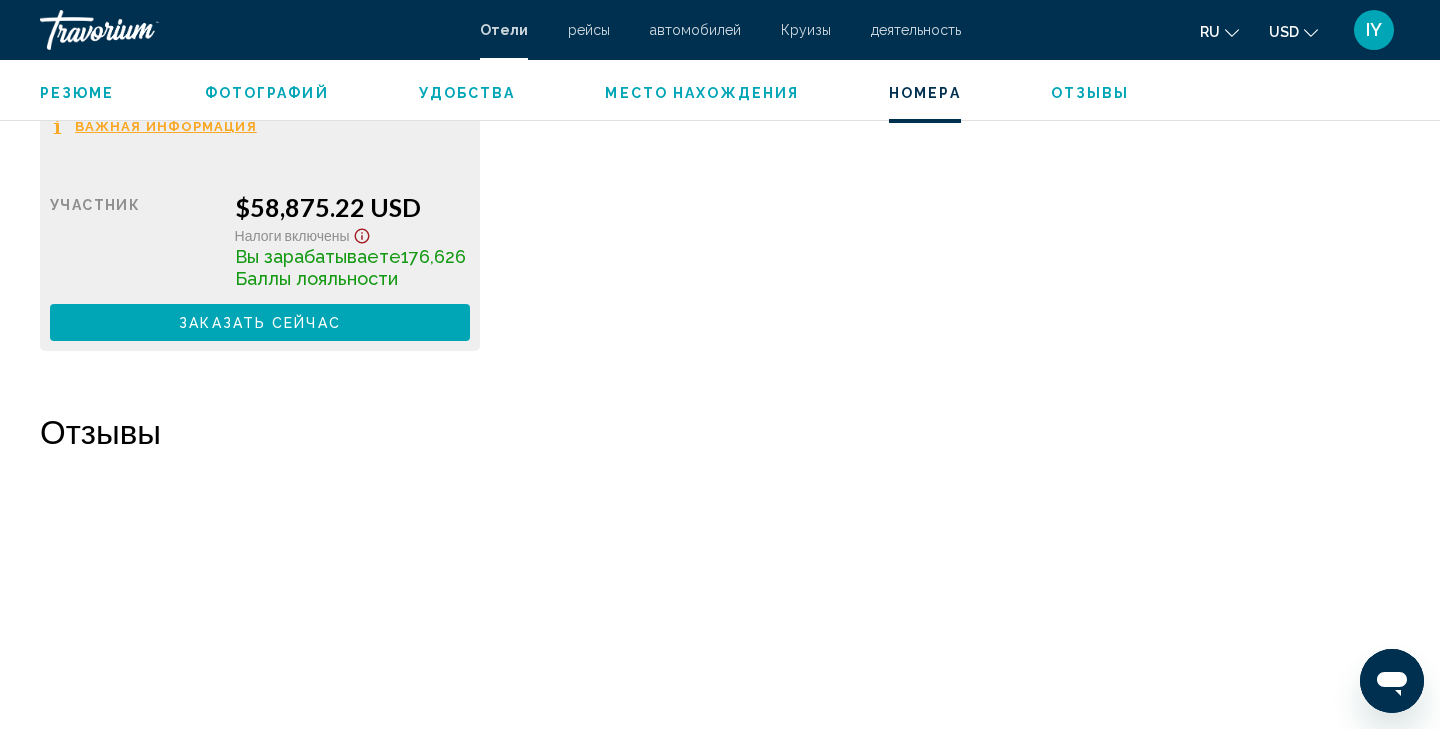 click on "Заказать сейчас" at bounding box center (369, -6836) 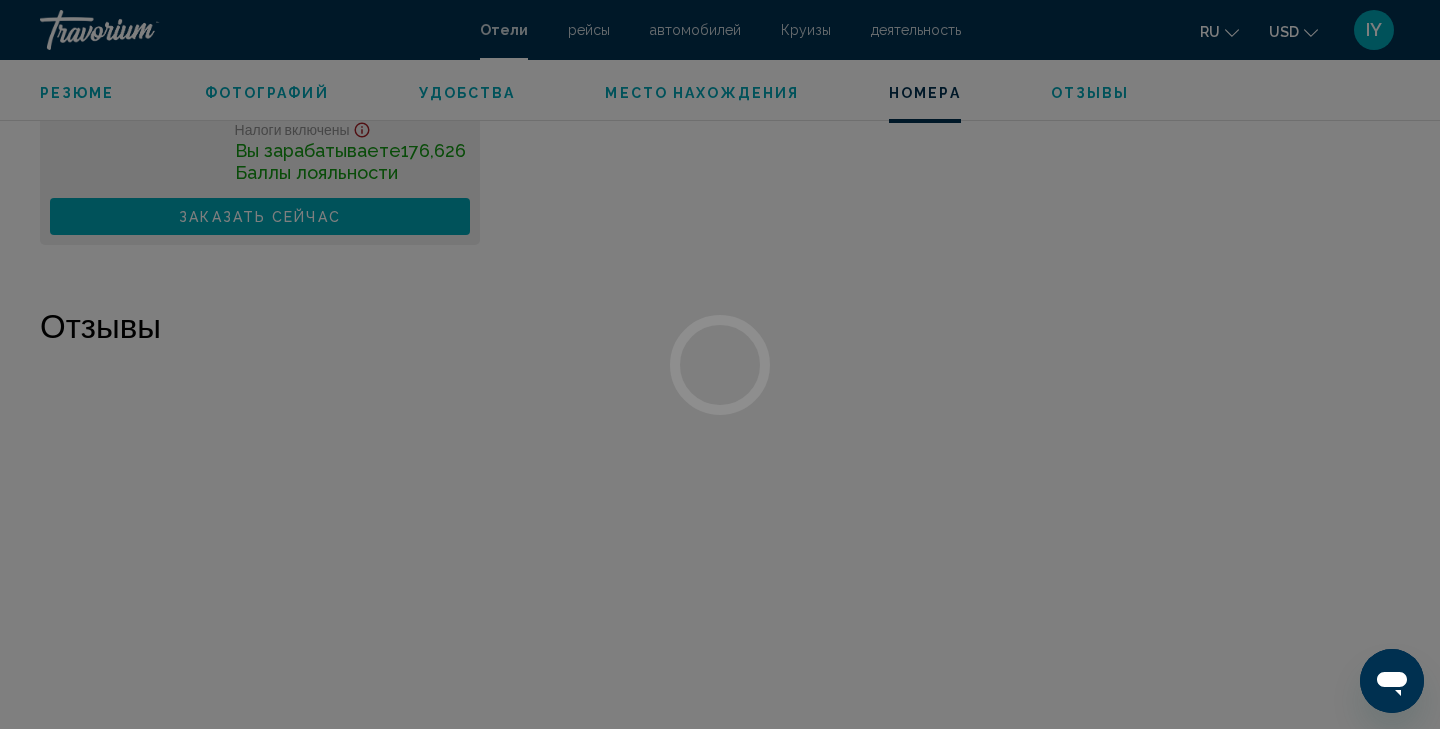 scroll, scrollTop: 10499, scrollLeft: 0, axis: vertical 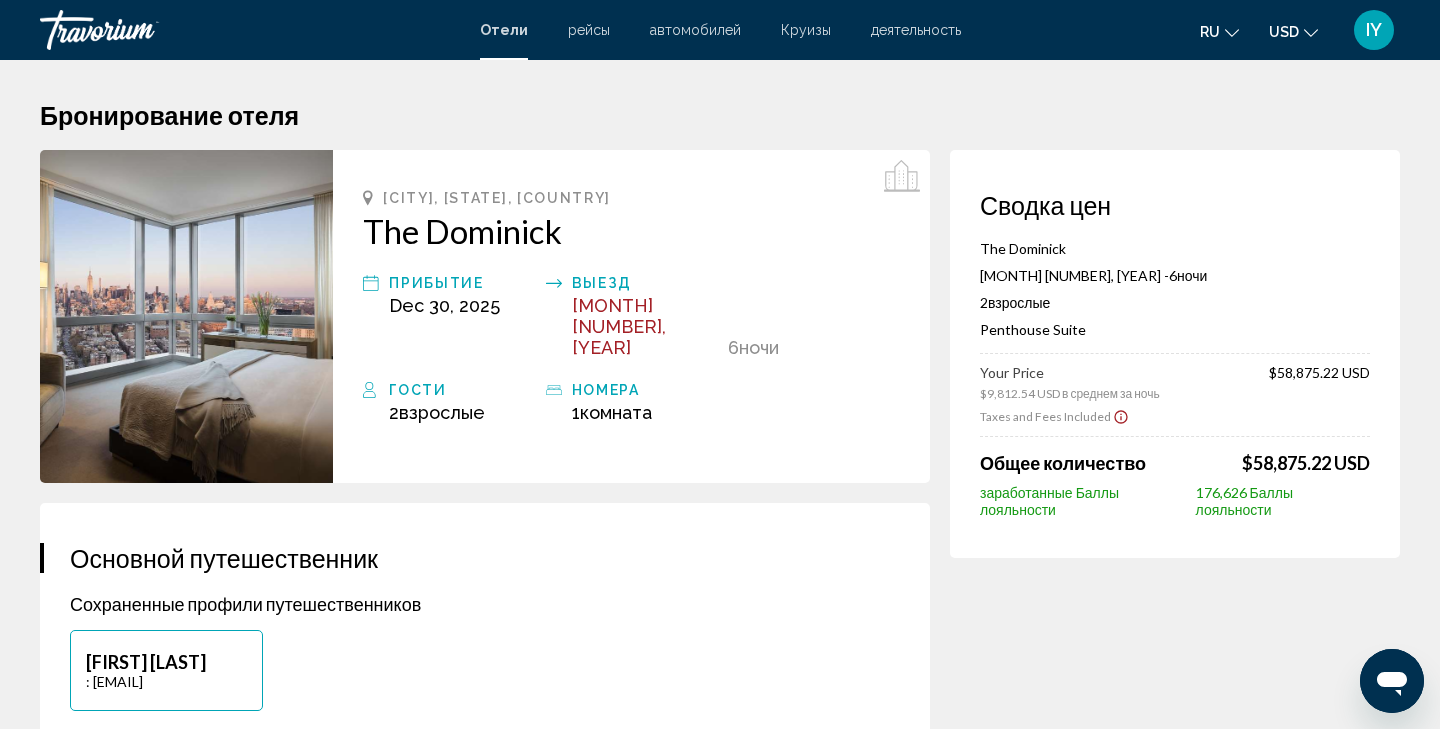 click at bounding box center [186, 316] 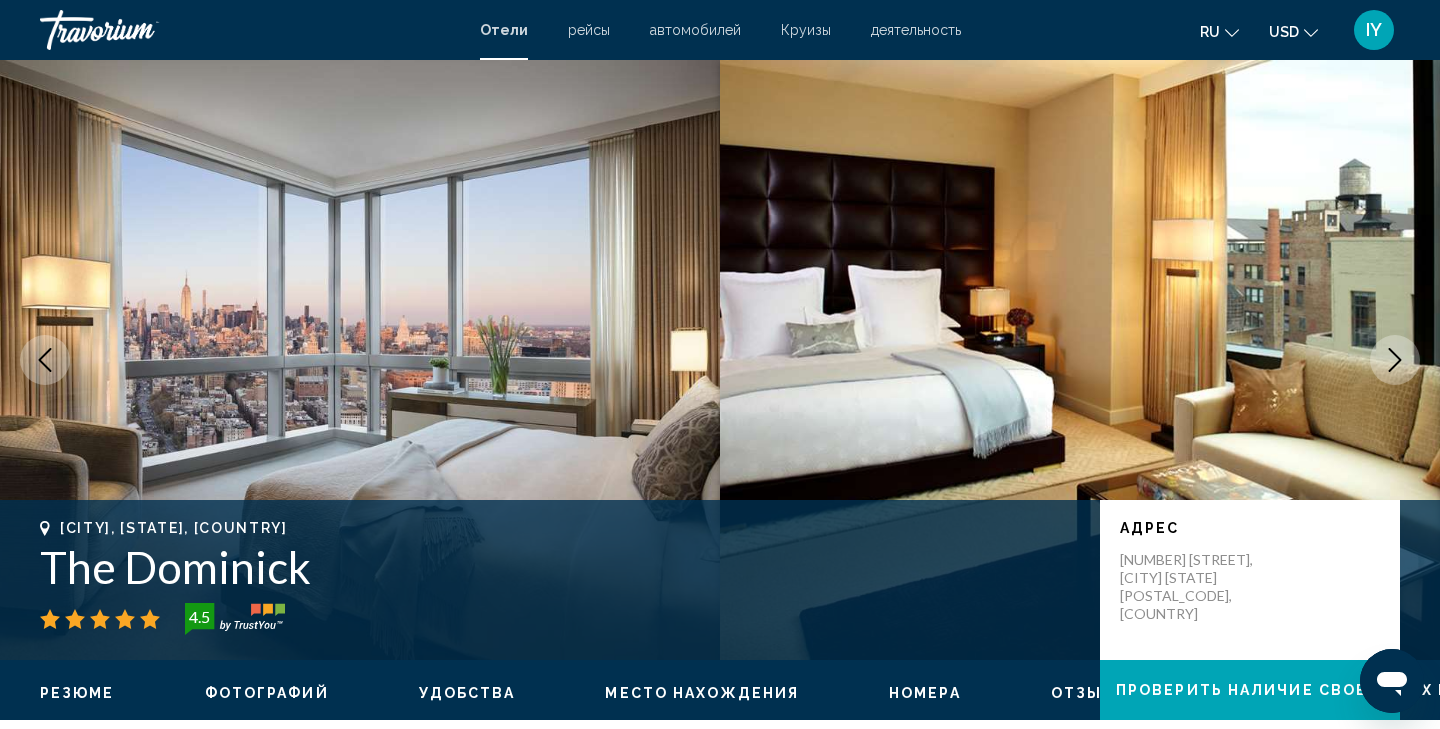 scroll, scrollTop: 0, scrollLeft: 0, axis: both 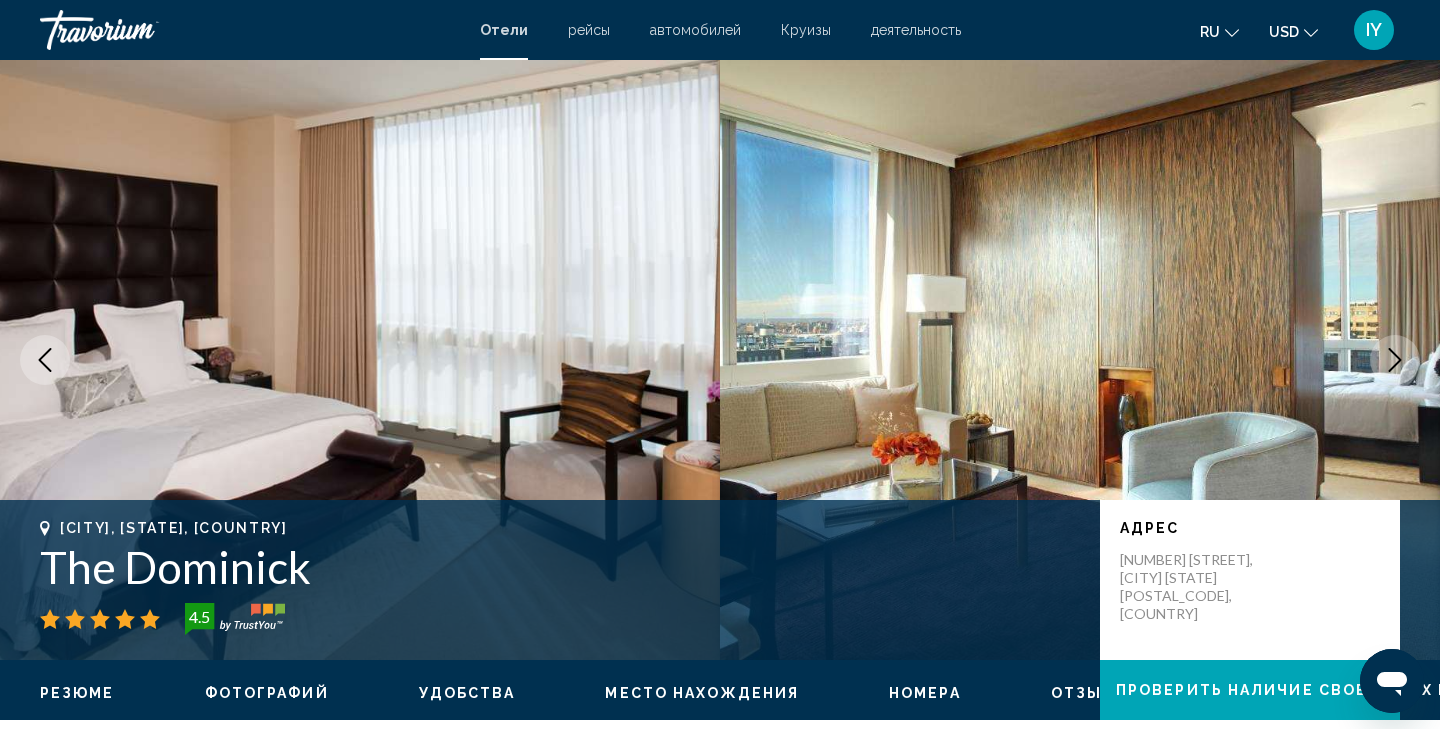 click 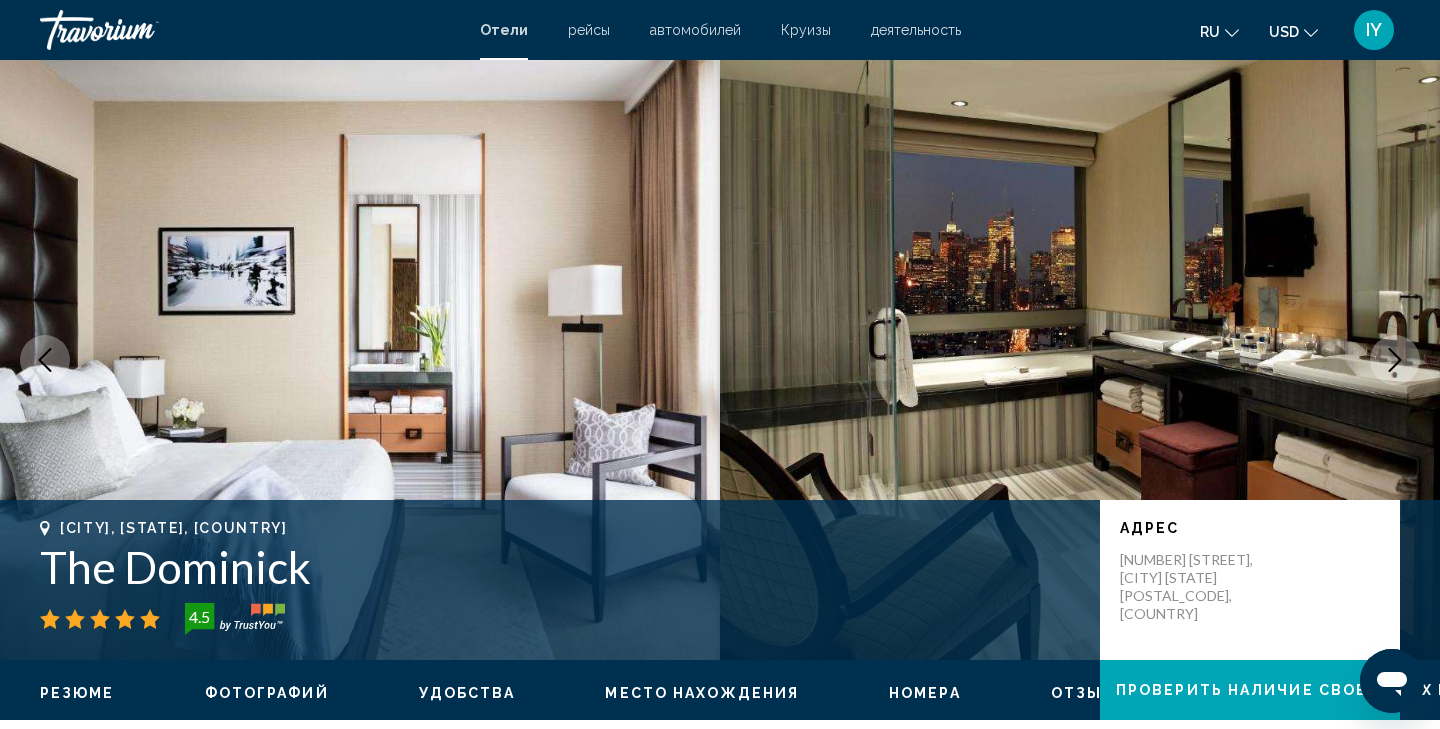 scroll, scrollTop: 0, scrollLeft: 0, axis: both 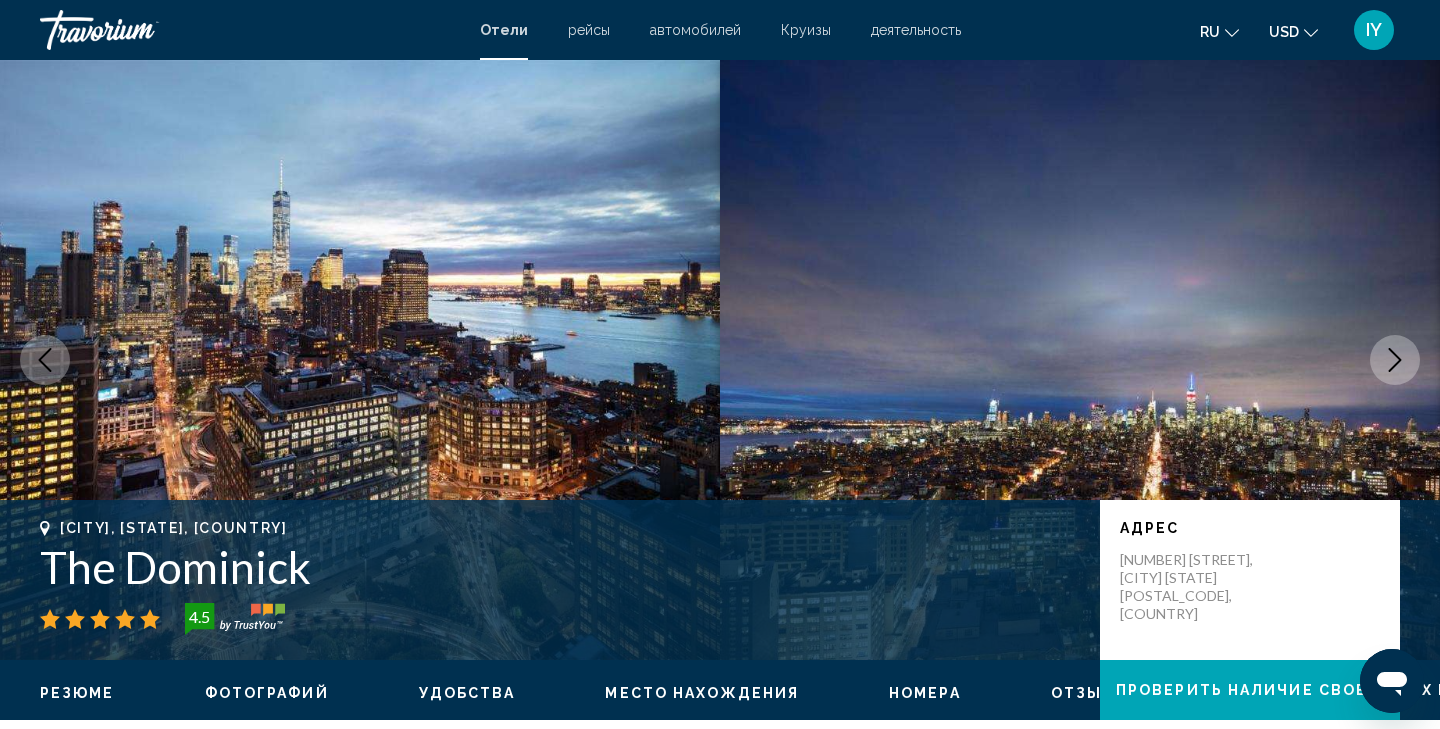 click 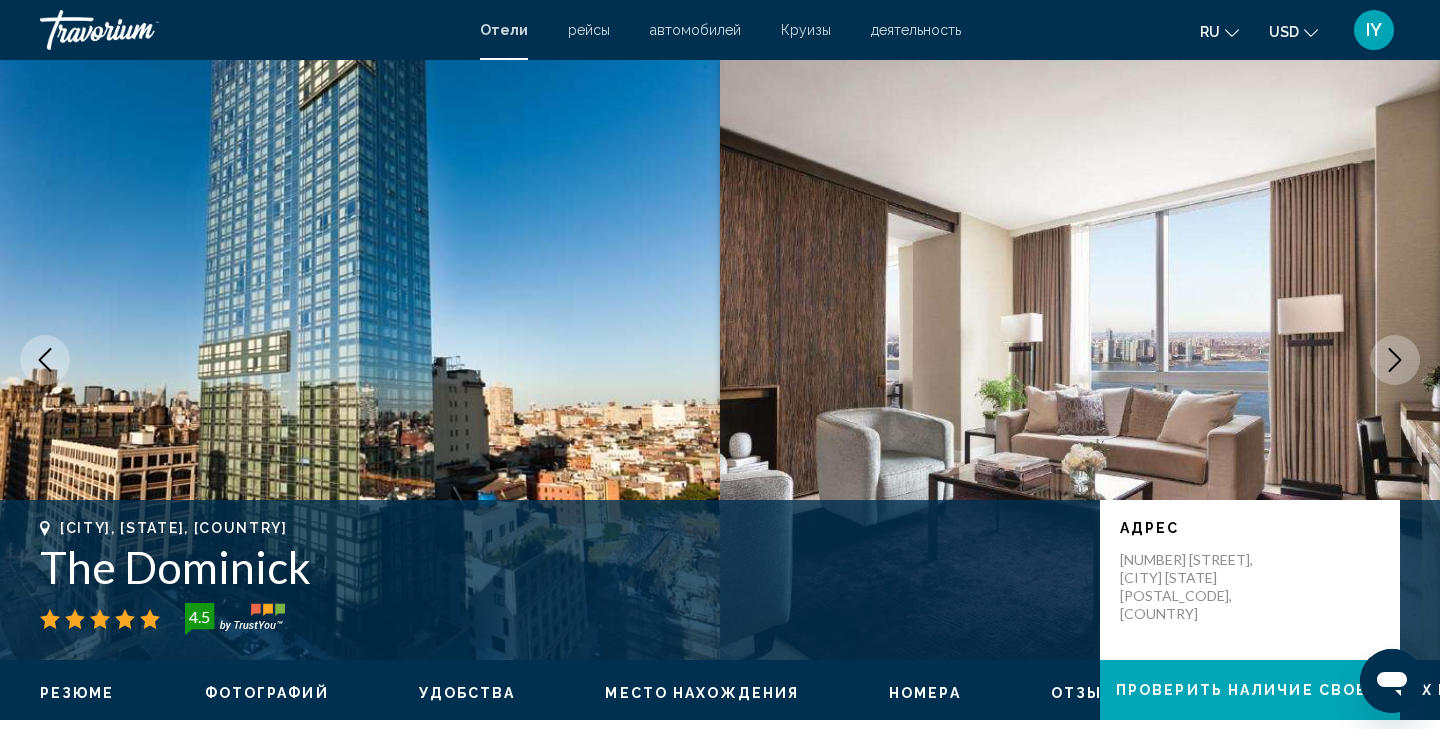 click 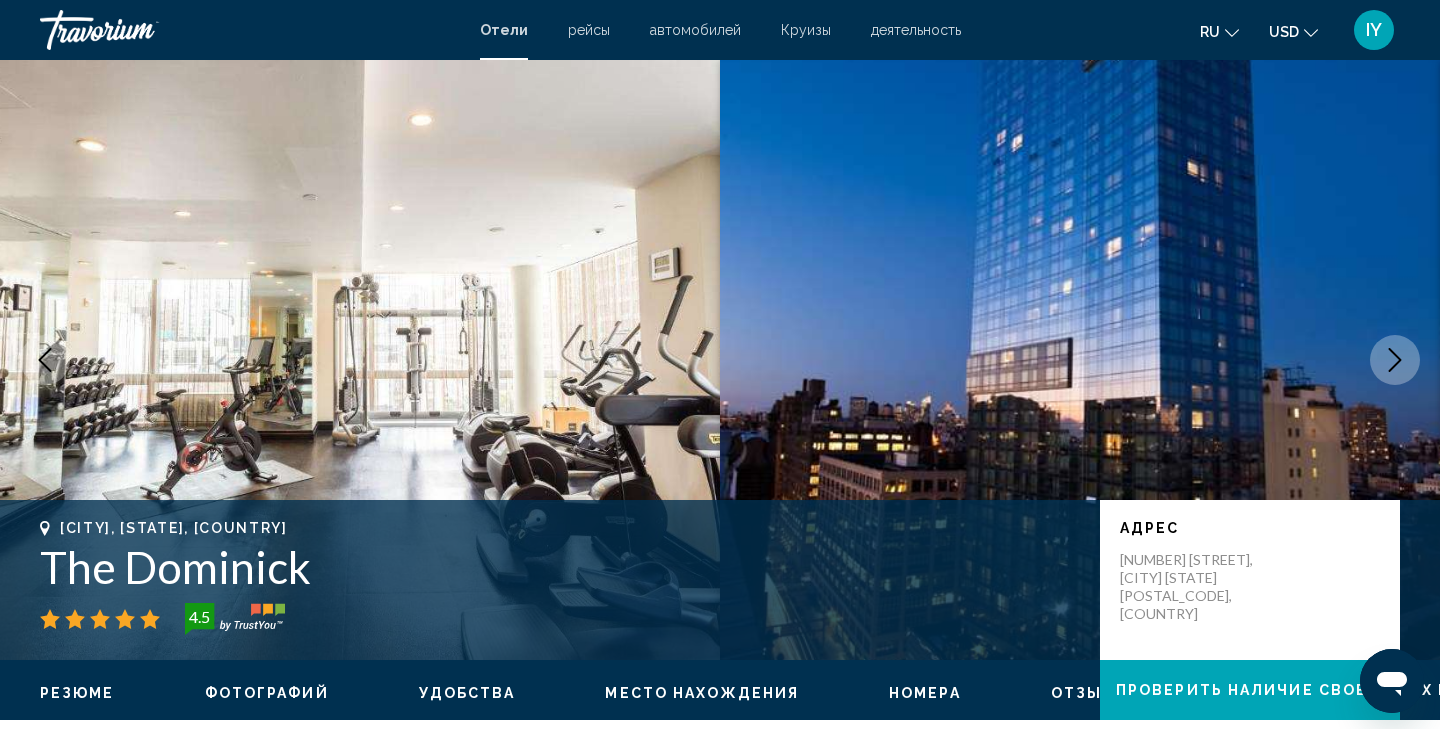 click 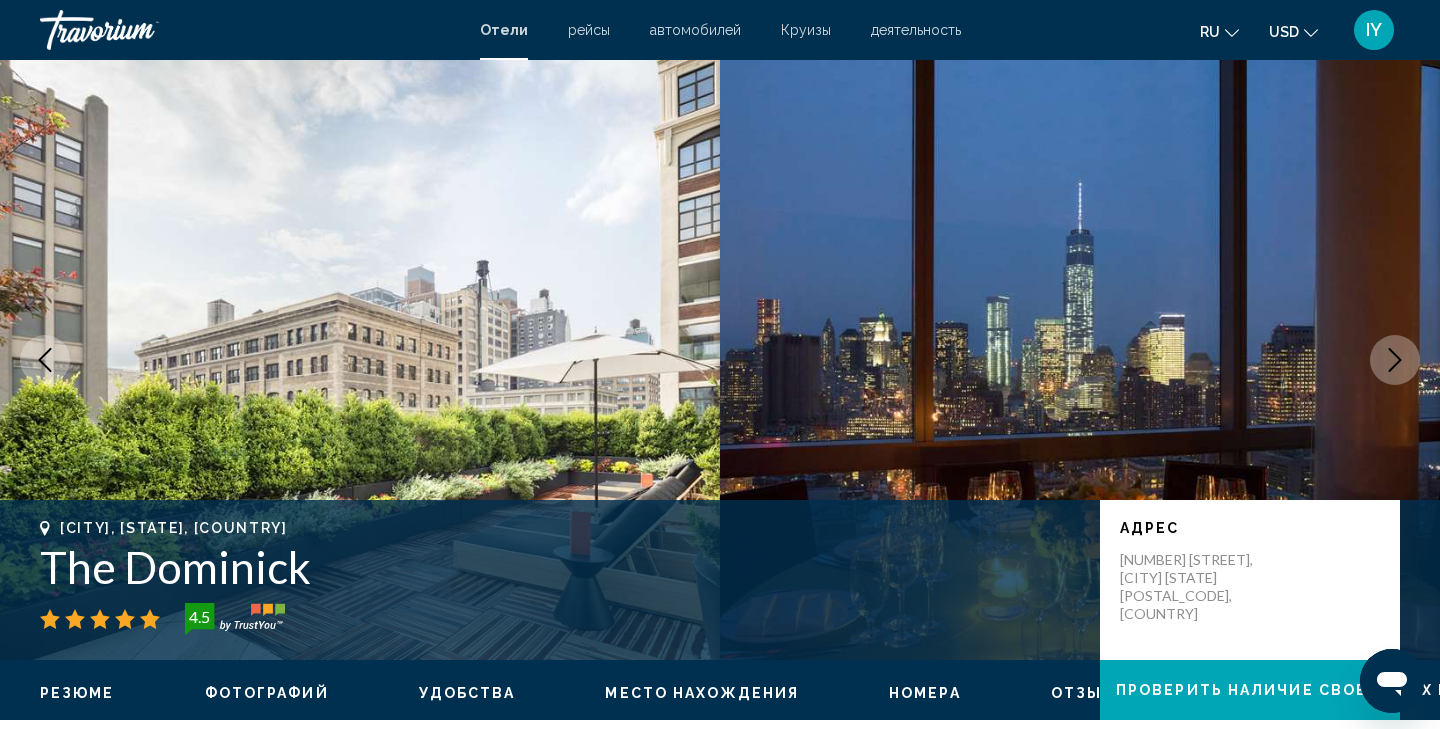 click 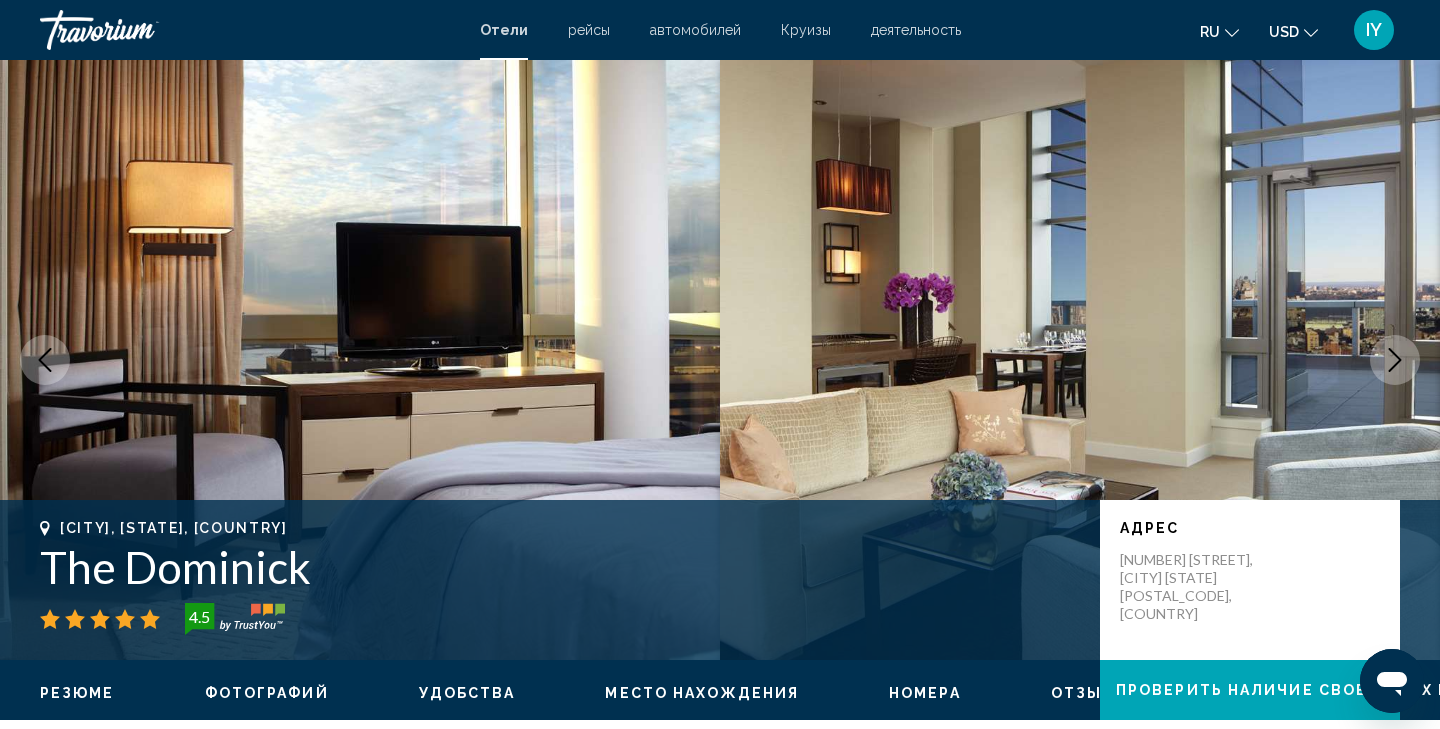 click 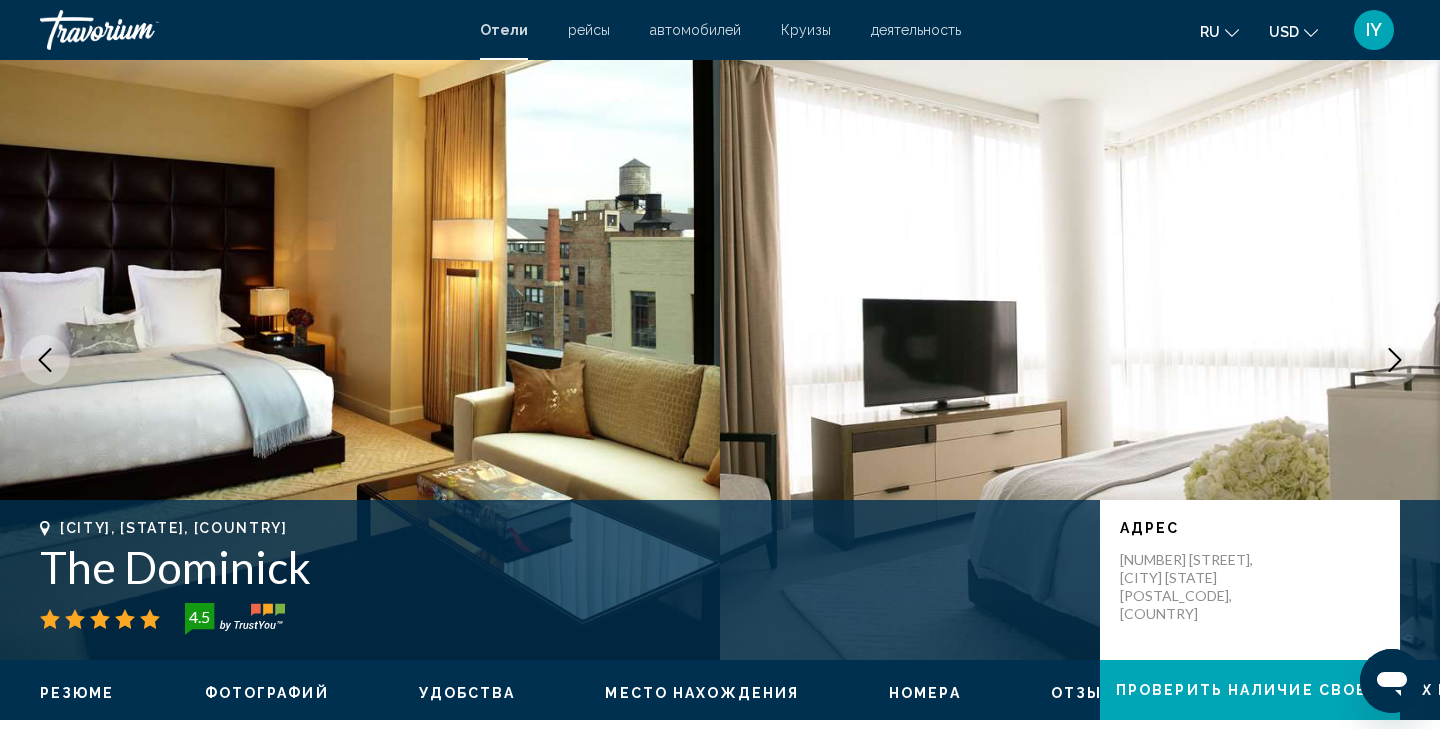click 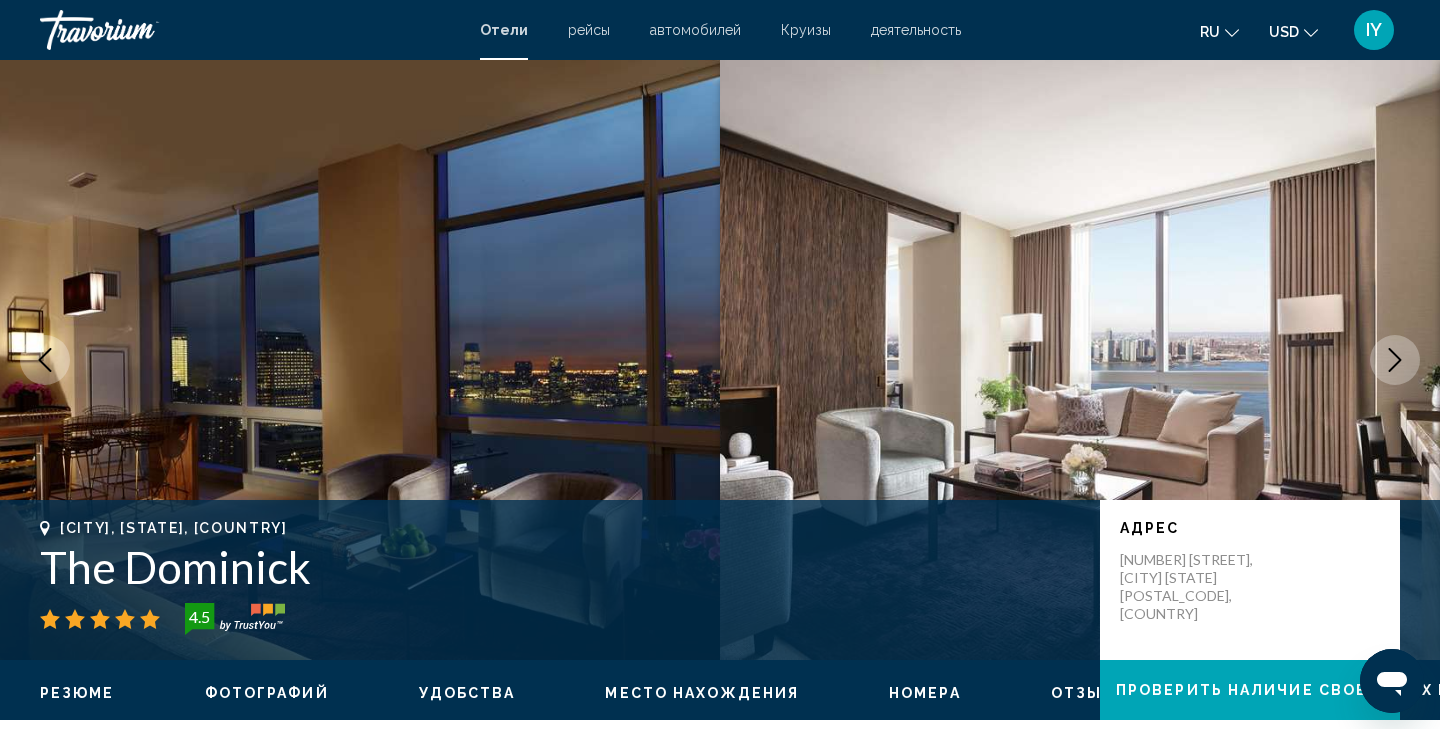 click 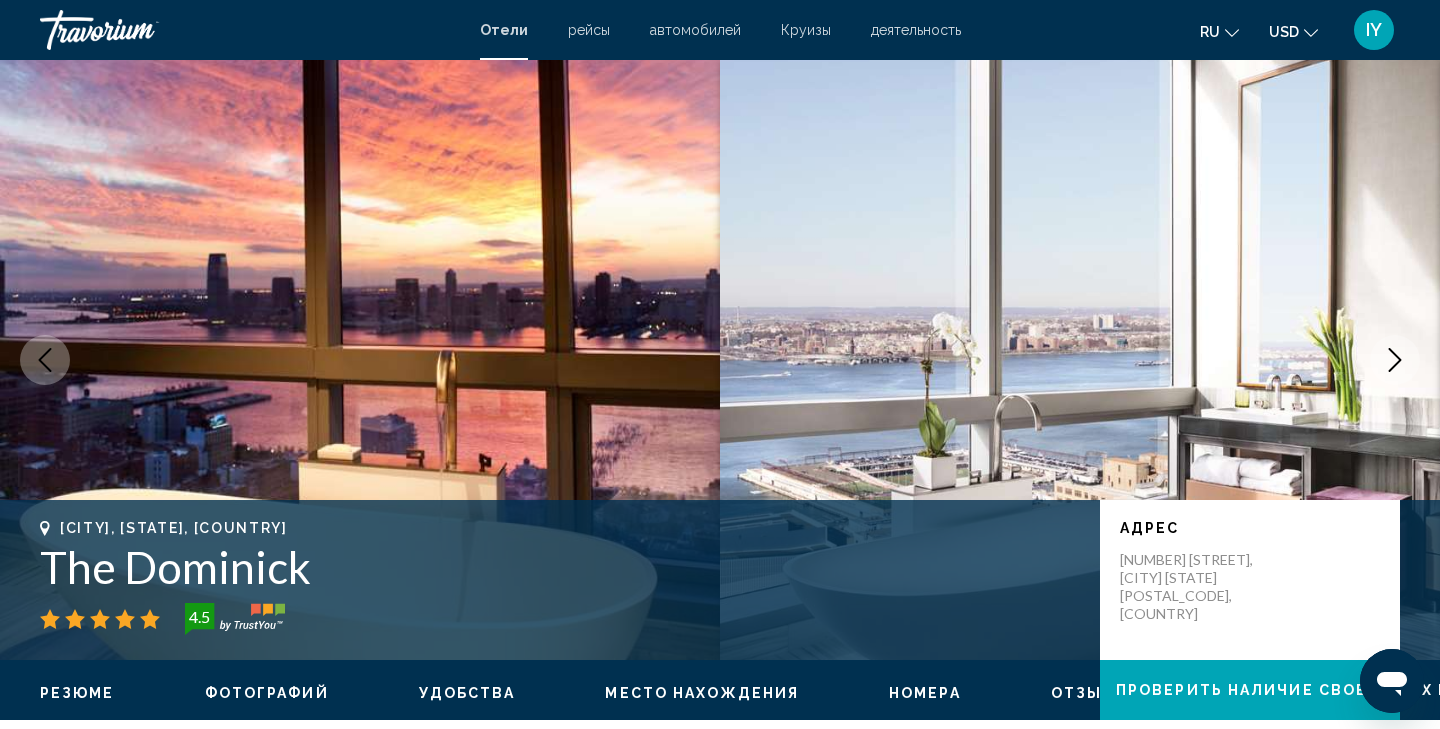 click 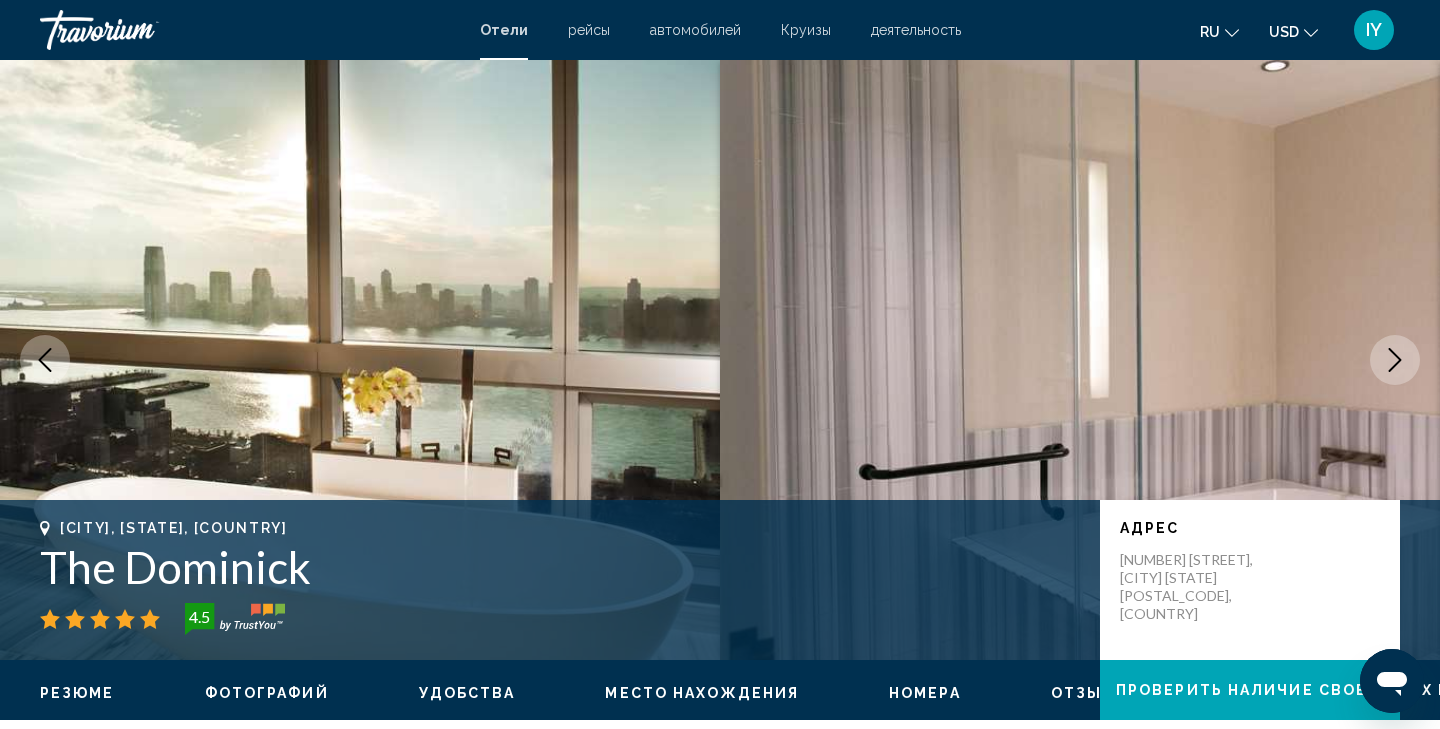 click 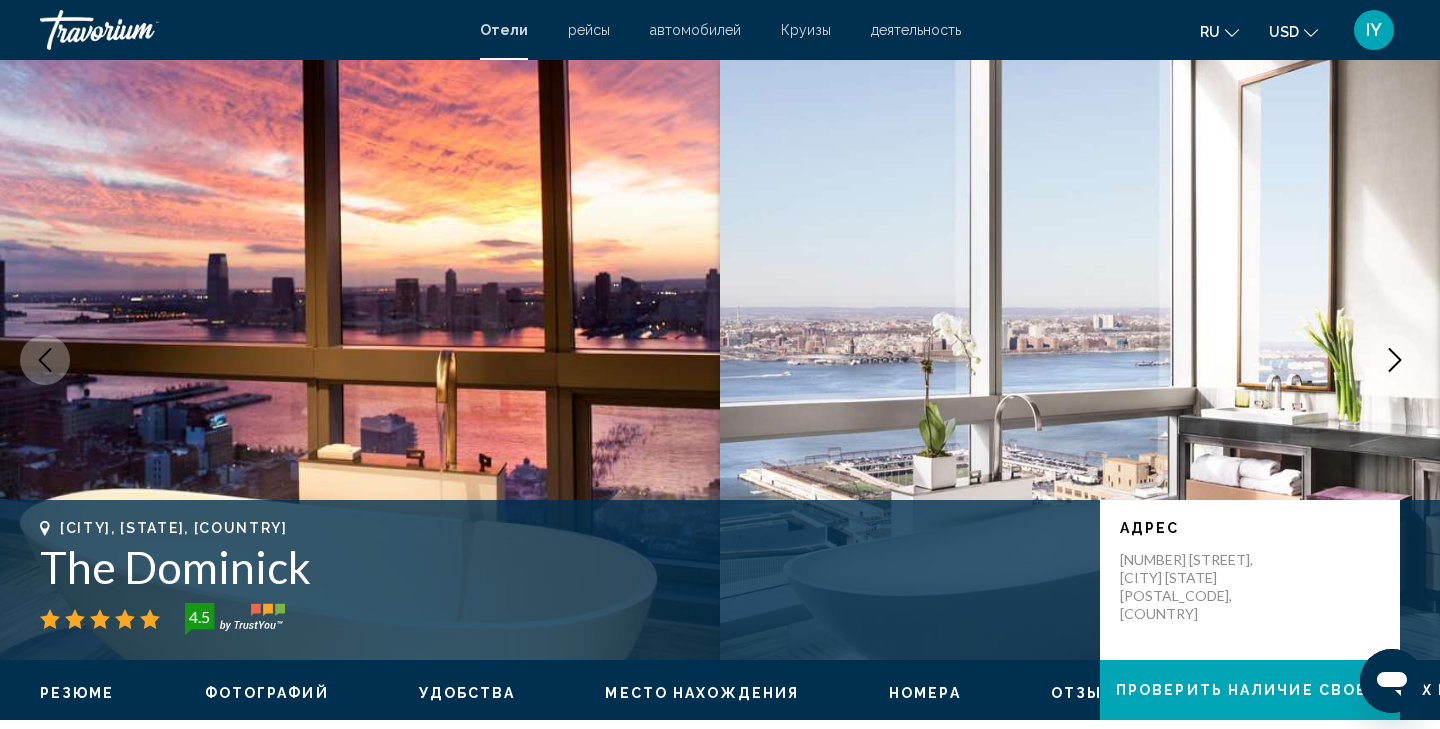click 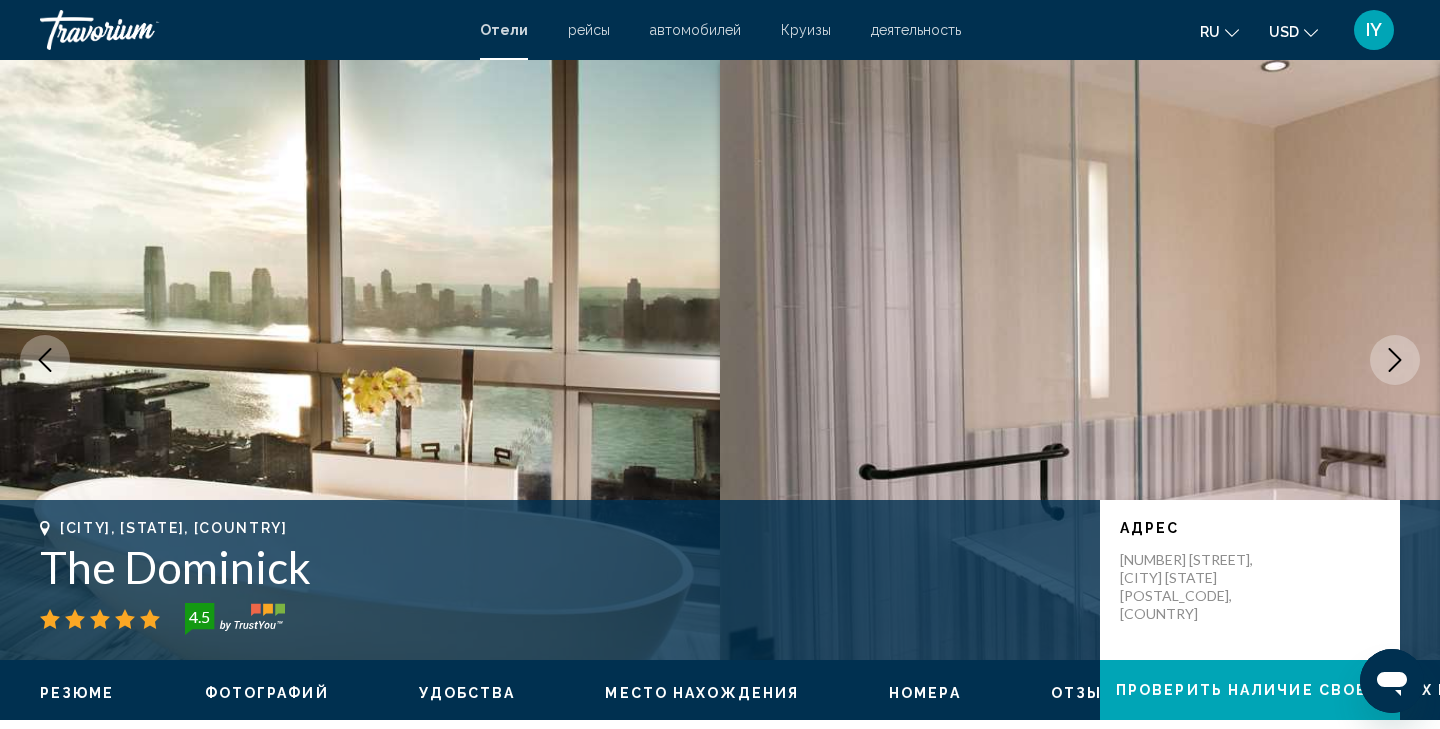 click 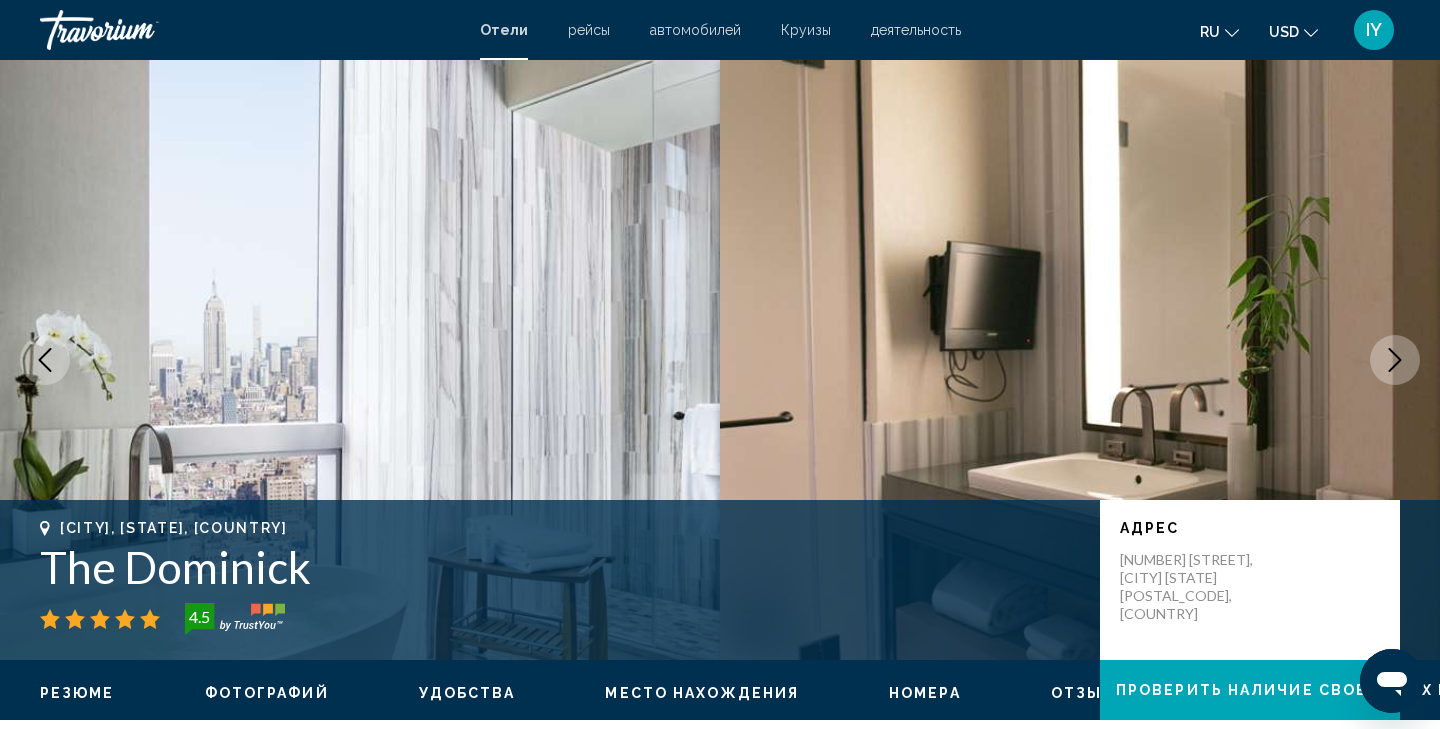 click 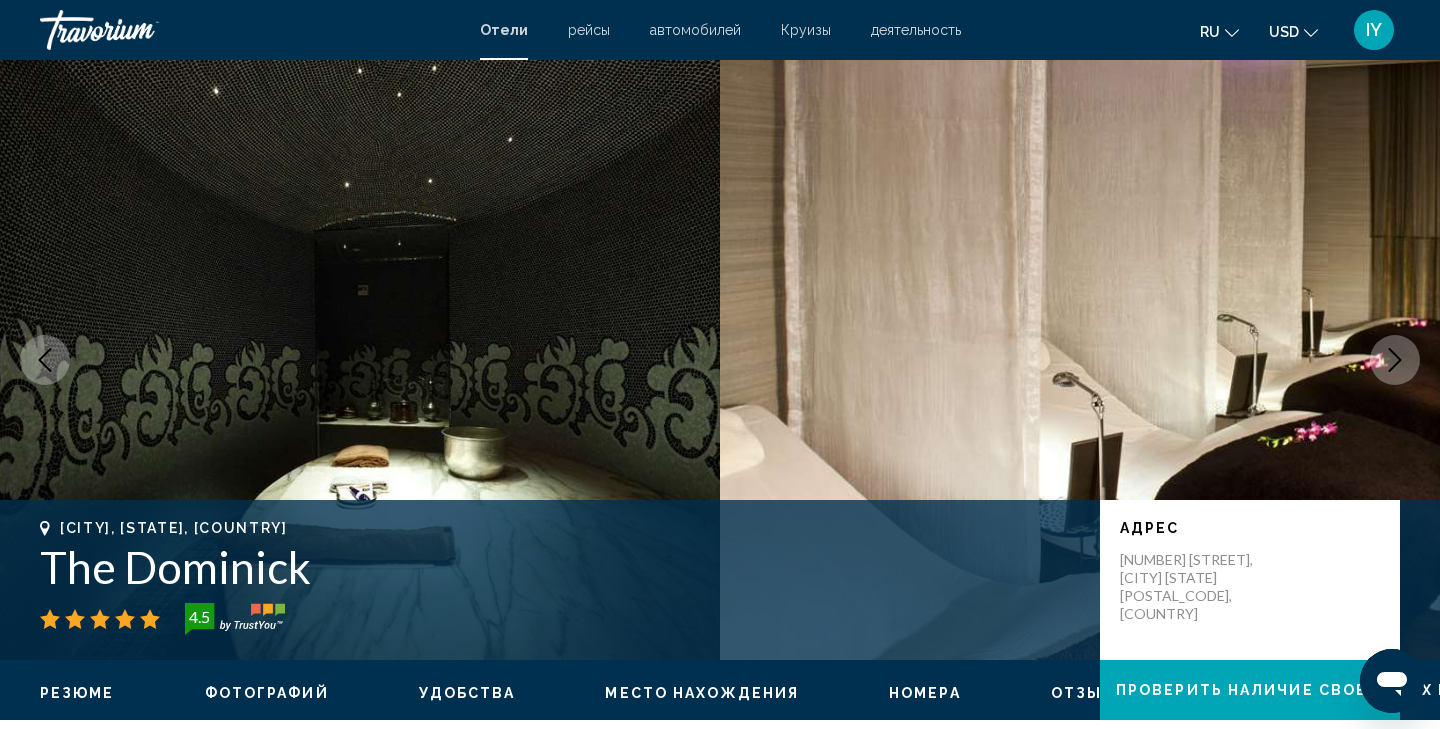 click 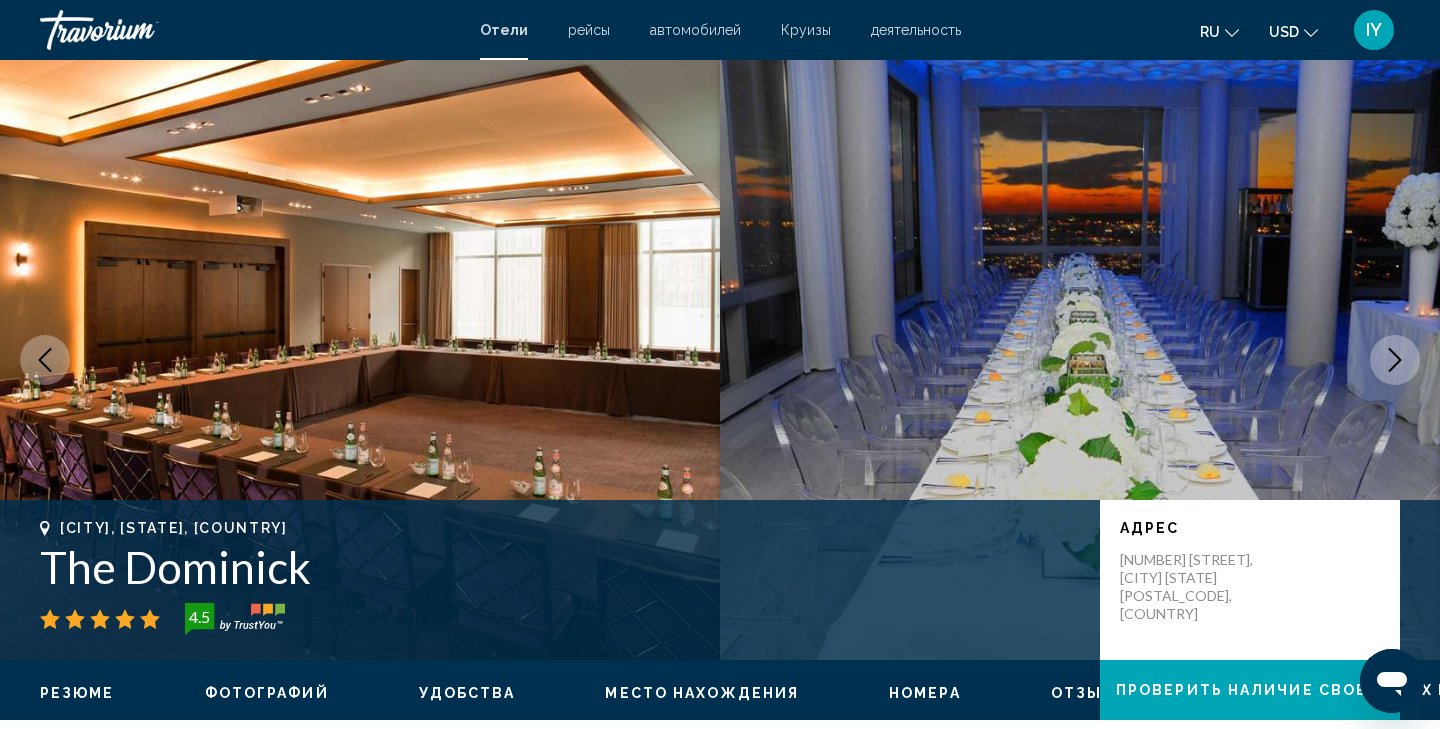 click 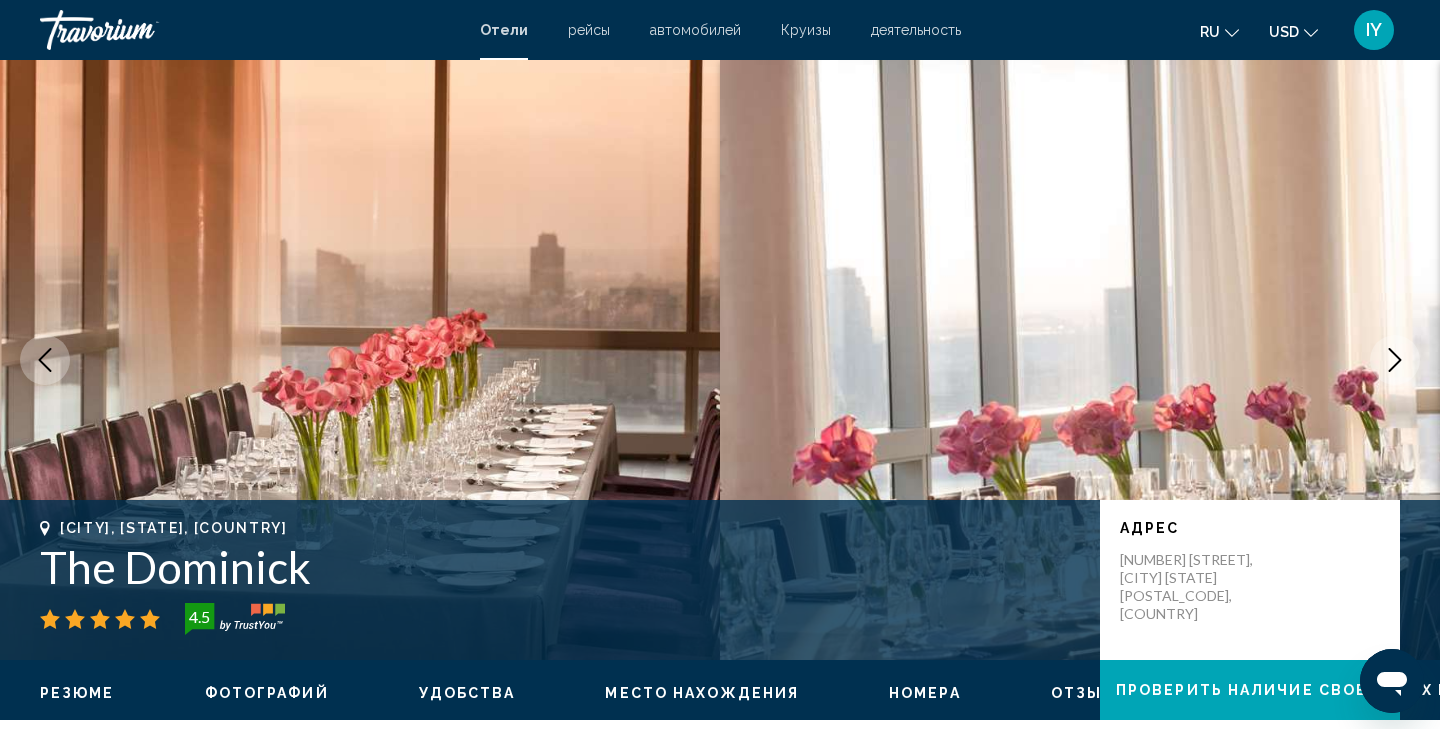 click 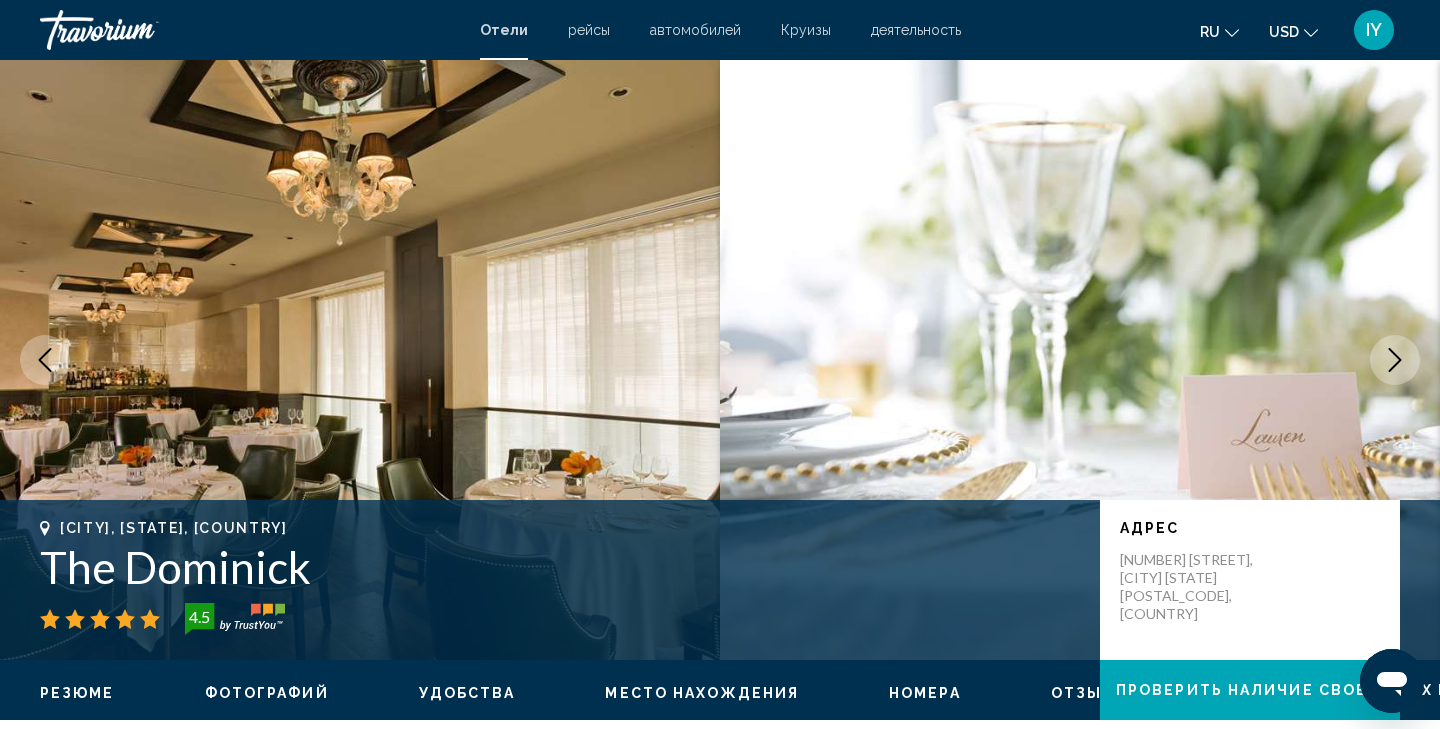 click 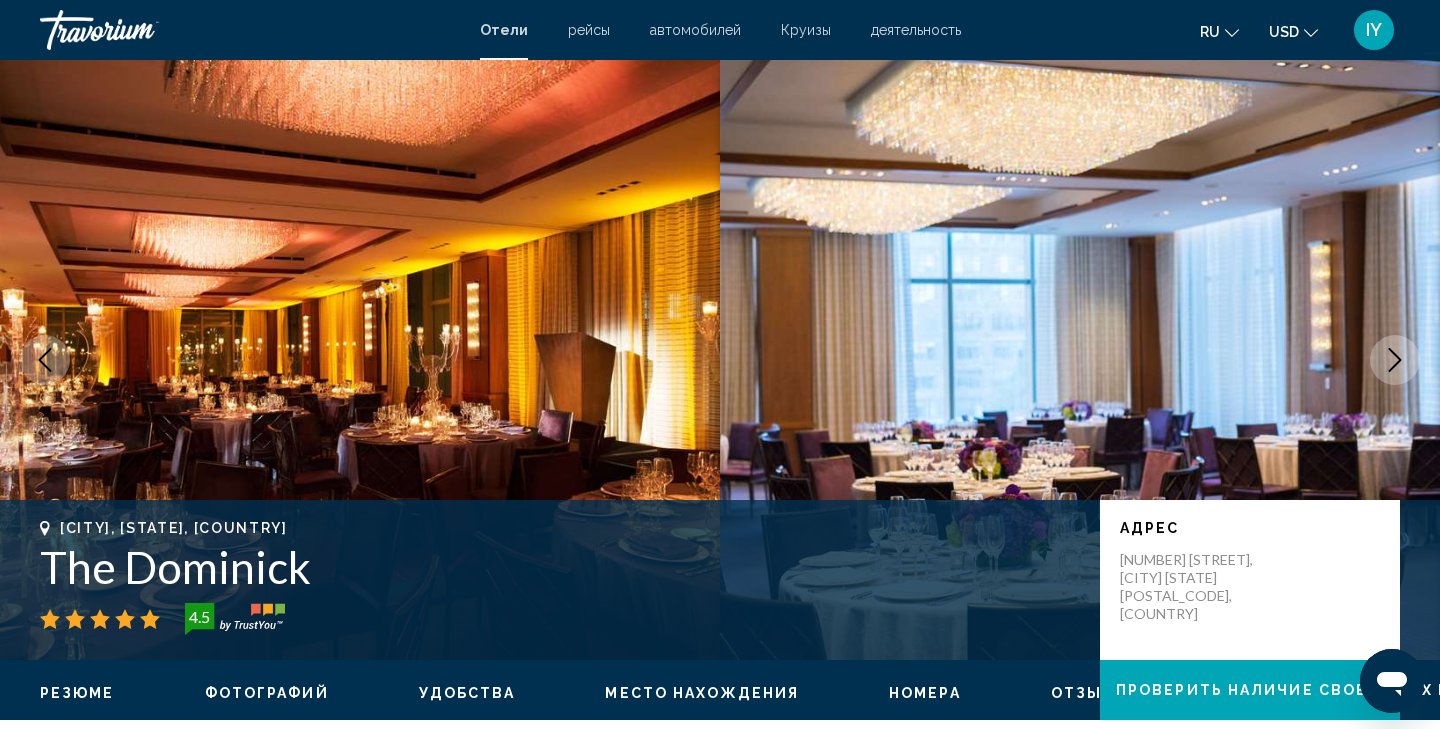 click 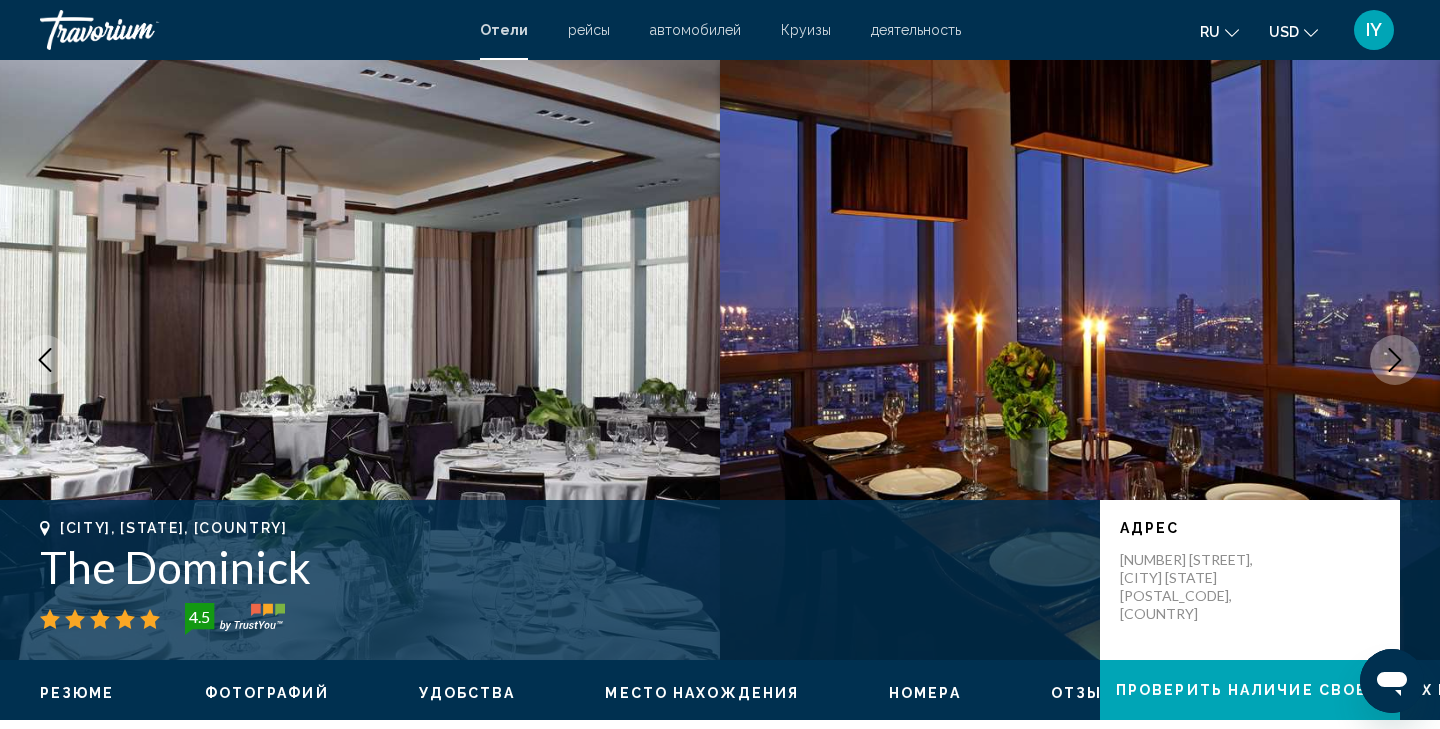 click 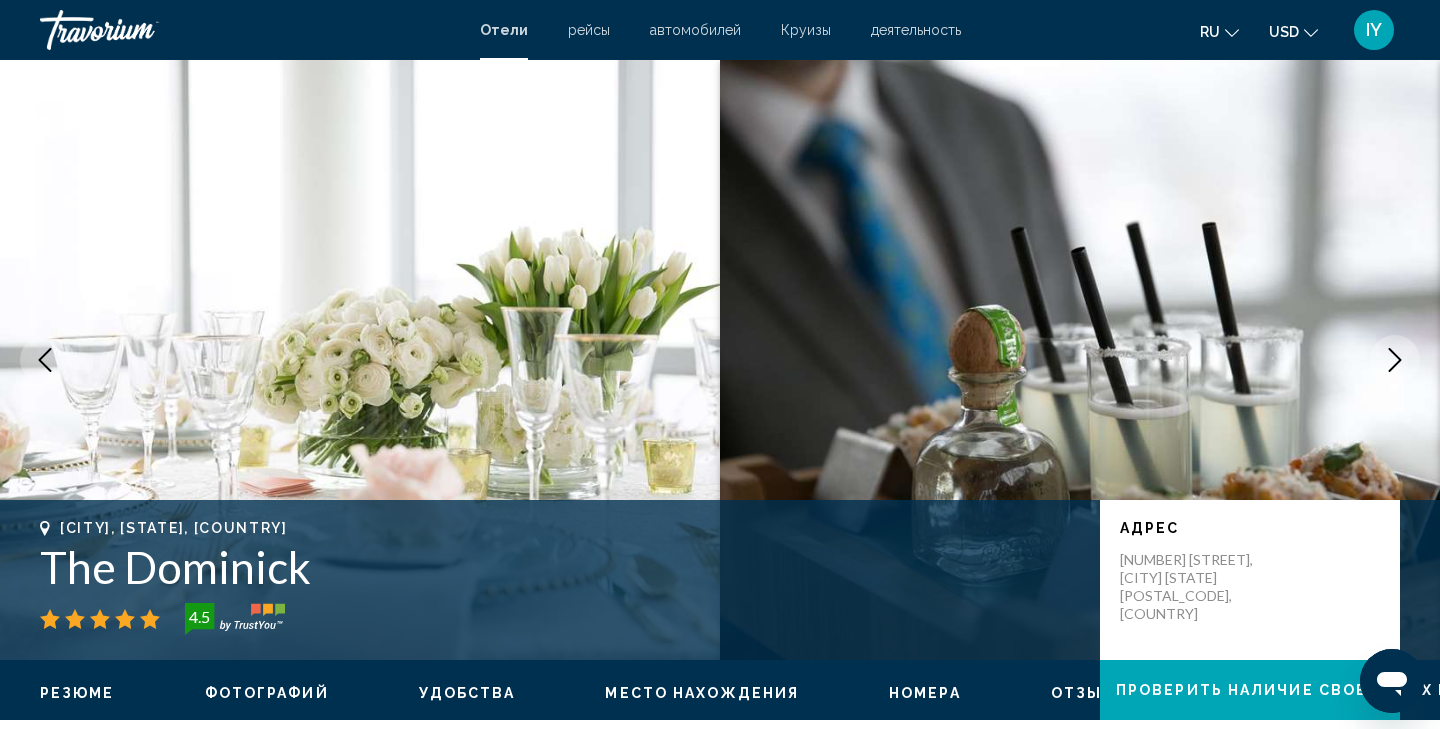 click 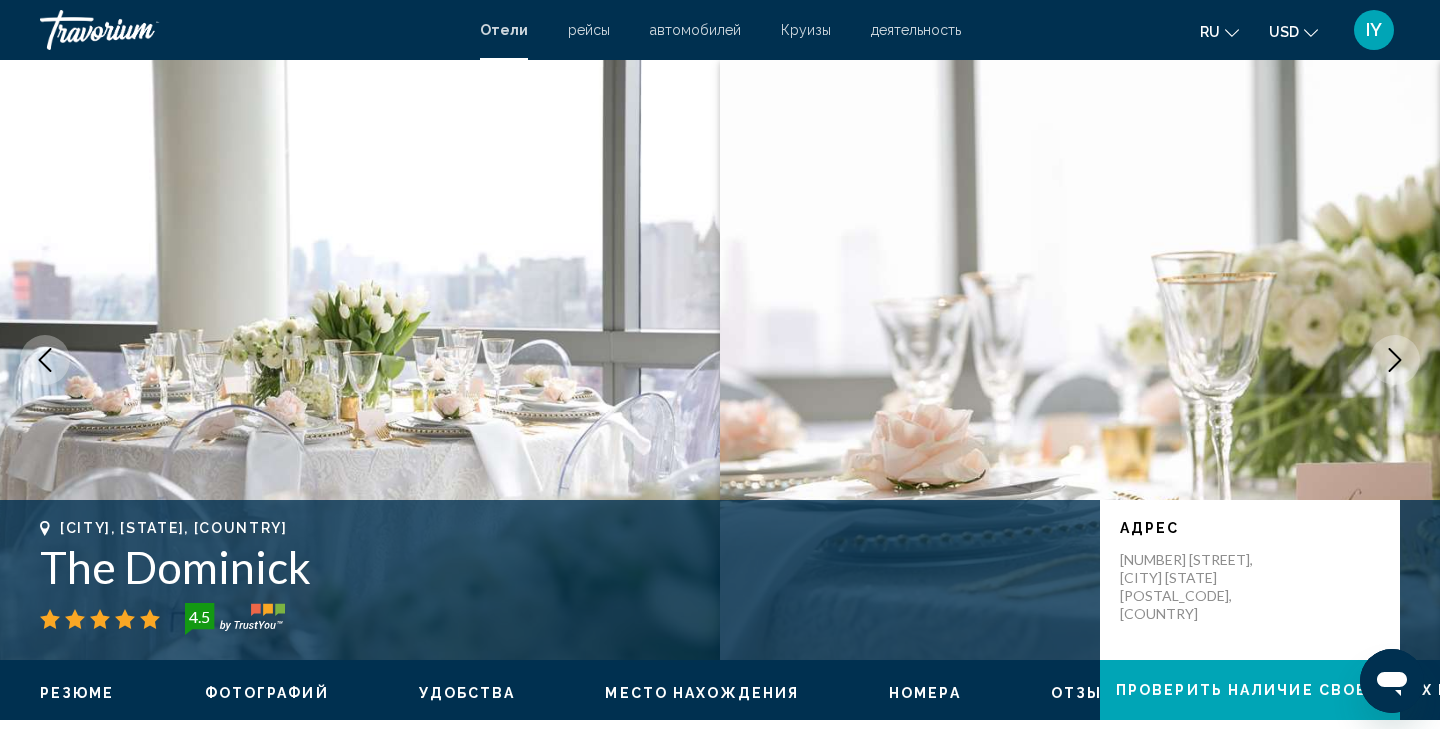 click 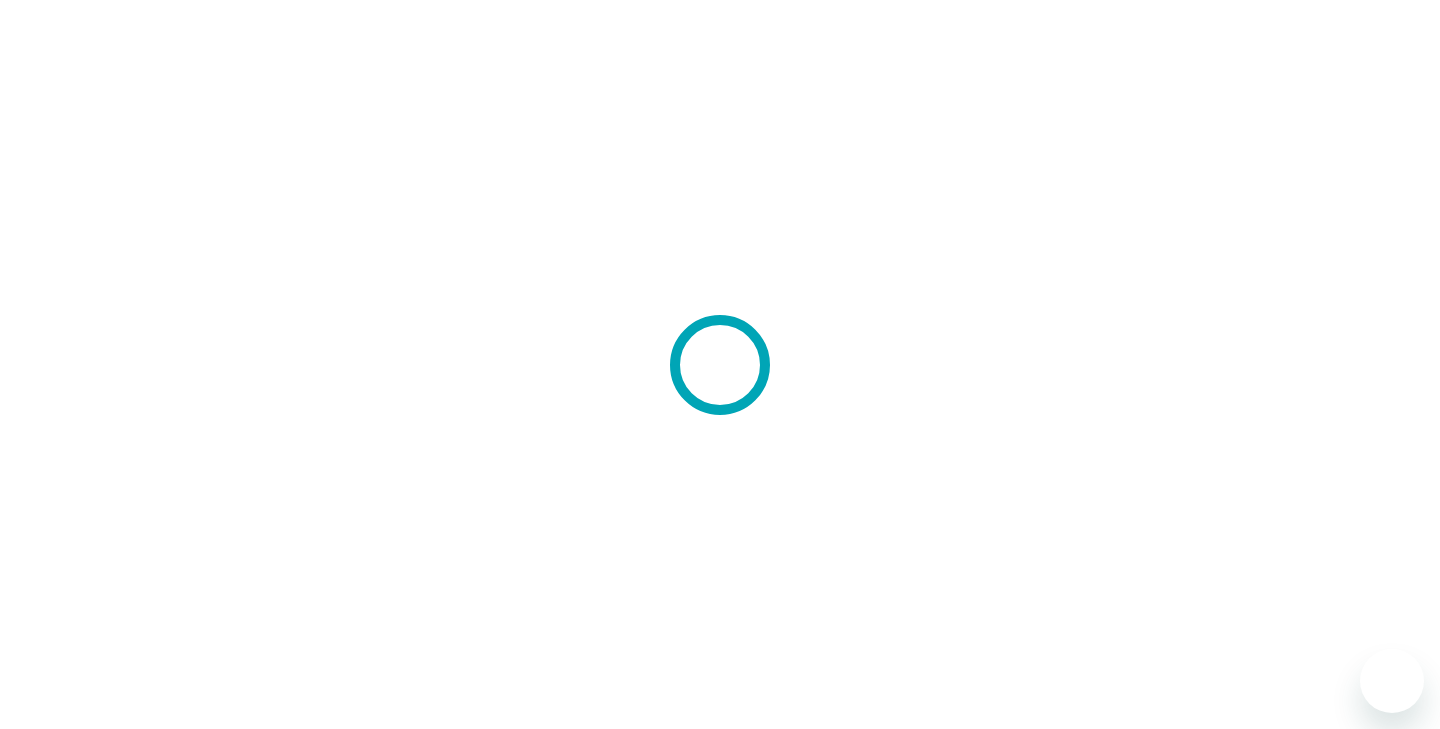 scroll, scrollTop: 0, scrollLeft: 0, axis: both 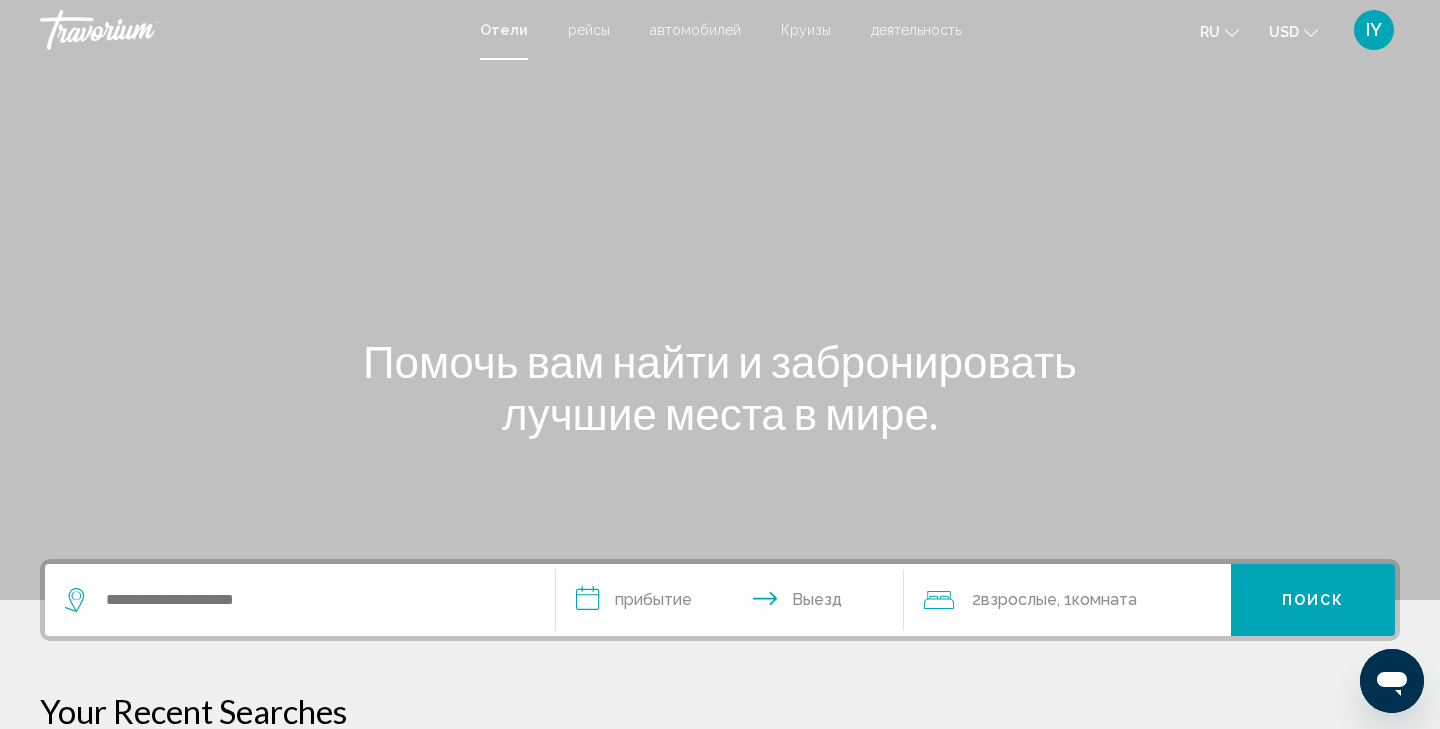 click on "Круизы" at bounding box center (806, 30) 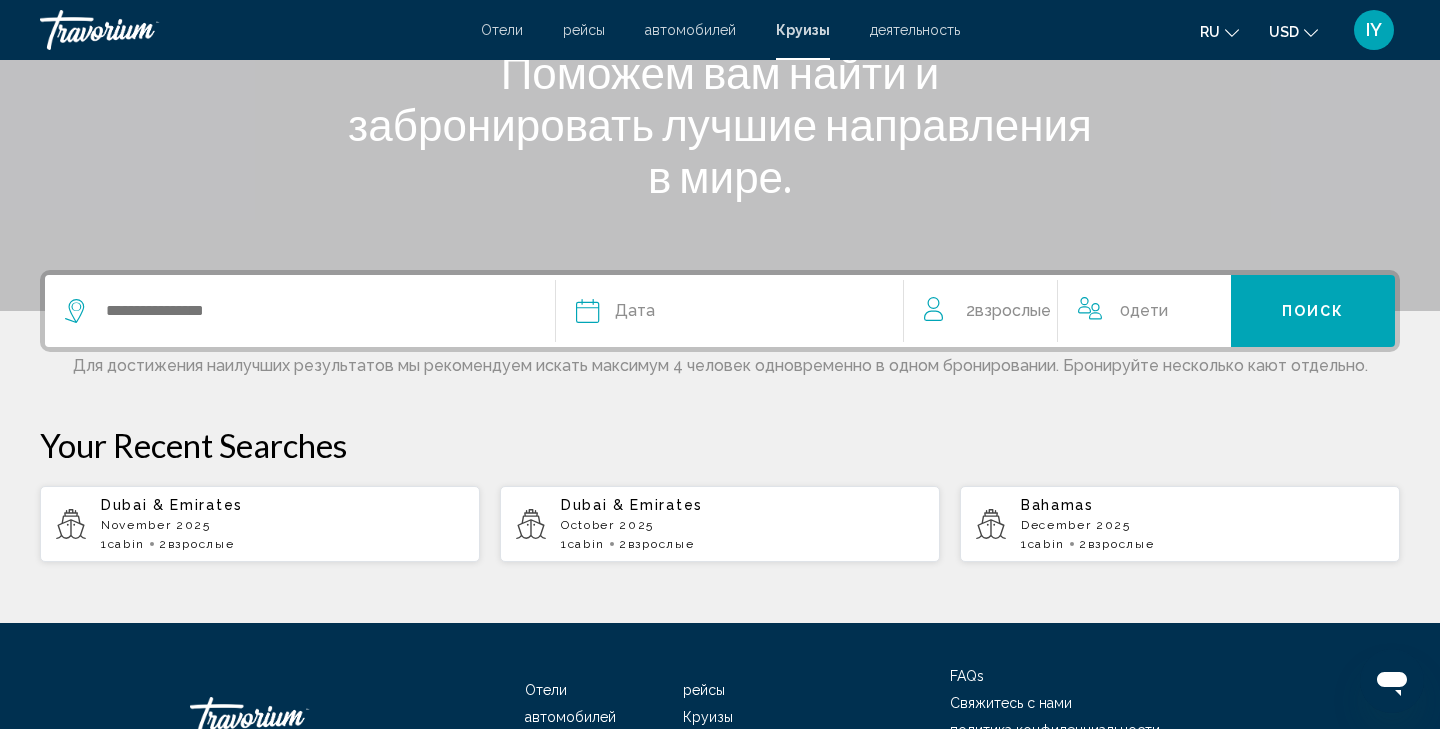 scroll, scrollTop: 304, scrollLeft: 0, axis: vertical 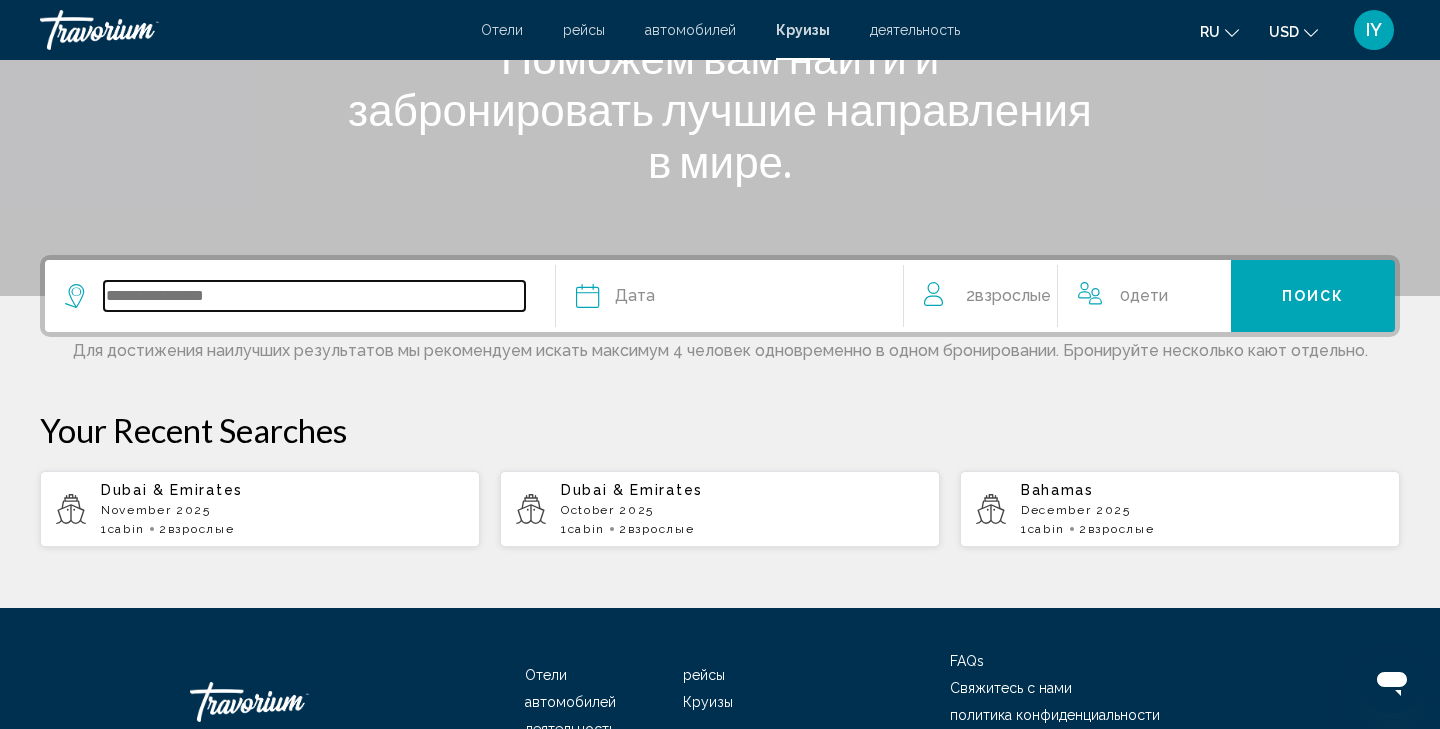 click at bounding box center (314, 296) 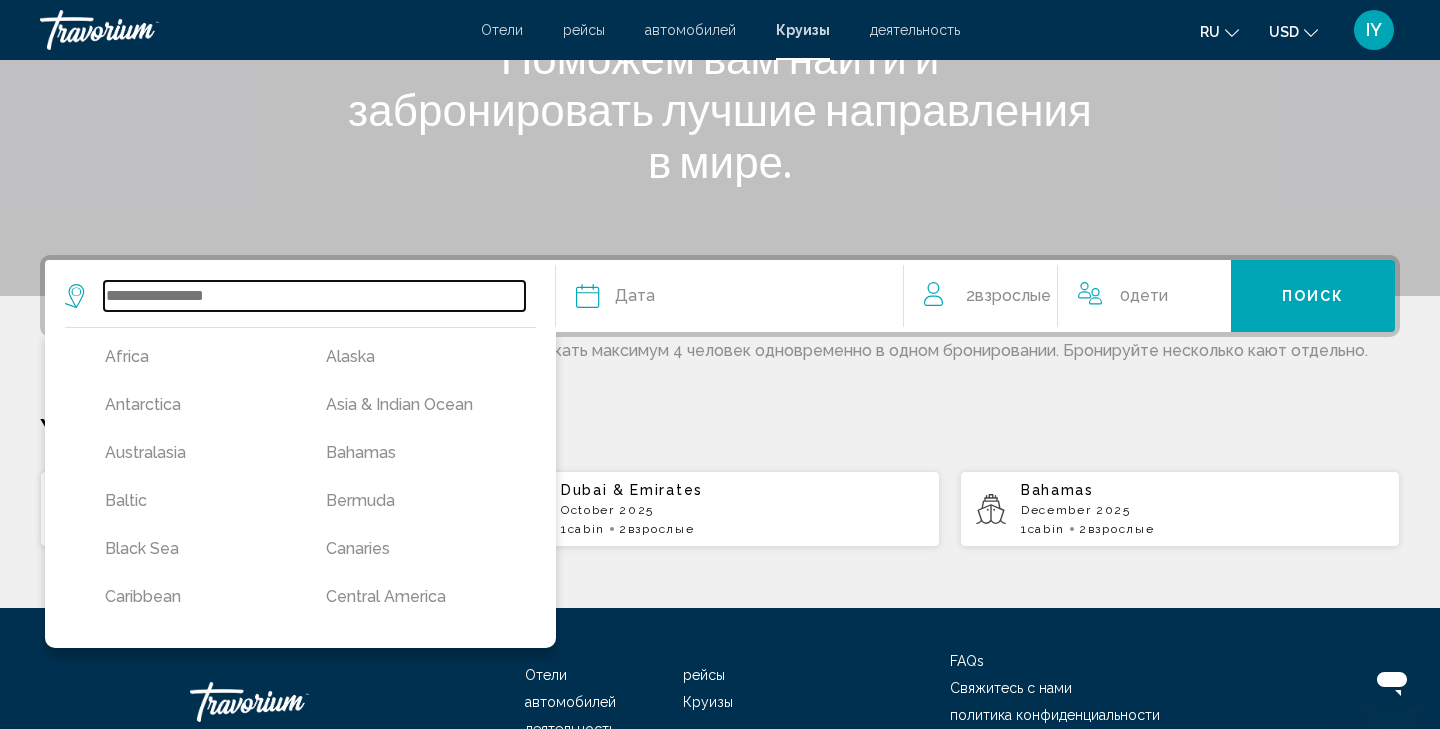 scroll, scrollTop: 431, scrollLeft: 0, axis: vertical 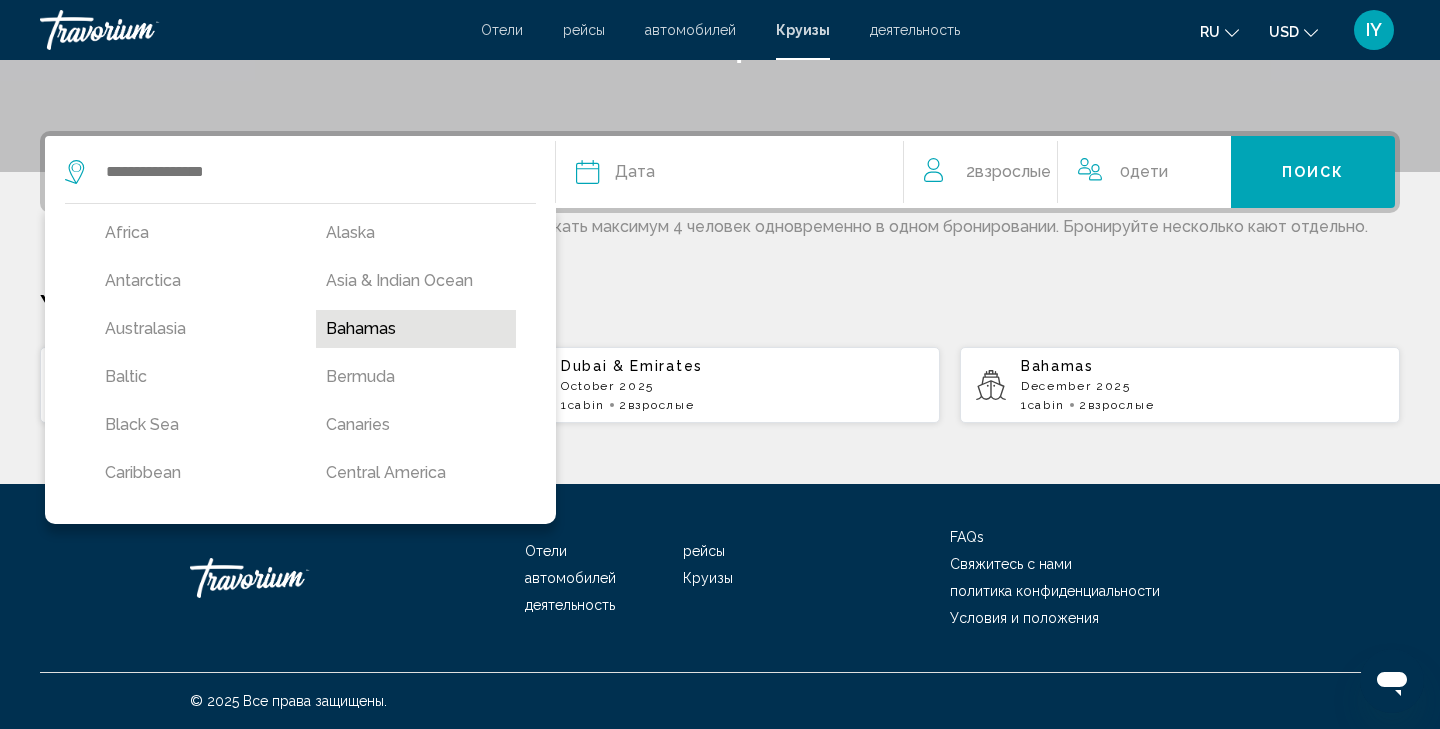 click on "Bahamas" at bounding box center [416, 329] 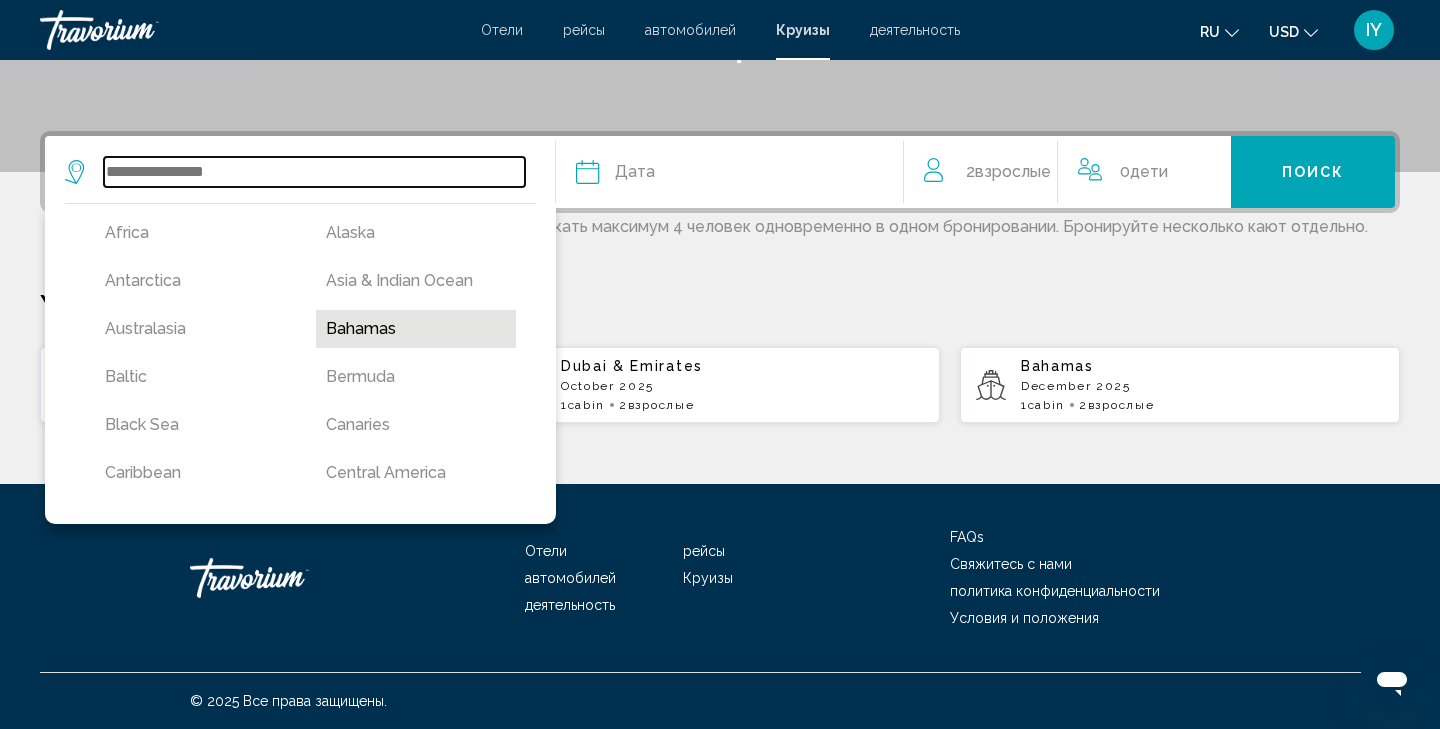 type on "*******" 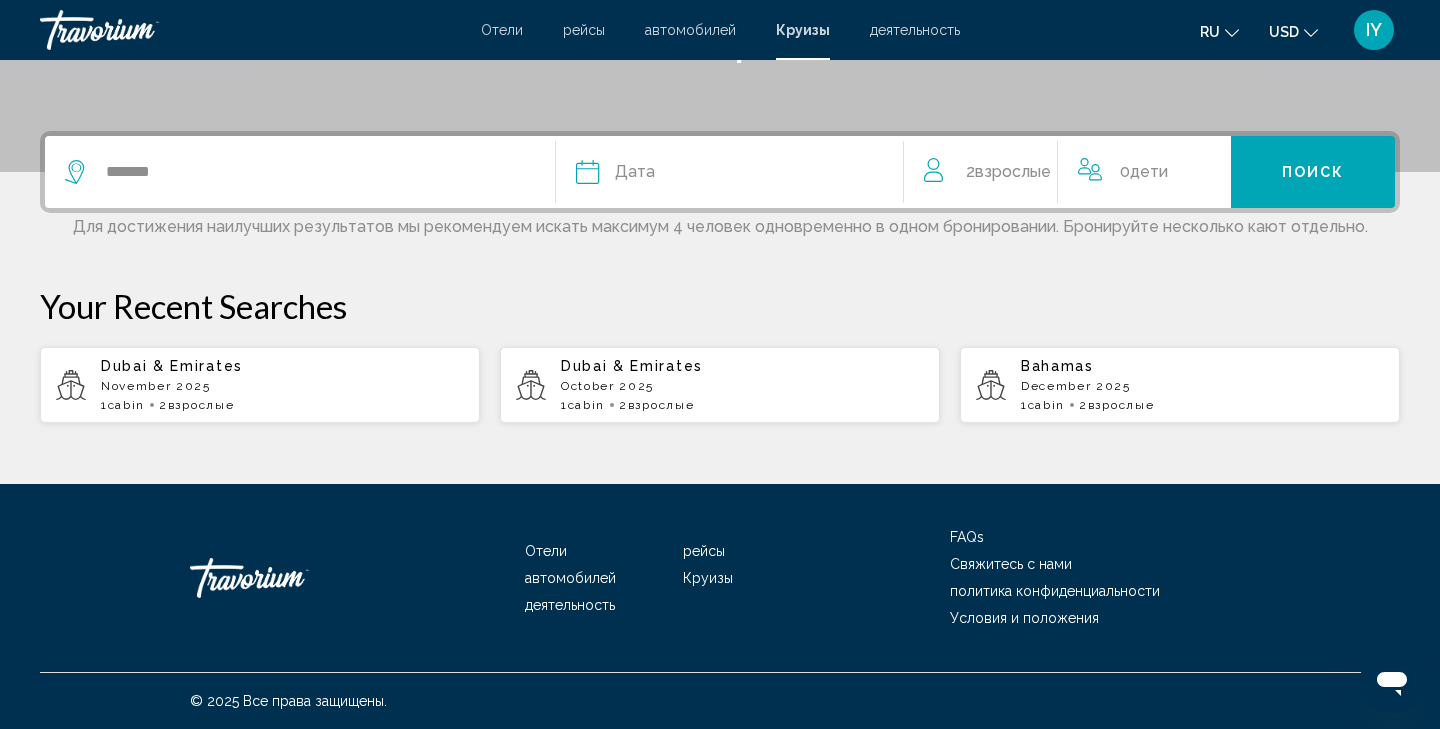 click 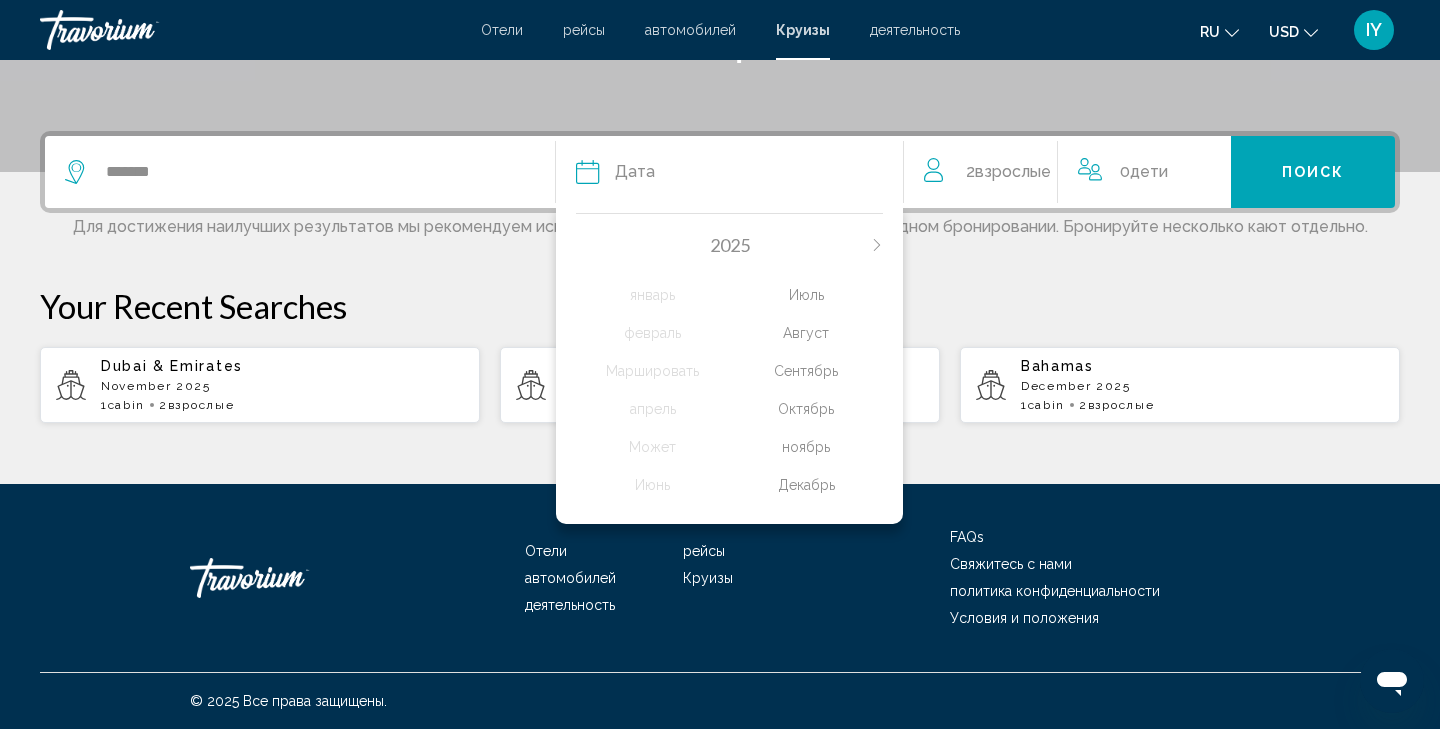 click 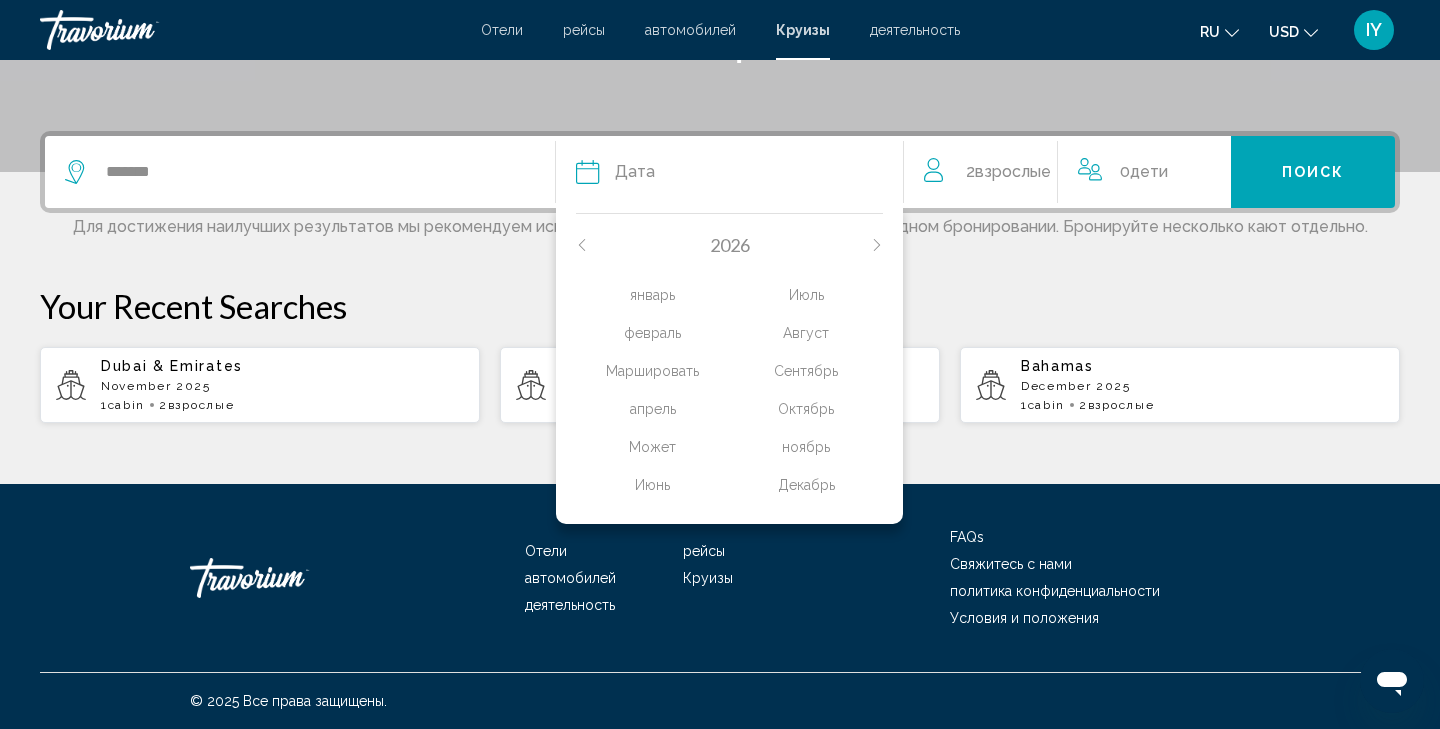 click on "январь" 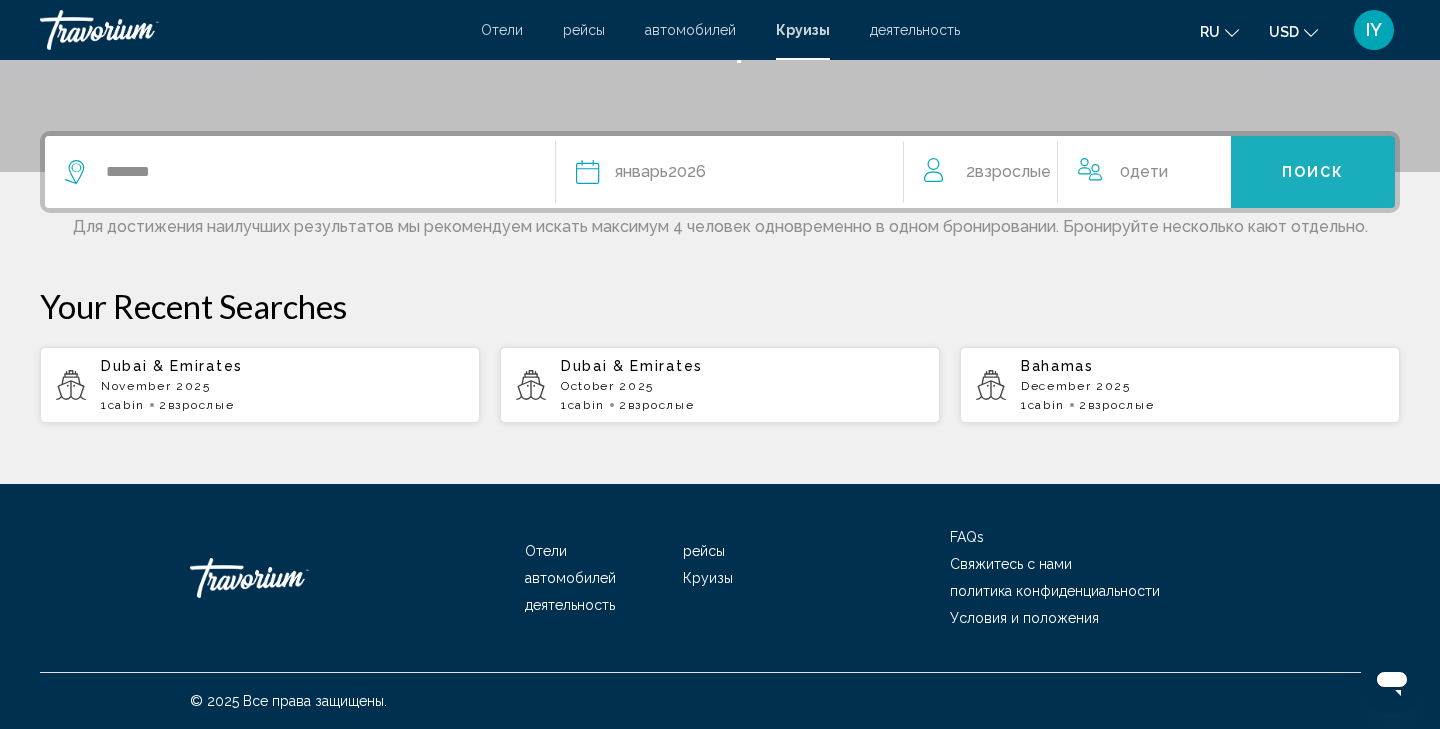 click on "Поиск" at bounding box center (1313, 172) 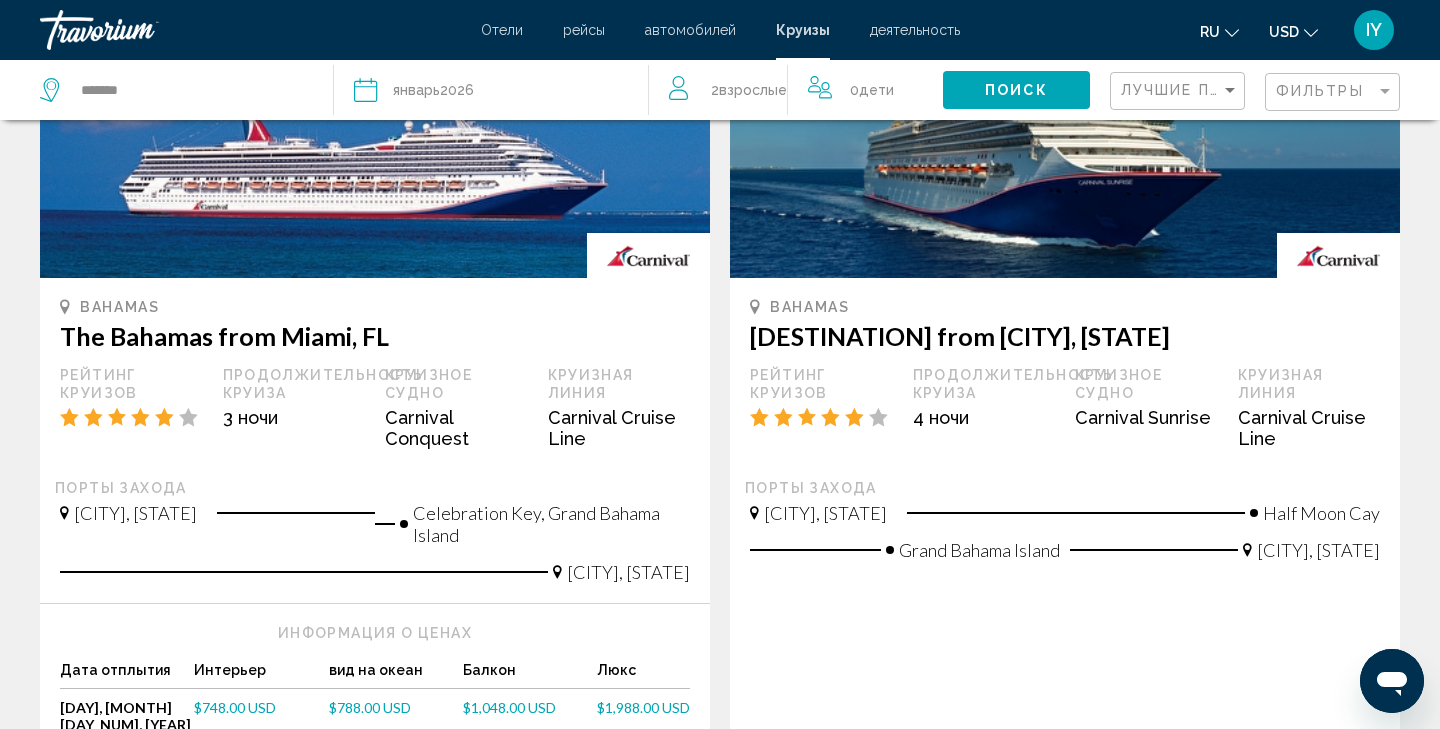 scroll, scrollTop: 254, scrollLeft: 0, axis: vertical 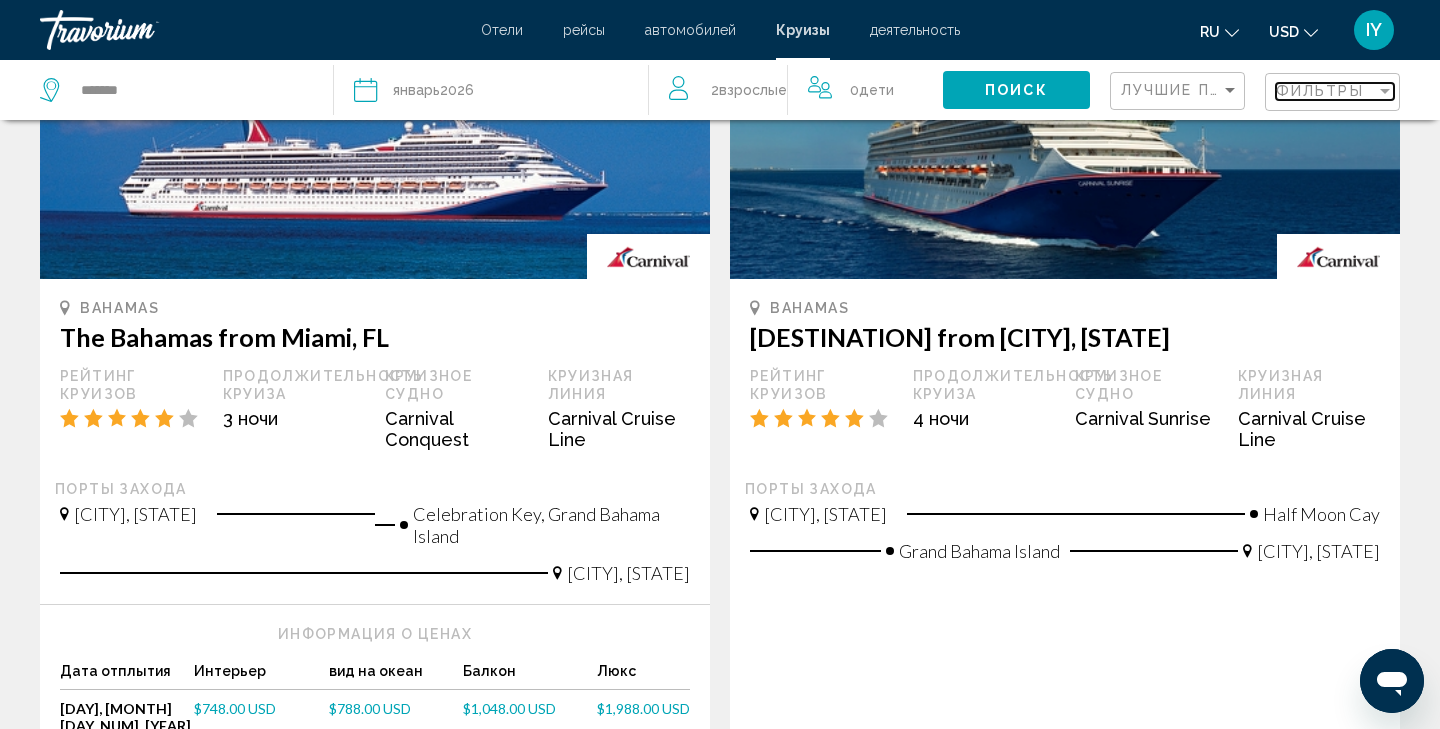 click at bounding box center [1385, 91] 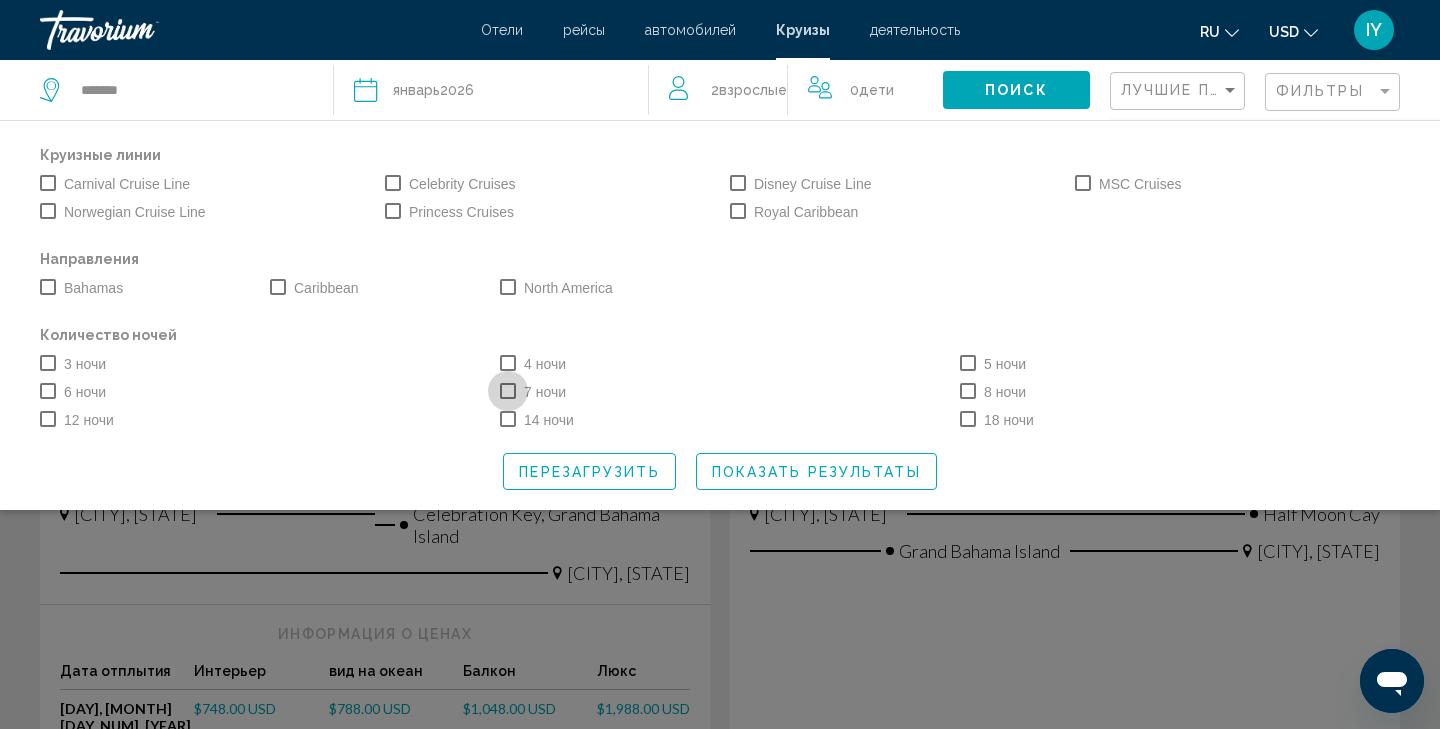 click at bounding box center [508, 391] 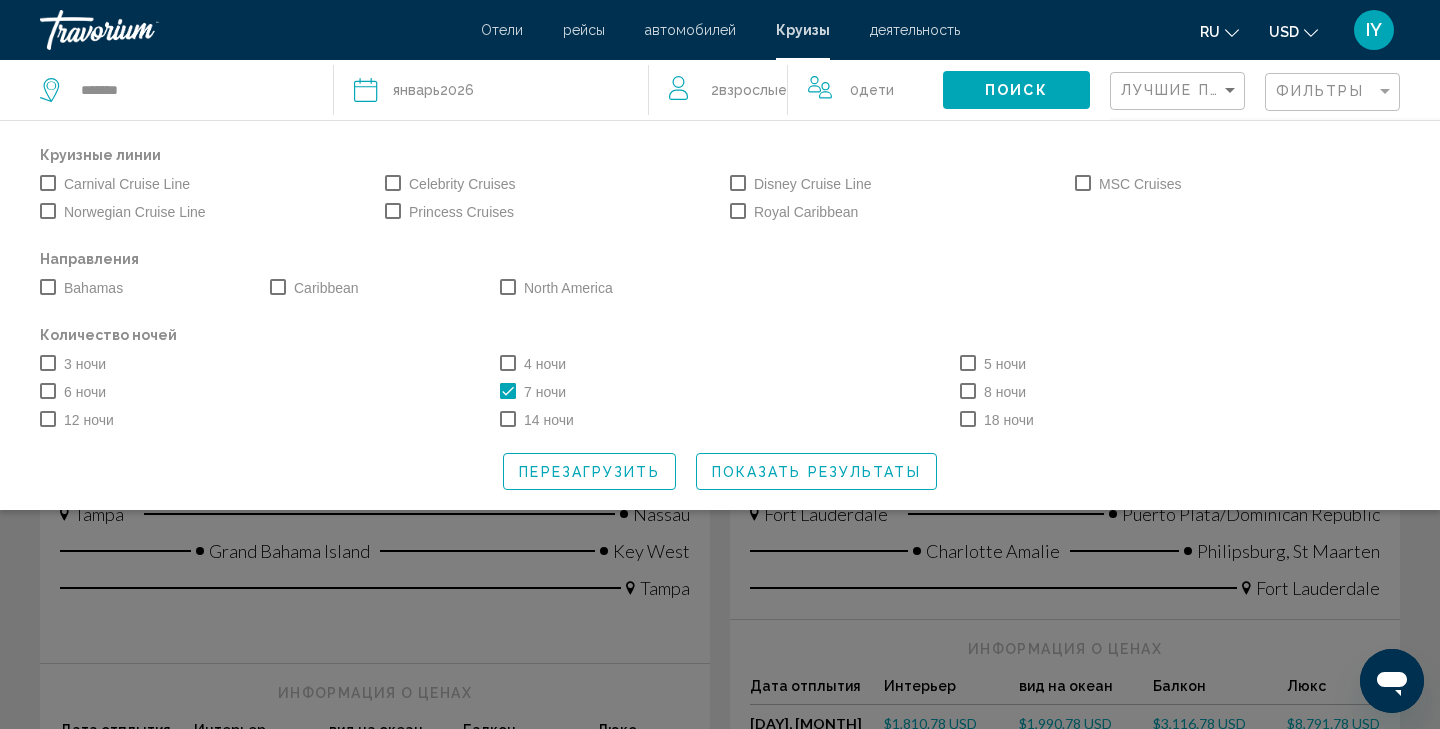 click at bounding box center [48, 419] 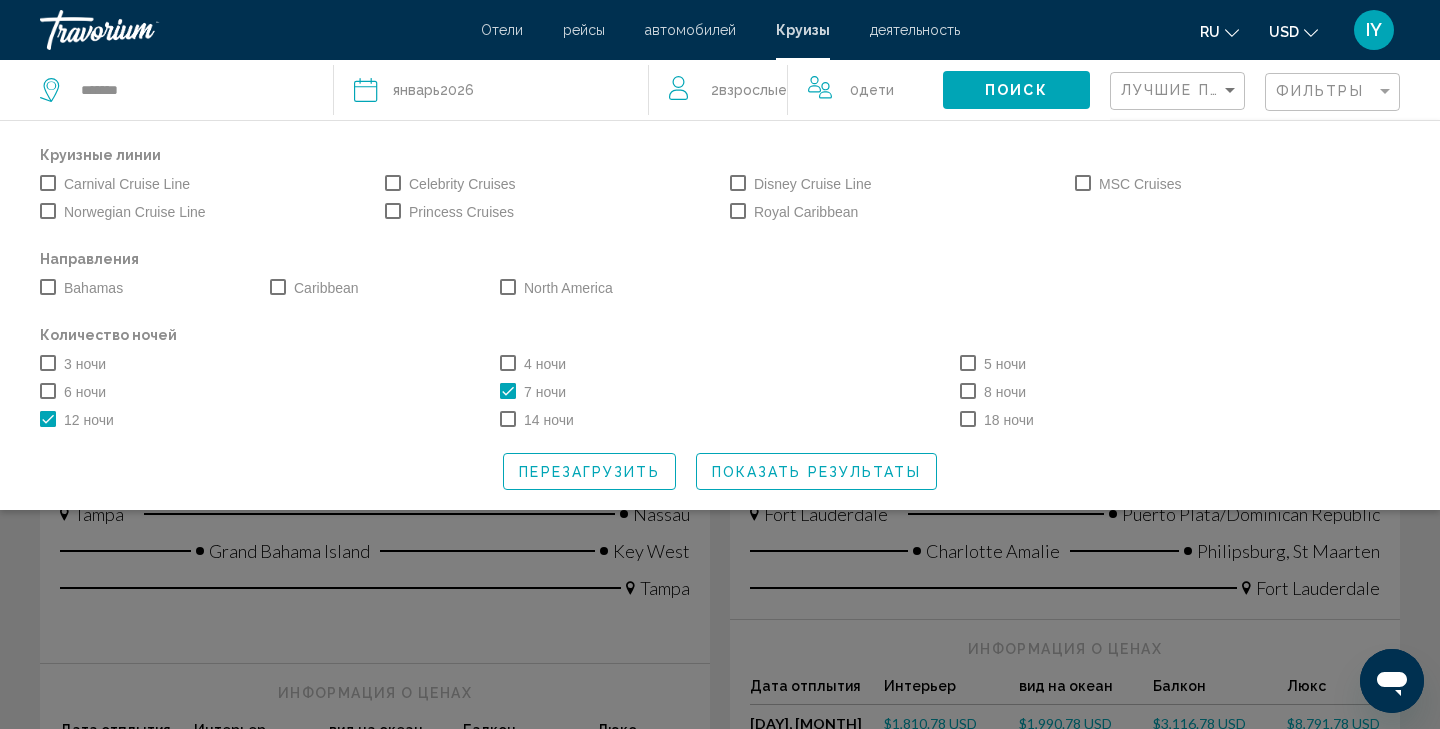 click at bounding box center (968, 391) 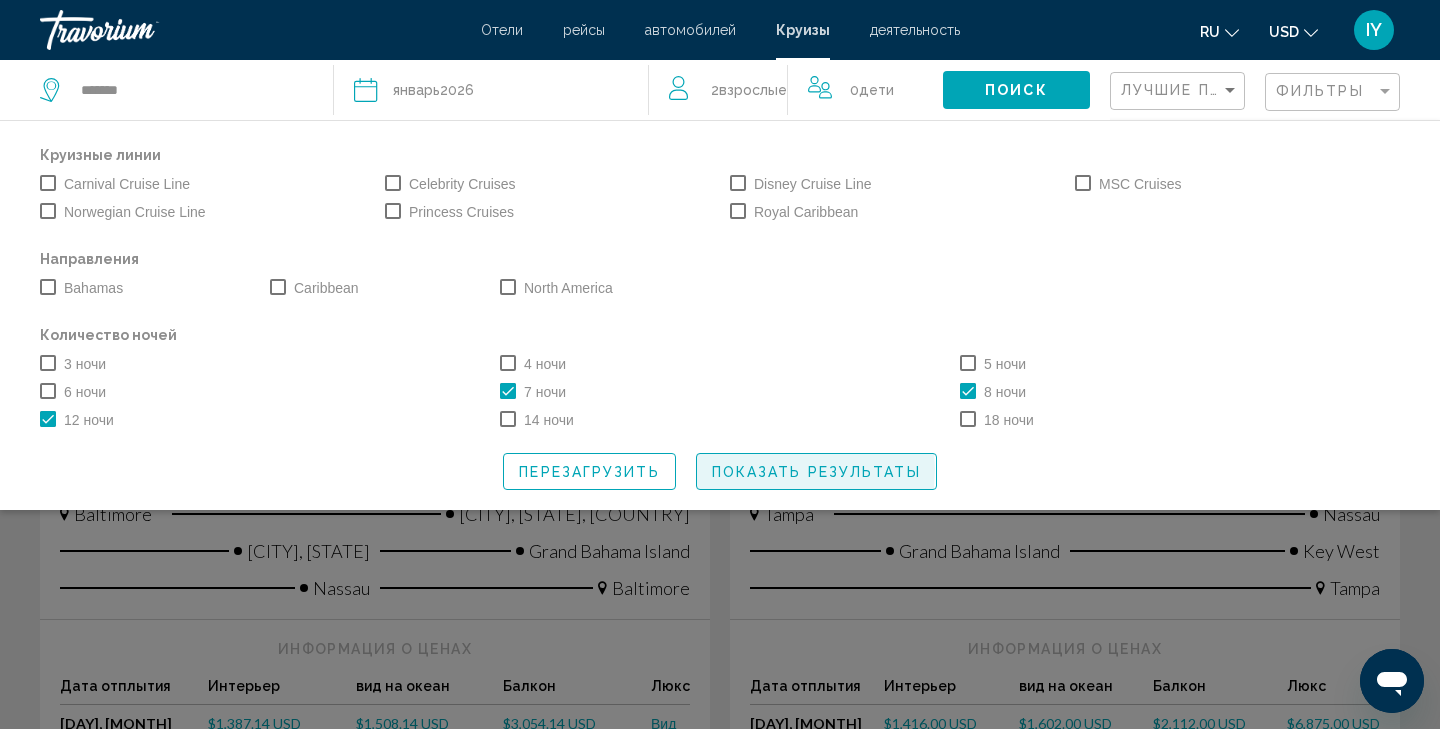 click on "Показать результаты" 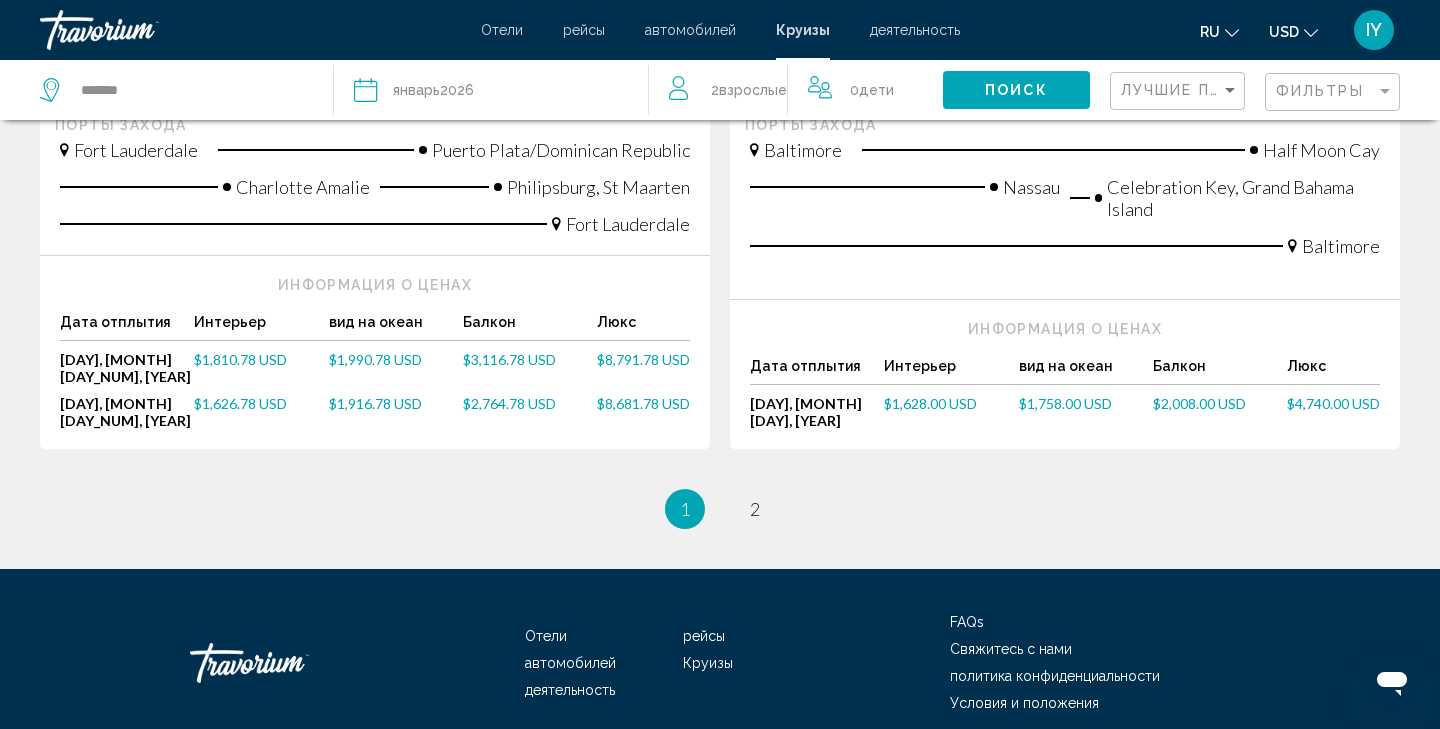 scroll, scrollTop: 2326, scrollLeft: 0, axis: vertical 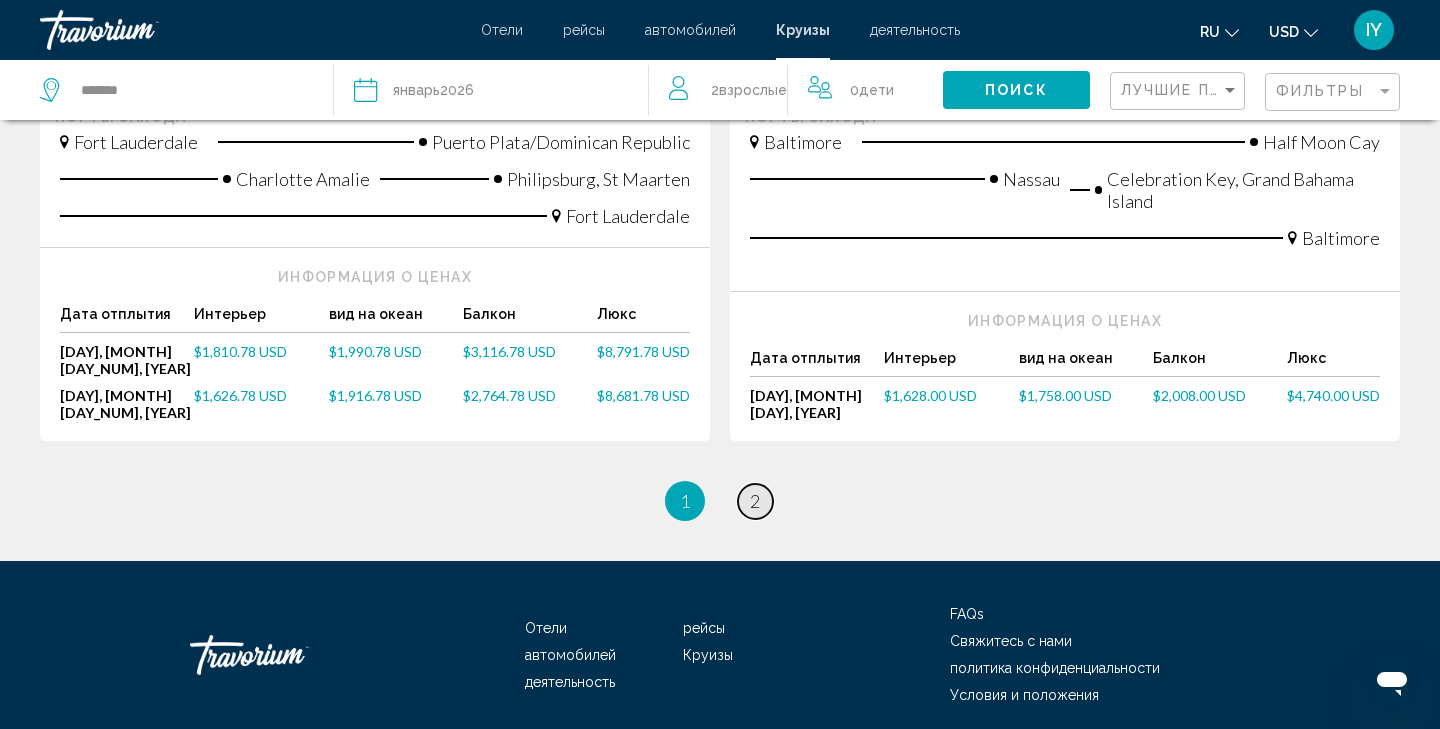 click on "2" at bounding box center [755, 501] 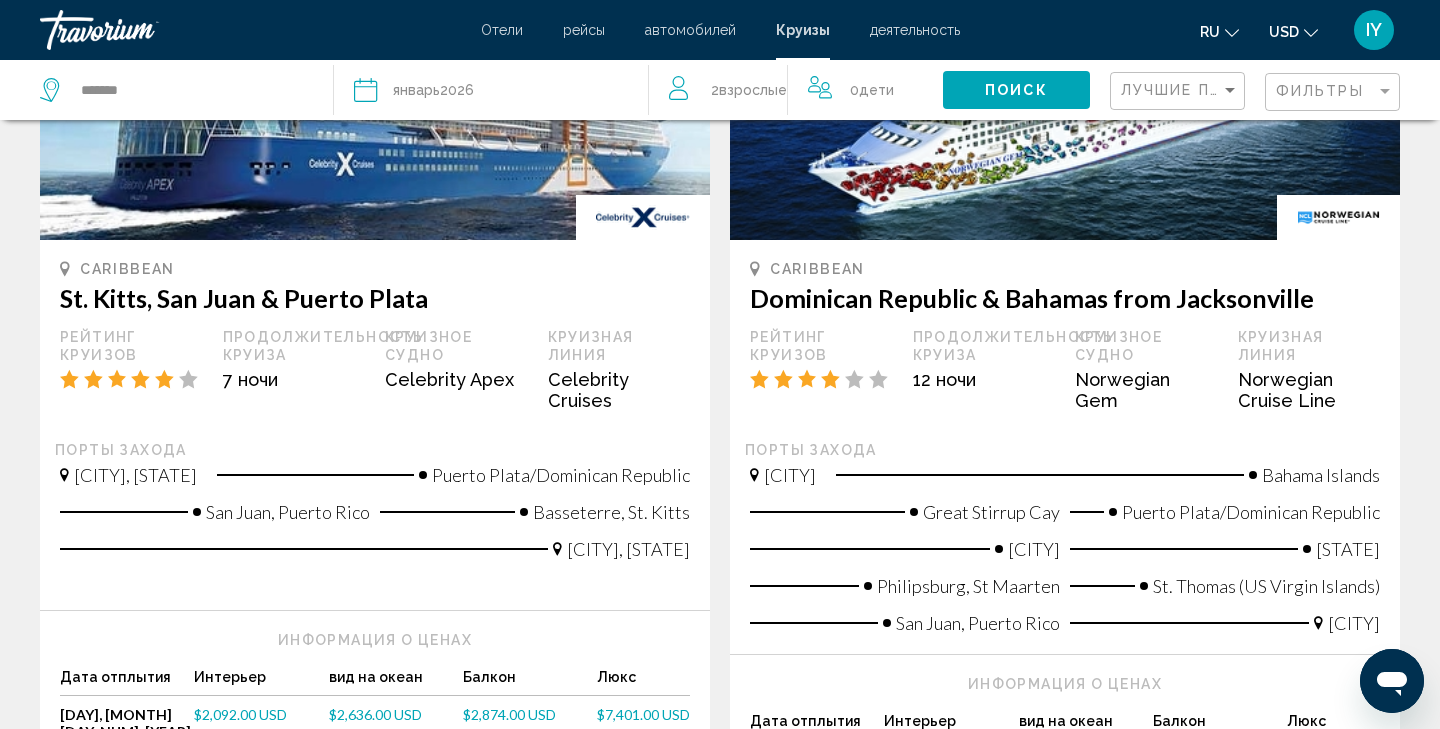 scroll, scrollTop: 2106, scrollLeft: 0, axis: vertical 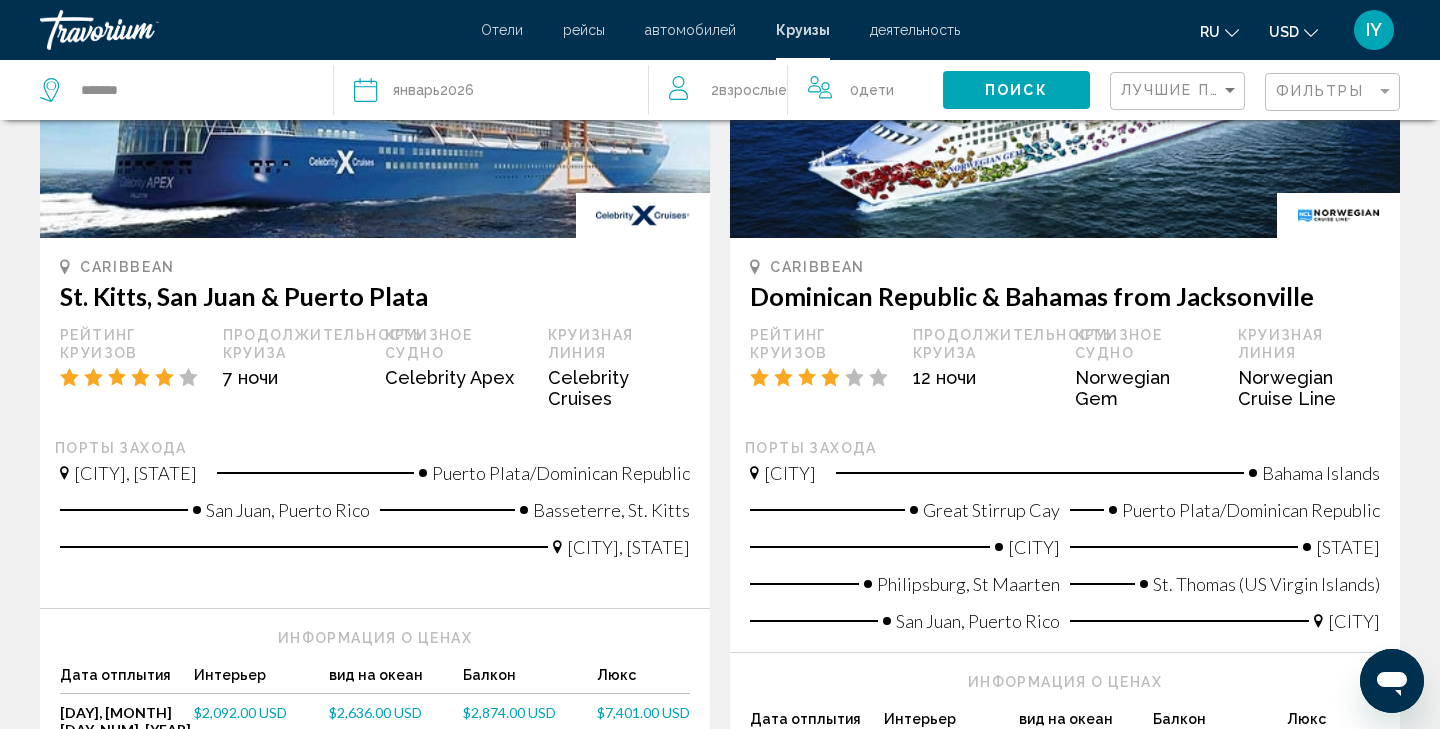click on "$2,092.00 USD" at bounding box center (240, 712) 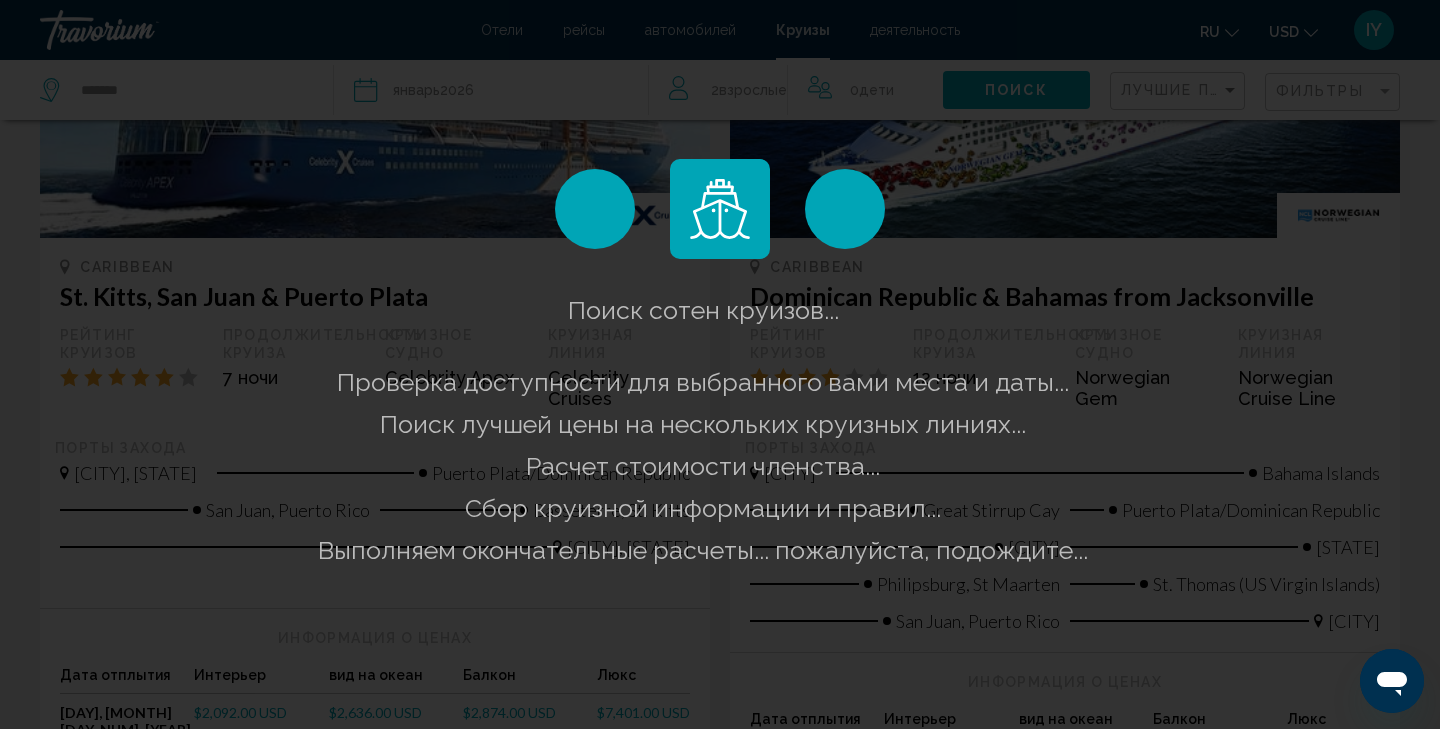 scroll, scrollTop: 0, scrollLeft: 0, axis: both 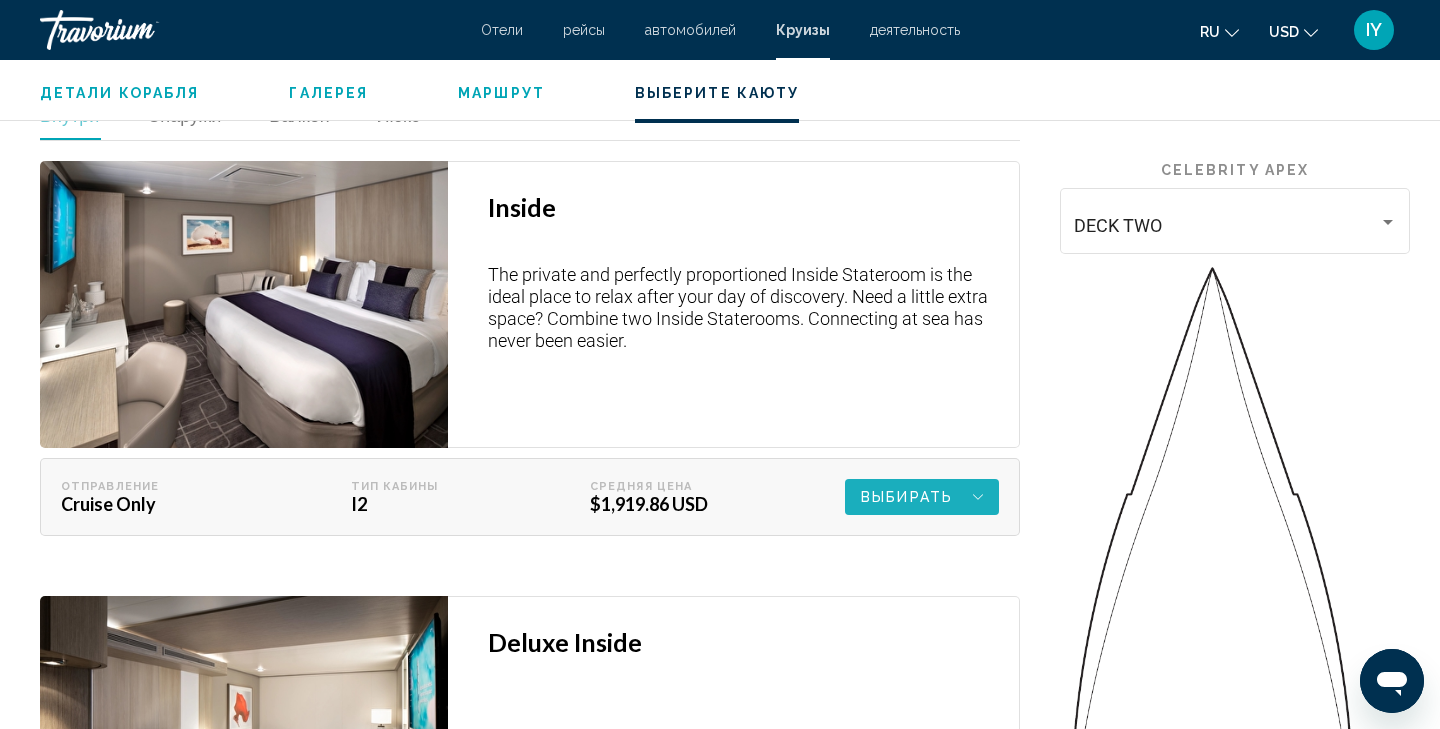 click 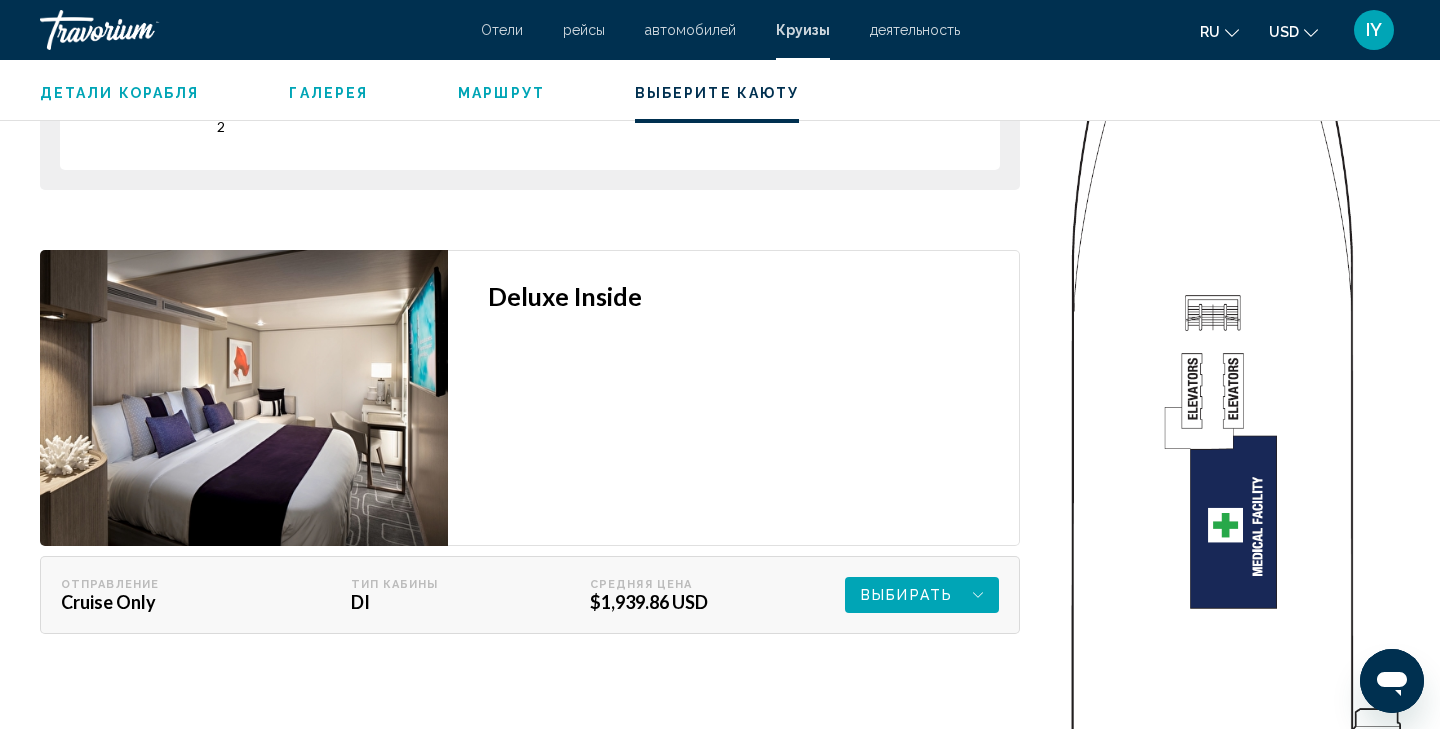 scroll, scrollTop: 3576, scrollLeft: 0, axis: vertical 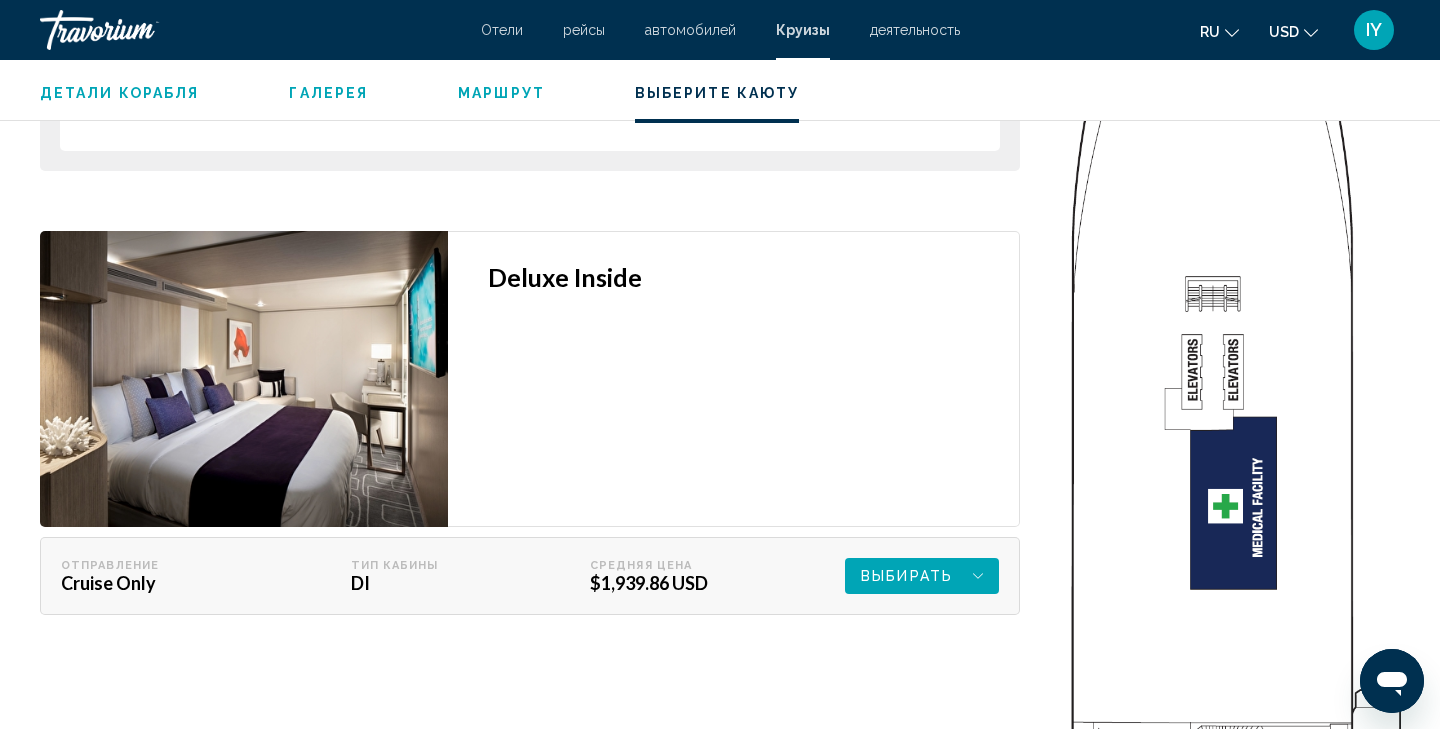 click 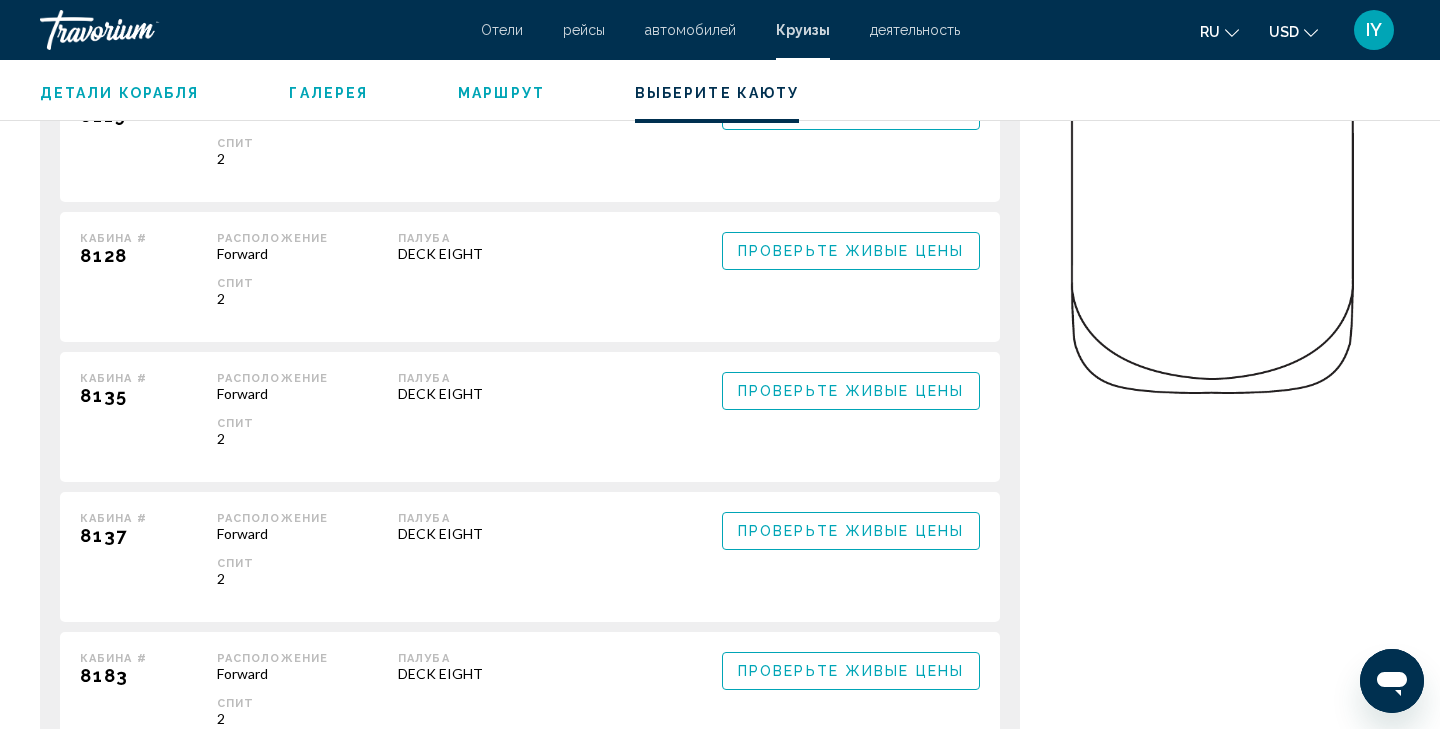 scroll, scrollTop: 5116, scrollLeft: 0, axis: vertical 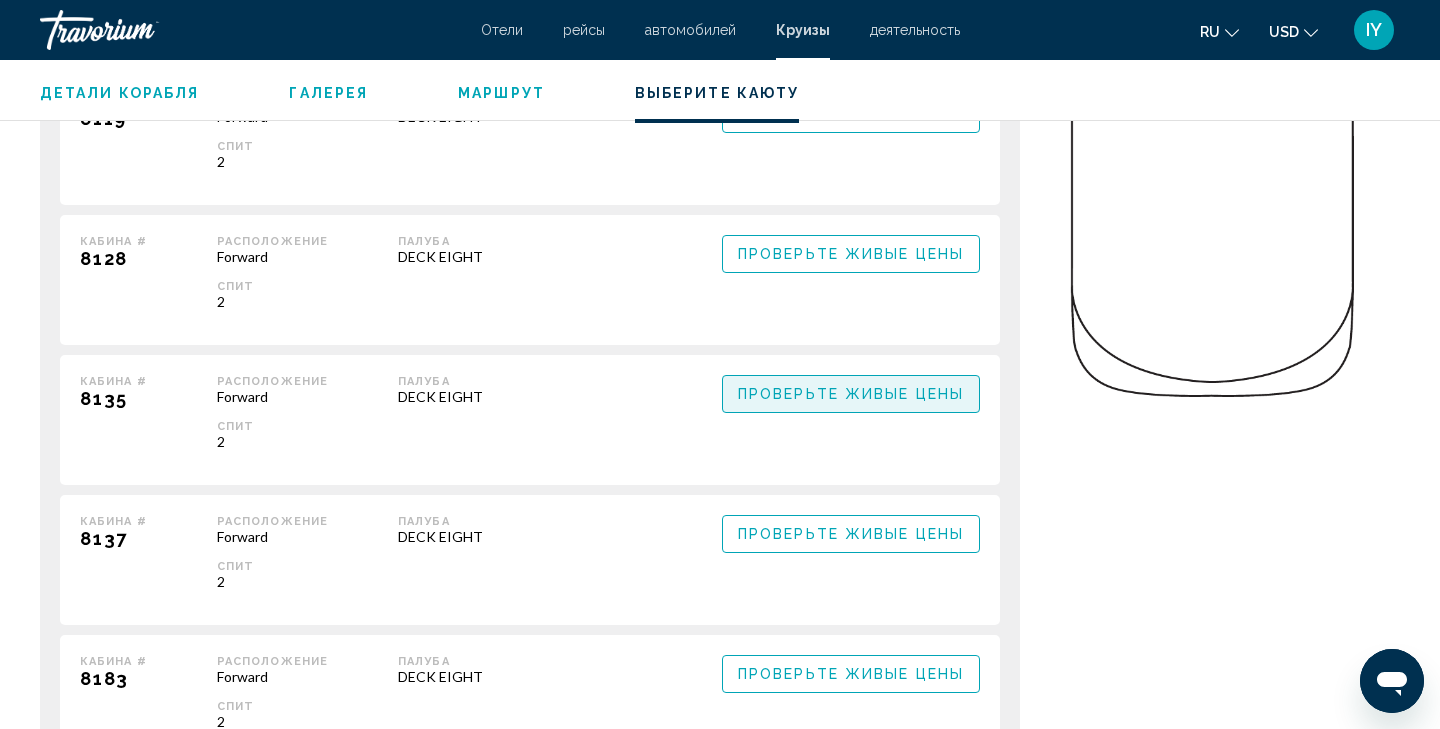 click on "Проверьте живые цены" at bounding box center (851, 393) 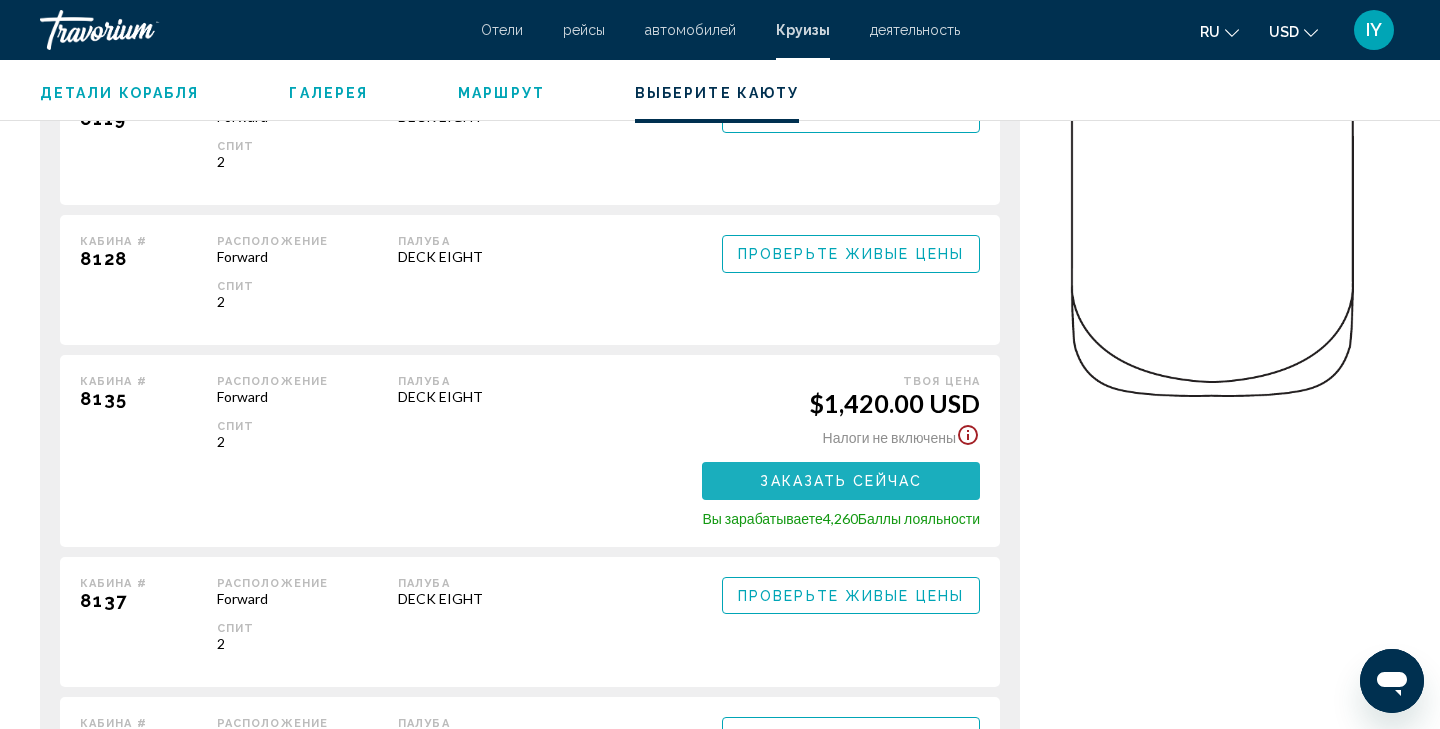 click on "Заказать сейчас" at bounding box center (841, 480) 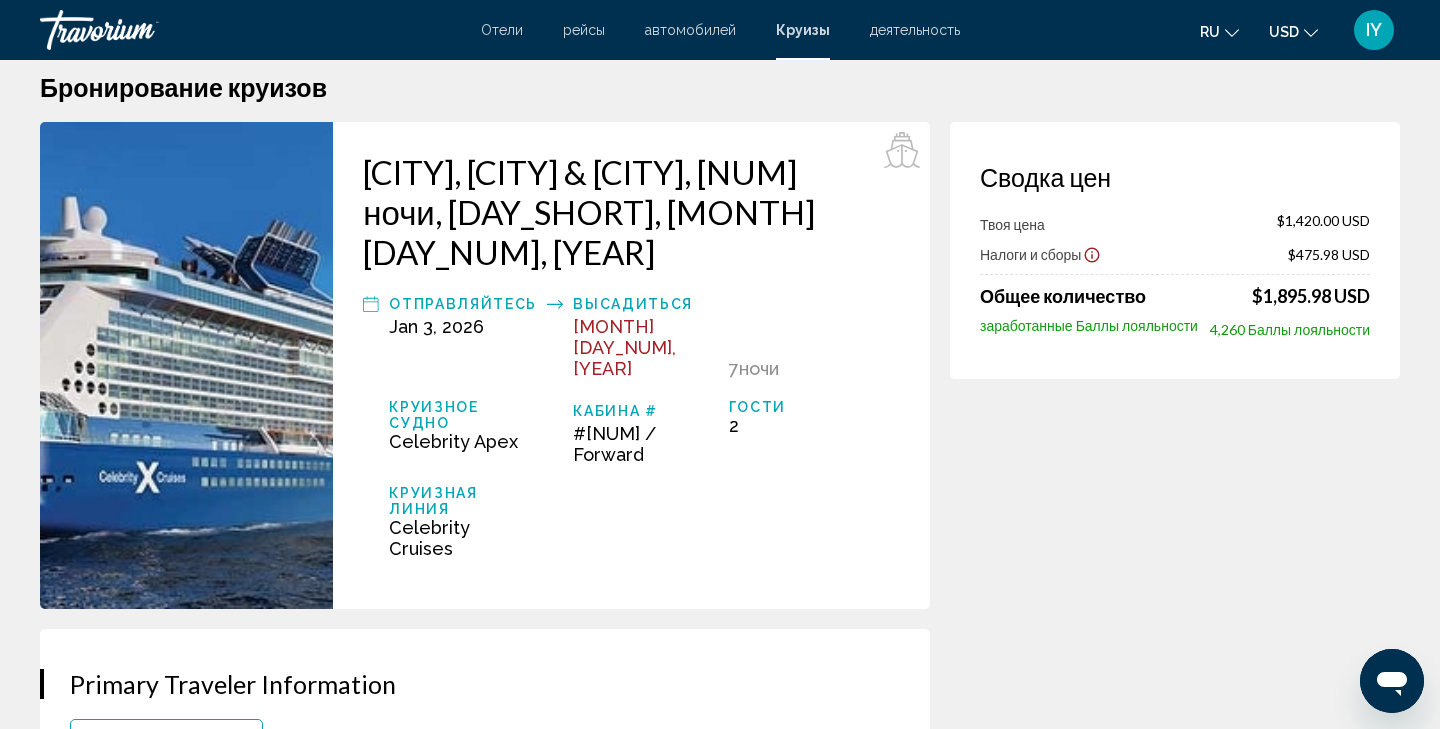scroll, scrollTop: 24, scrollLeft: 0, axis: vertical 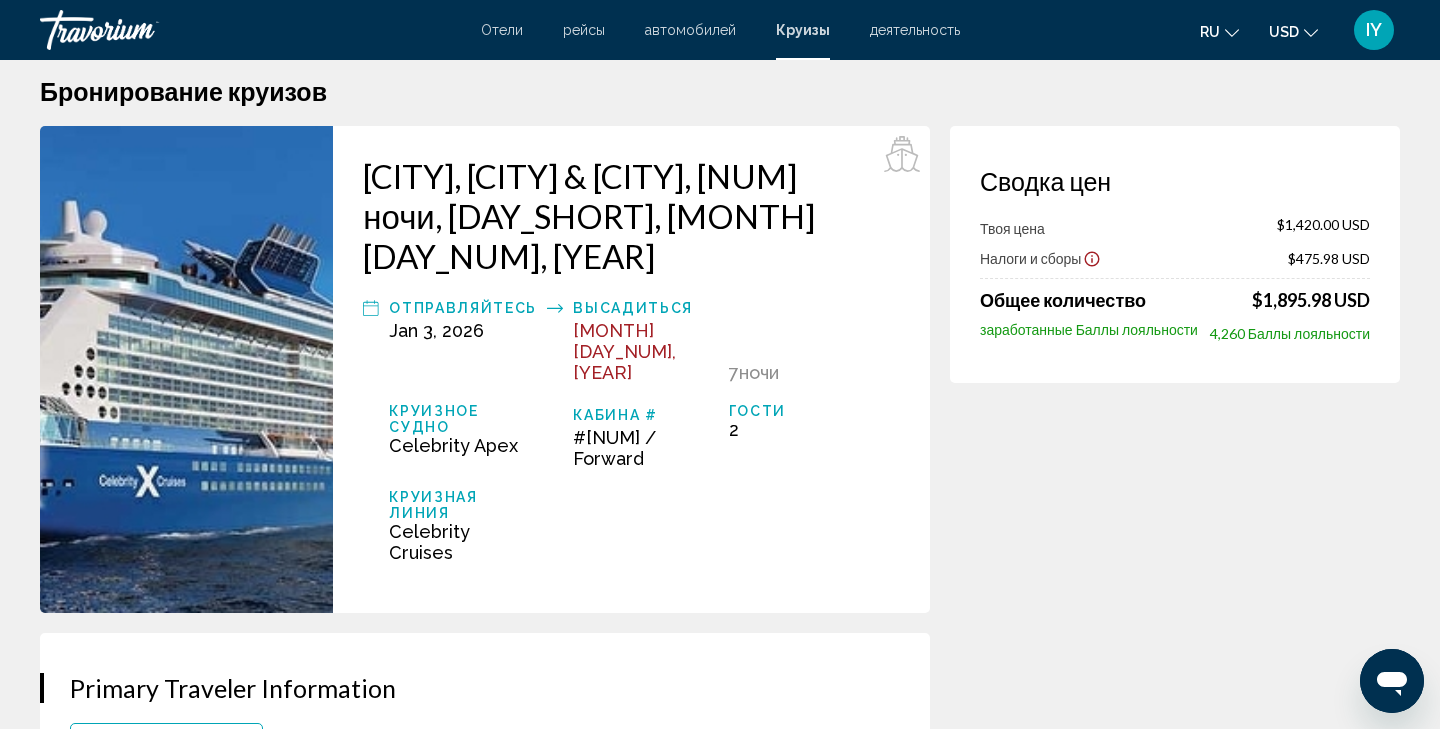click on "Гости" at bounding box center (814, 411) 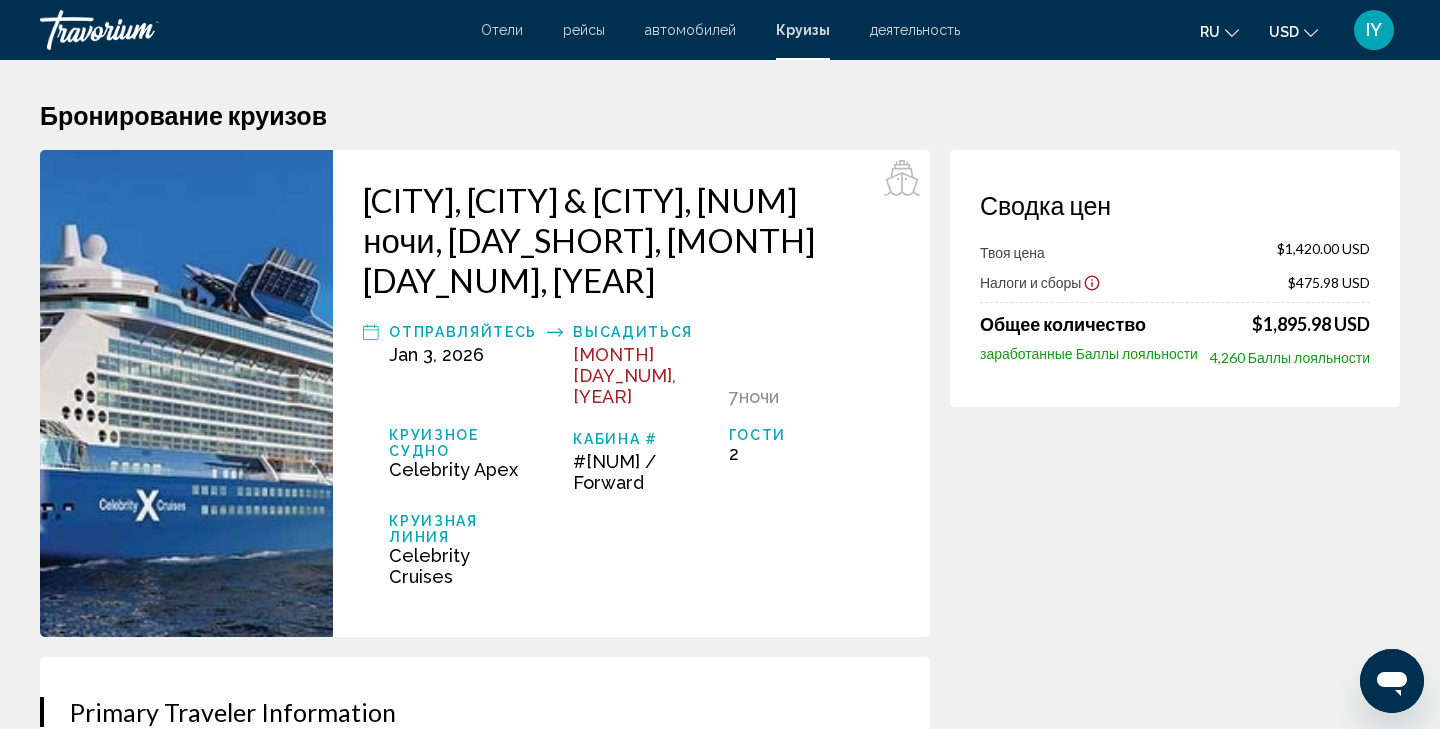 scroll, scrollTop: 0, scrollLeft: 0, axis: both 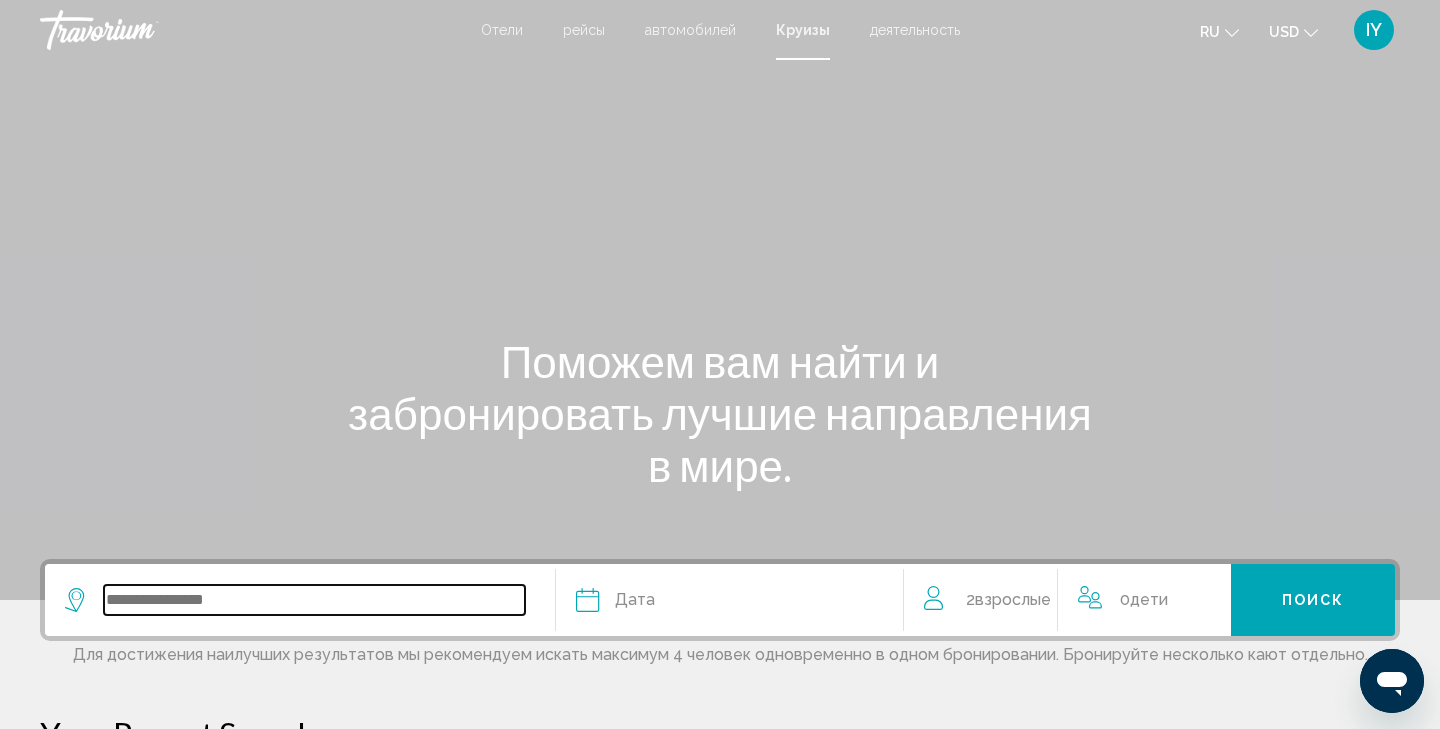 click at bounding box center (314, 600) 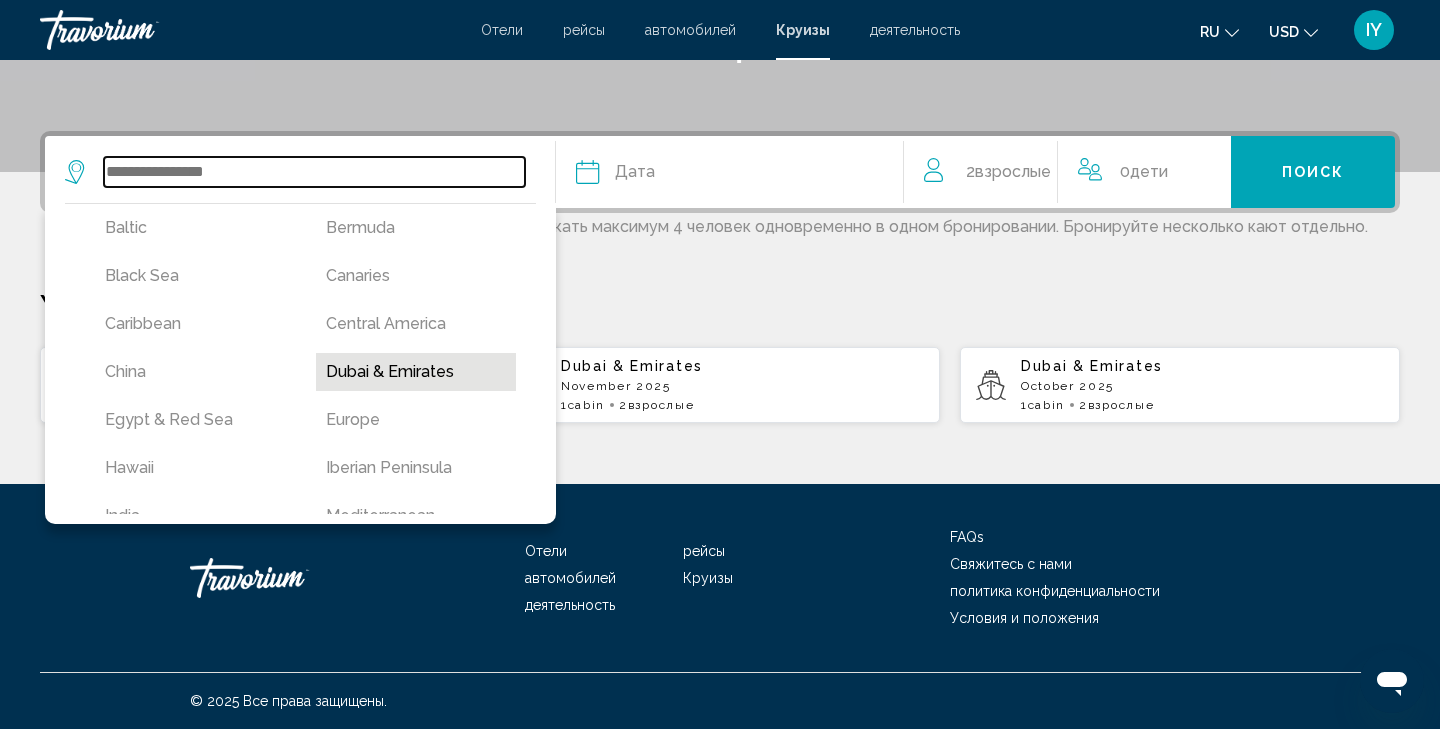 scroll, scrollTop: 146, scrollLeft: 0, axis: vertical 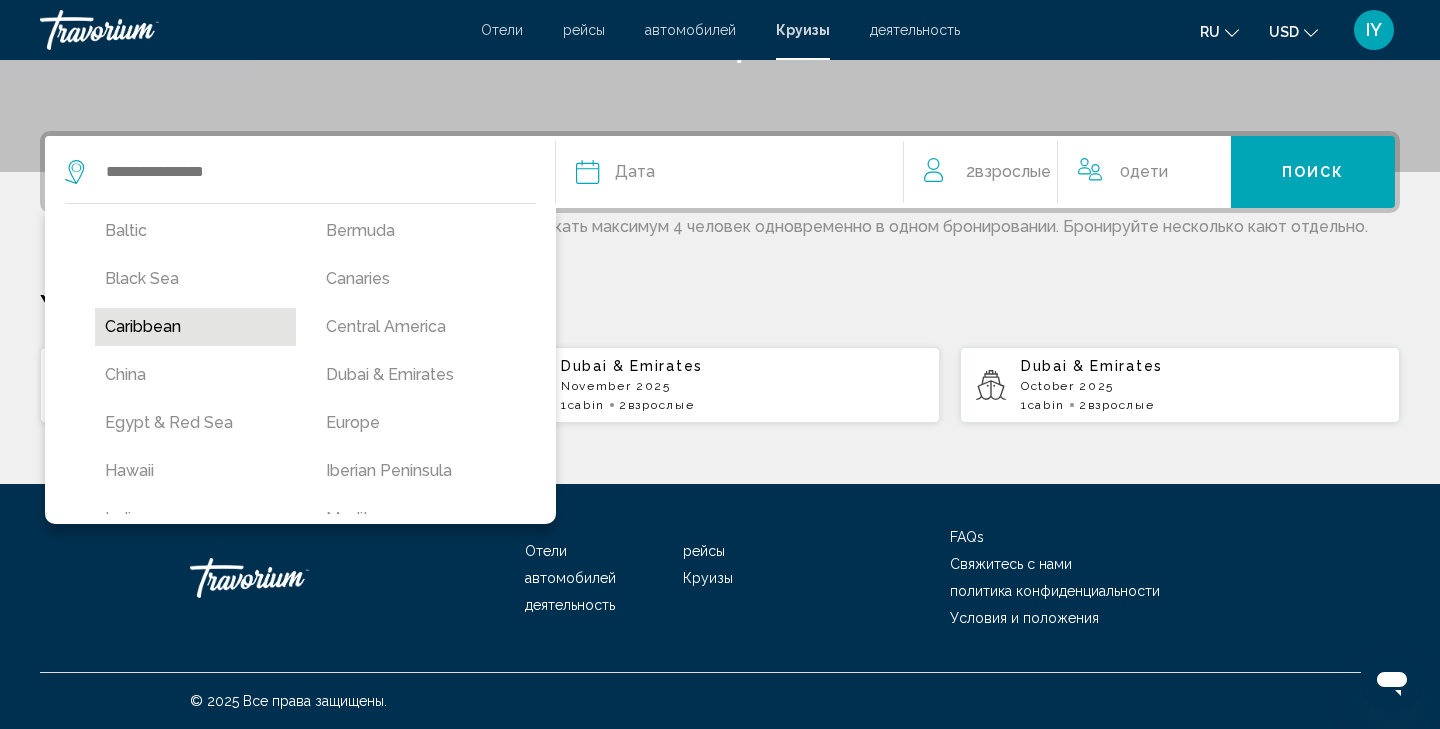click on "Caribbean" at bounding box center (195, 327) 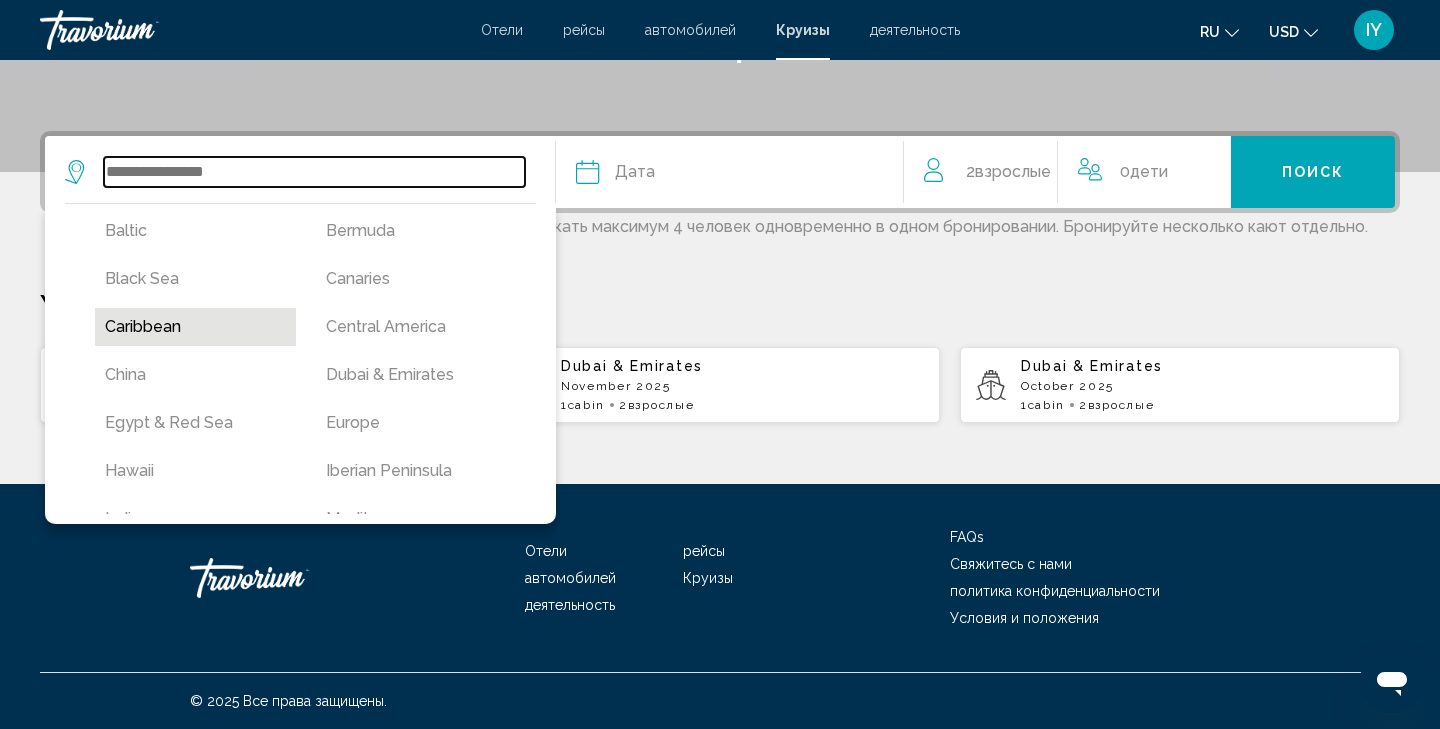 type on "*********" 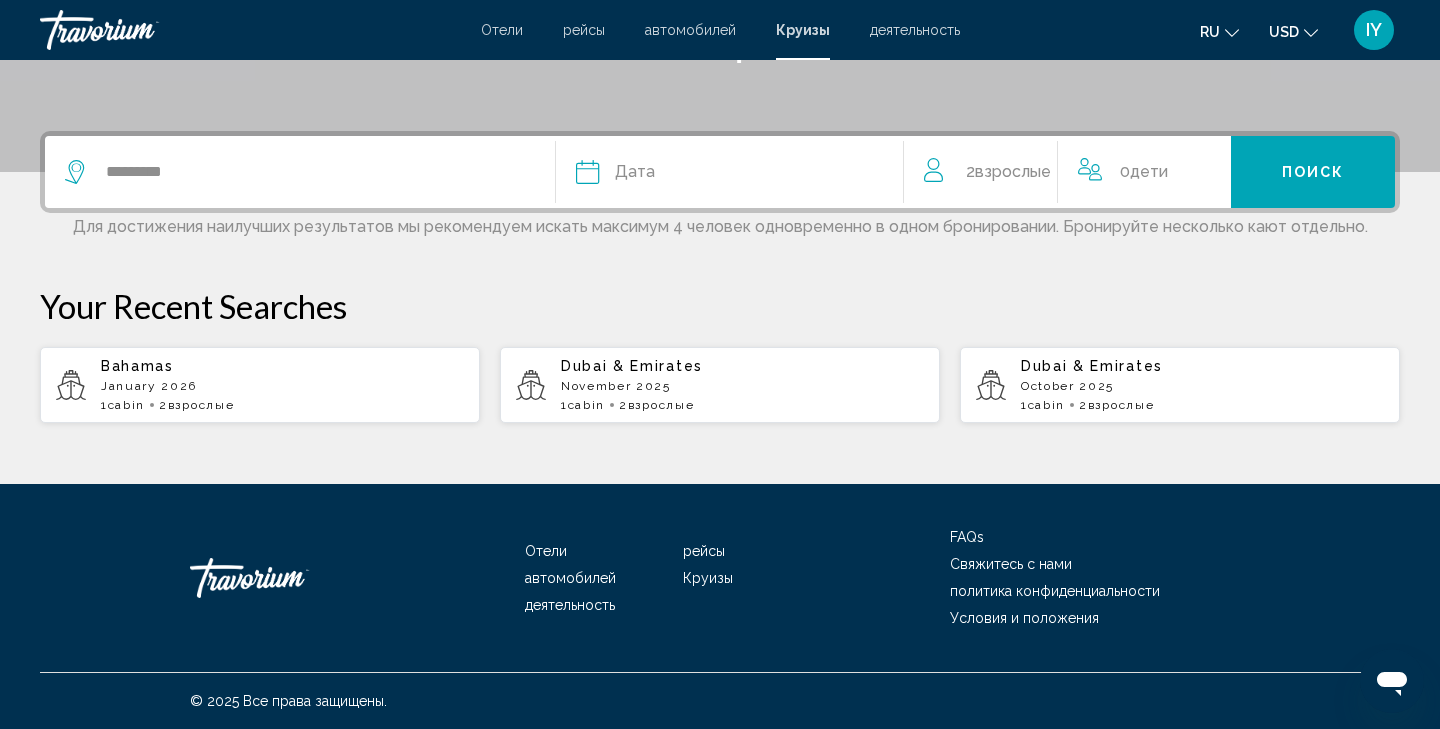 click 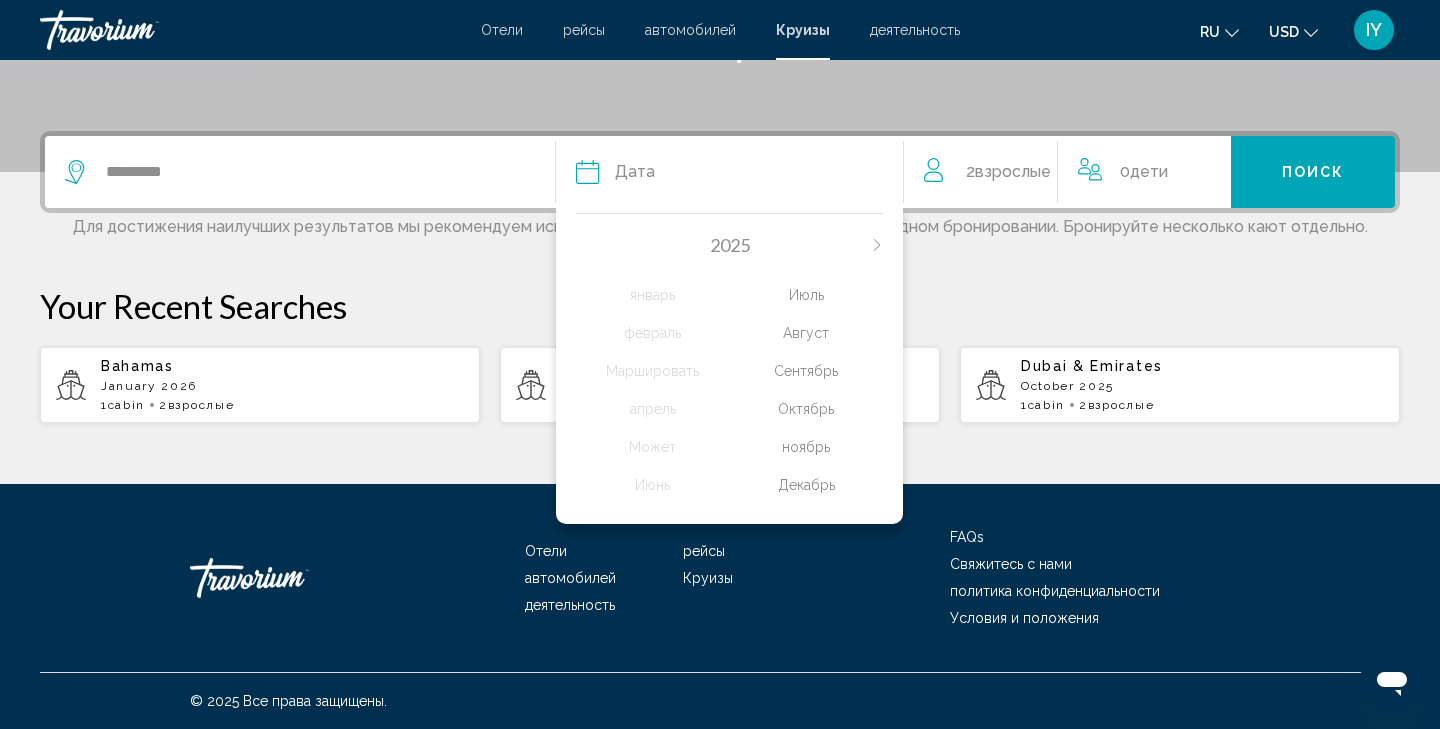 click 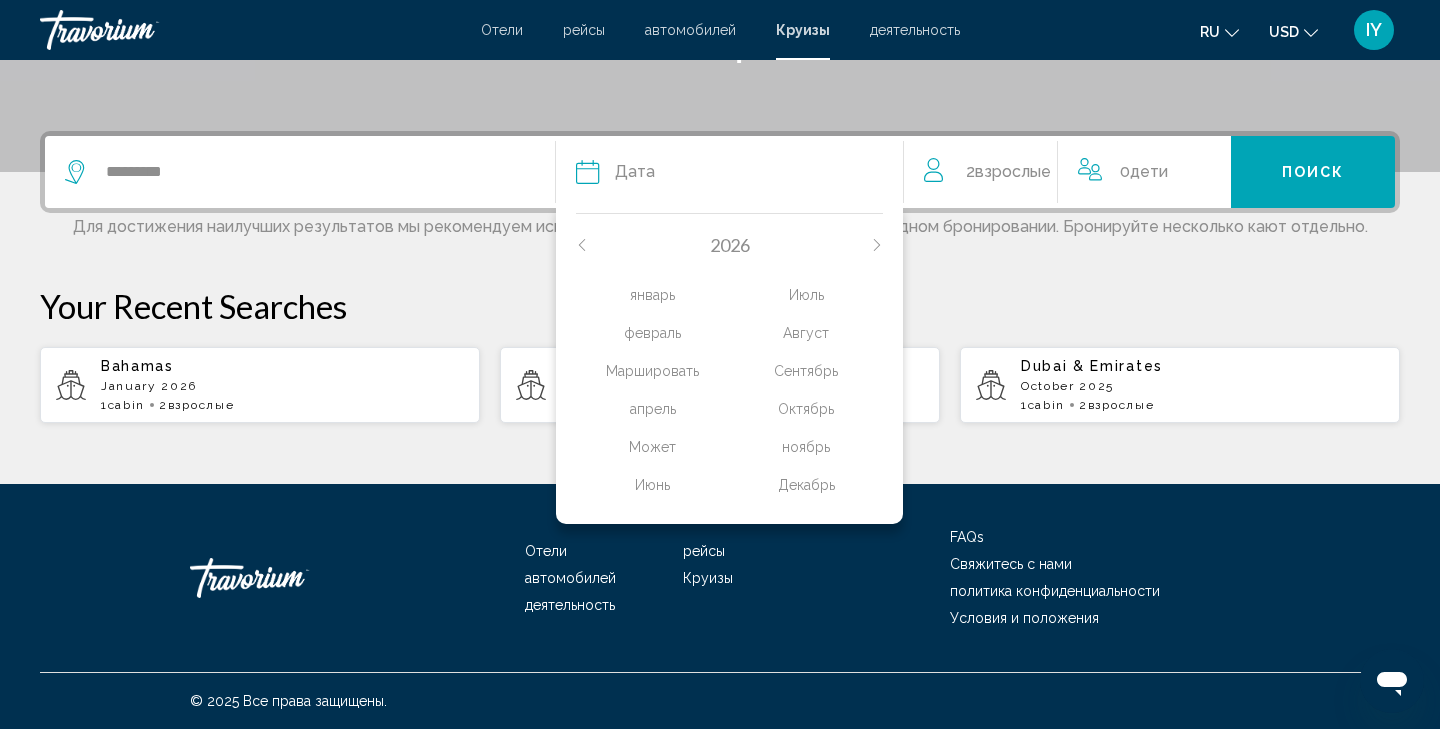 click on "январь" 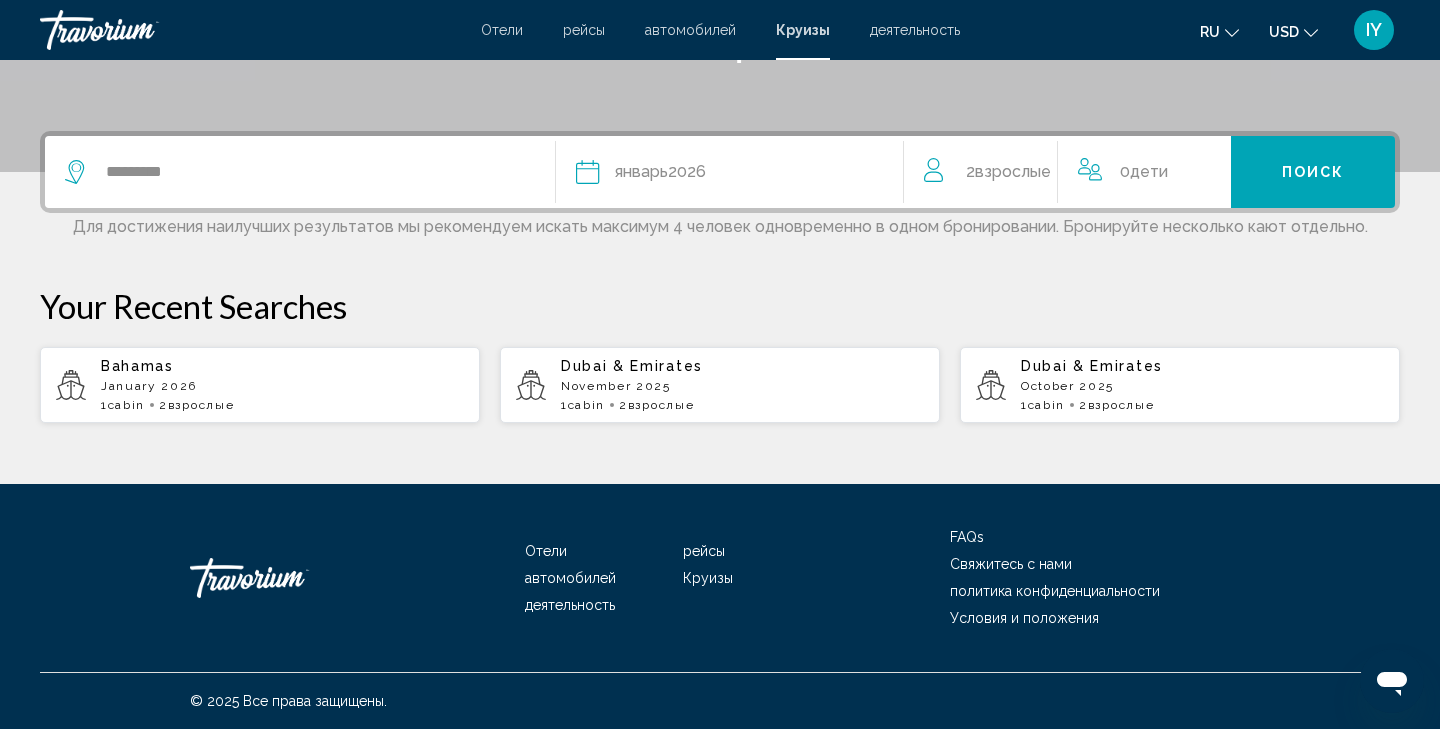 click on "Взрослые" 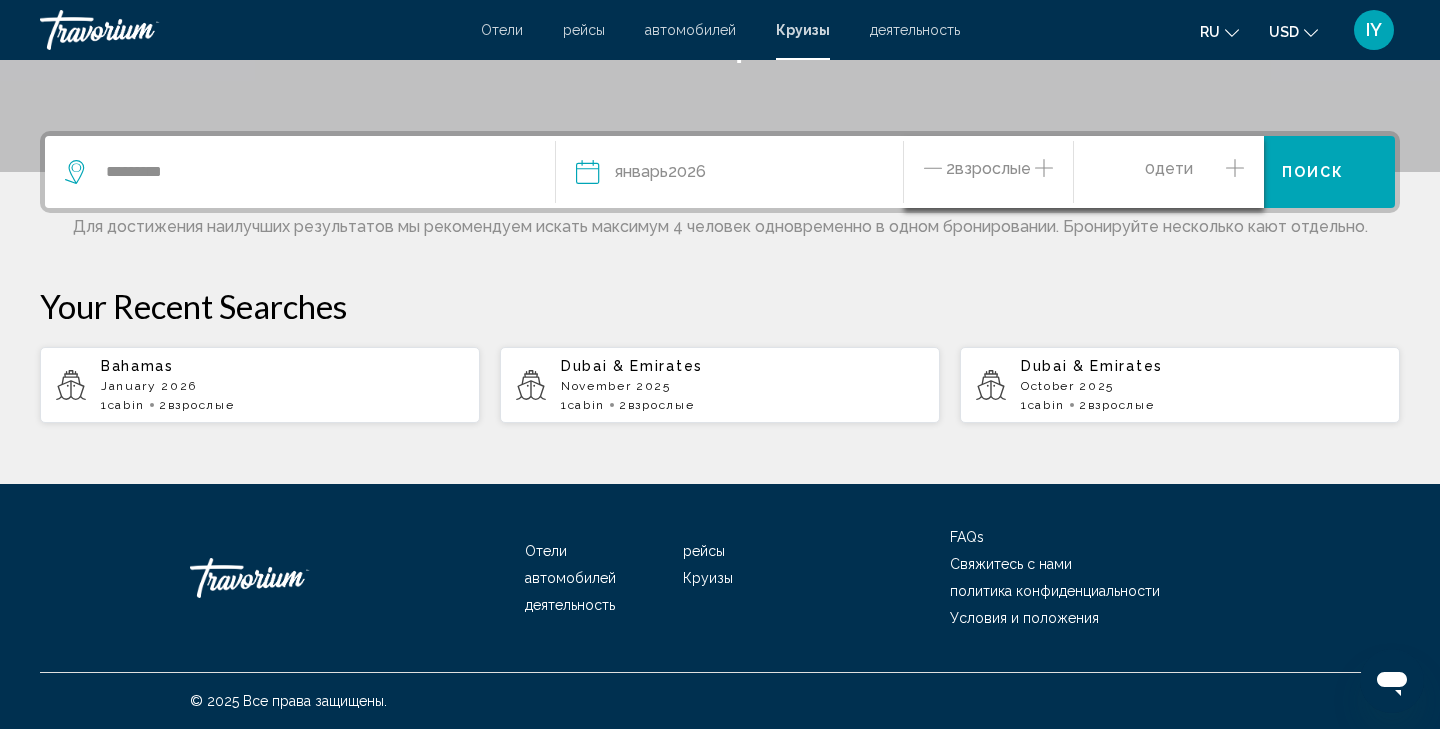click 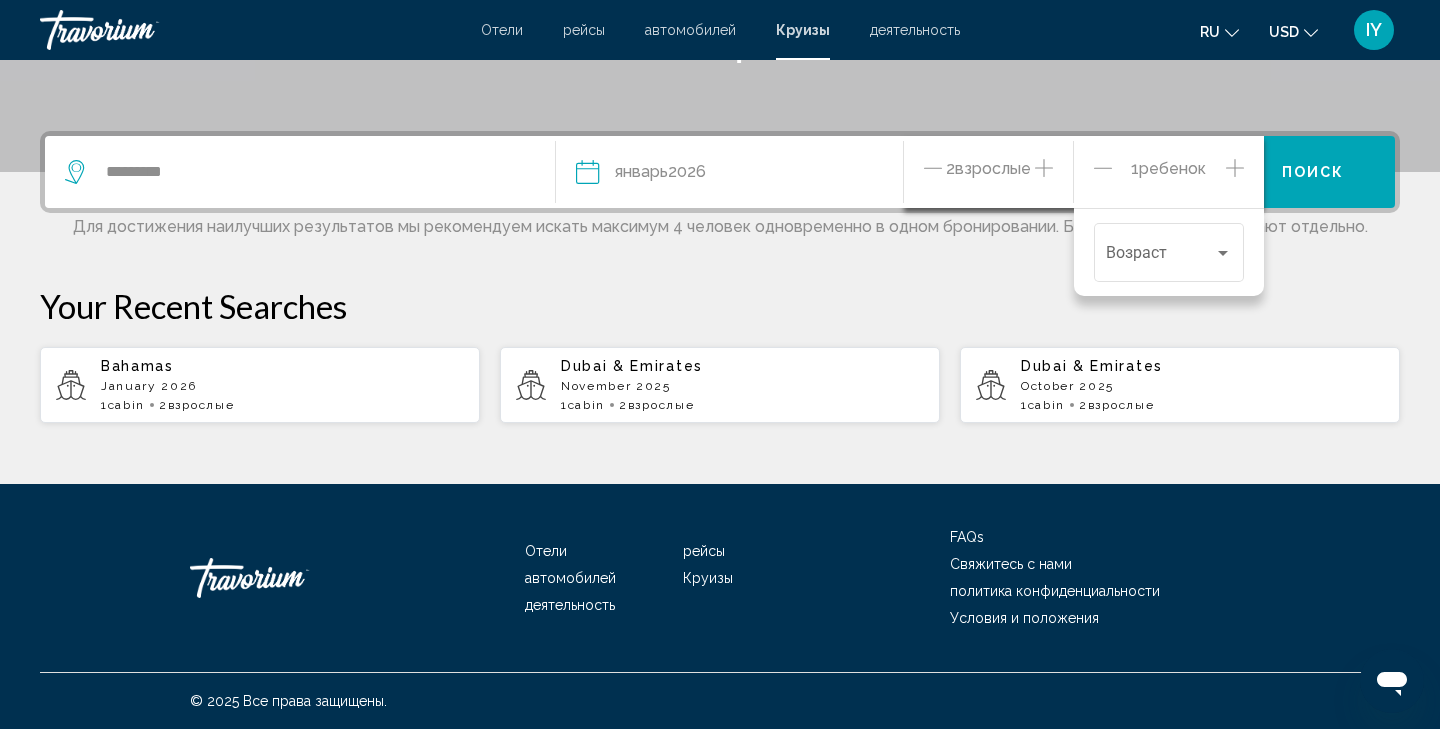 click on "Взрослые" 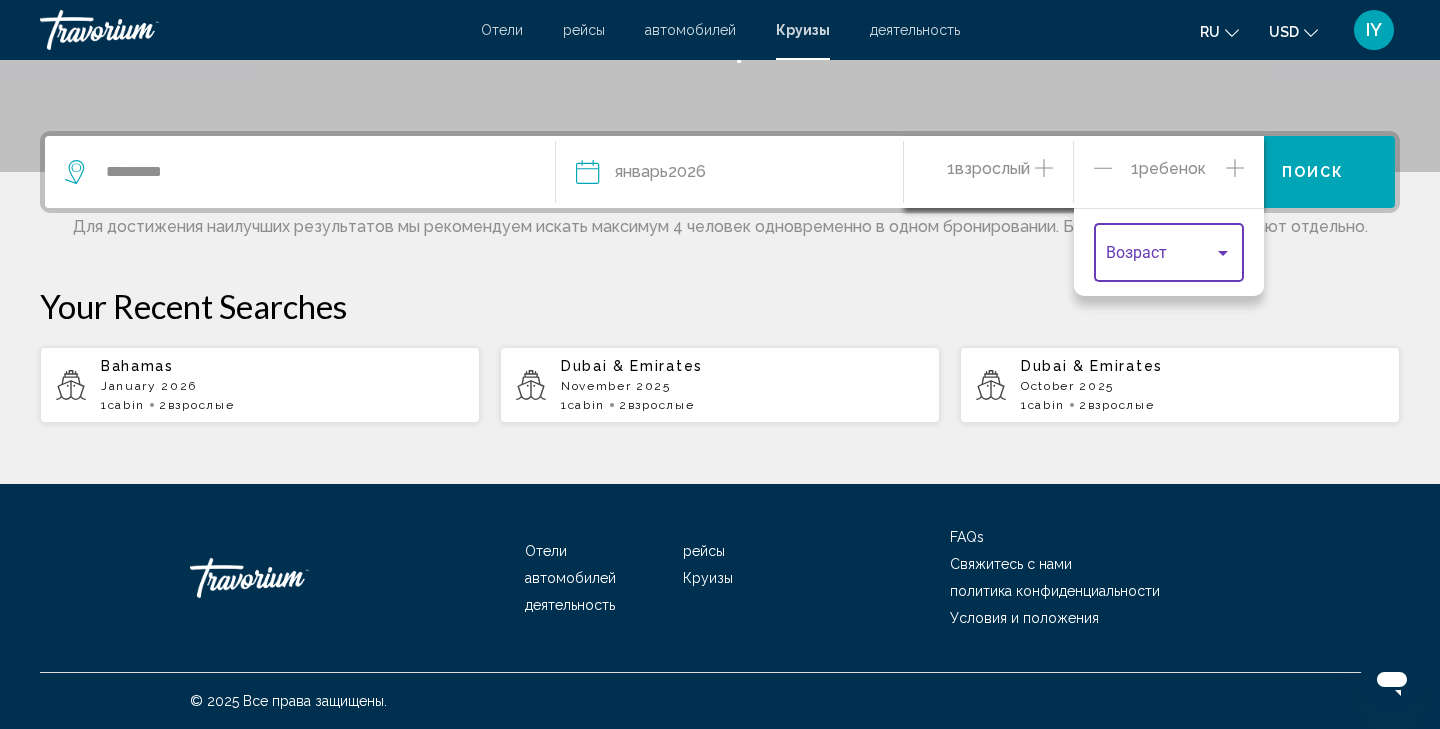 click at bounding box center [1223, 253] 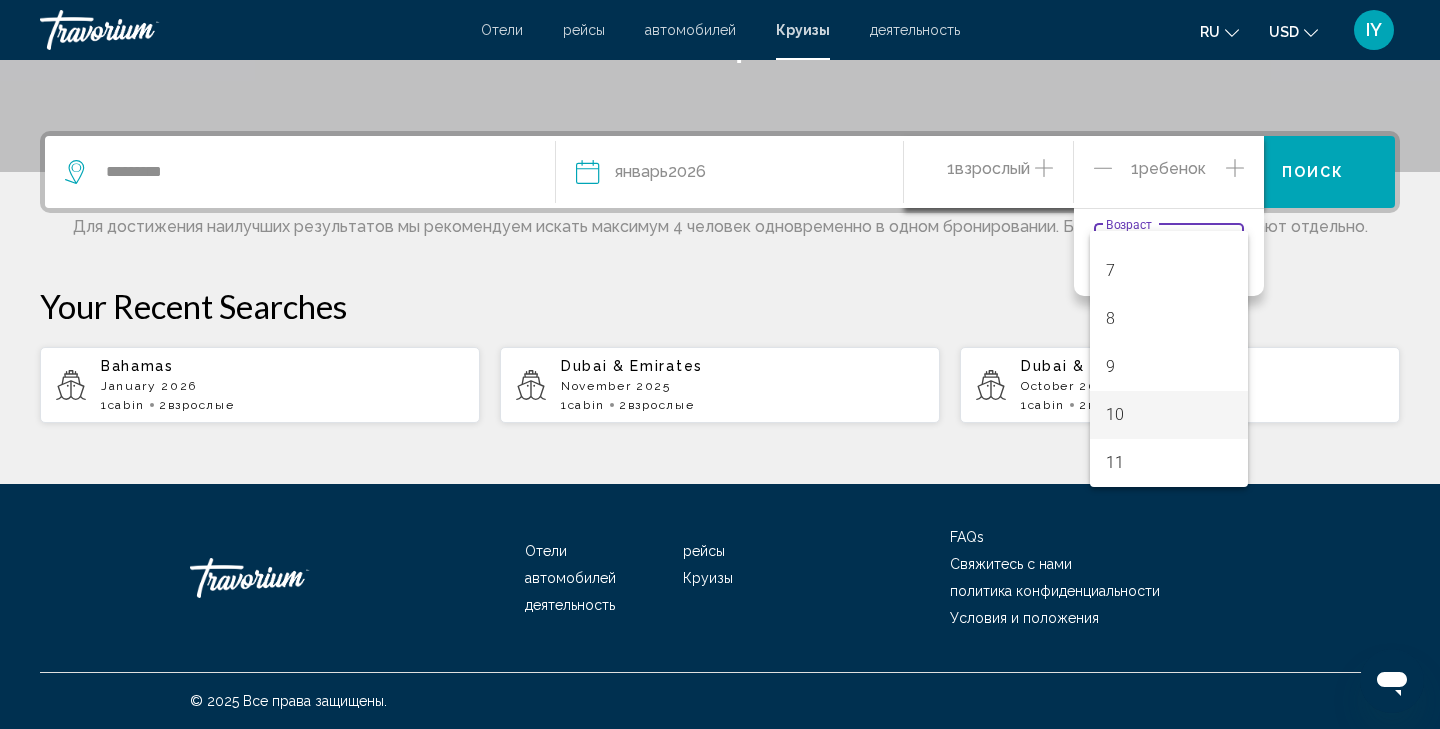 scroll, scrollTop: 320, scrollLeft: 0, axis: vertical 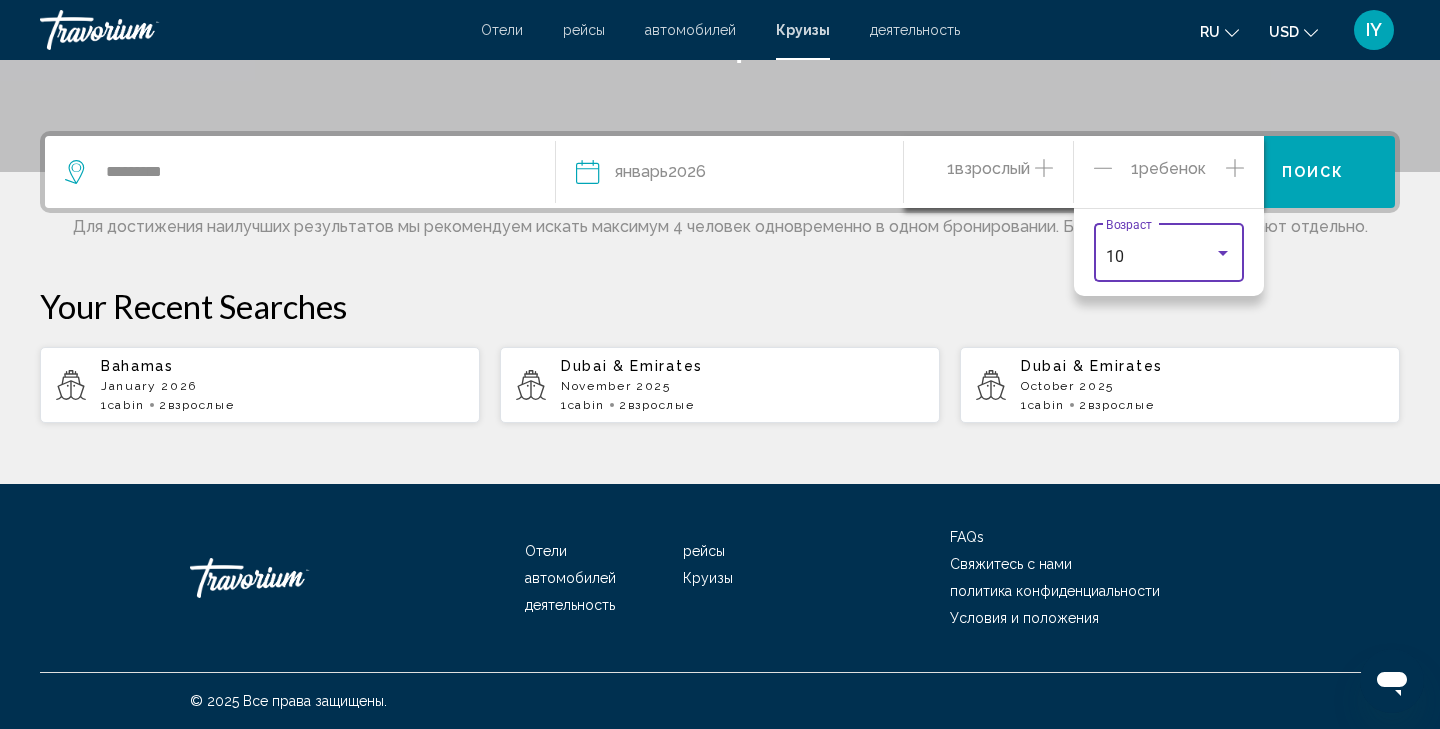 click 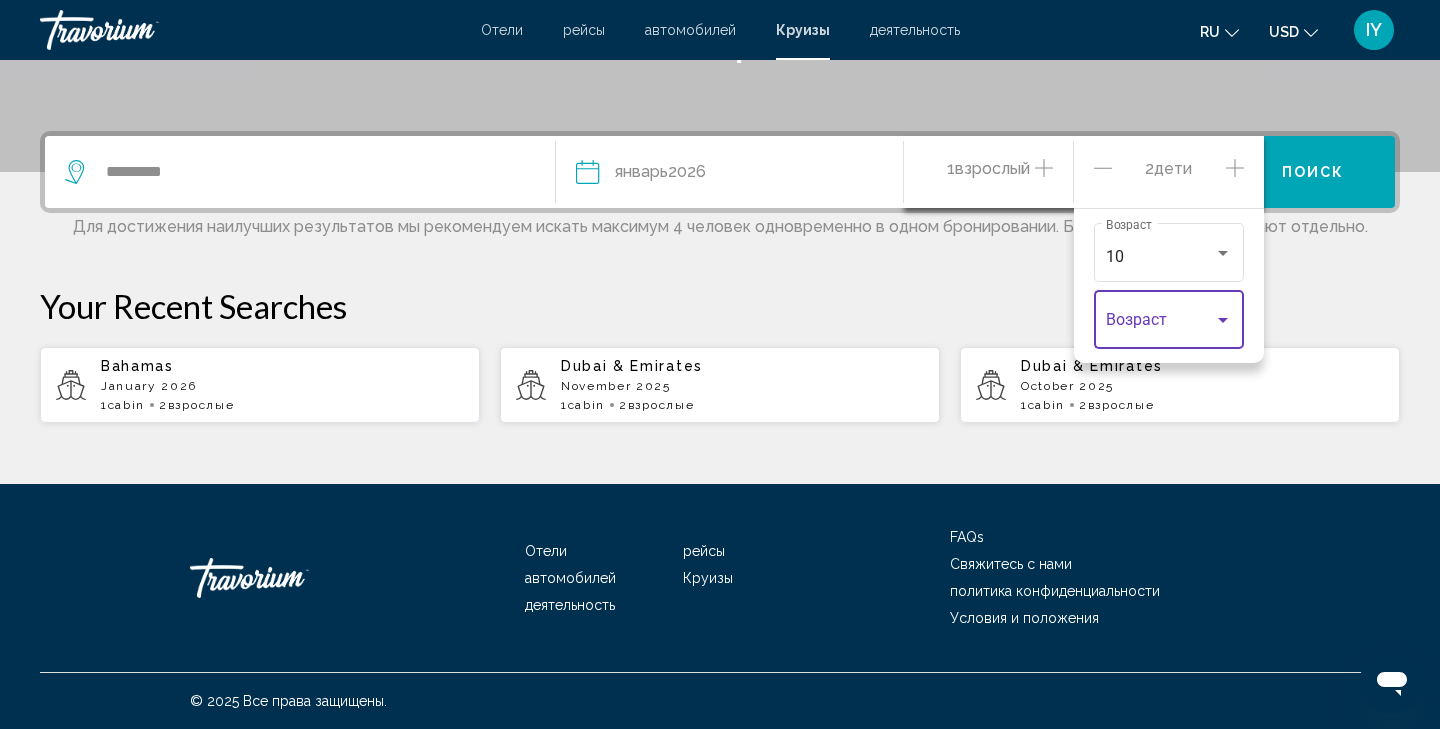 click at bounding box center [1223, 320] 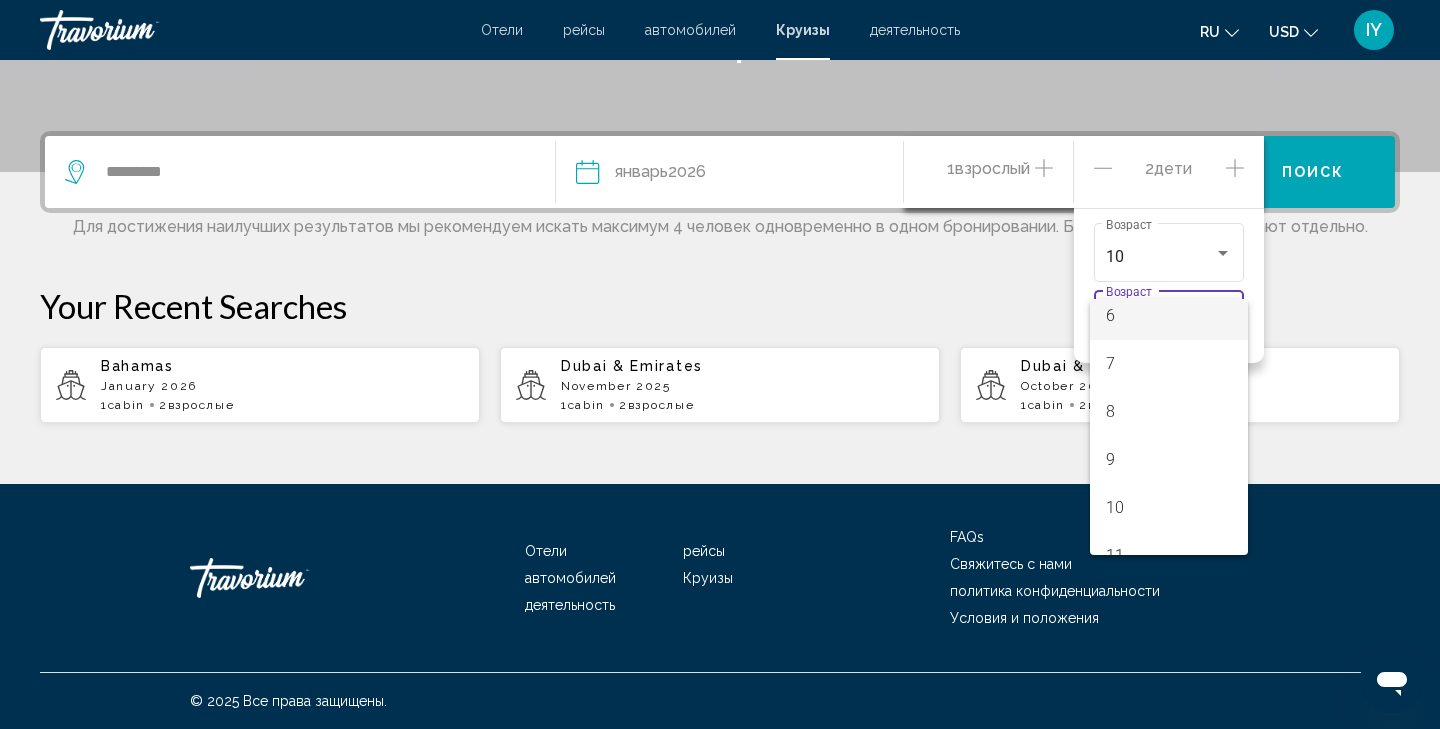 scroll, scrollTop: 320, scrollLeft: 0, axis: vertical 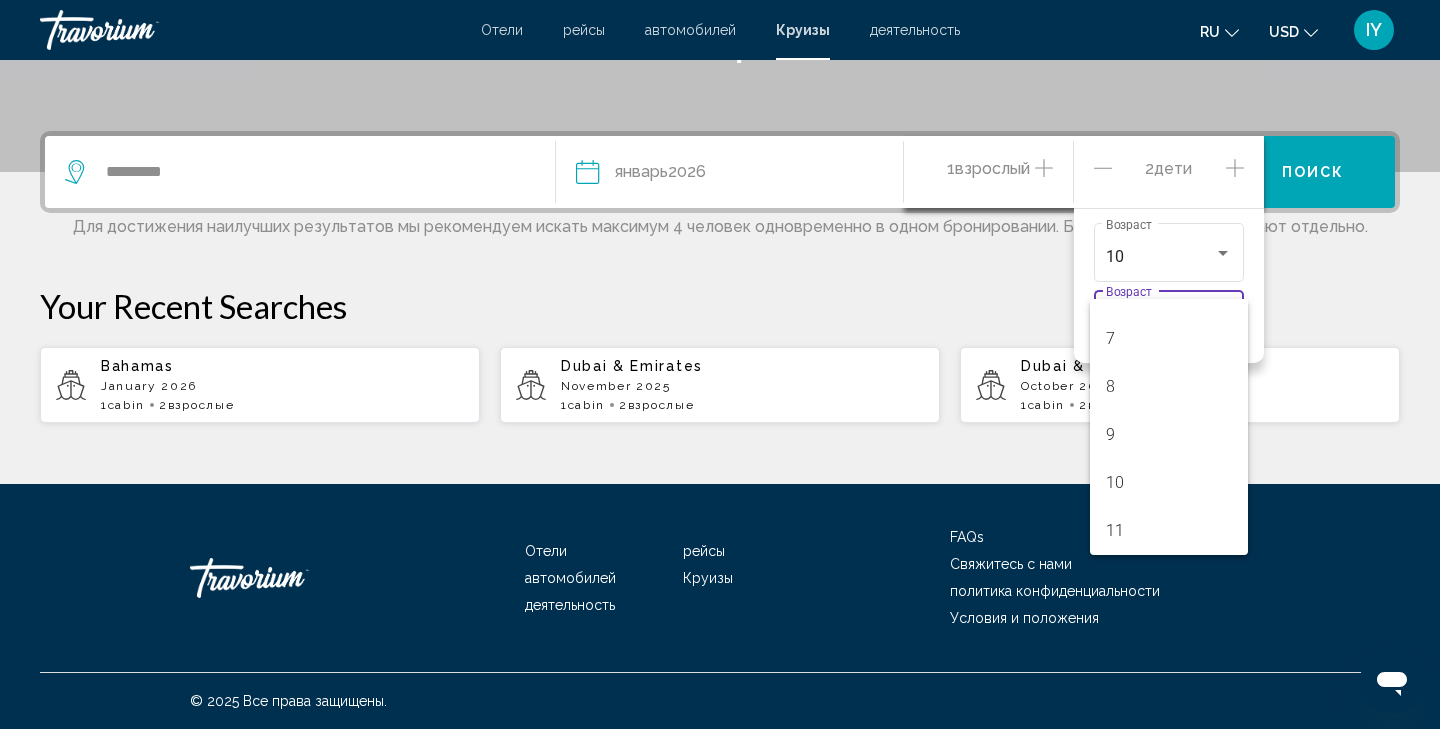 click at bounding box center (720, 364) 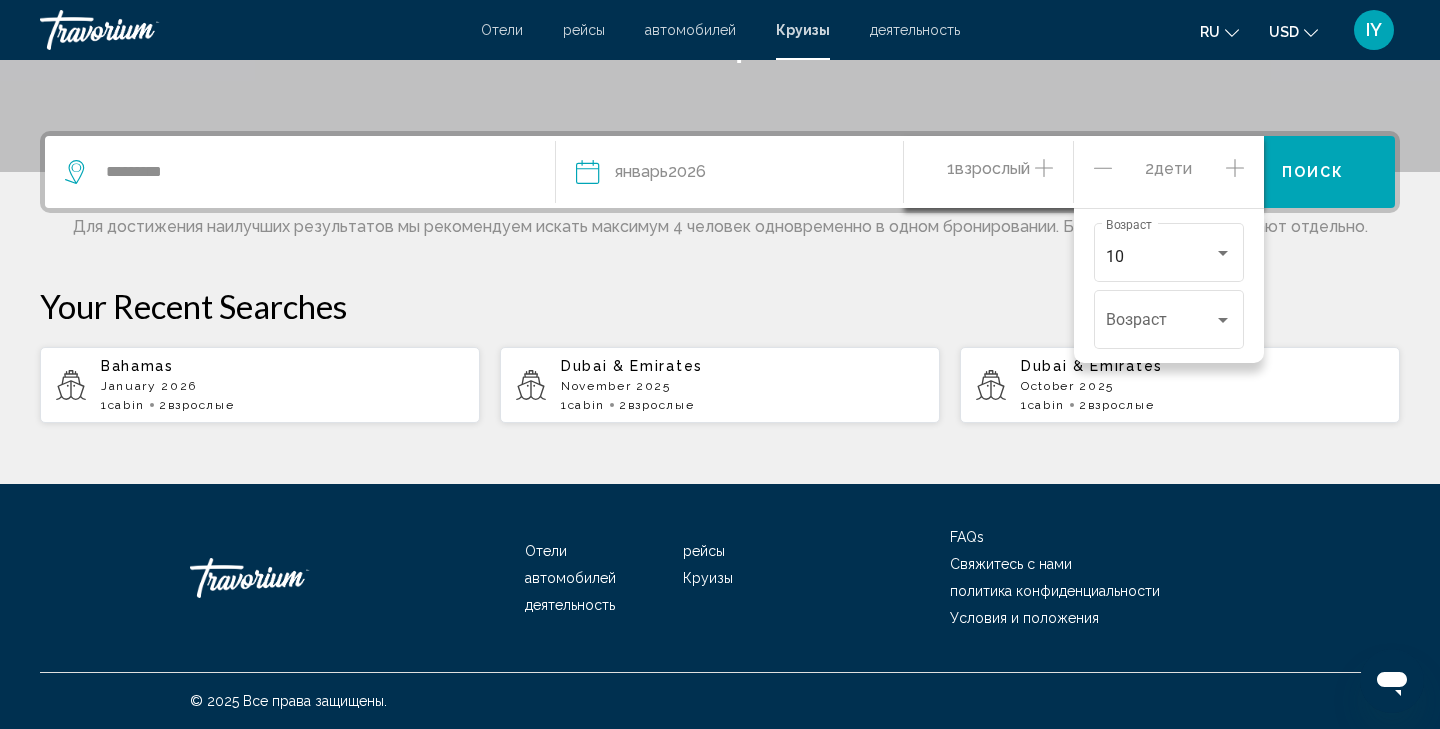 click 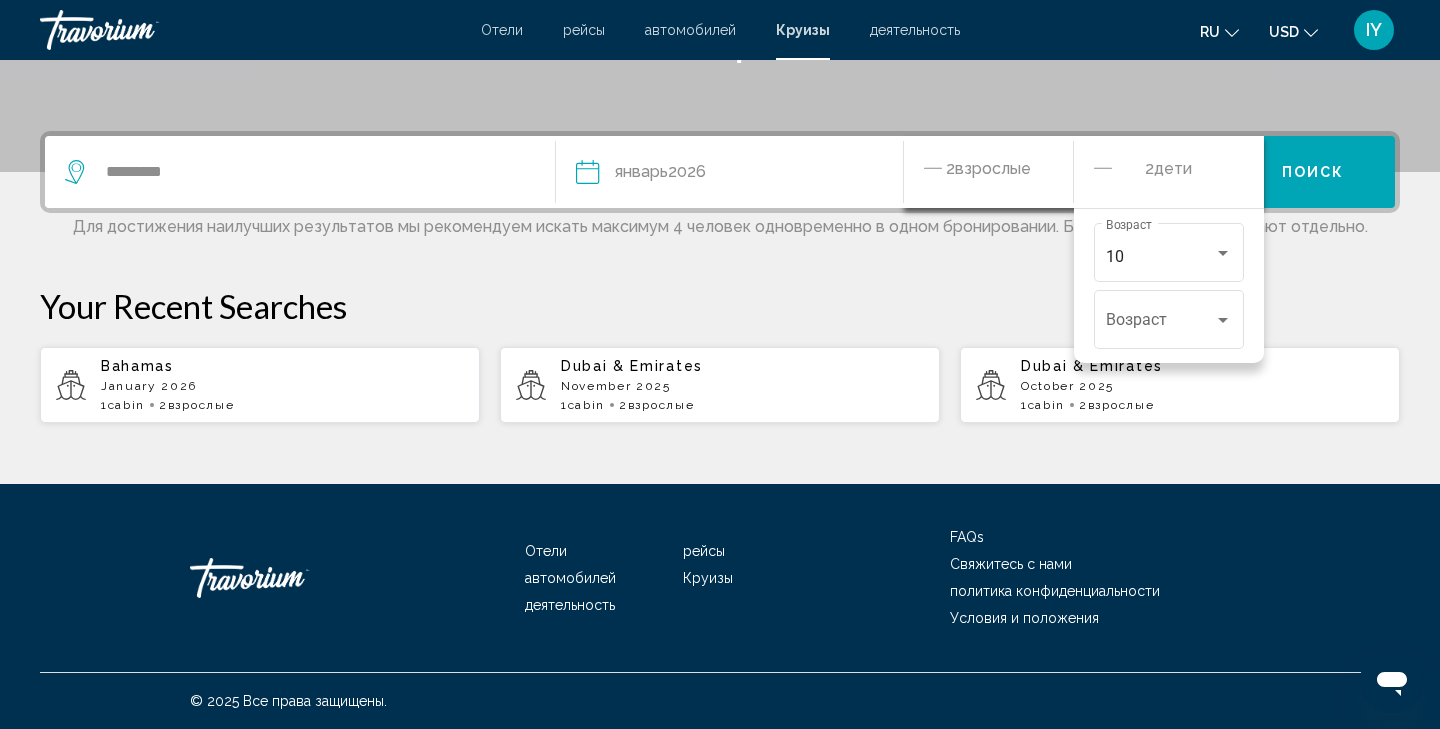click 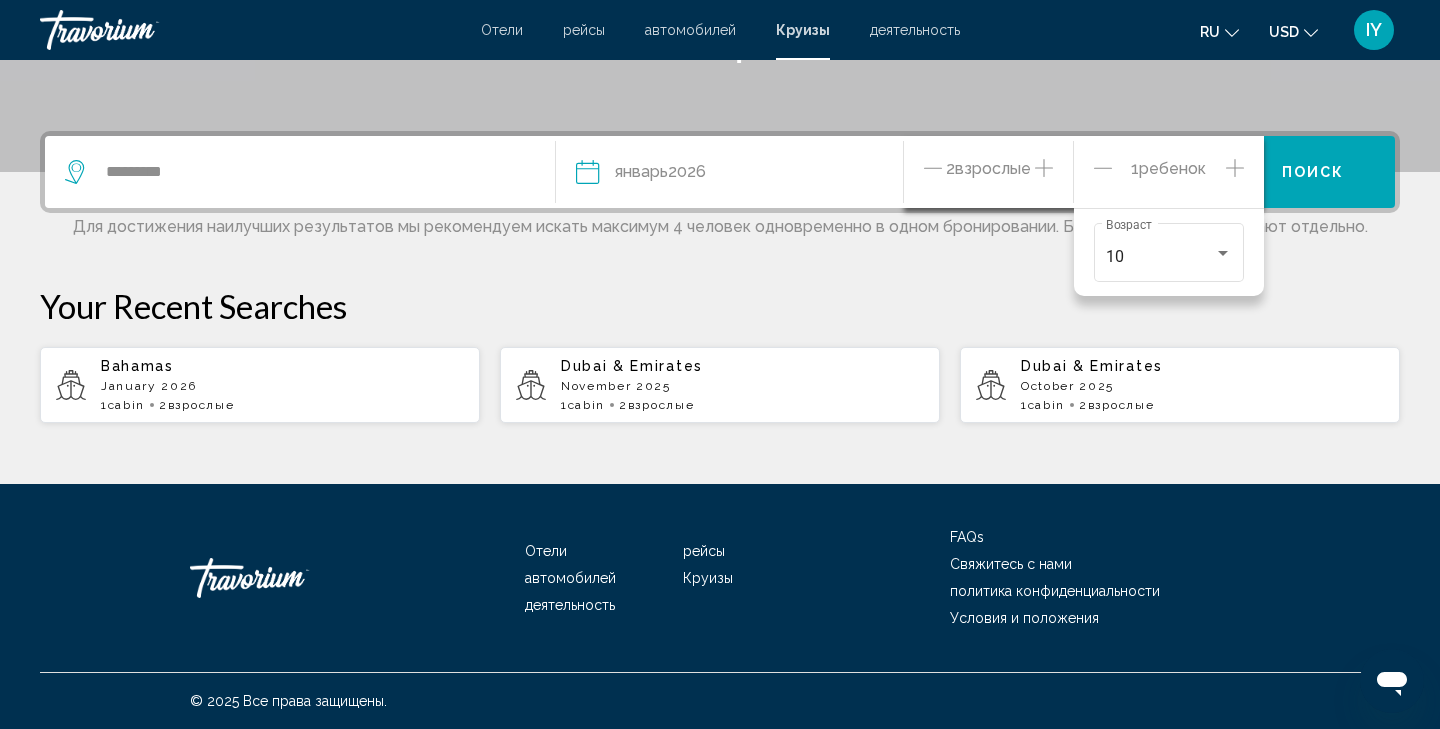 click on "Поиск" at bounding box center [1313, 173] 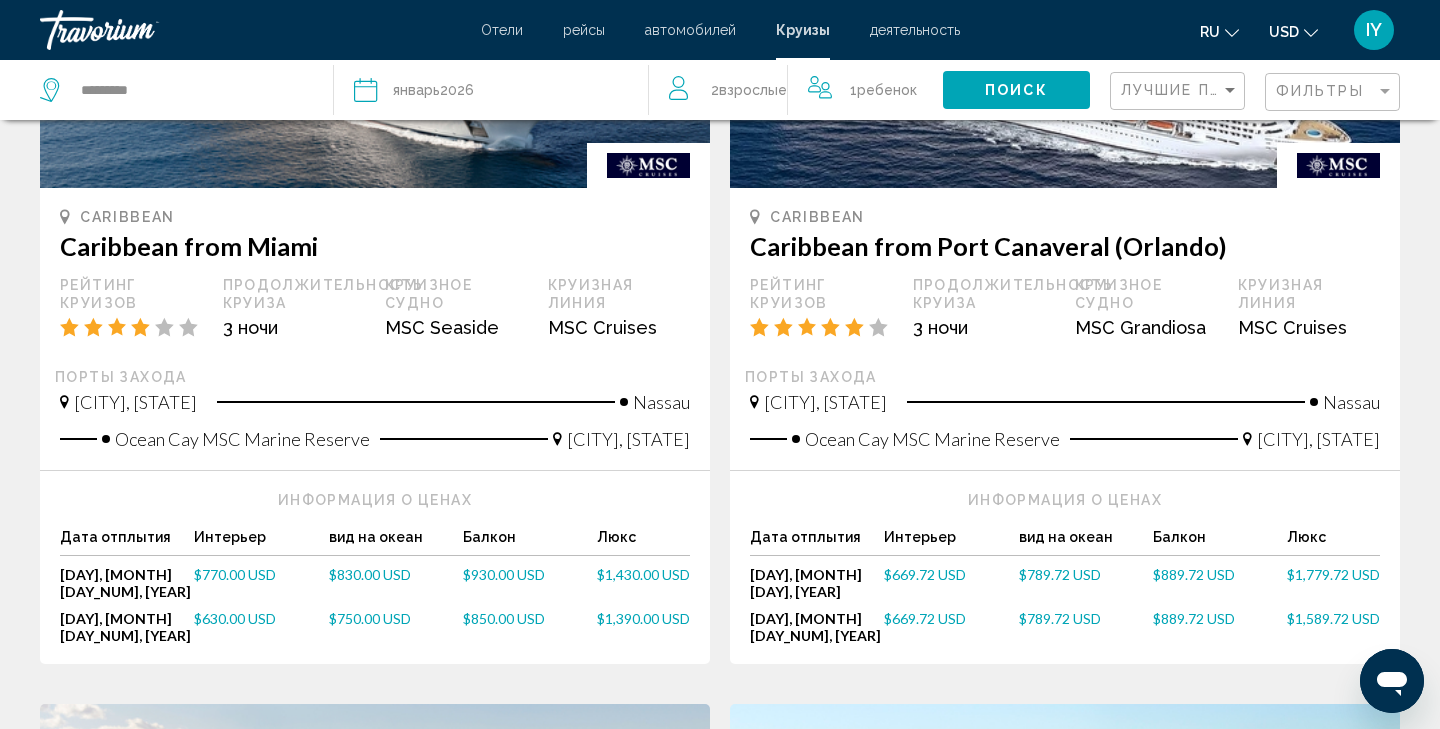 scroll, scrollTop: 338, scrollLeft: 0, axis: vertical 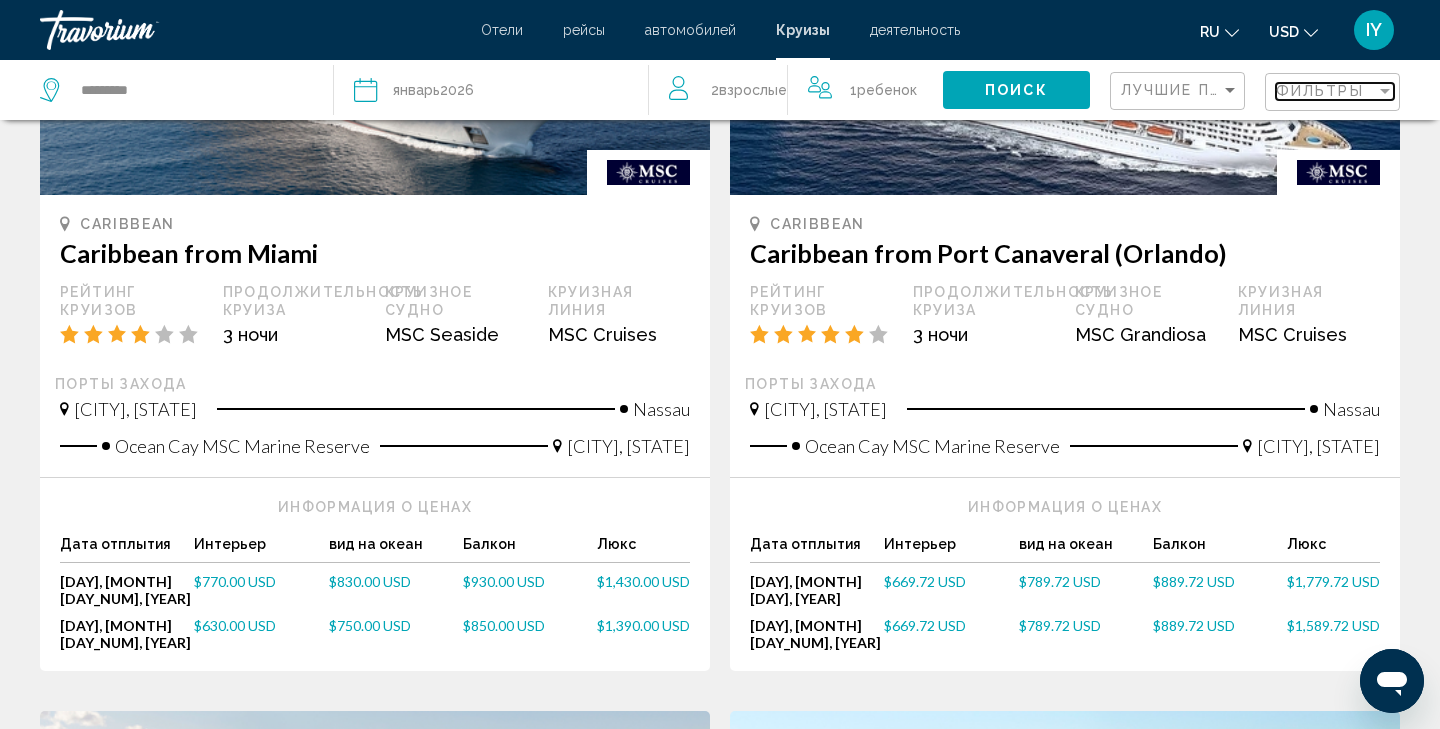 click at bounding box center (1385, 91) 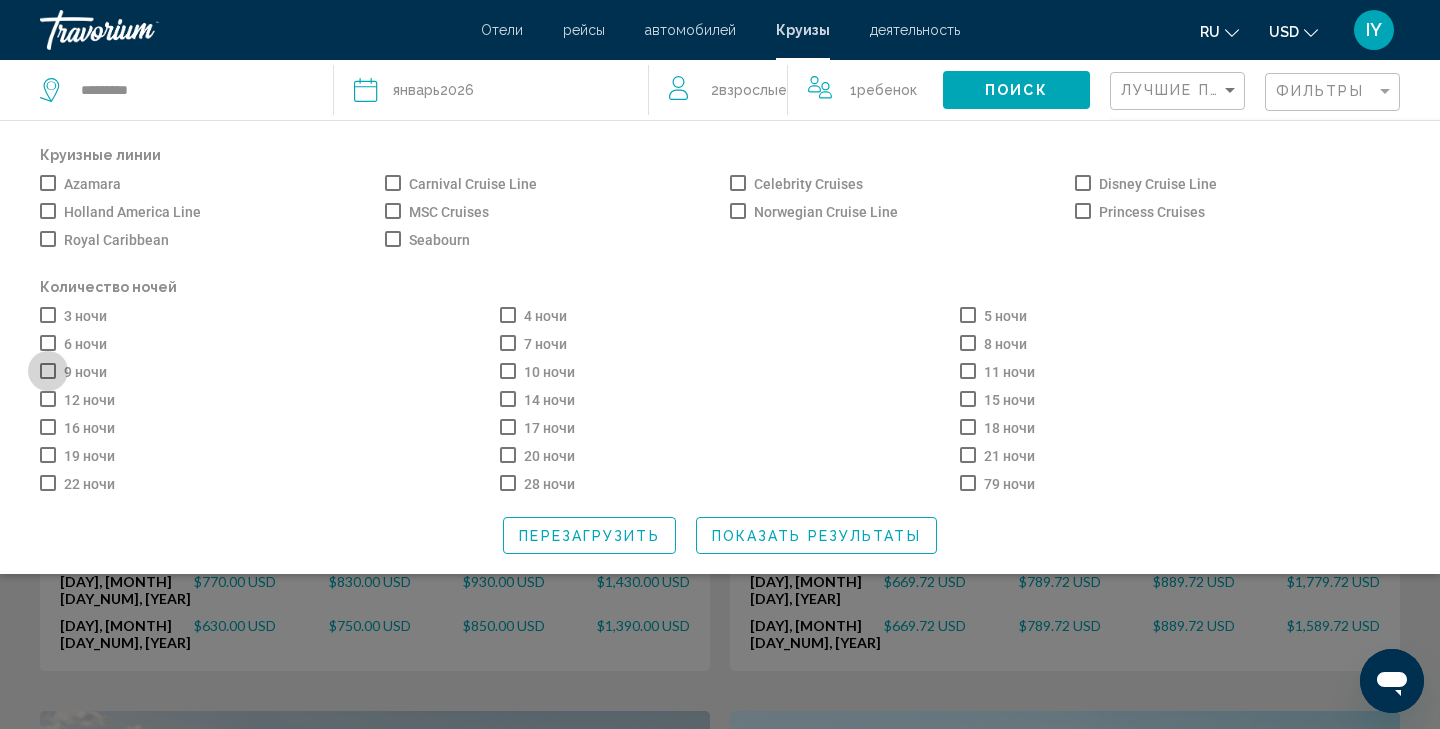 click at bounding box center (48, 371) 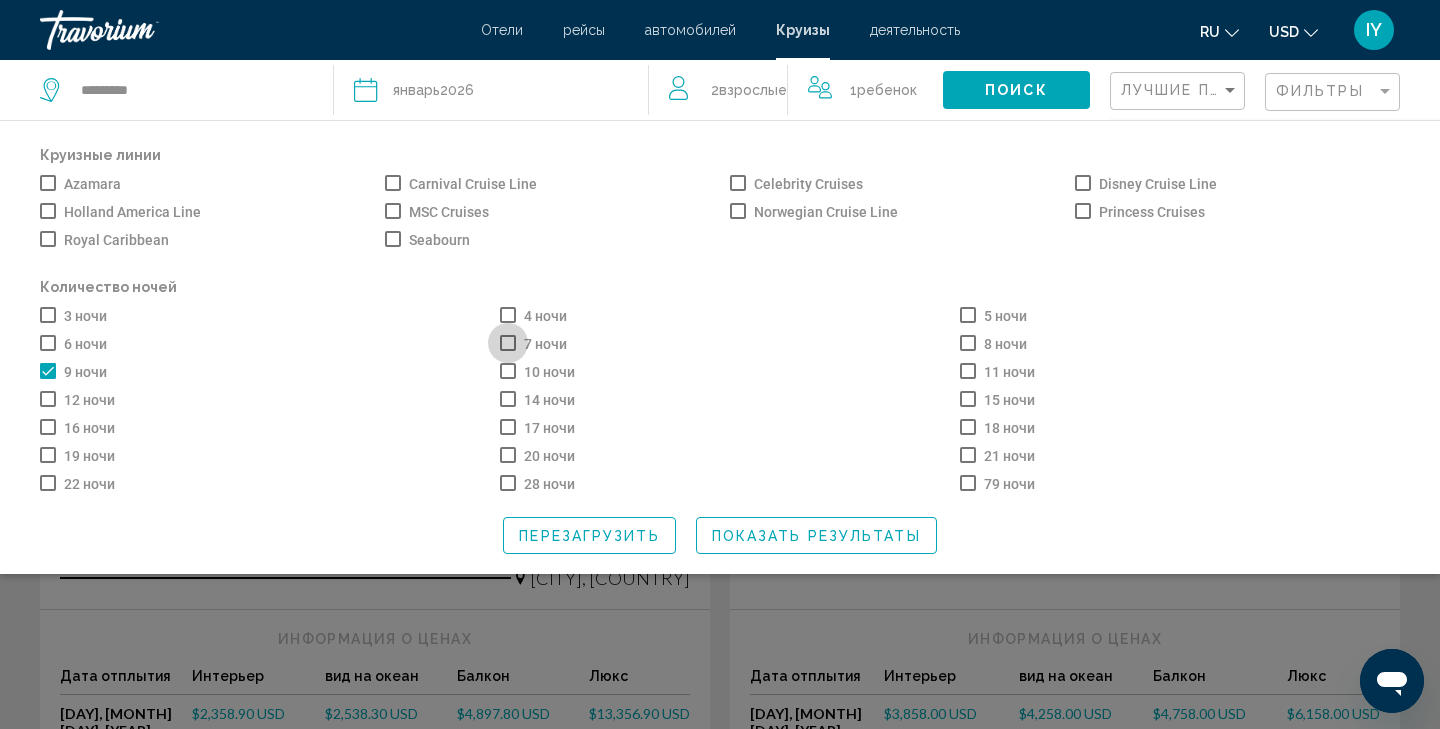 click at bounding box center [508, 343] 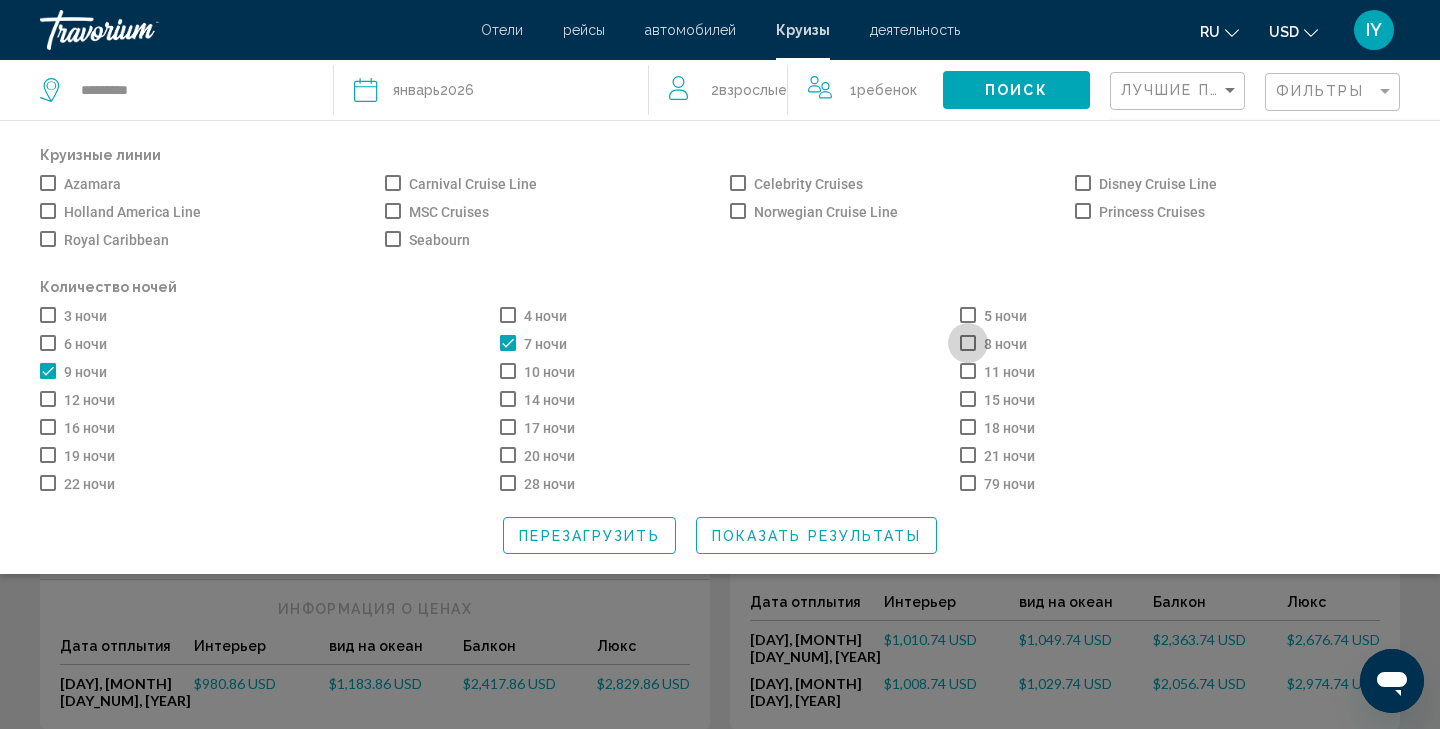 click at bounding box center (968, 343) 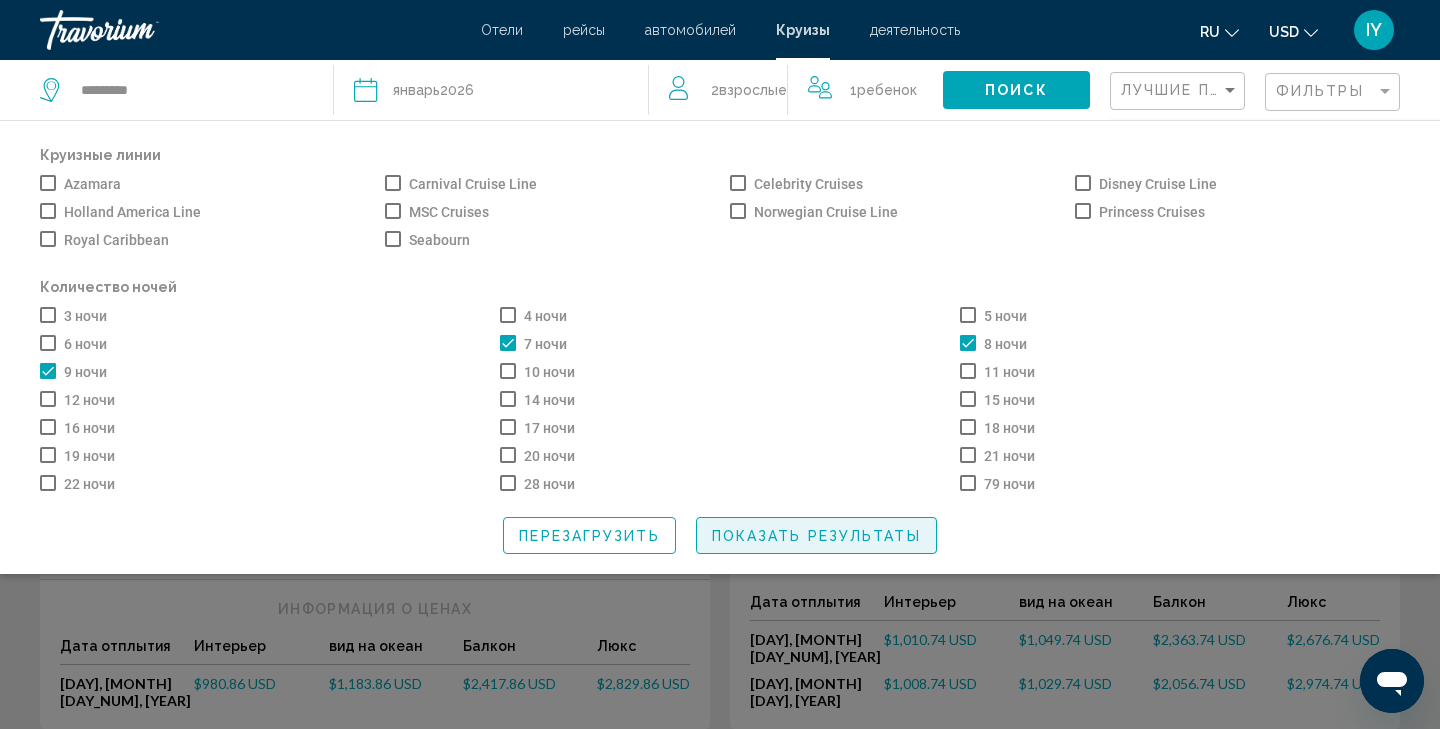 click on "Показать результаты" 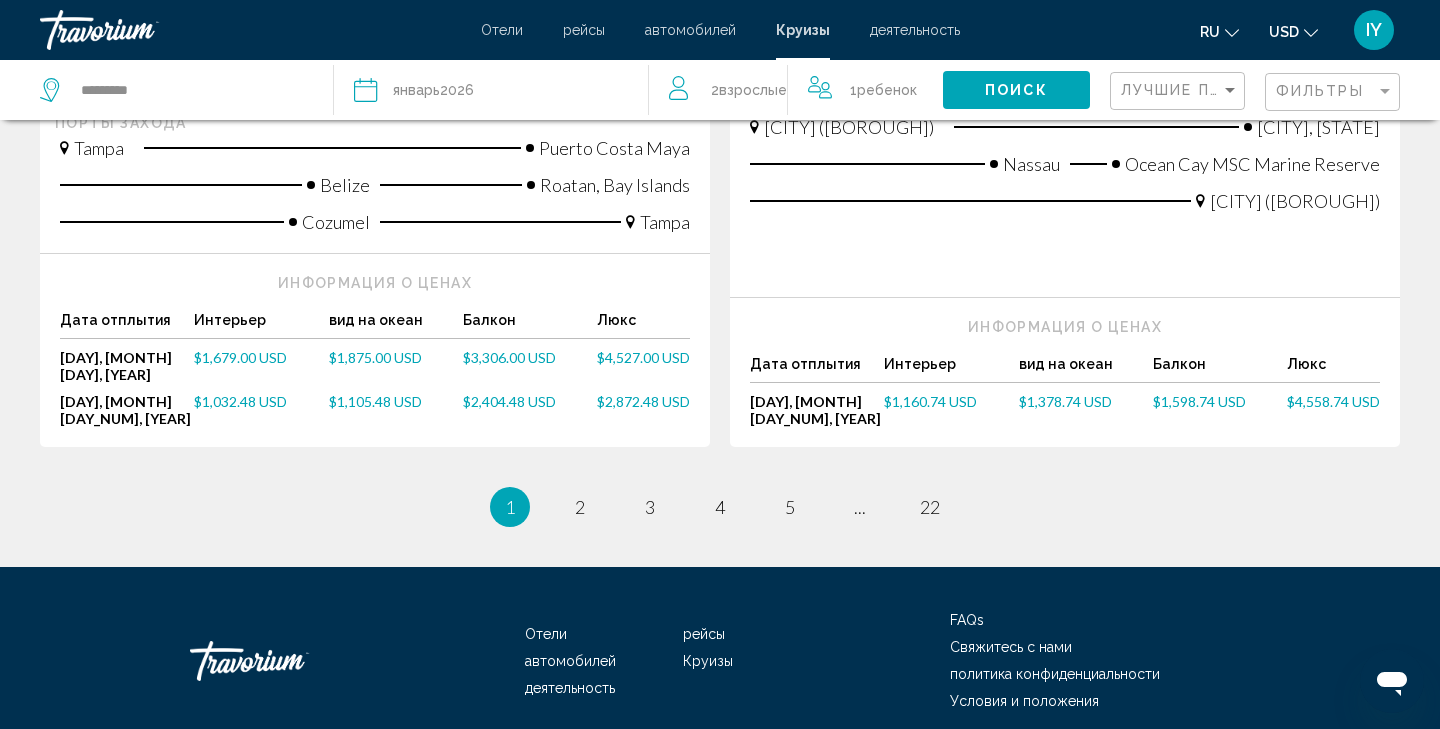 scroll, scrollTop: 2363, scrollLeft: 0, axis: vertical 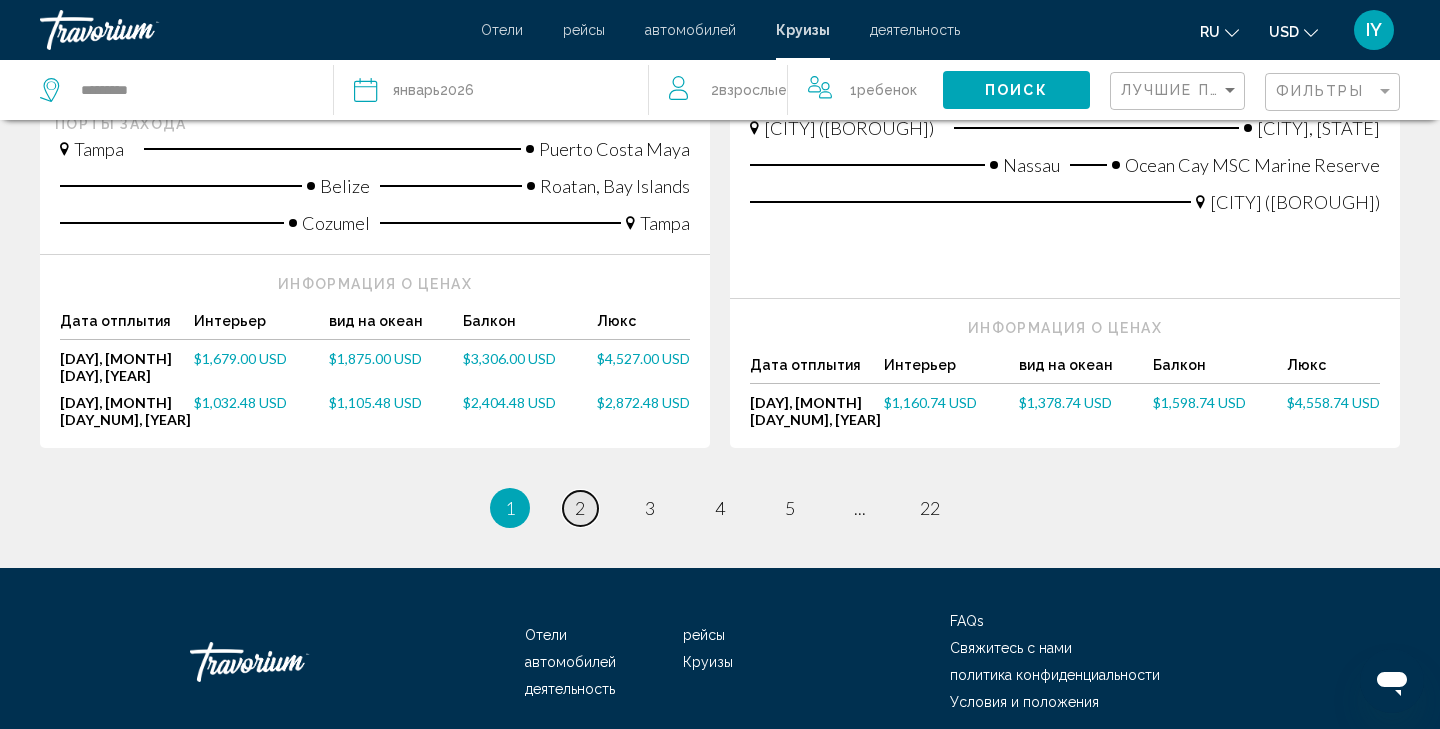 click on "2" at bounding box center [580, 508] 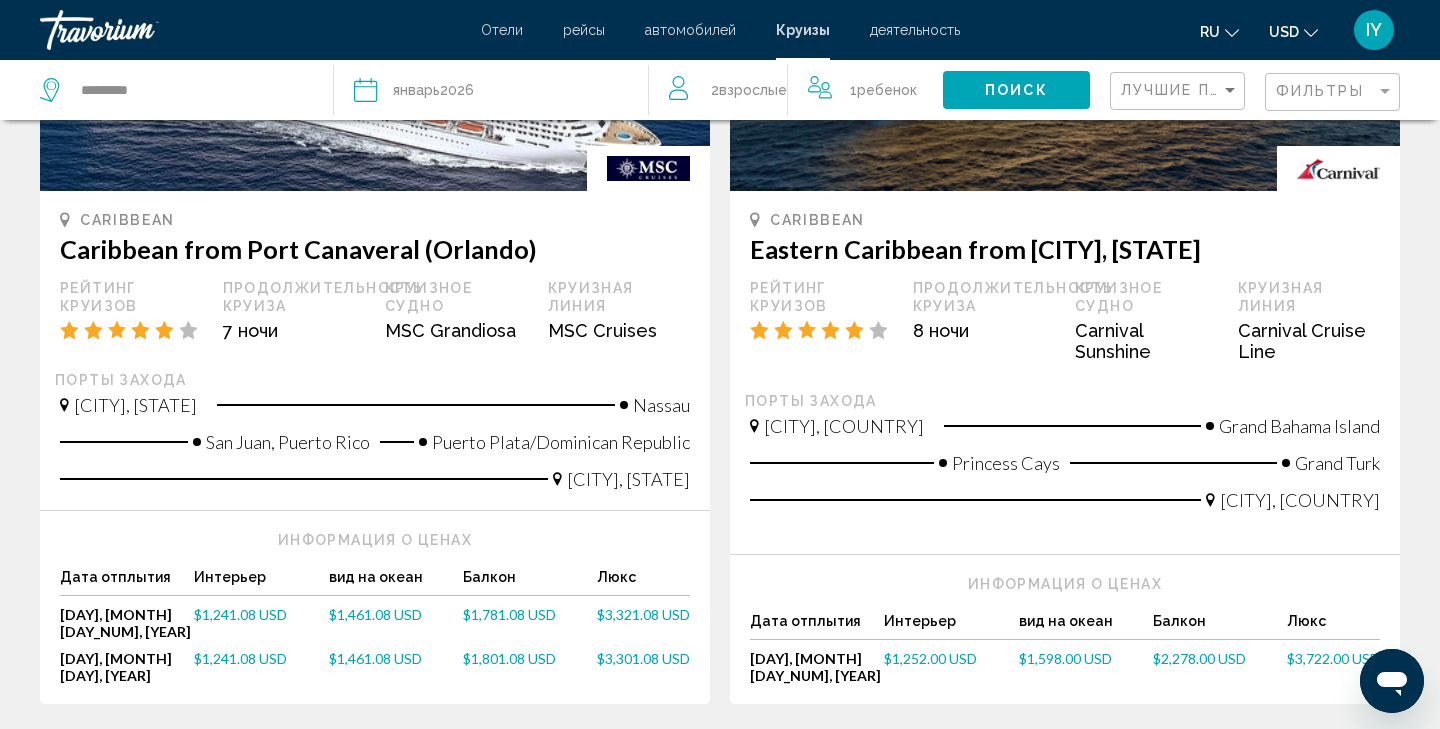 scroll, scrollTop: 2277, scrollLeft: 0, axis: vertical 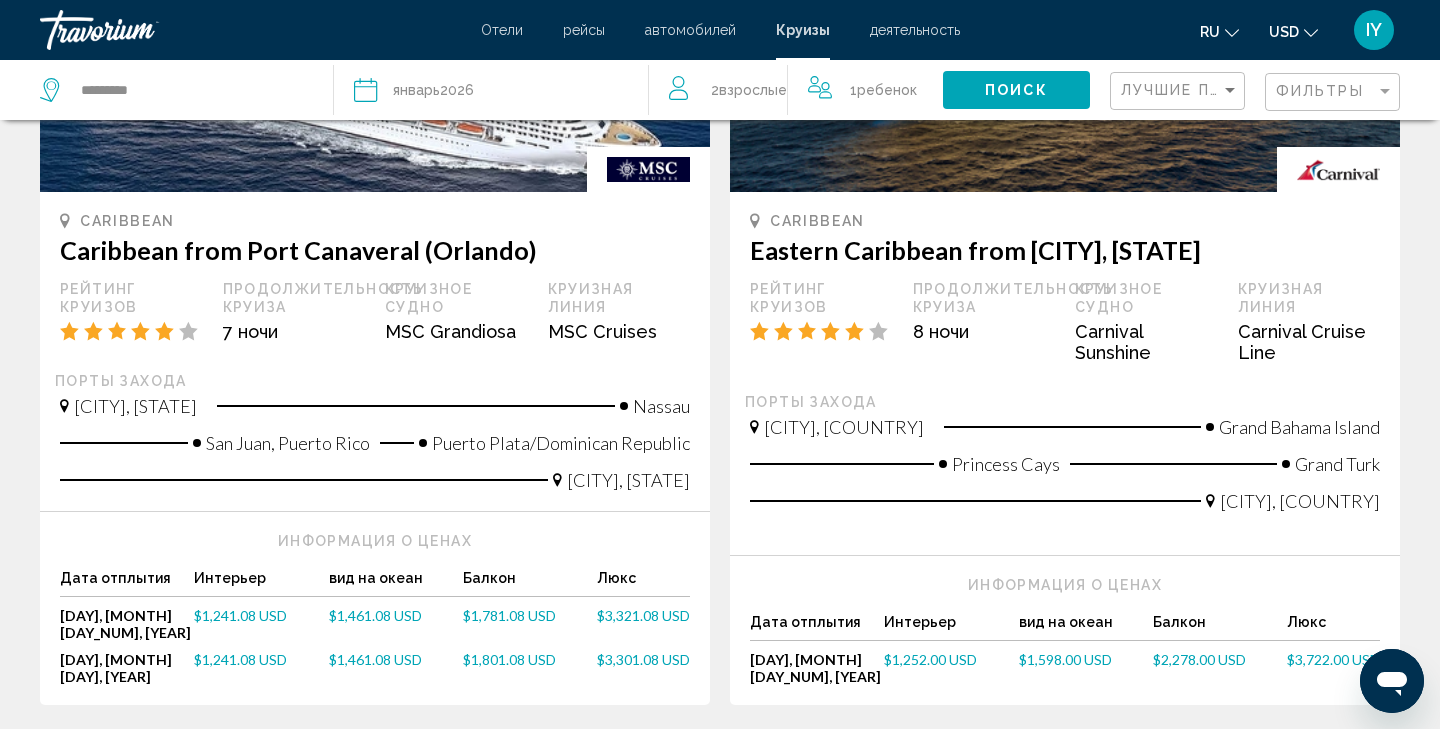 click on "3" at bounding box center (650, 765) 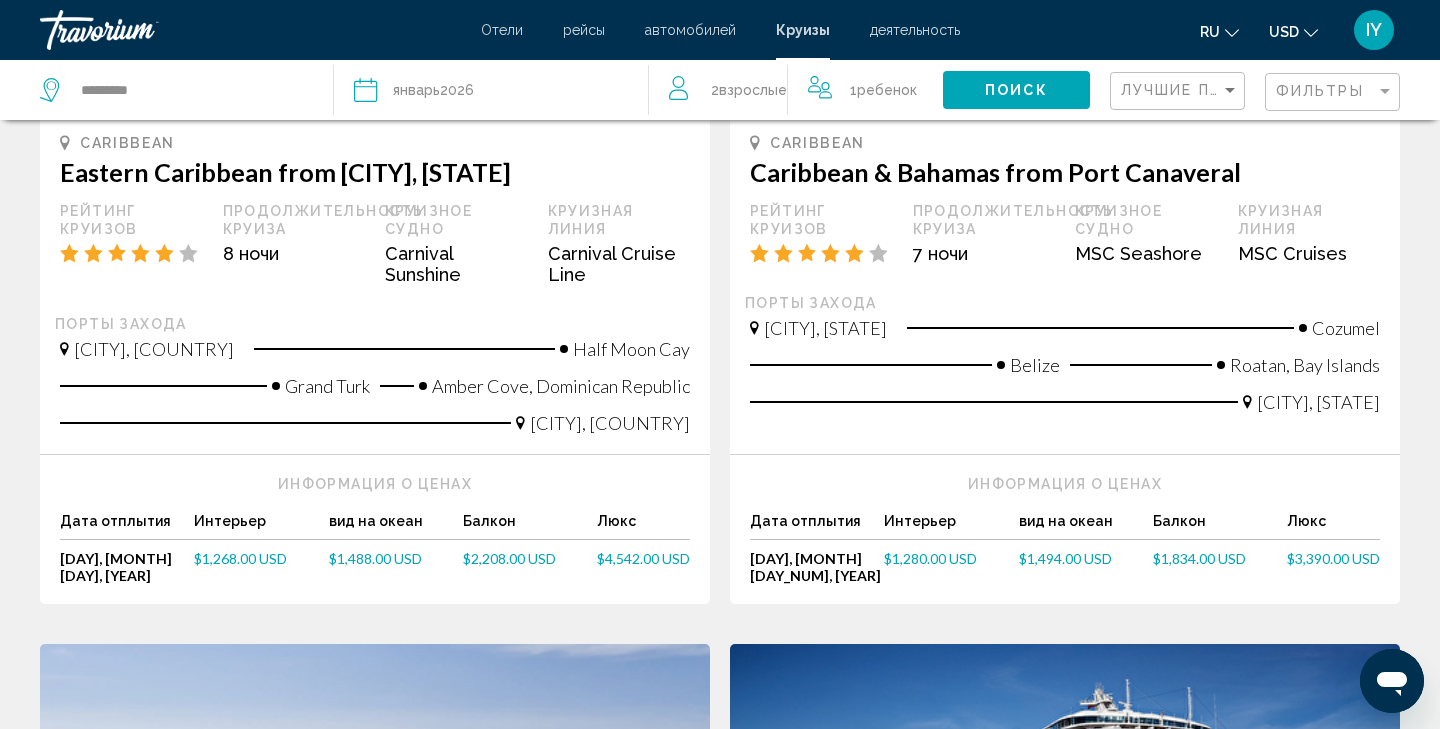 scroll, scrollTop: 419, scrollLeft: 0, axis: vertical 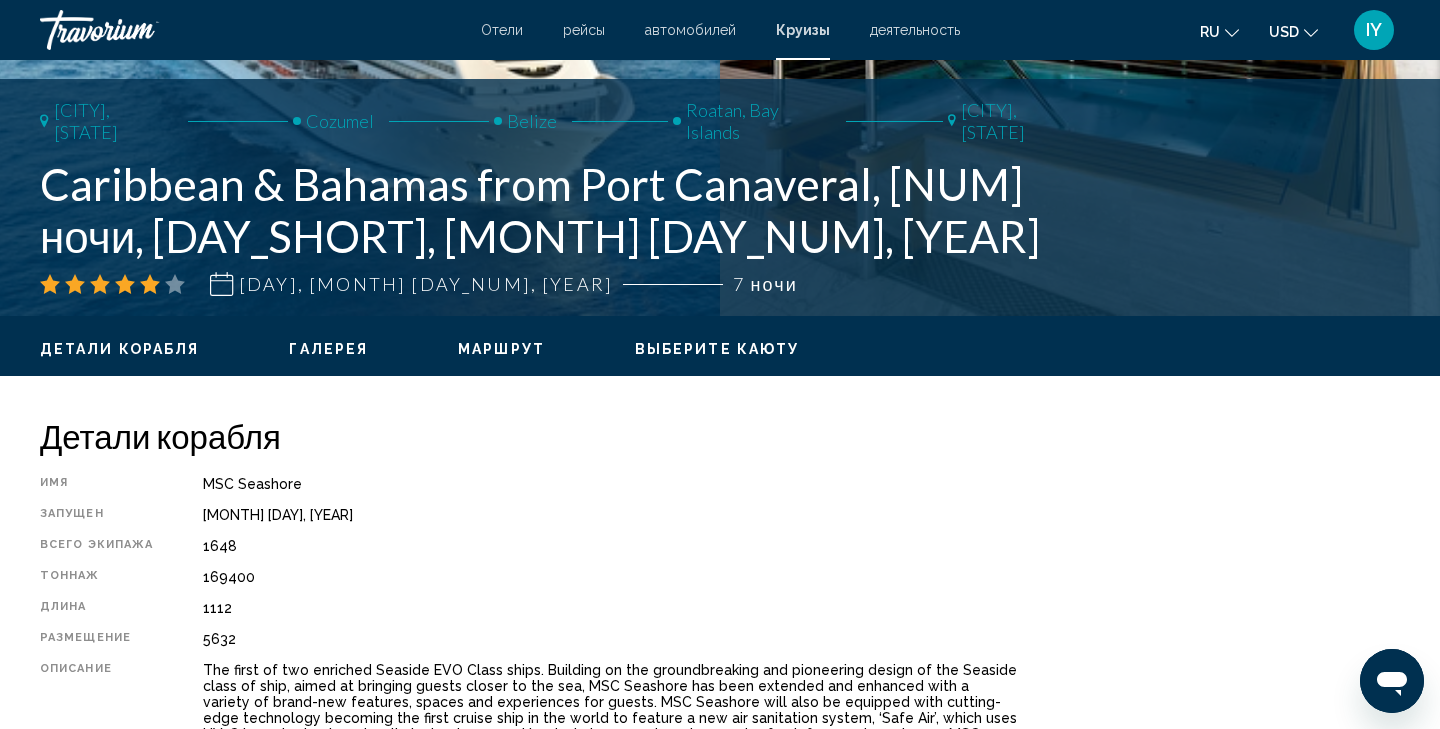 click on "Галерея" at bounding box center [328, 349] 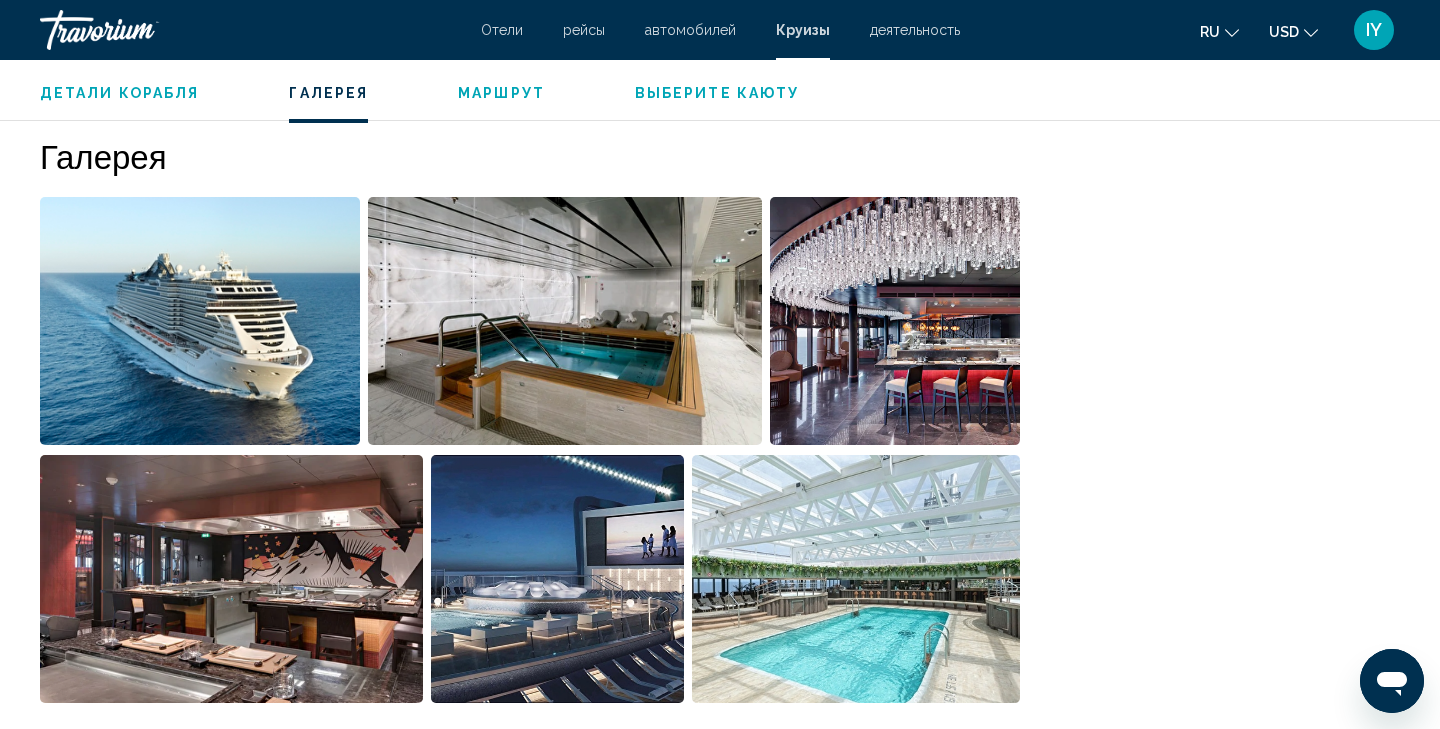 scroll, scrollTop: 1196, scrollLeft: 0, axis: vertical 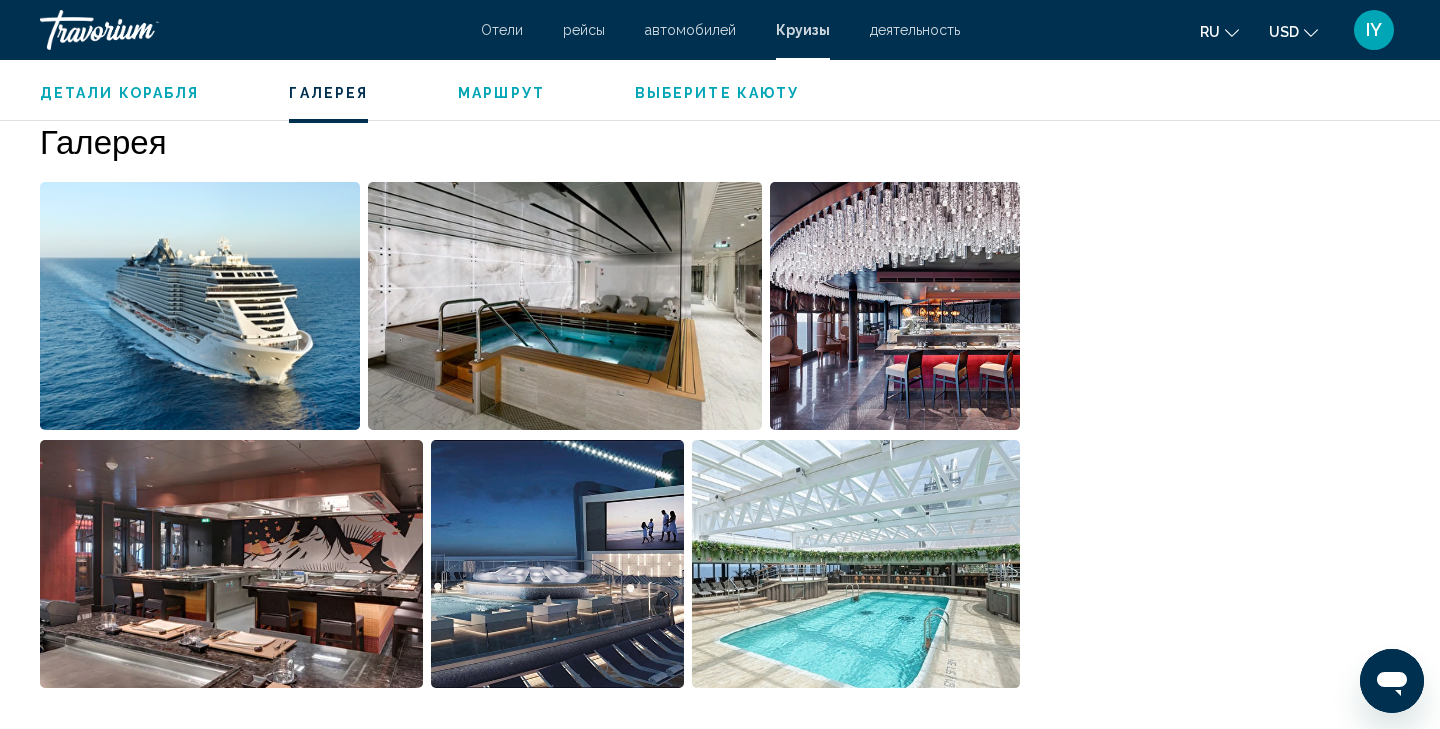 click on "Маршрут" at bounding box center (501, 93) 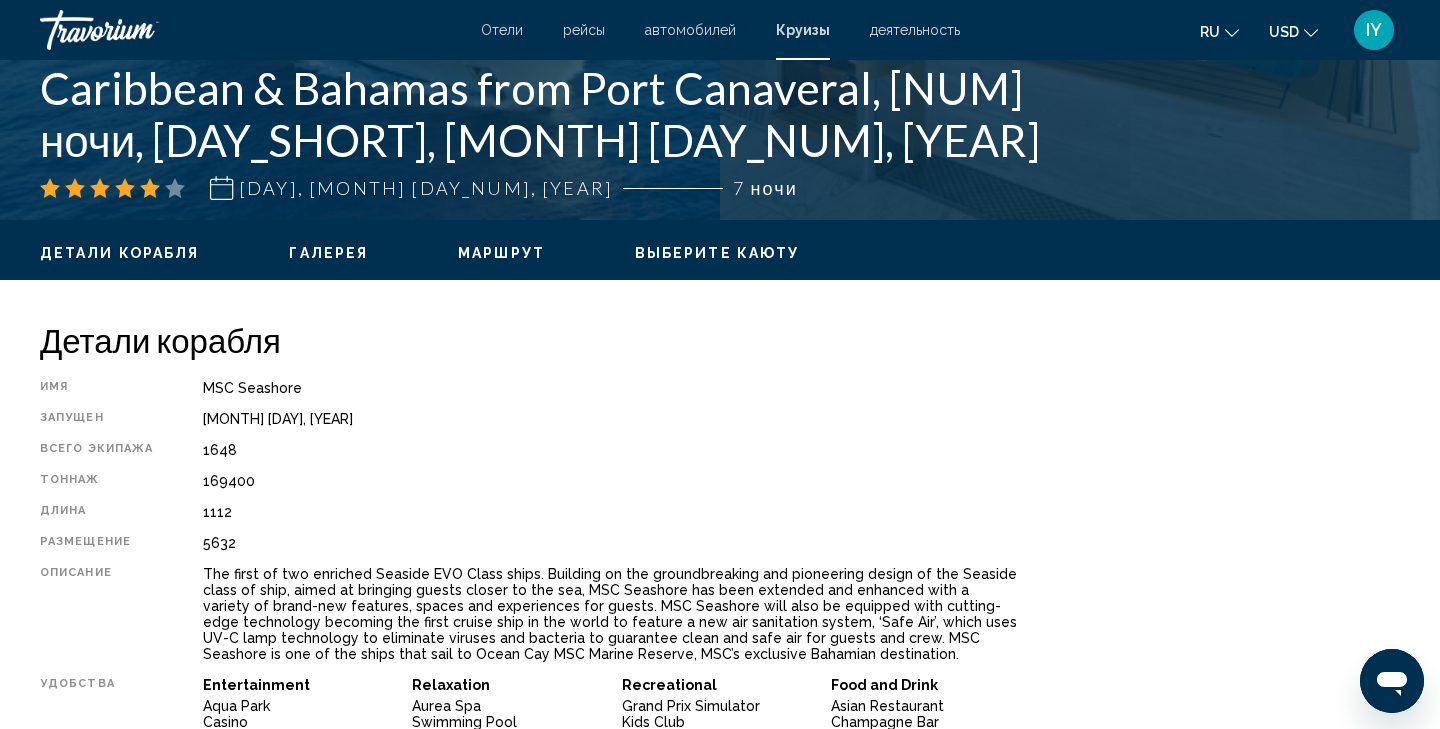 scroll, scrollTop: 435, scrollLeft: 0, axis: vertical 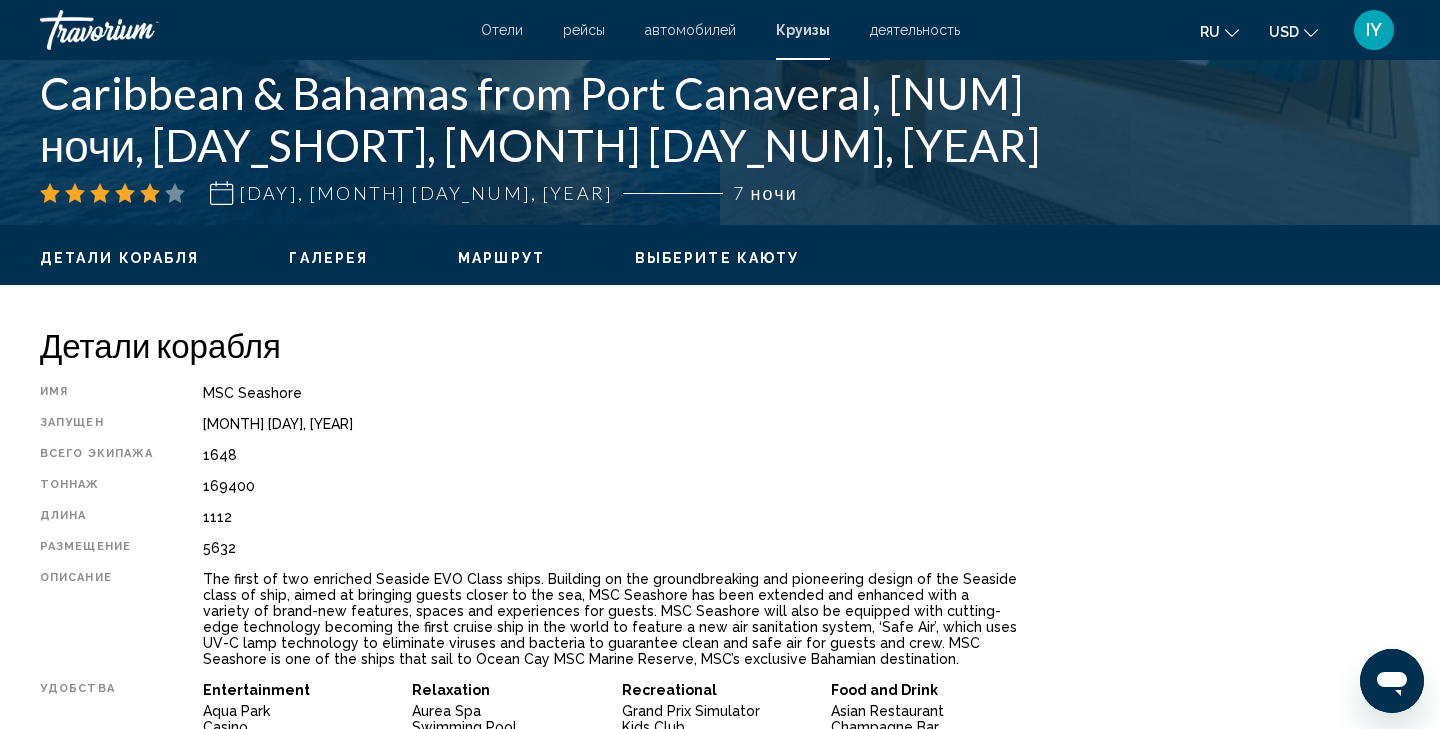 click on "Маршрут" at bounding box center (501, 258) 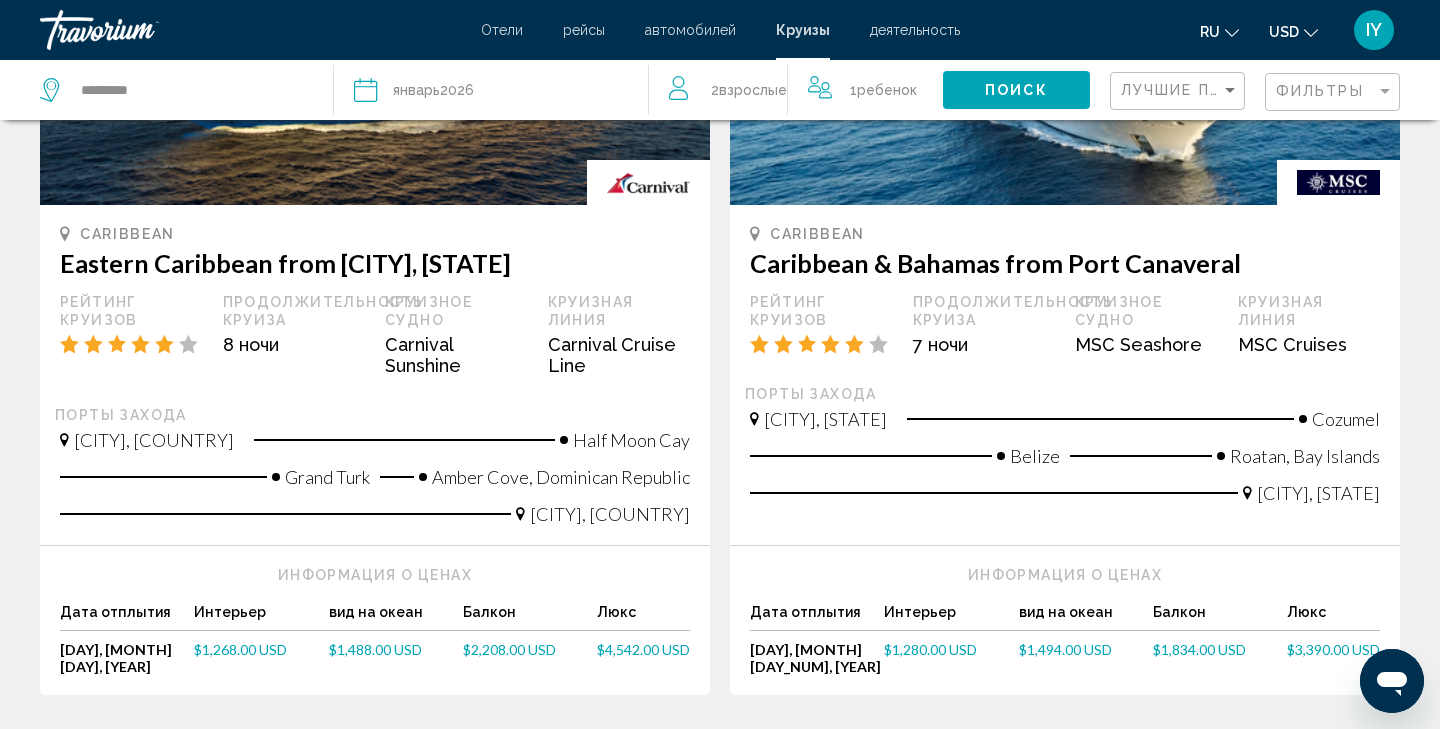 scroll, scrollTop: 332, scrollLeft: 0, axis: vertical 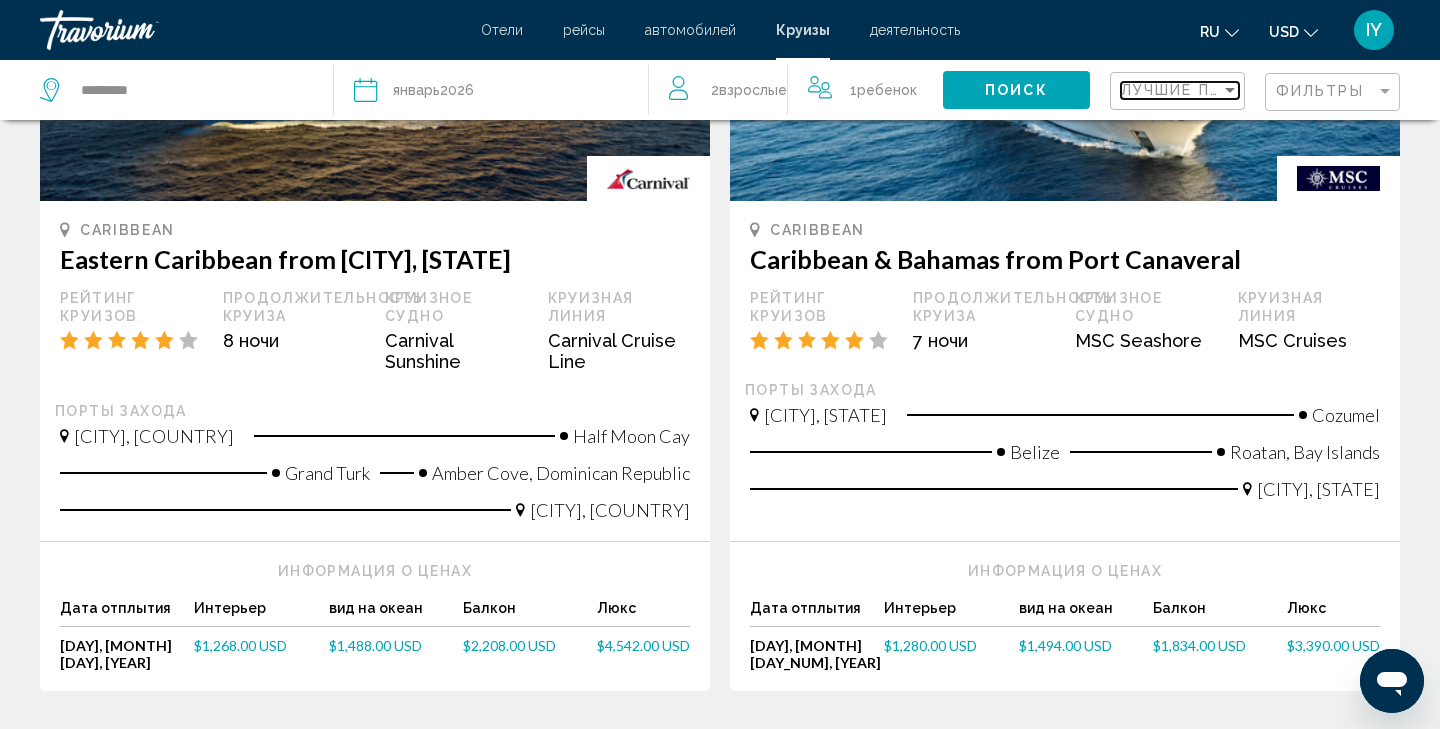 click at bounding box center [1230, 90] 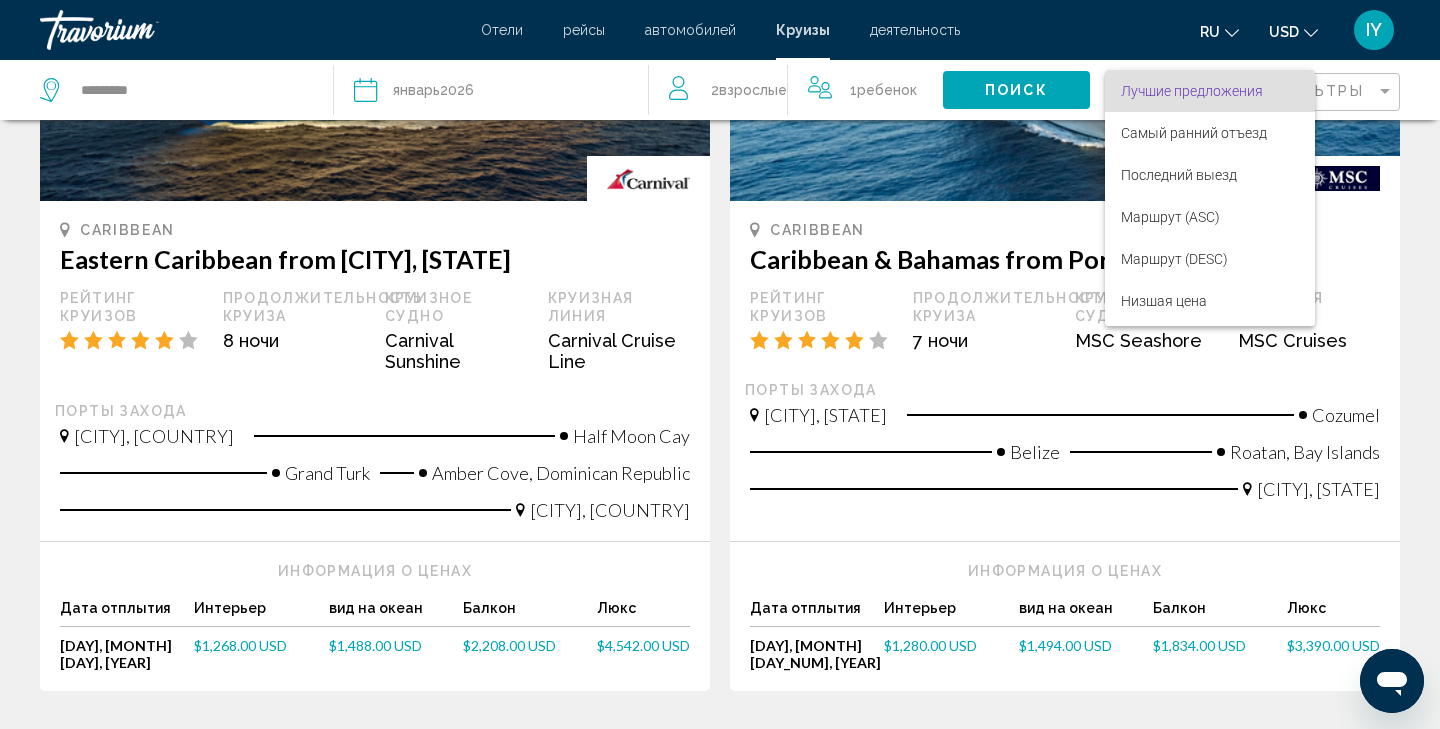 click at bounding box center (720, 364) 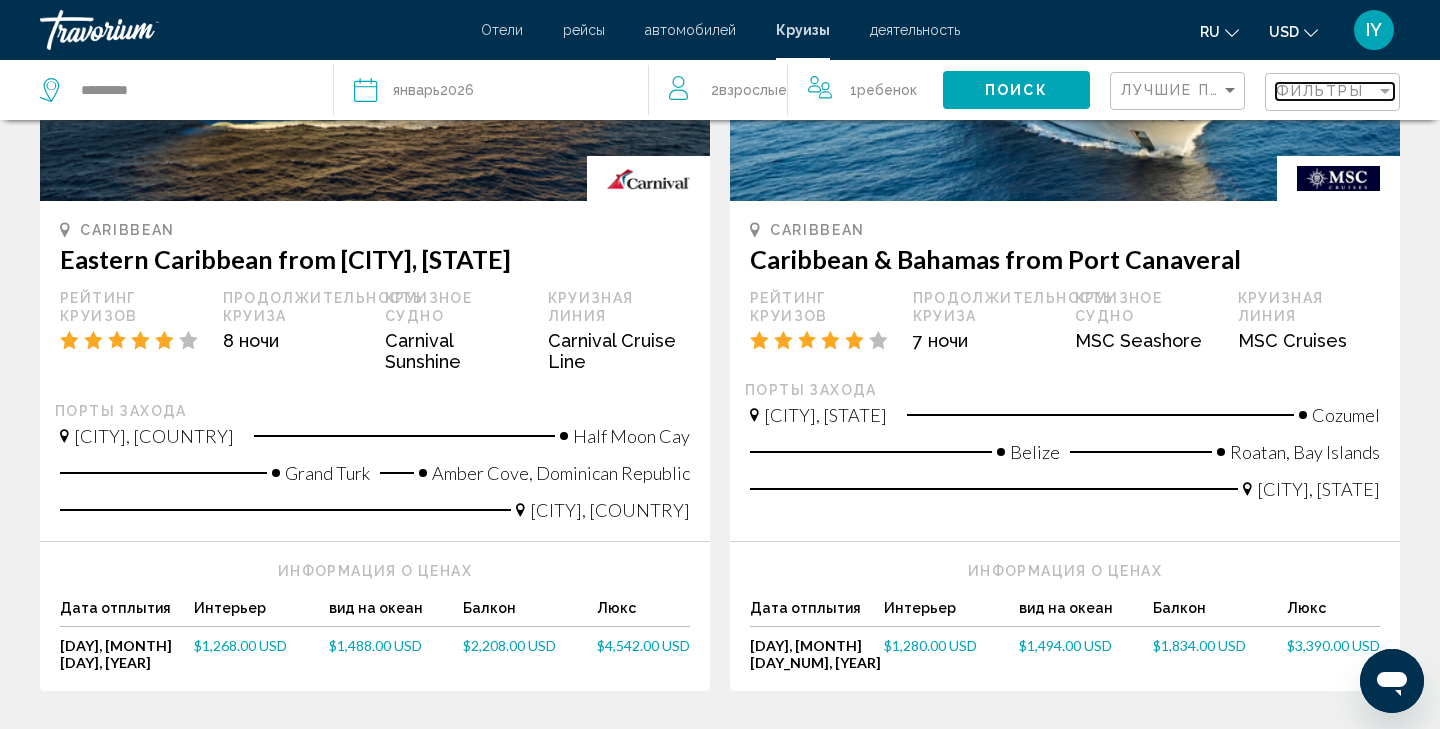 click at bounding box center [1385, 91] 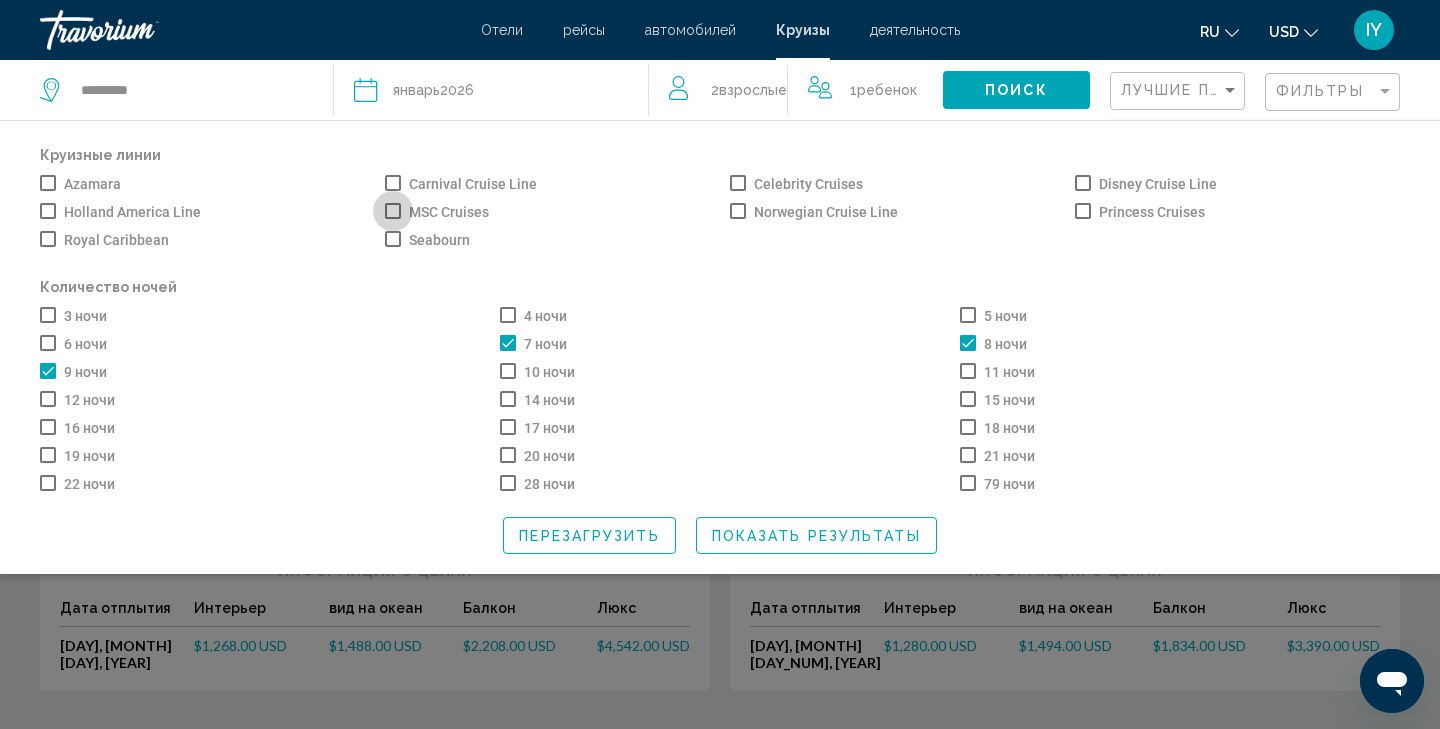 click at bounding box center (393, 211) 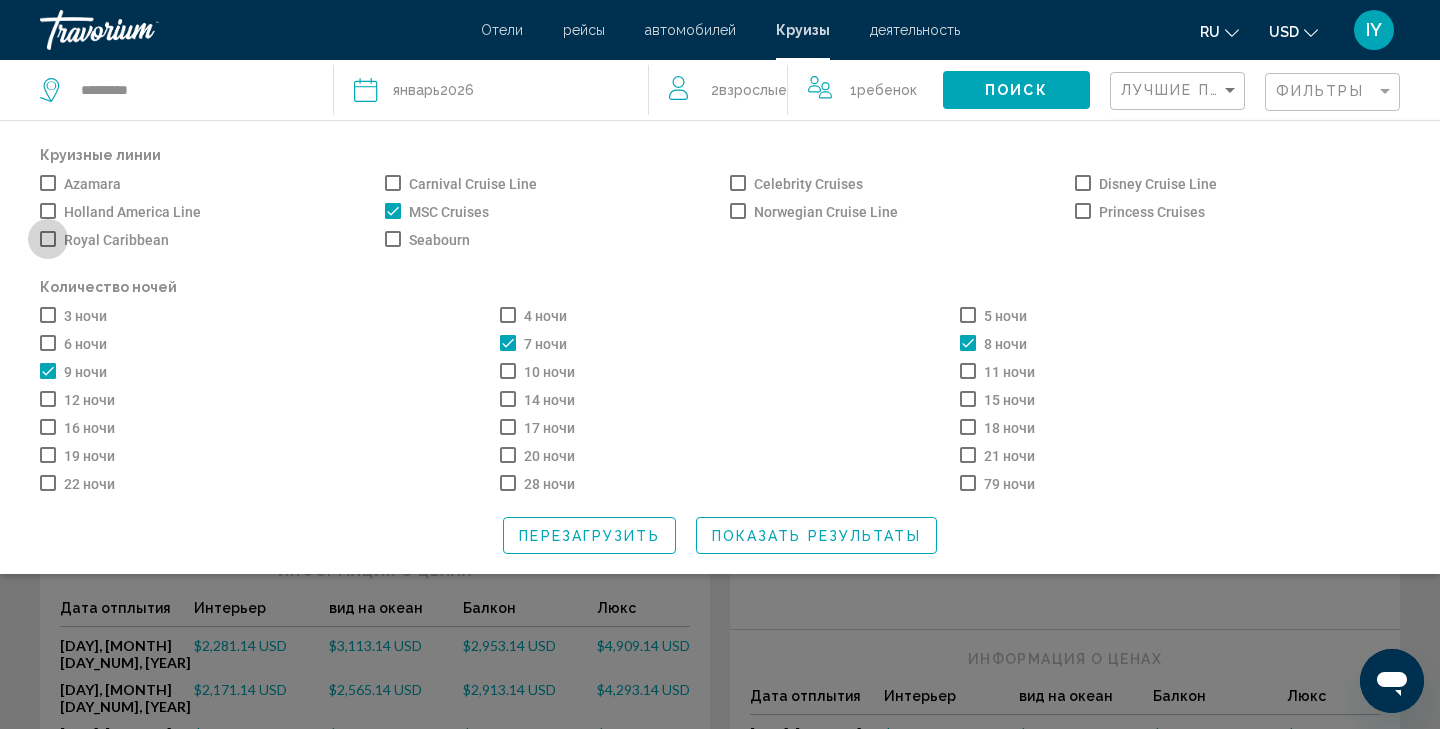 click at bounding box center (48, 239) 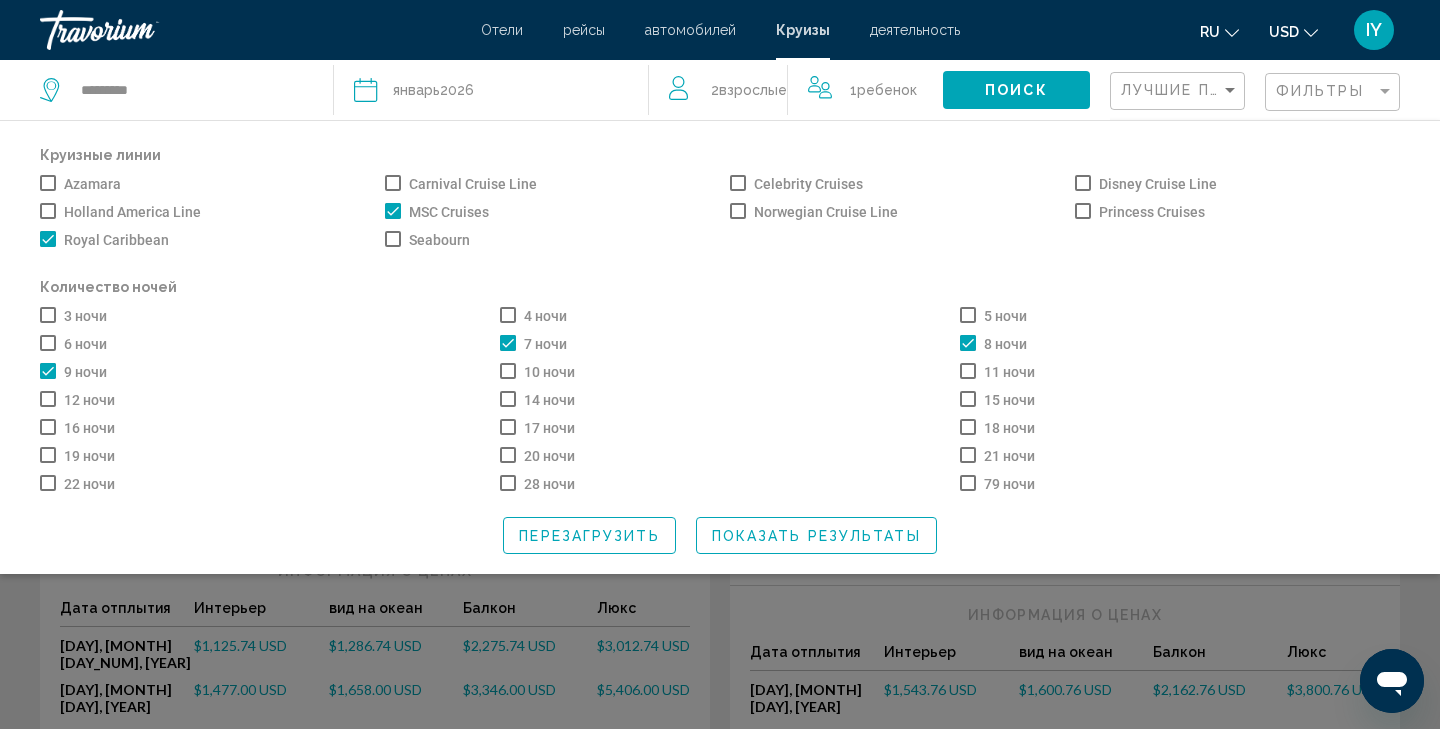 click at bounding box center [738, 211] 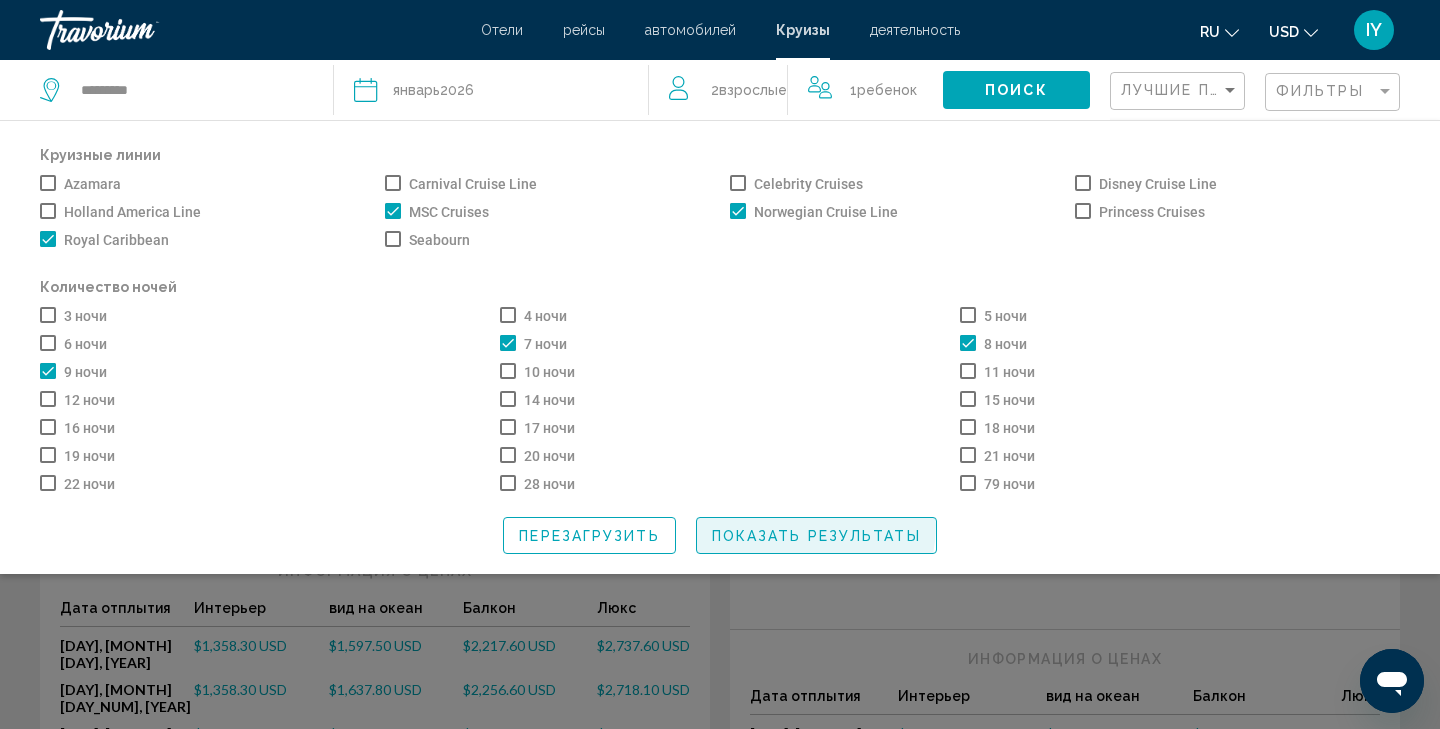 click on "Показать результаты" 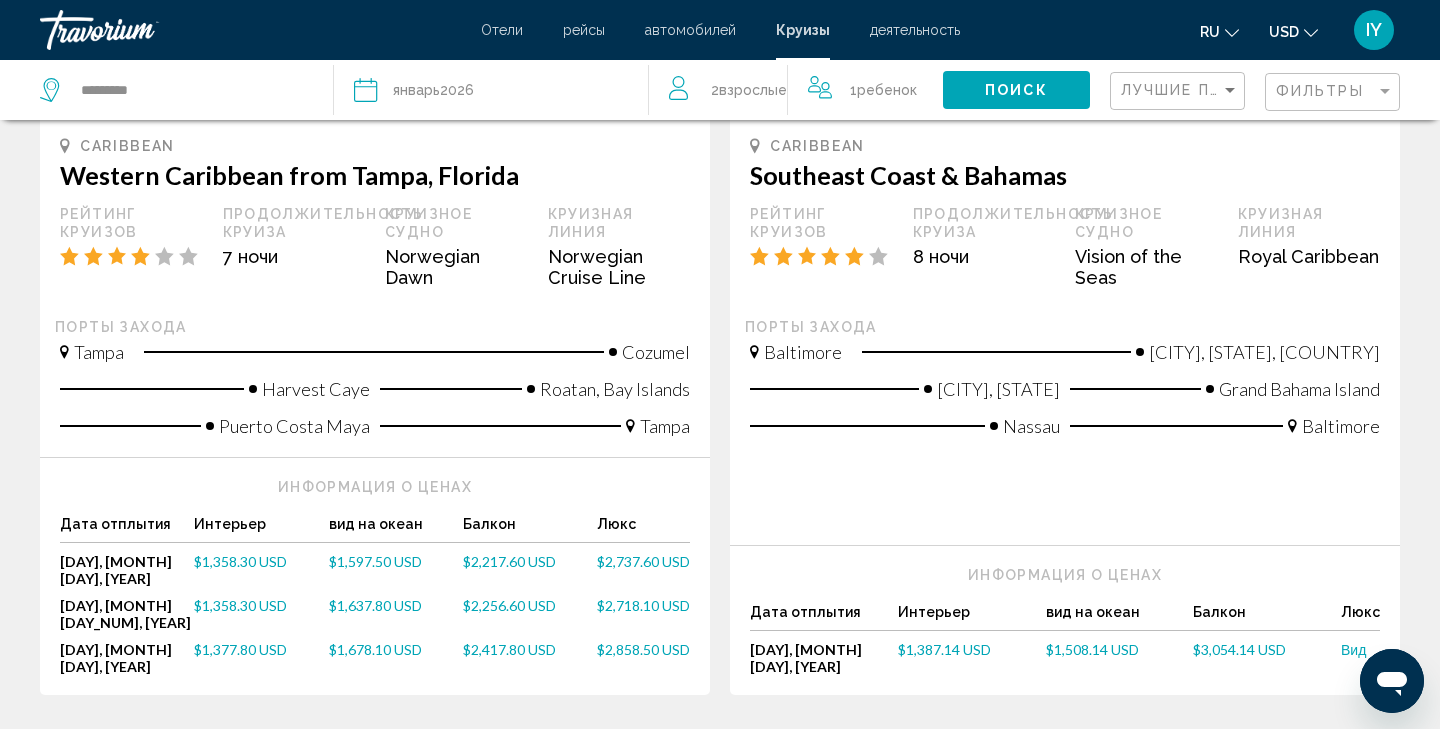 scroll, scrollTop: 411, scrollLeft: 0, axis: vertical 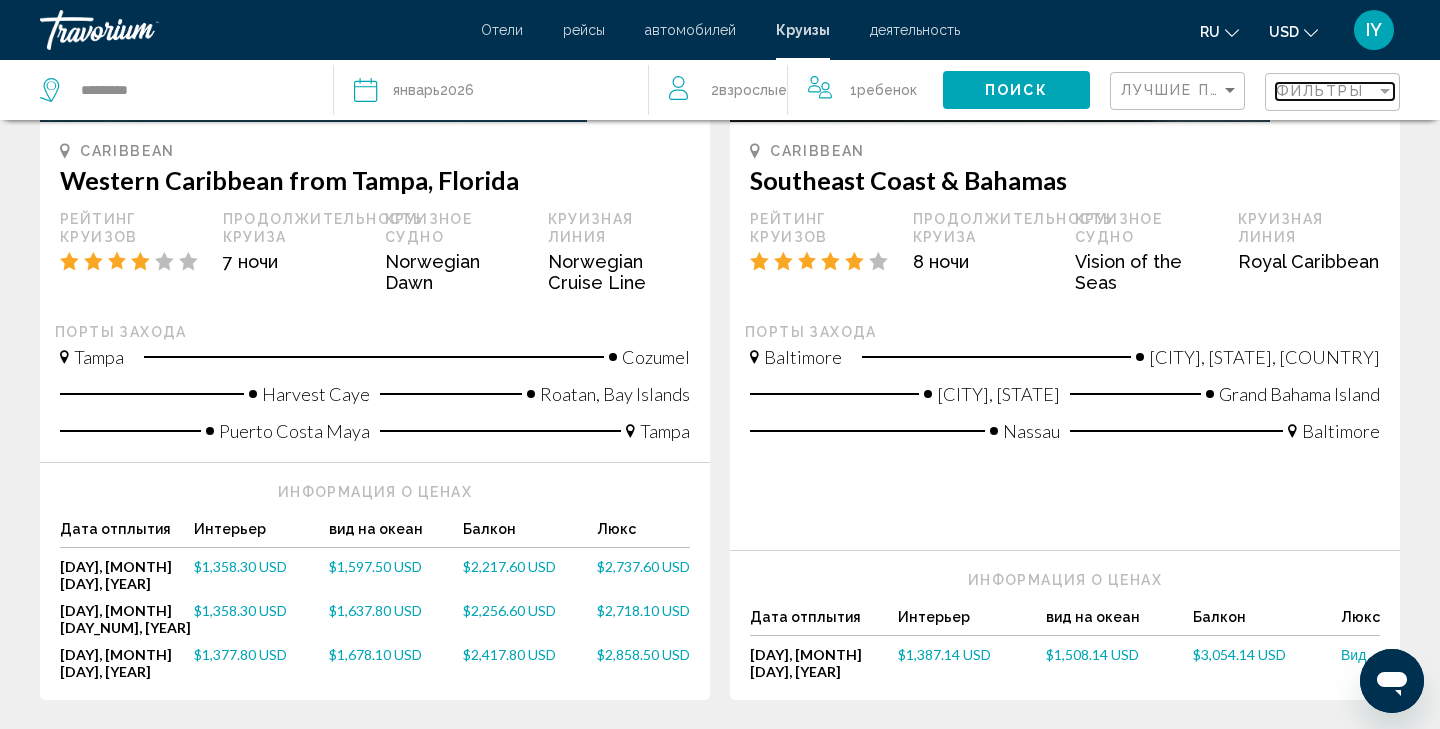 click at bounding box center (1385, 91) 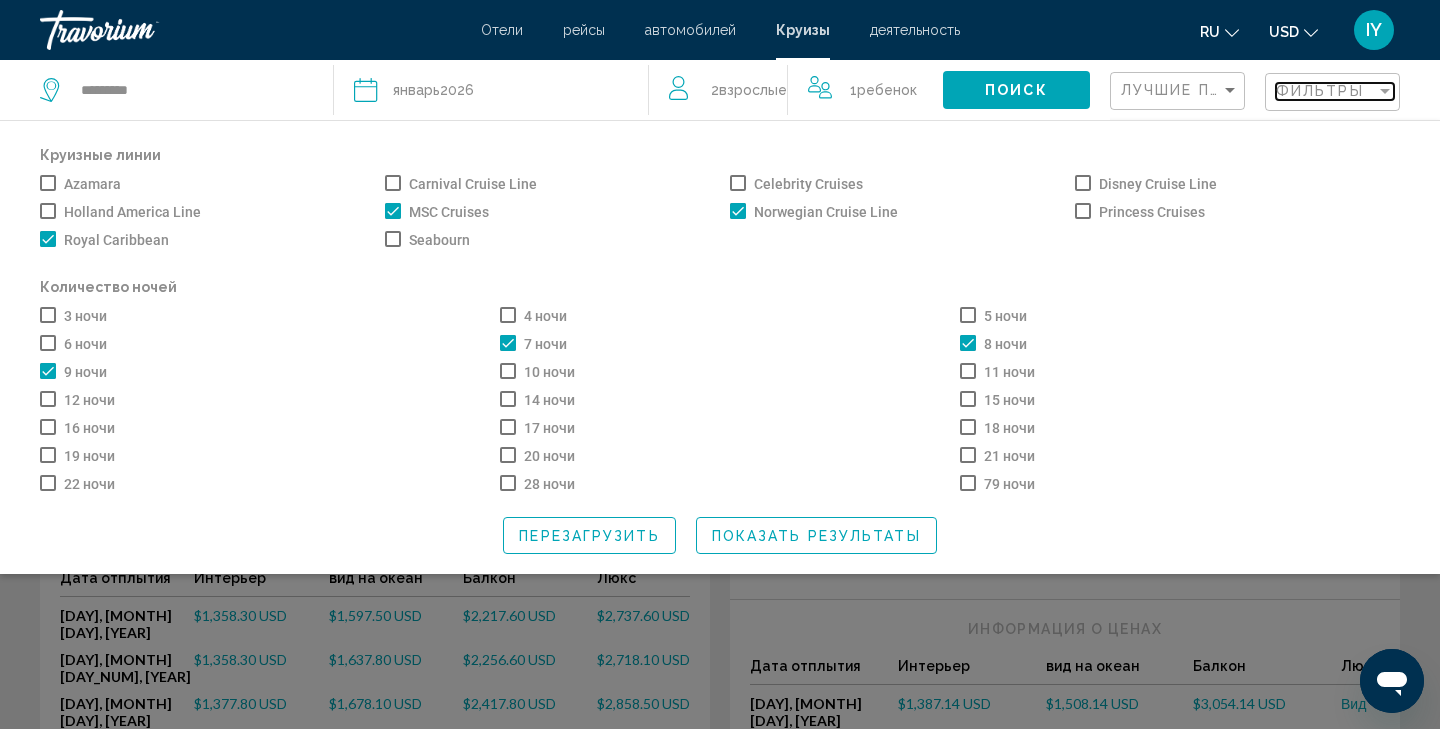 scroll, scrollTop: 367, scrollLeft: 0, axis: vertical 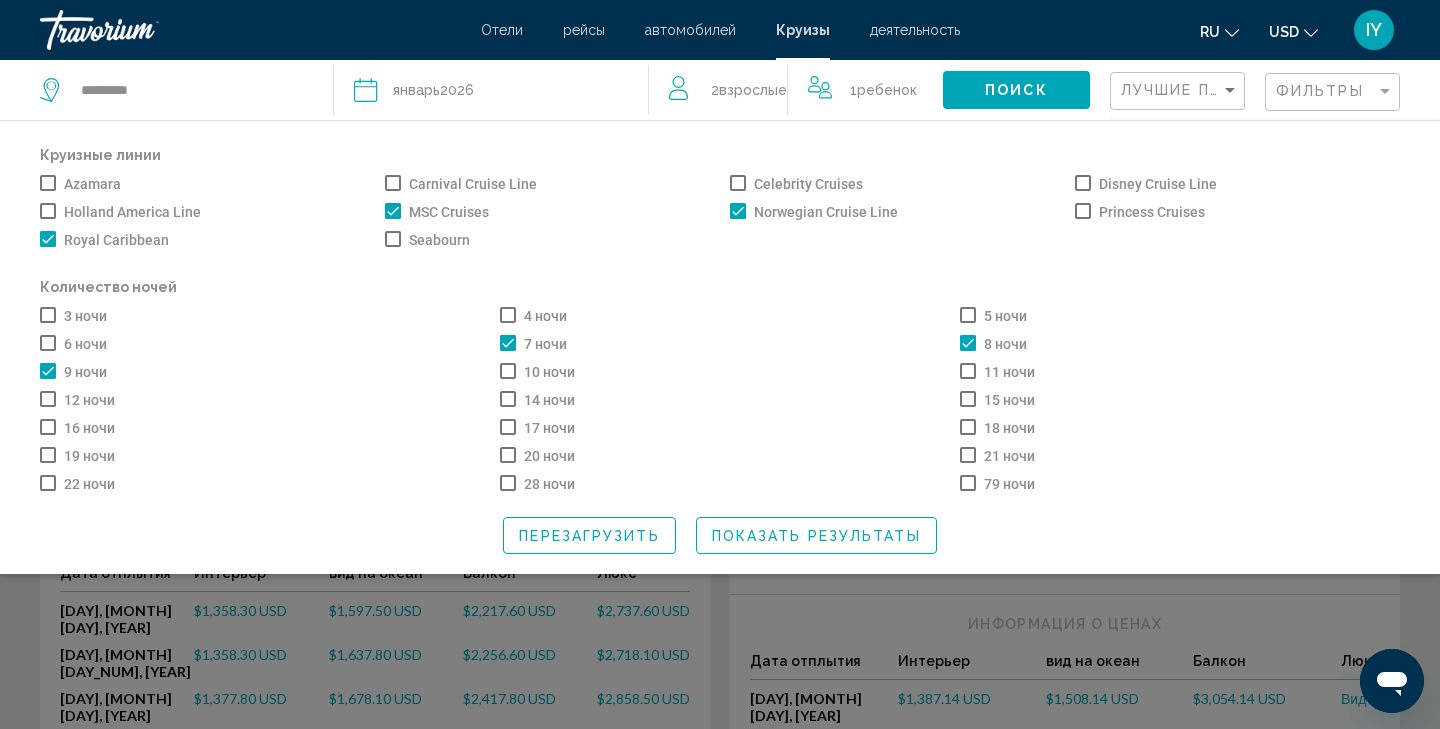 click on "Princess Cruises" 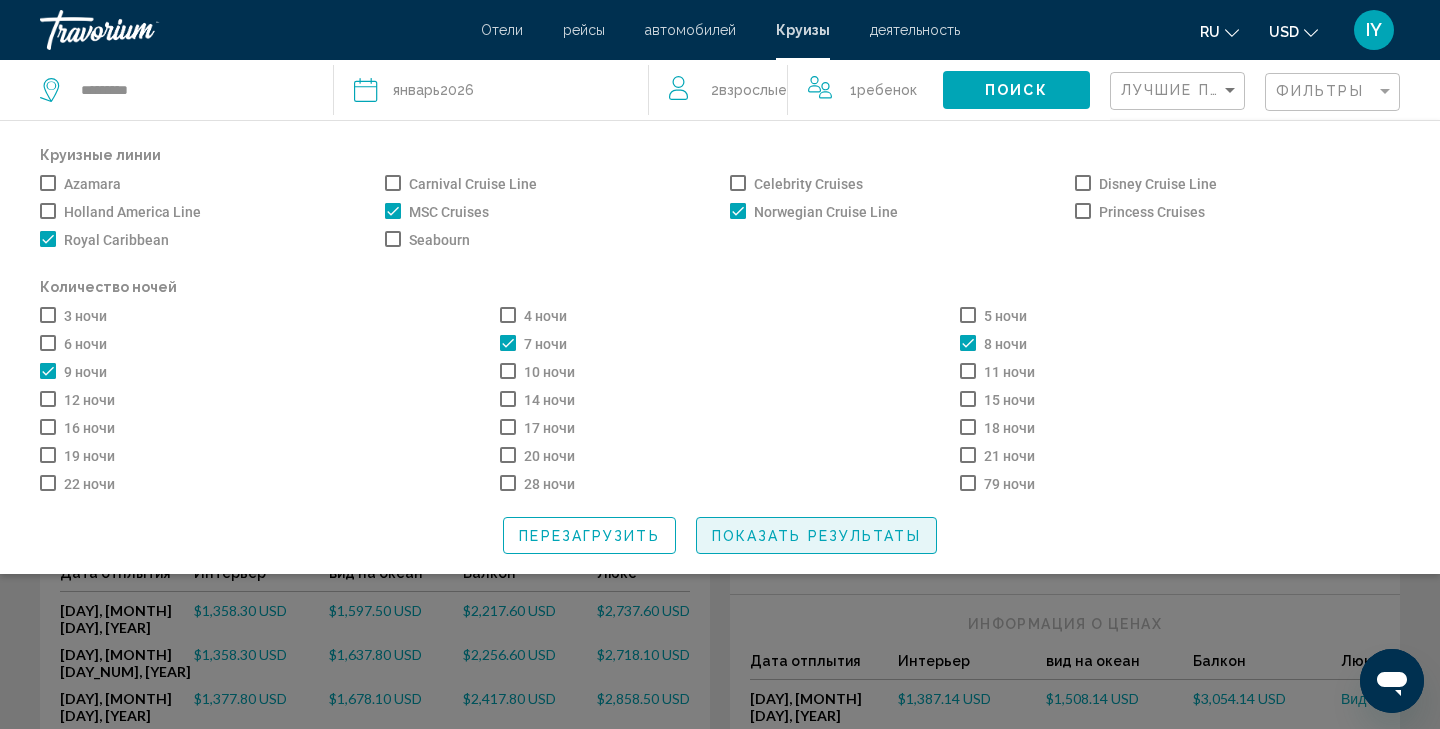 click on "Показать результаты" 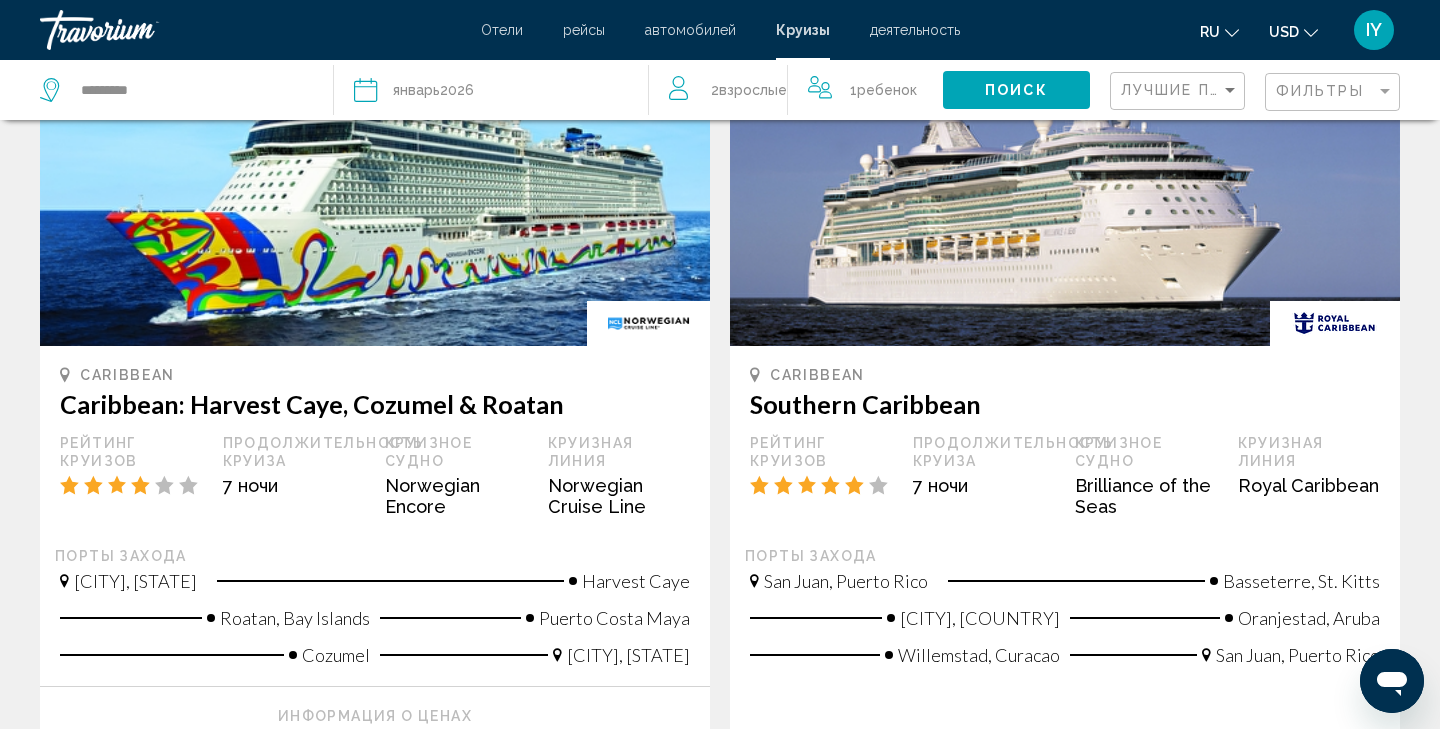 scroll, scrollTop: 2113, scrollLeft: 0, axis: vertical 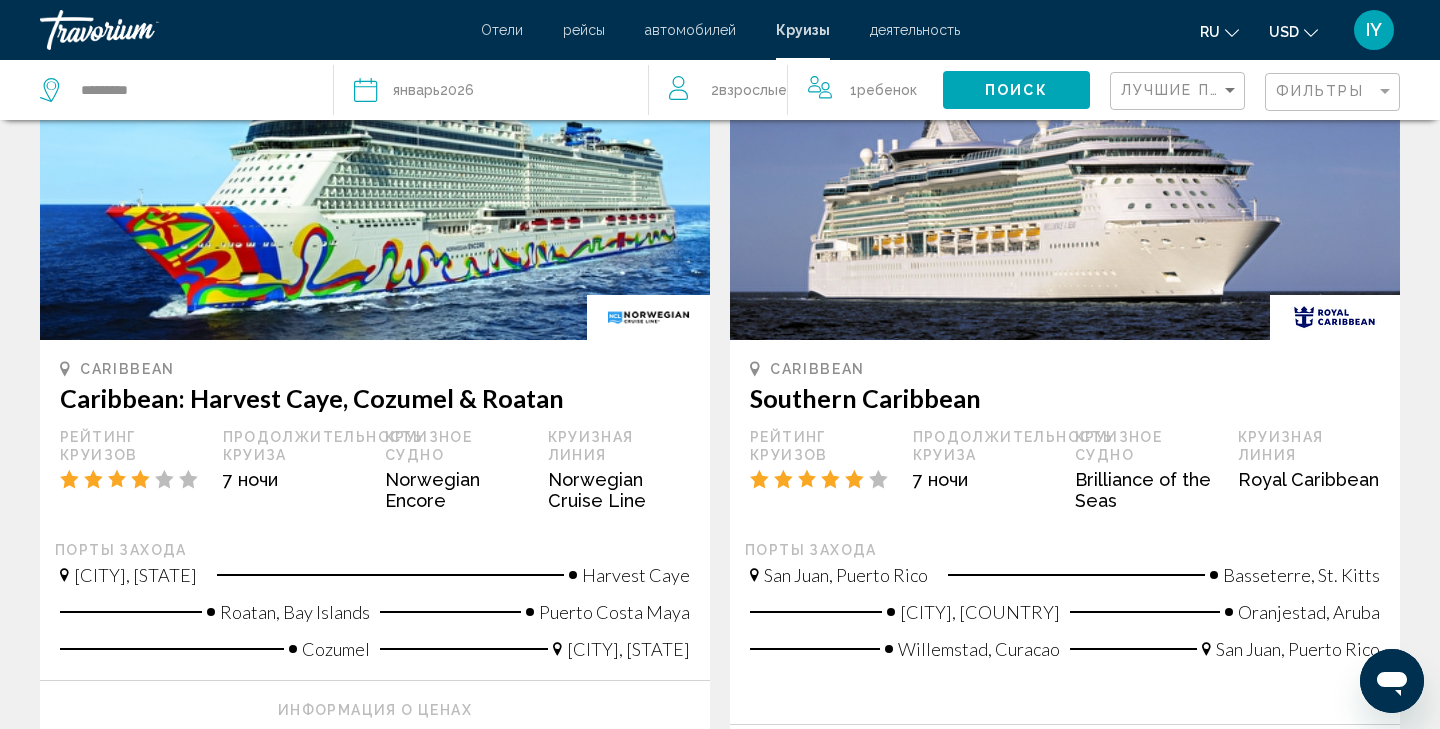 click on "вид на океан" at bounding box center (396, 752) 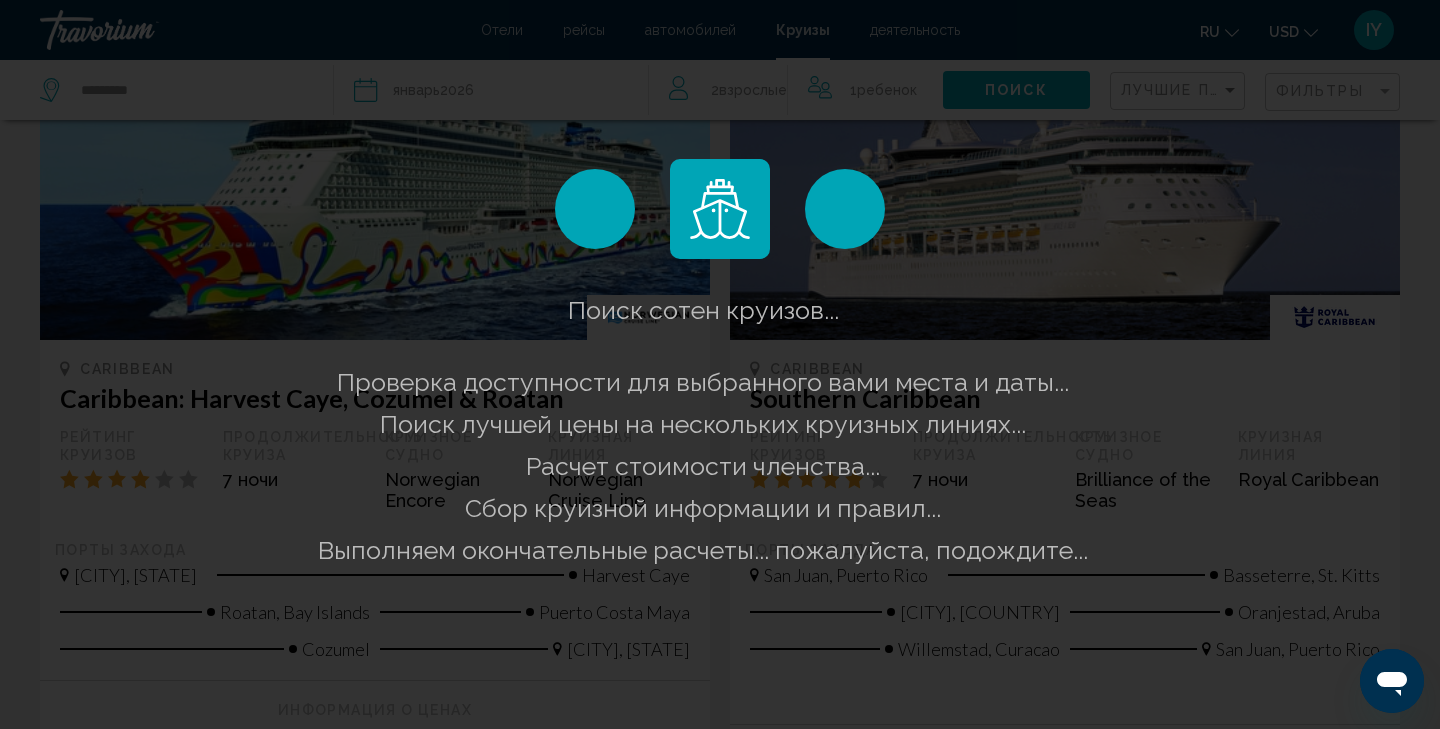 scroll, scrollTop: 0, scrollLeft: 0, axis: both 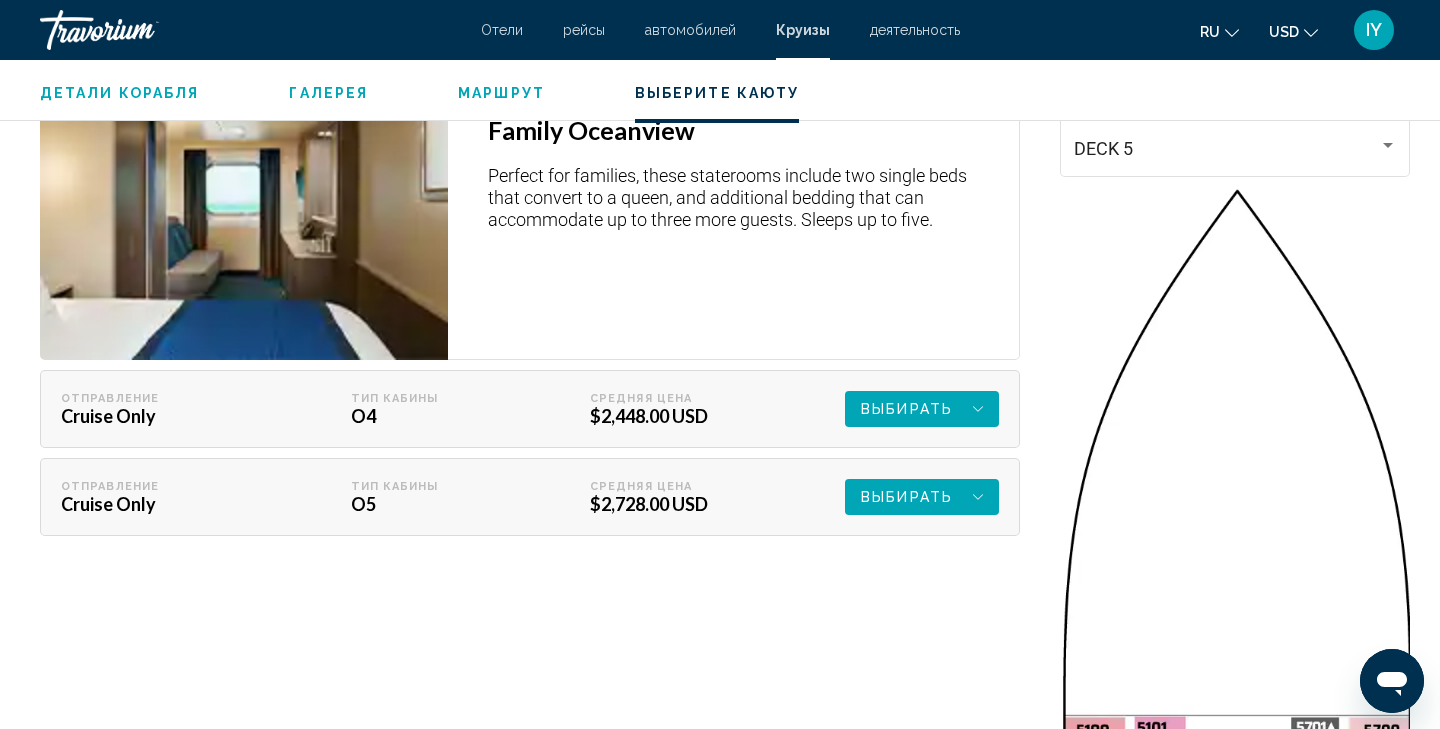 click on "Выбирать" at bounding box center [907, 409] 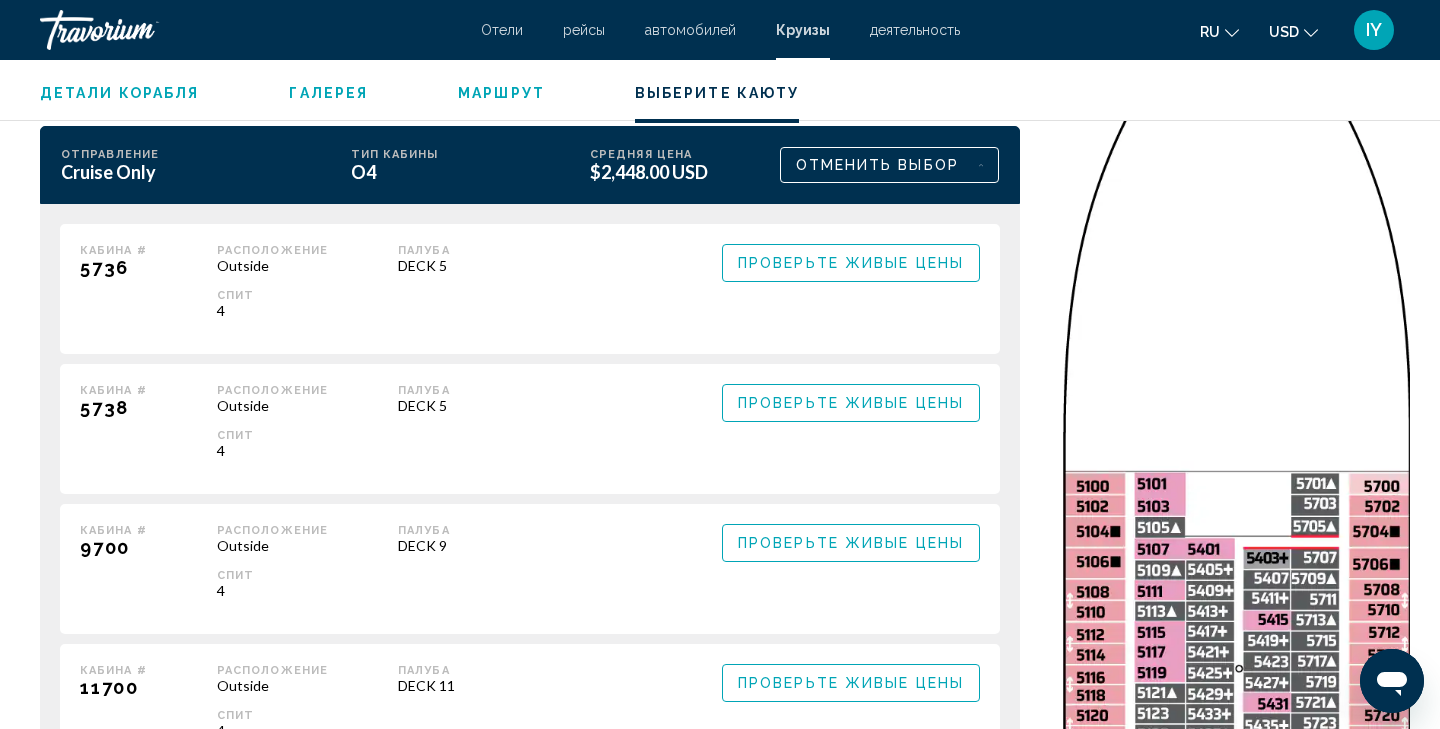 scroll, scrollTop: 4368, scrollLeft: 0, axis: vertical 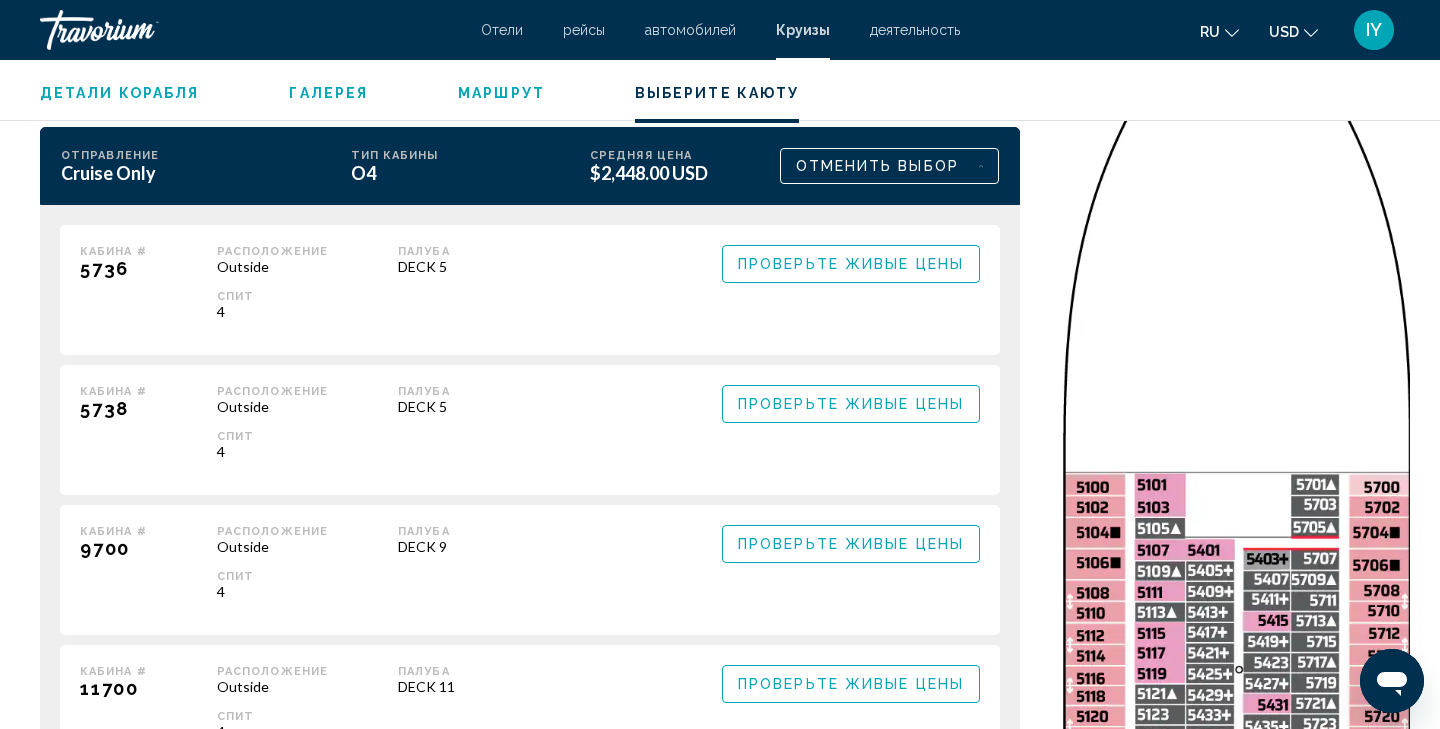 click on "Проверьте живые цены" at bounding box center (851, 545) 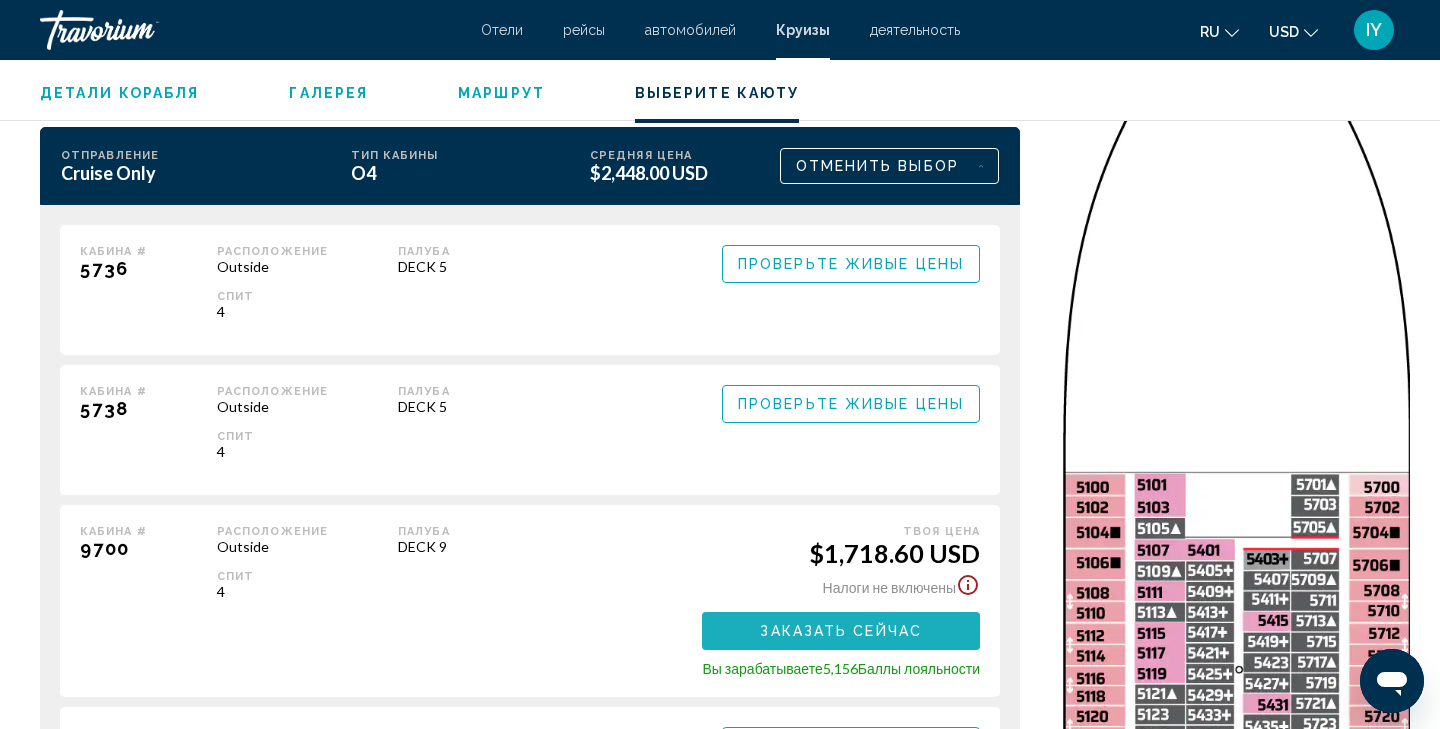 click on "Заказать сейчас" at bounding box center (841, 632) 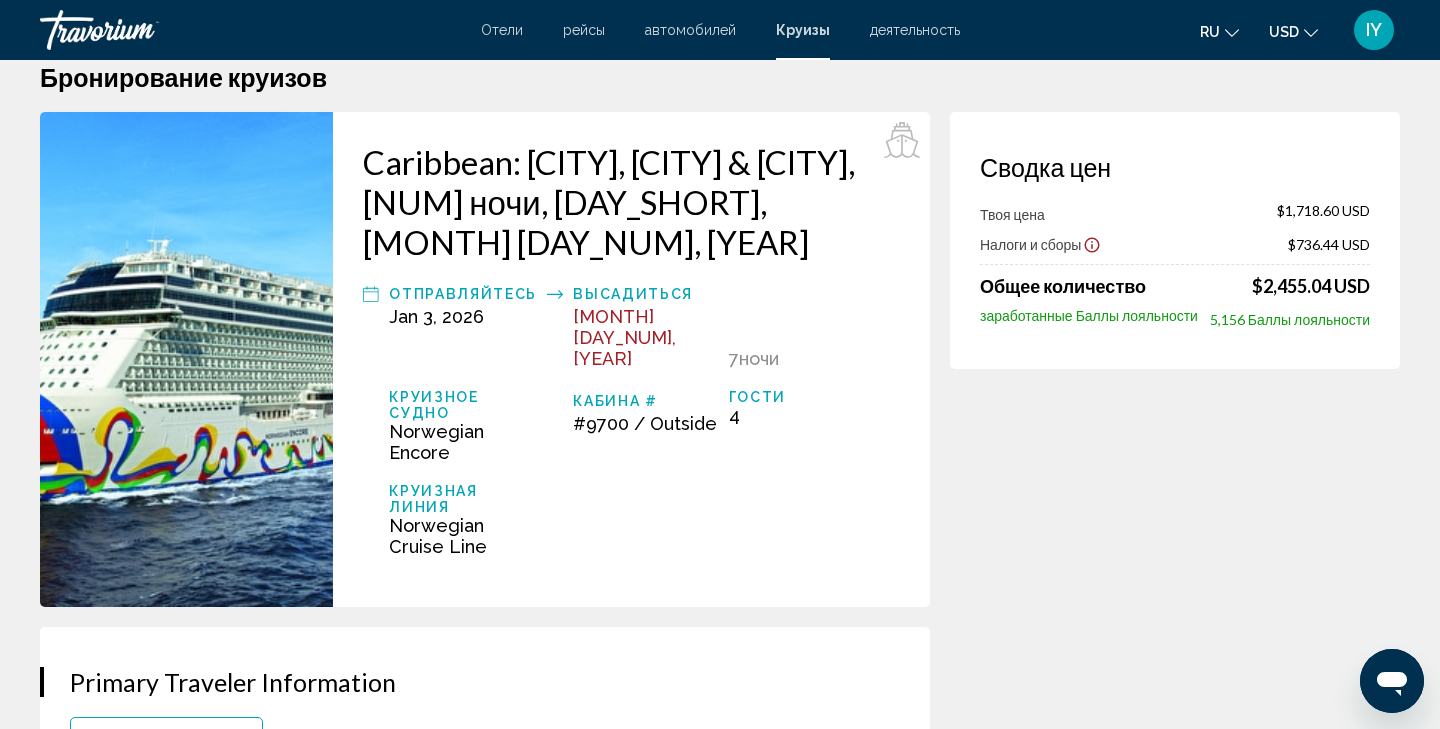 scroll, scrollTop: 29, scrollLeft: 0, axis: vertical 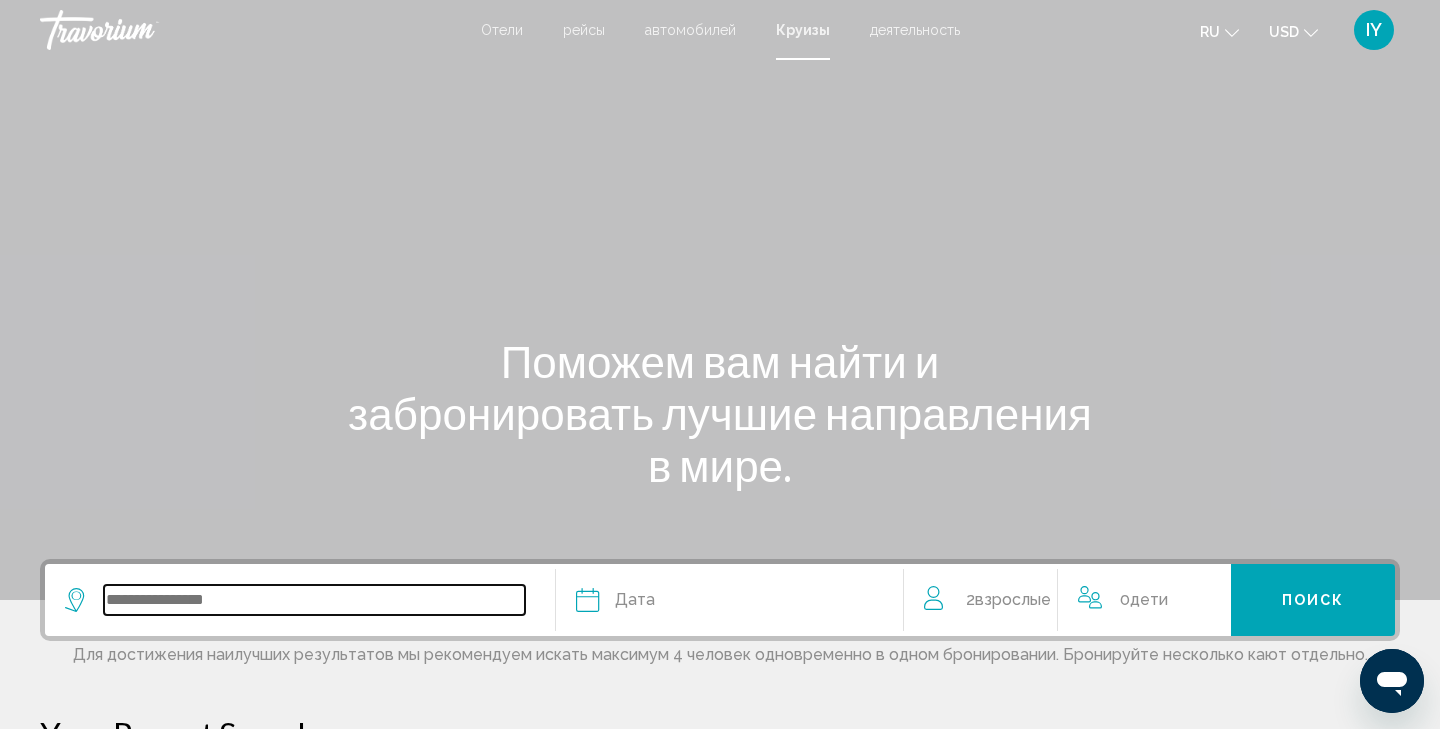 click at bounding box center (314, 600) 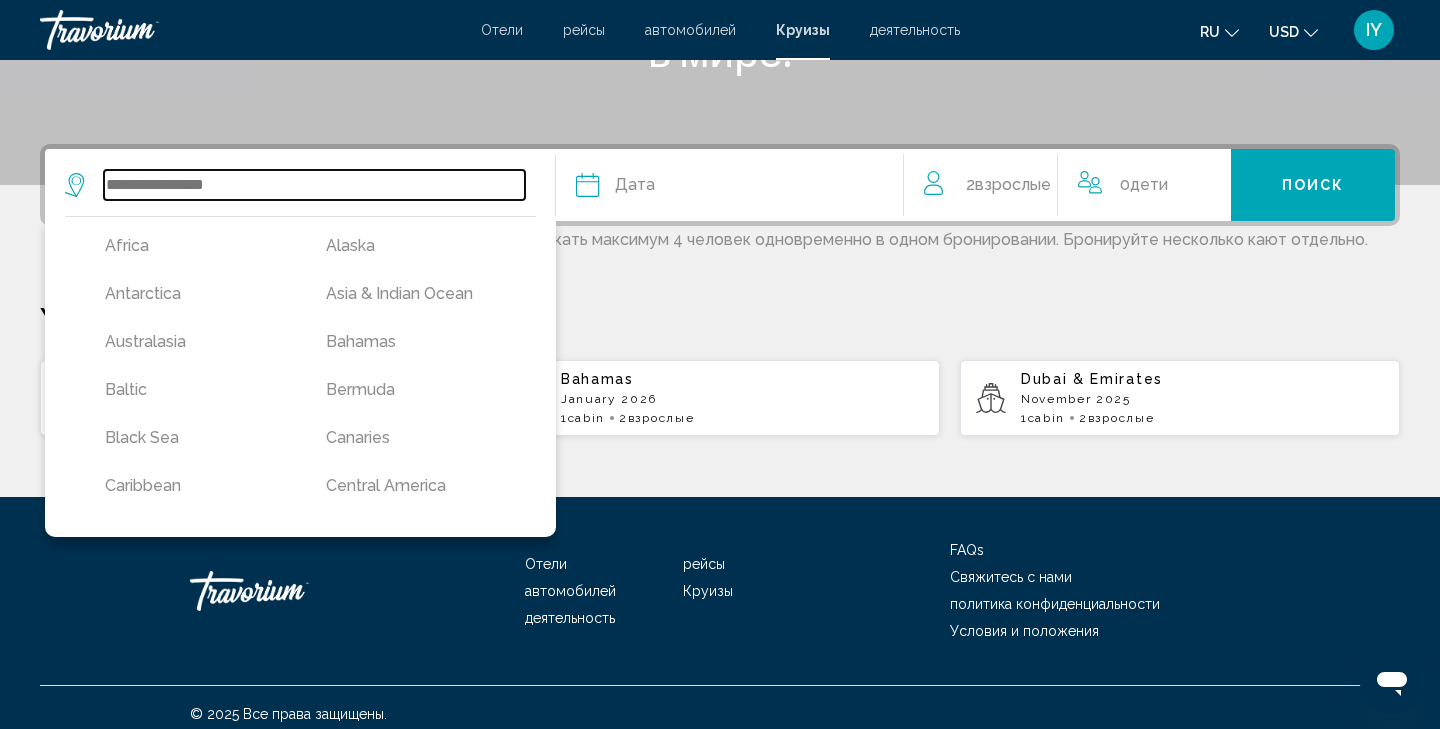 scroll, scrollTop: 431, scrollLeft: 0, axis: vertical 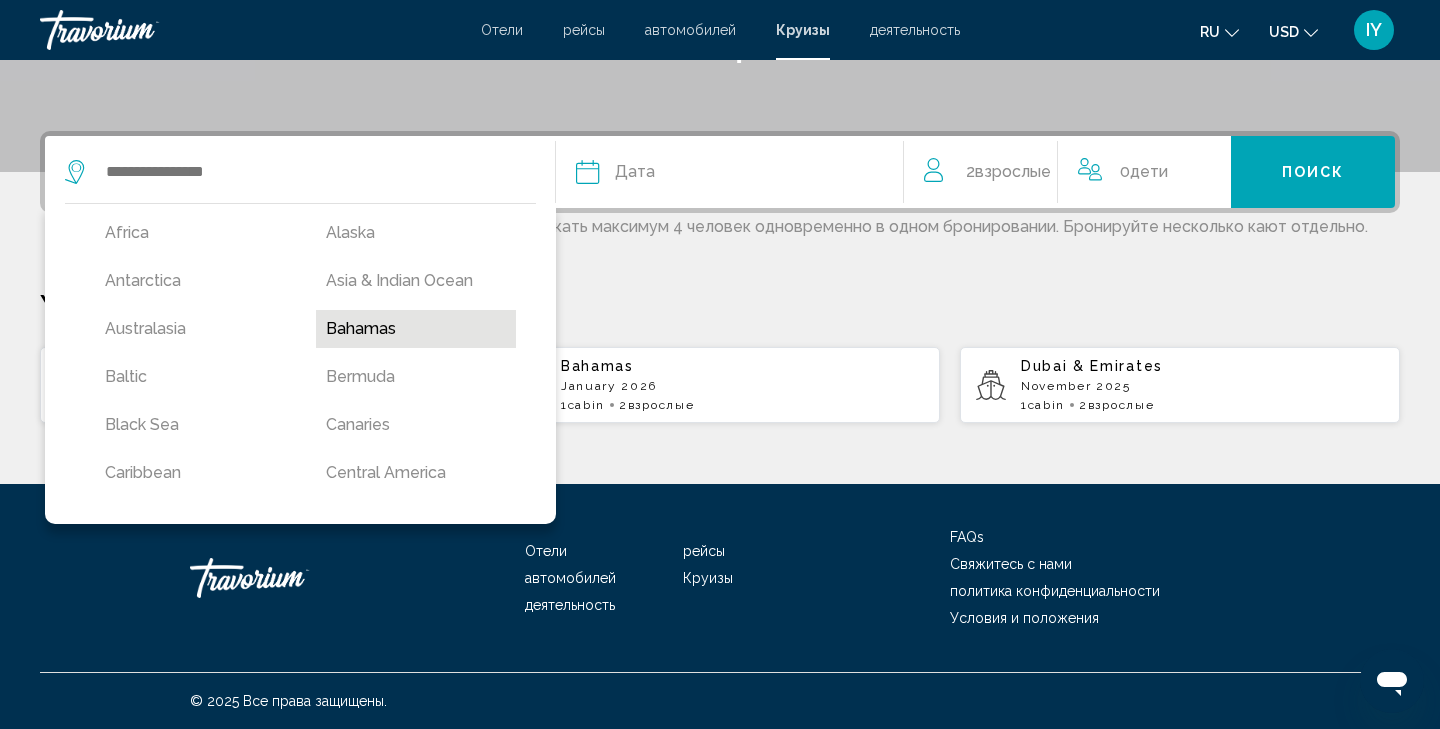 click on "Bahamas" at bounding box center (416, 329) 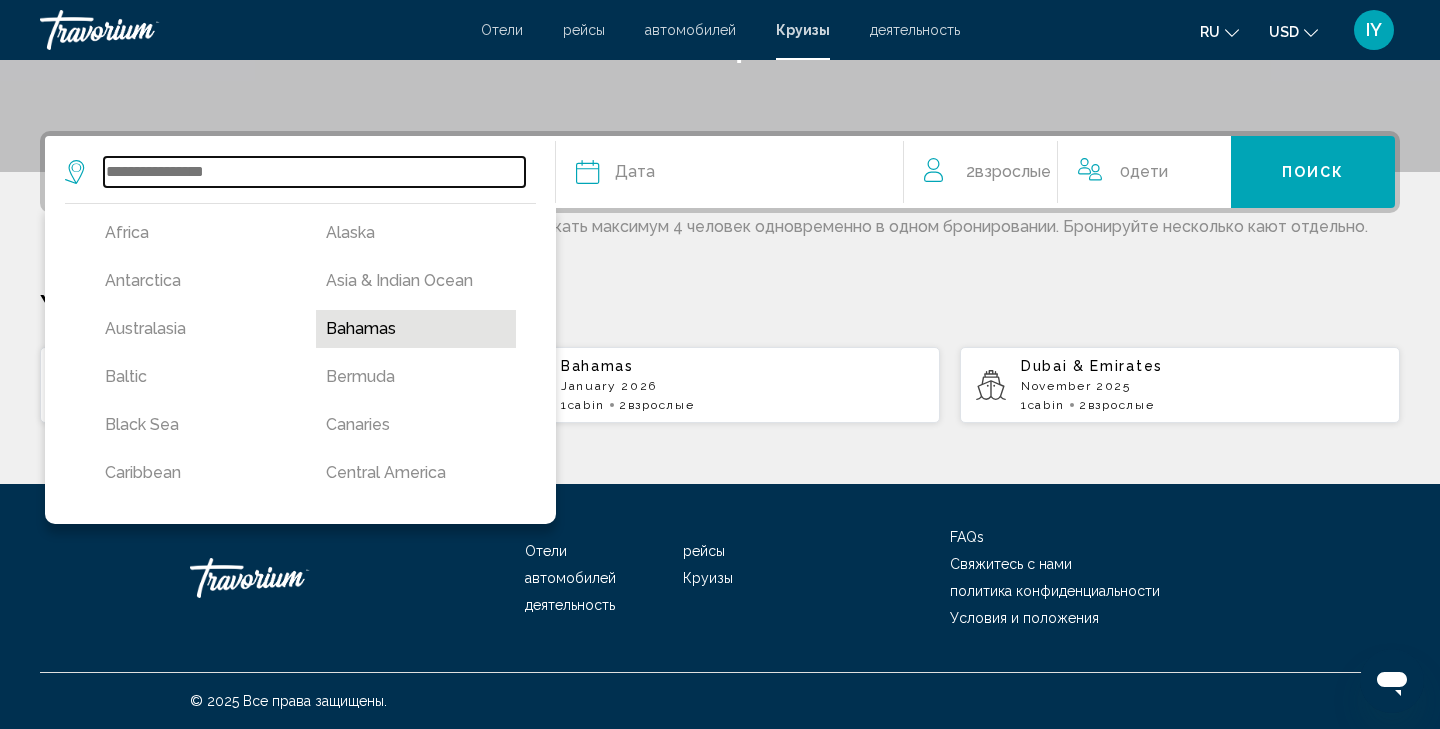 type on "*******" 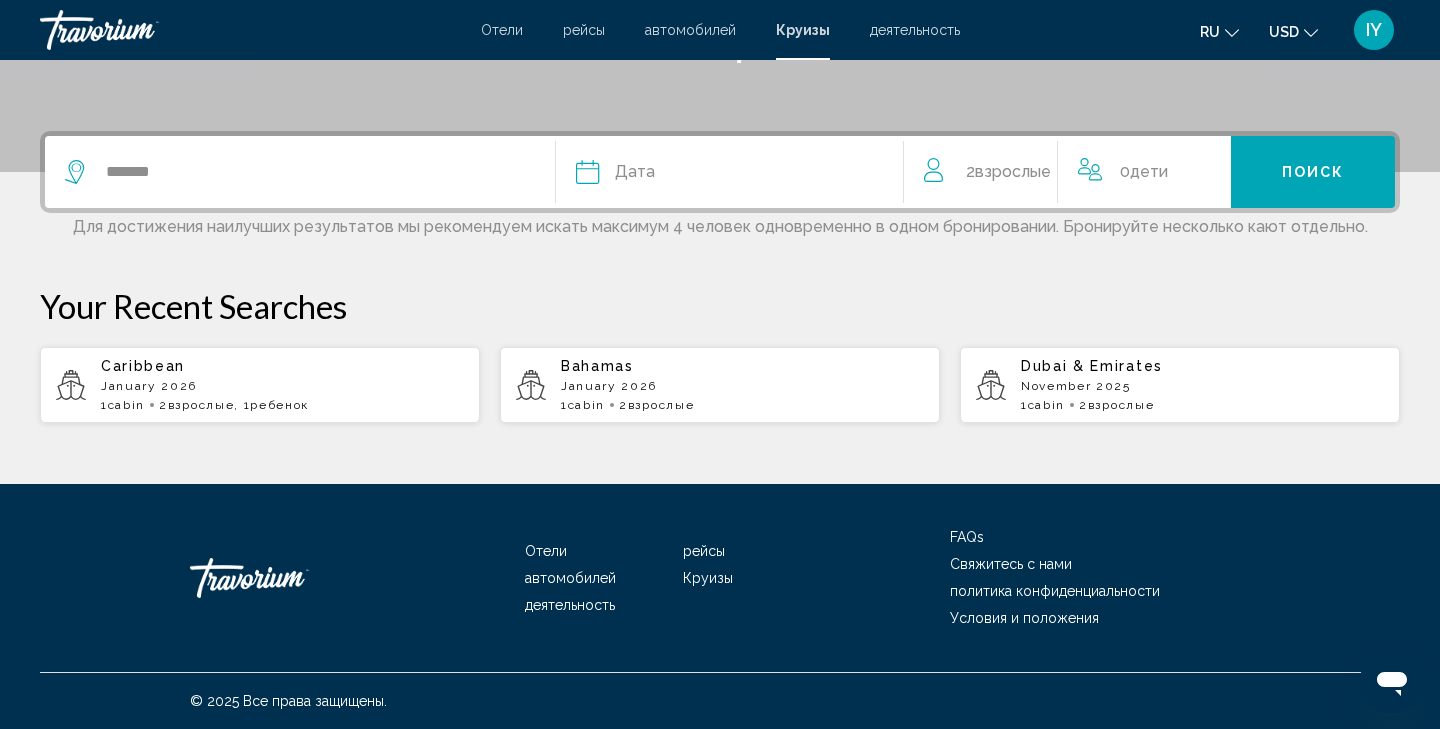 click 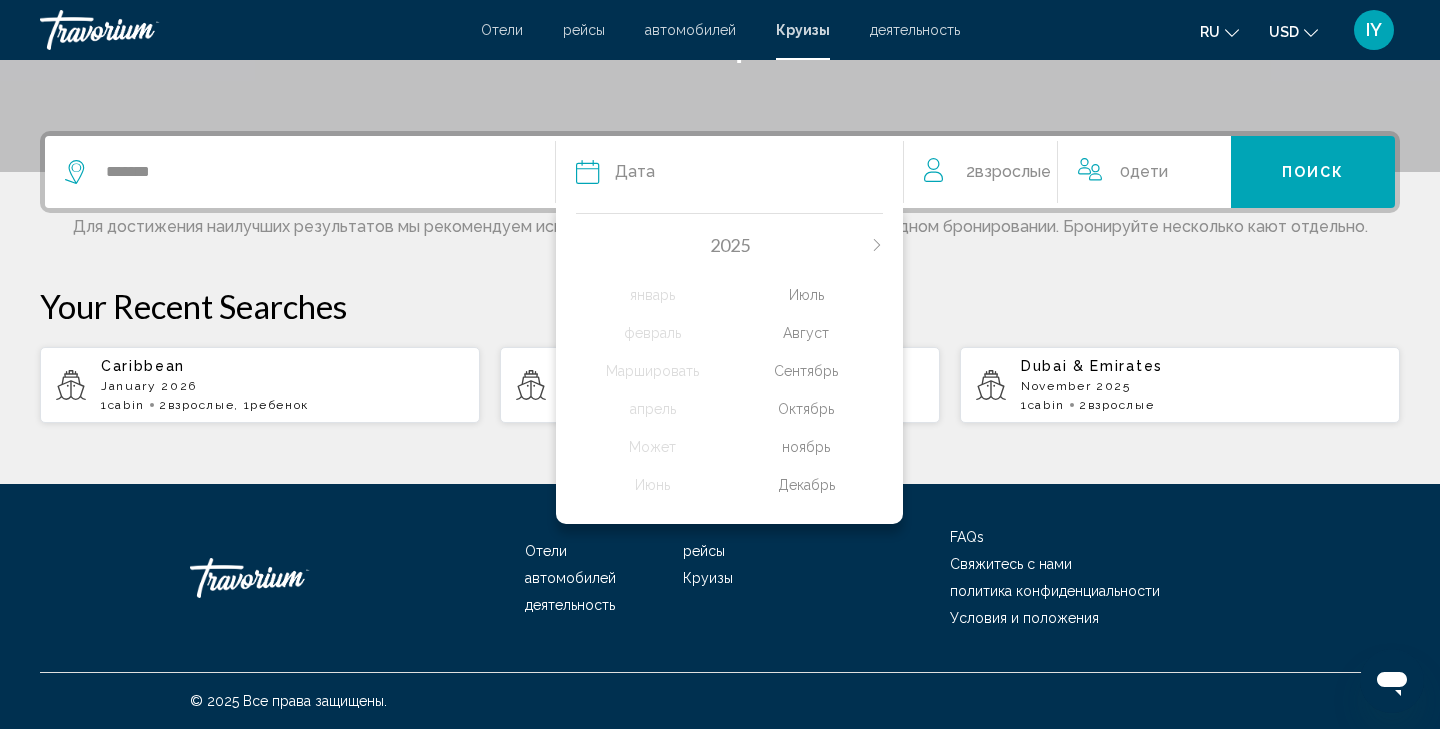 click 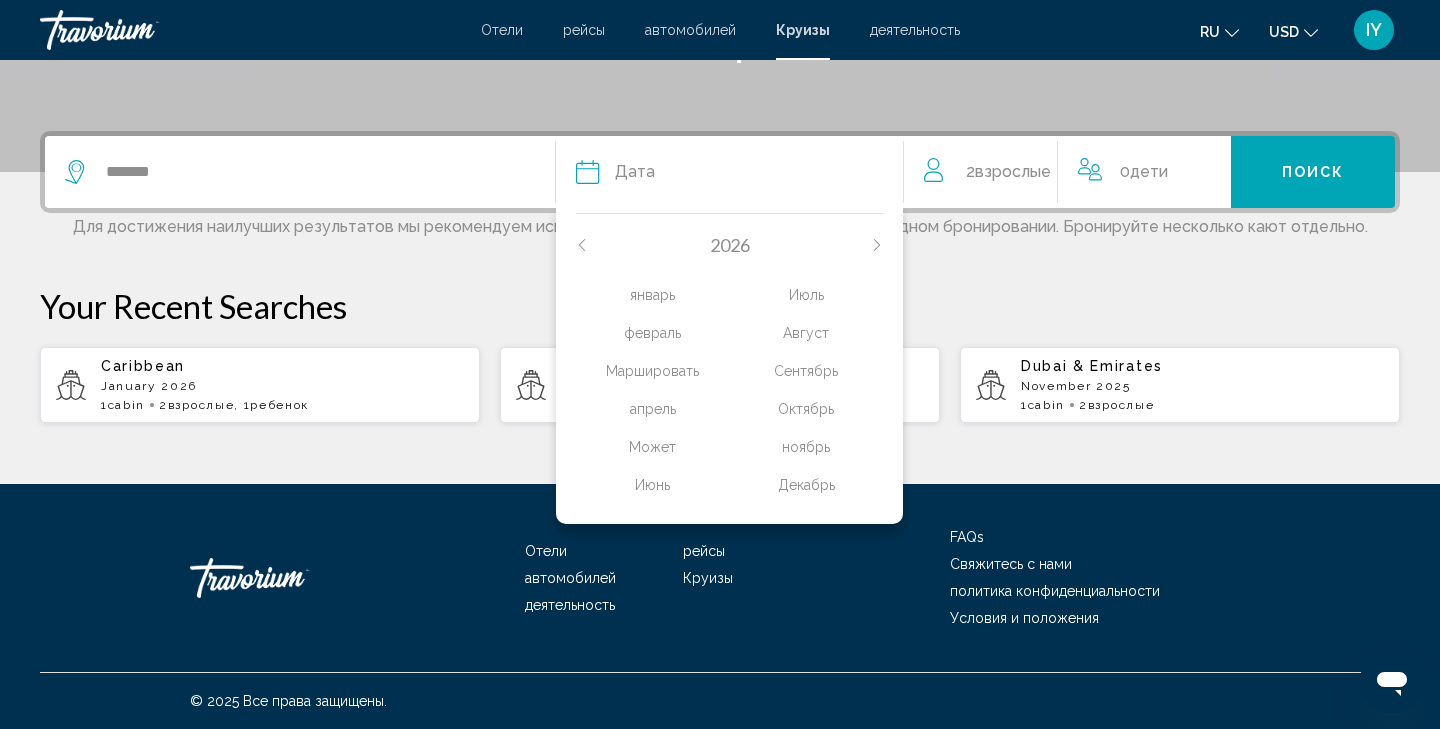 click on "январь" 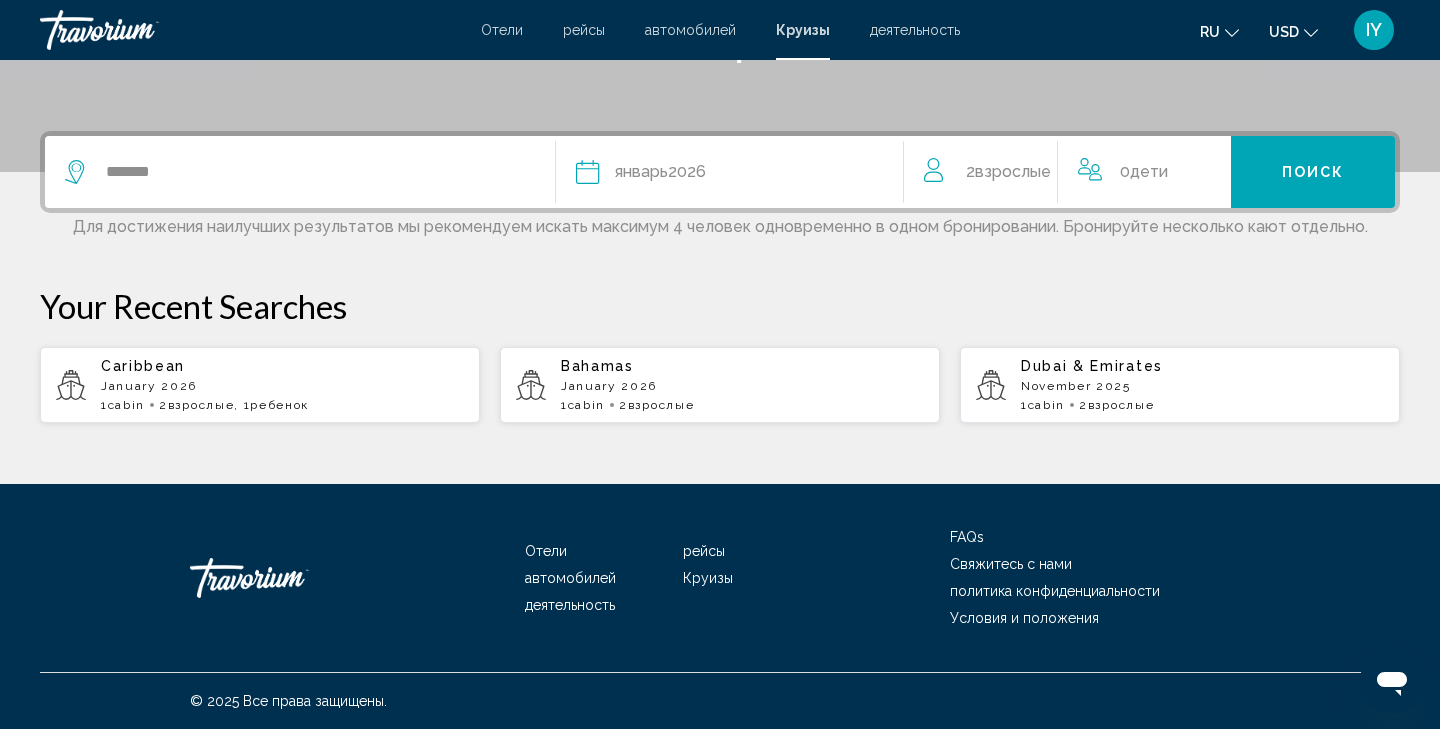 click 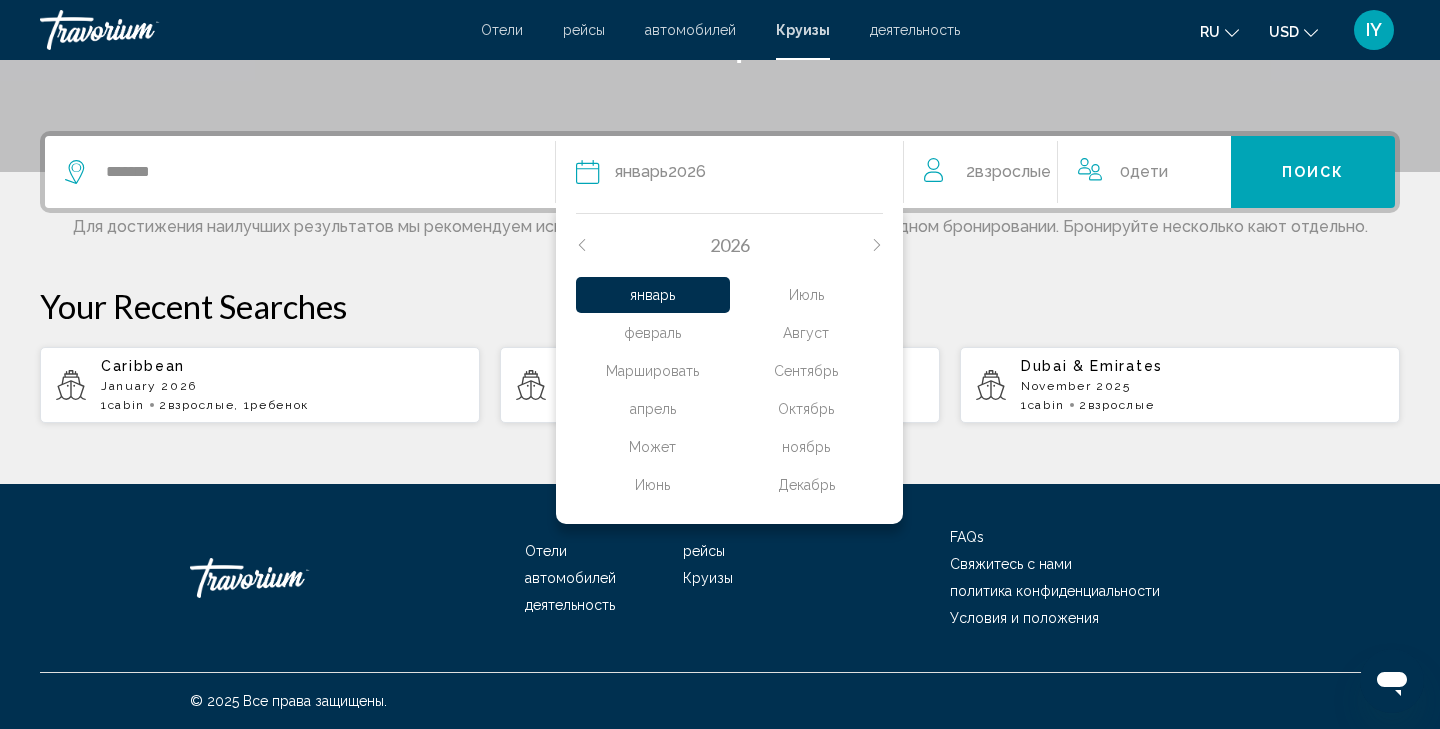 click on "2026
январь февраль Маршировать апрель Может Июнь Июль Август Сентябрь Октябрь ноябрь Декабрь" 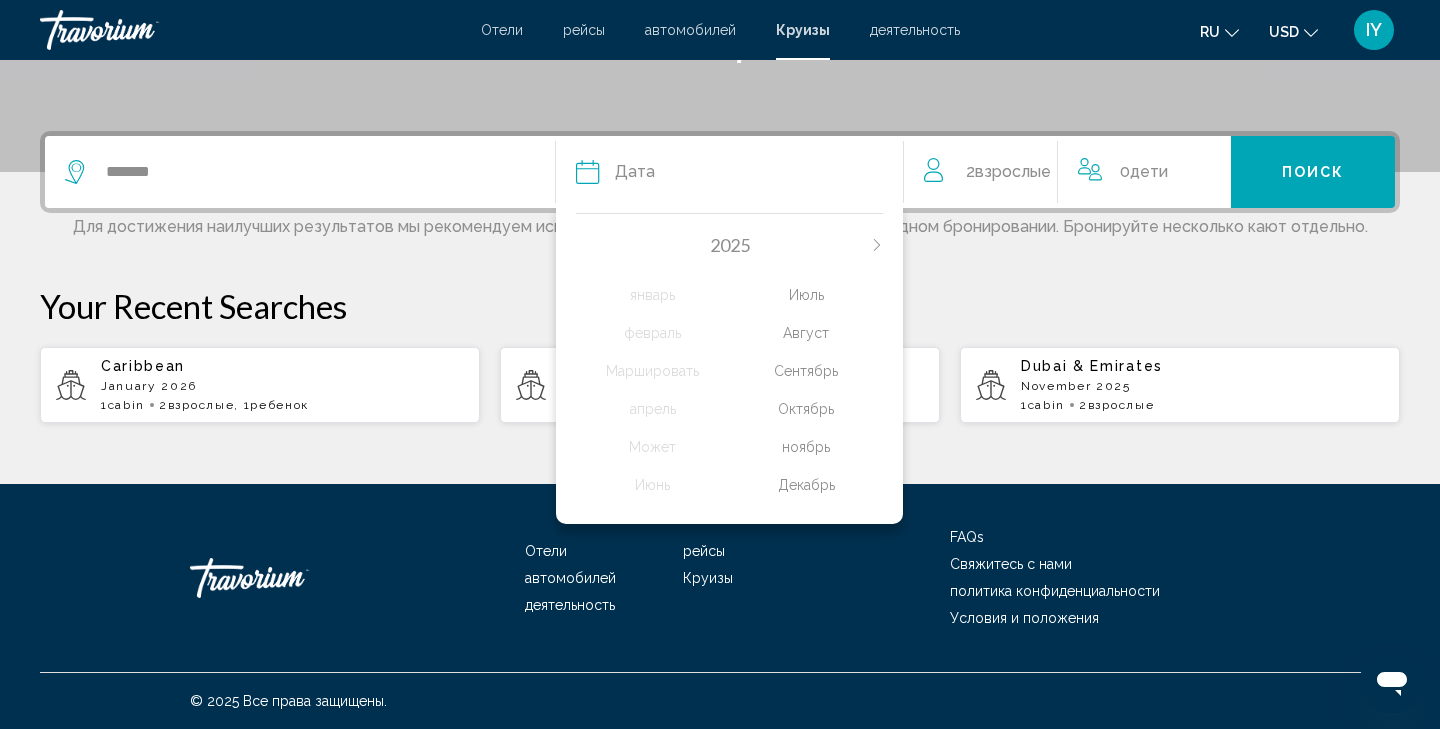 click on "Декабрь" 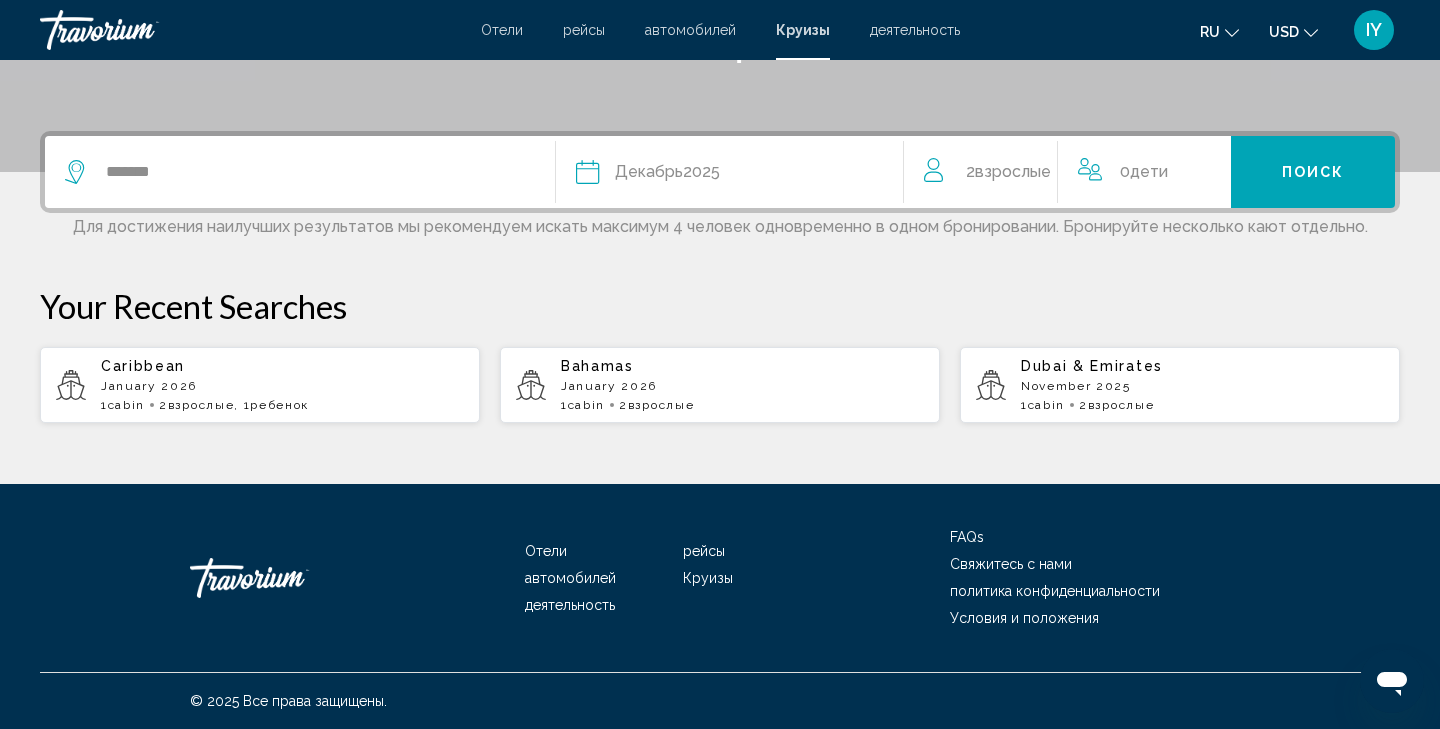 click on "Взрослые" 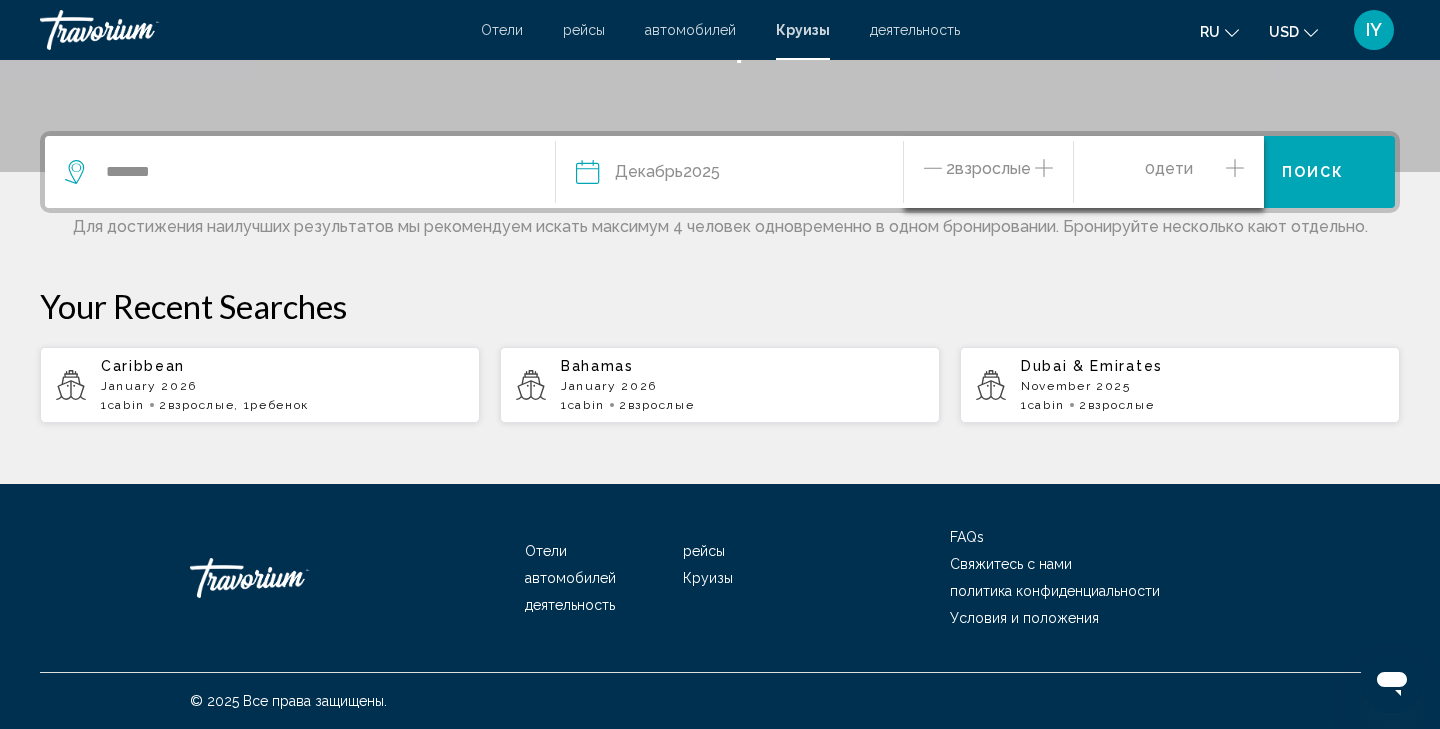 click 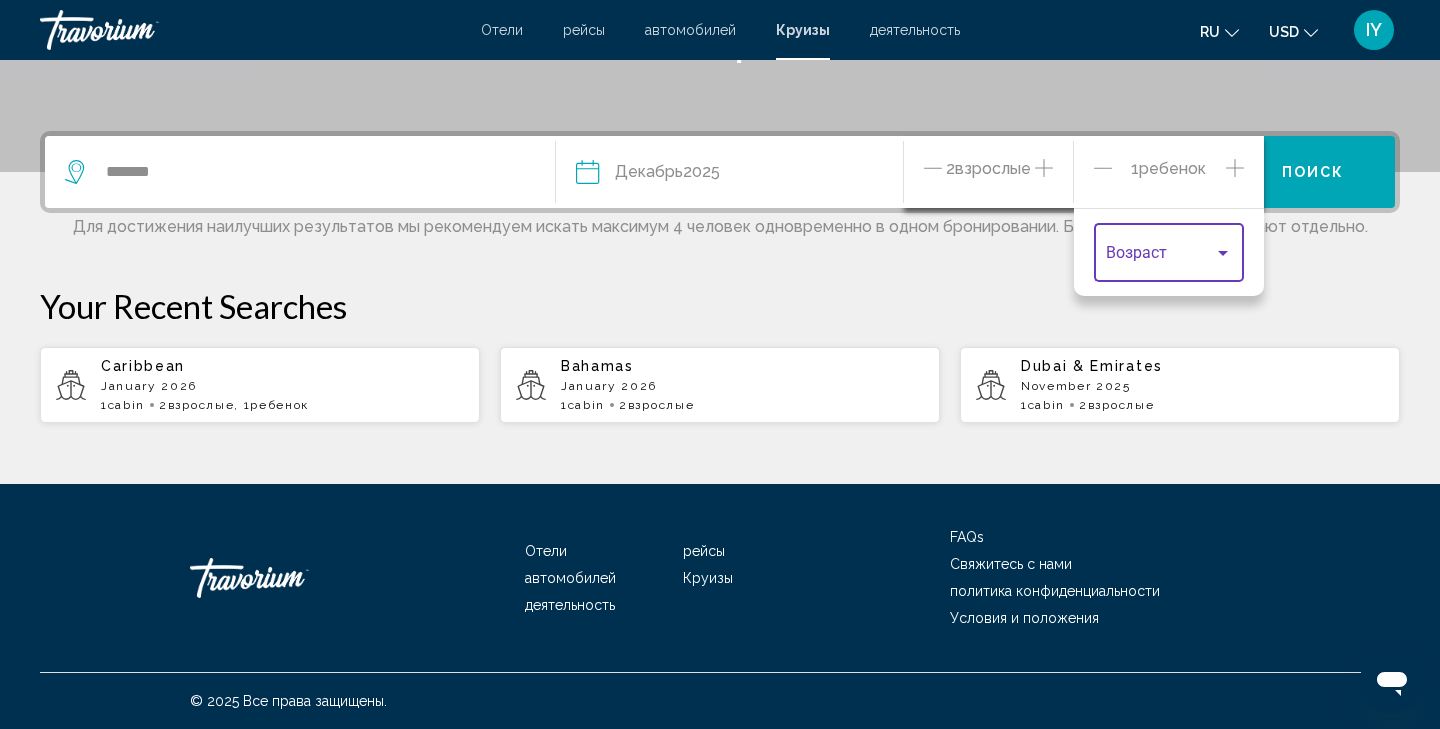 click at bounding box center [1223, 253] 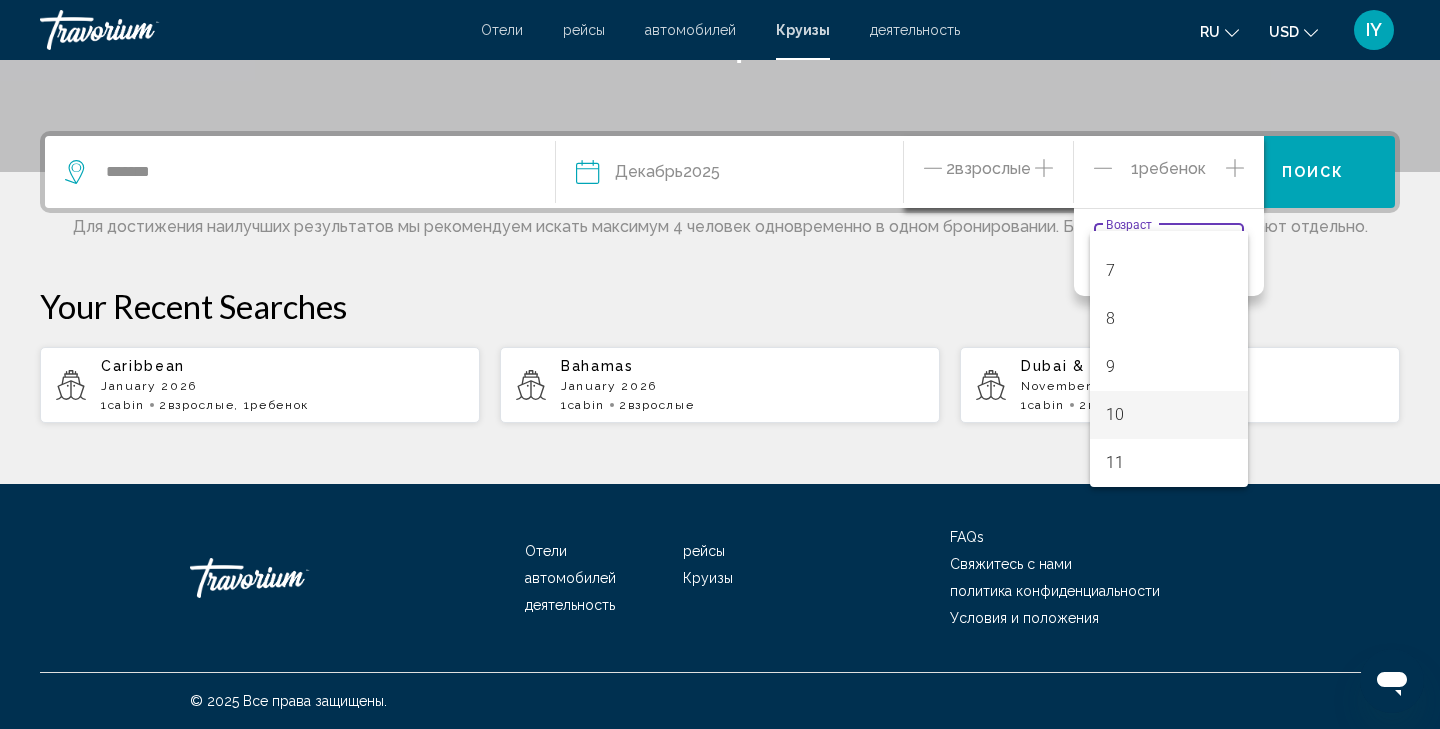 scroll, scrollTop: 320, scrollLeft: 0, axis: vertical 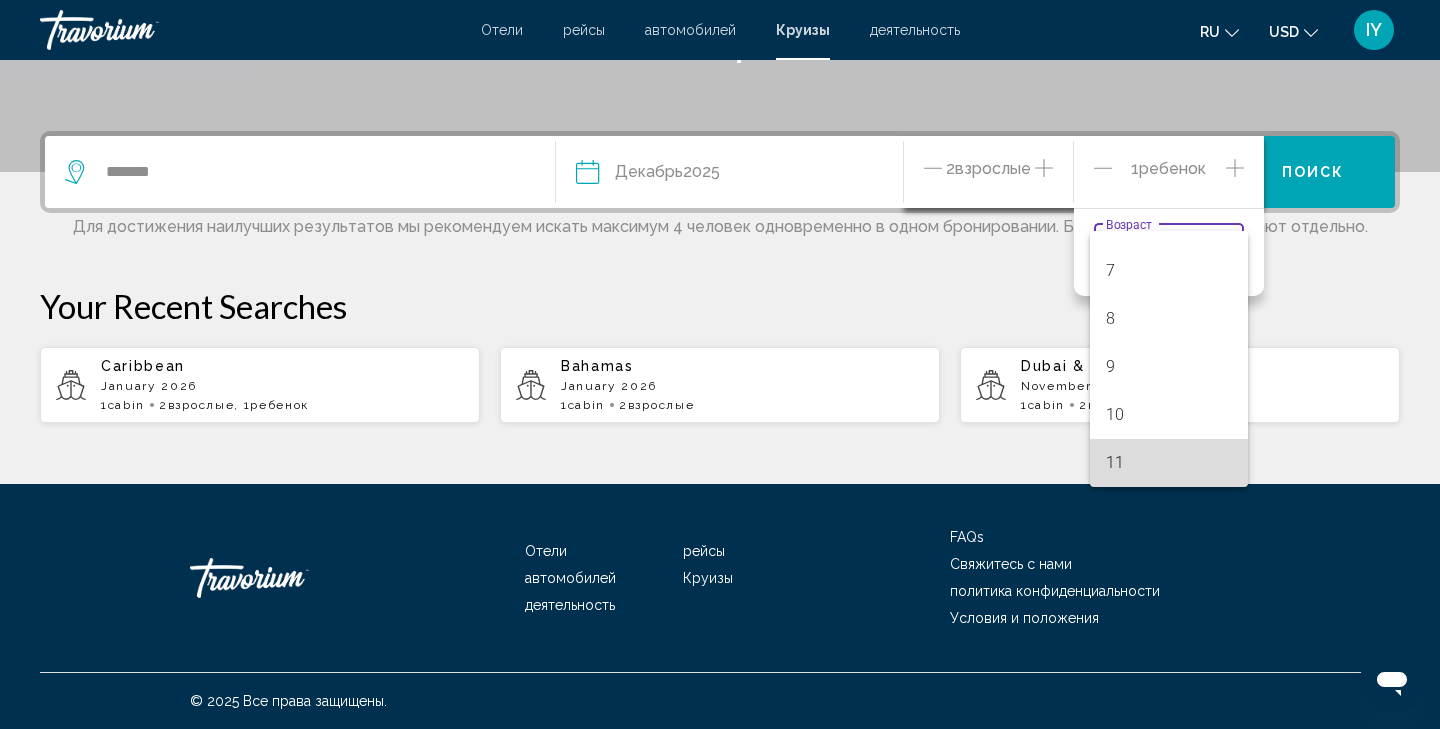 click on "11" at bounding box center (1169, 463) 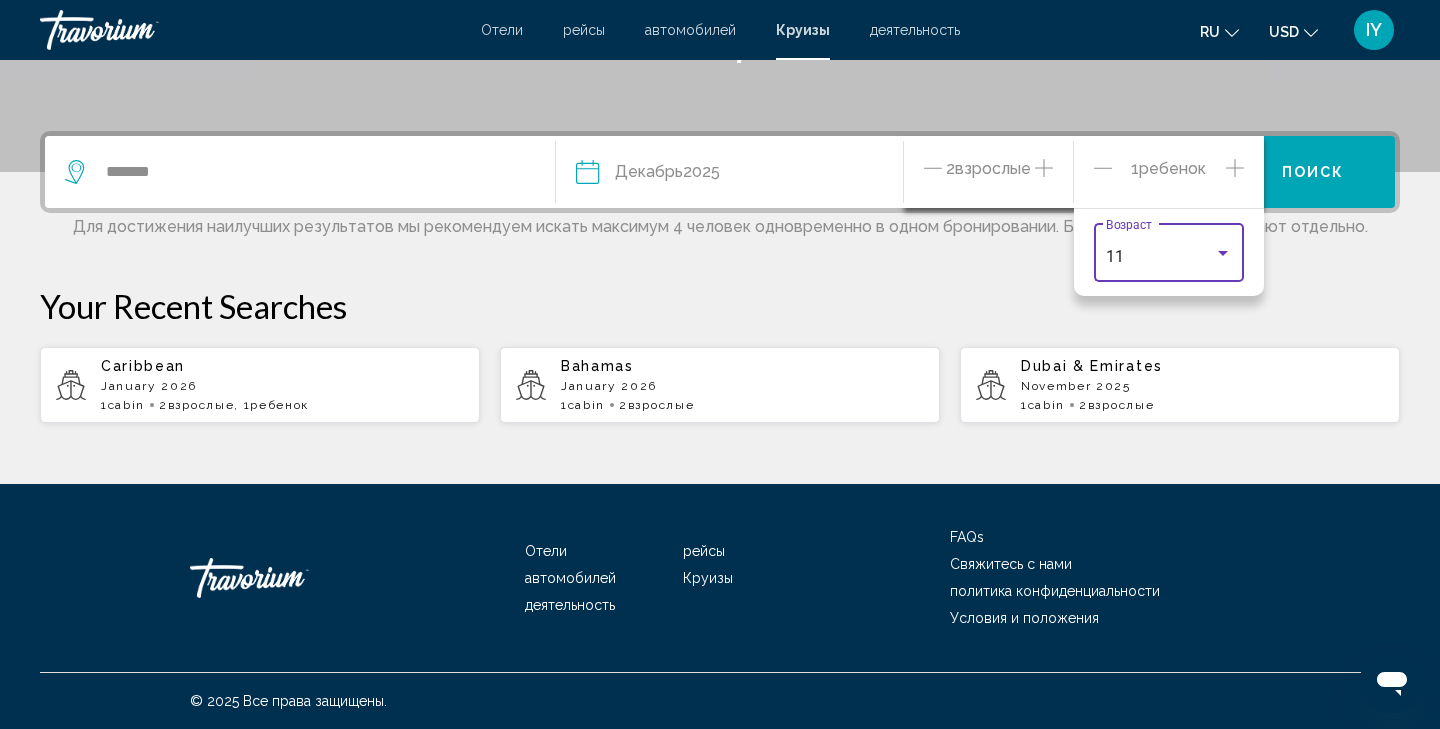 click on "Поиск" at bounding box center (1313, 173) 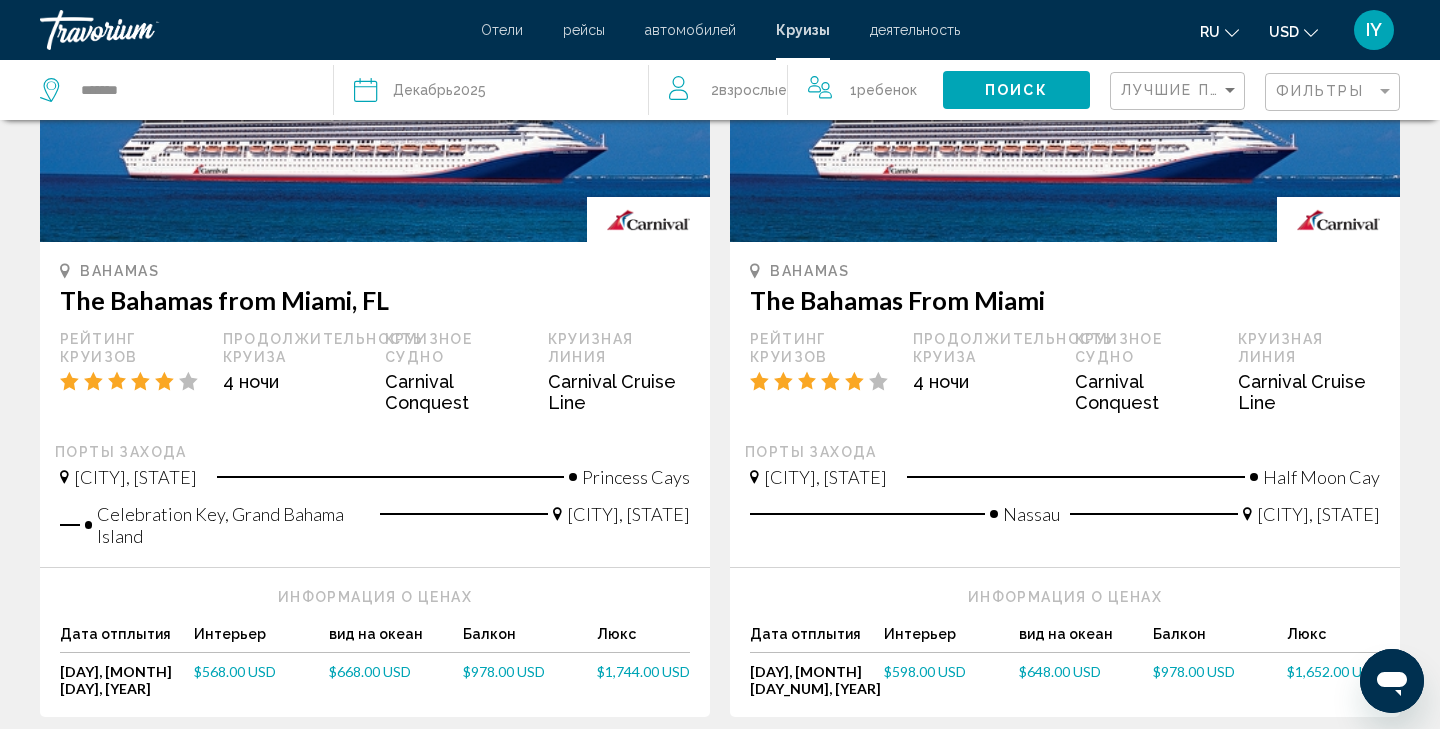 scroll, scrollTop: 294, scrollLeft: 0, axis: vertical 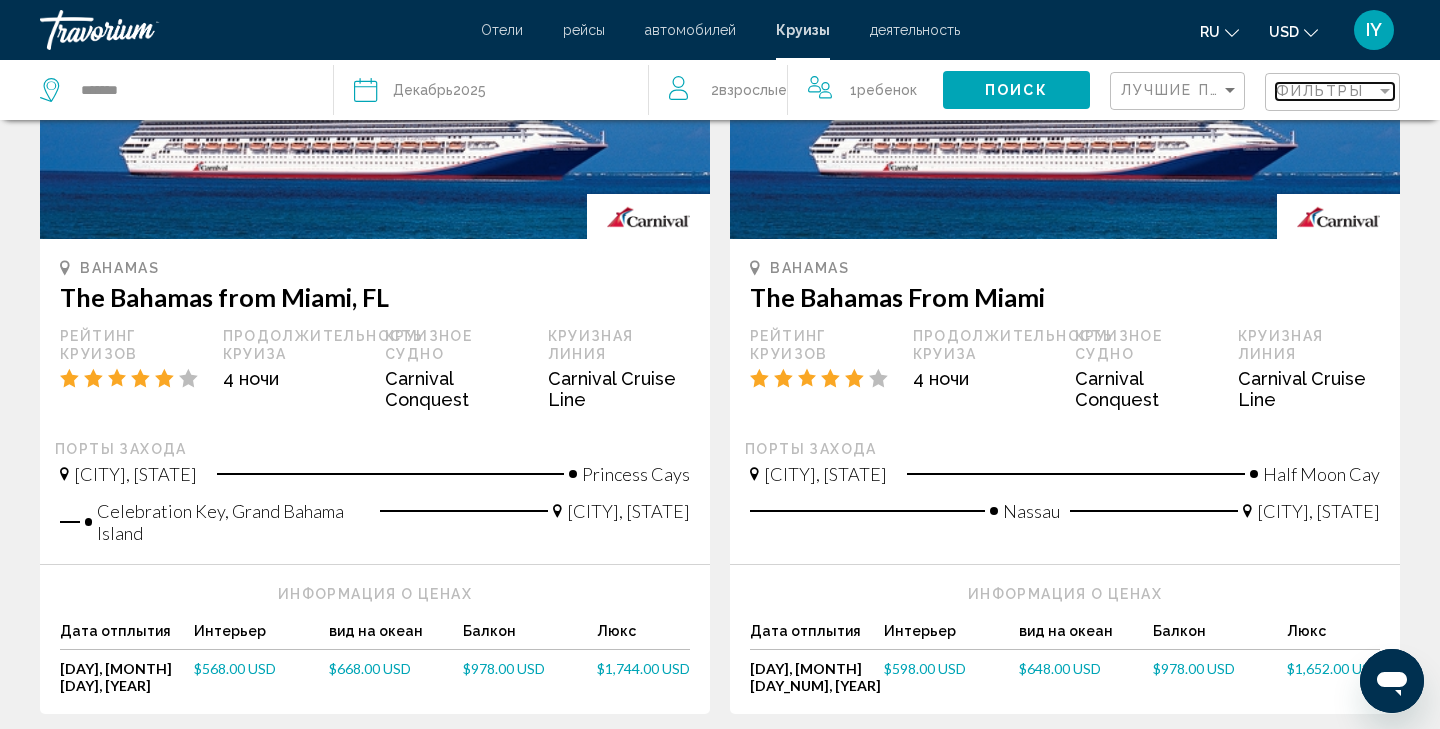click at bounding box center [1385, 91] 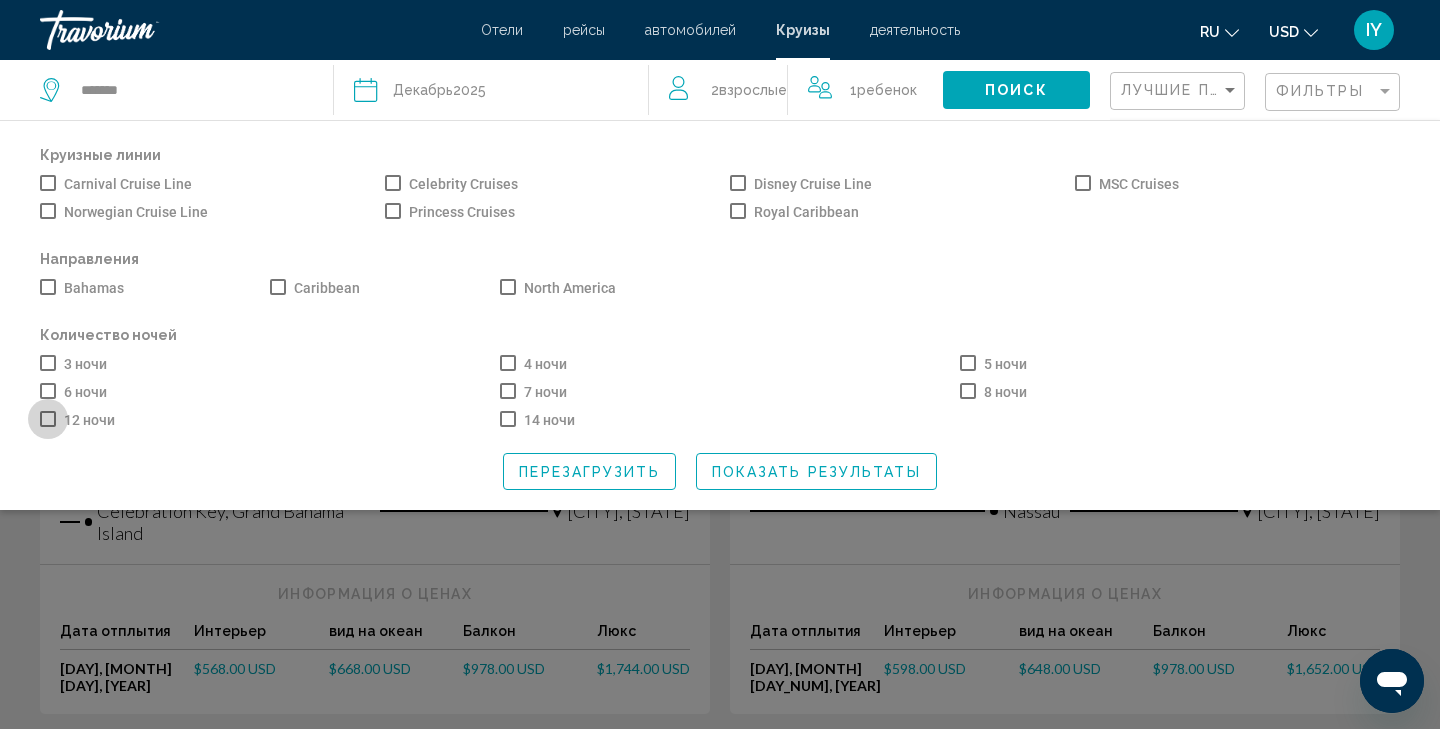 click at bounding box center [48, 419] 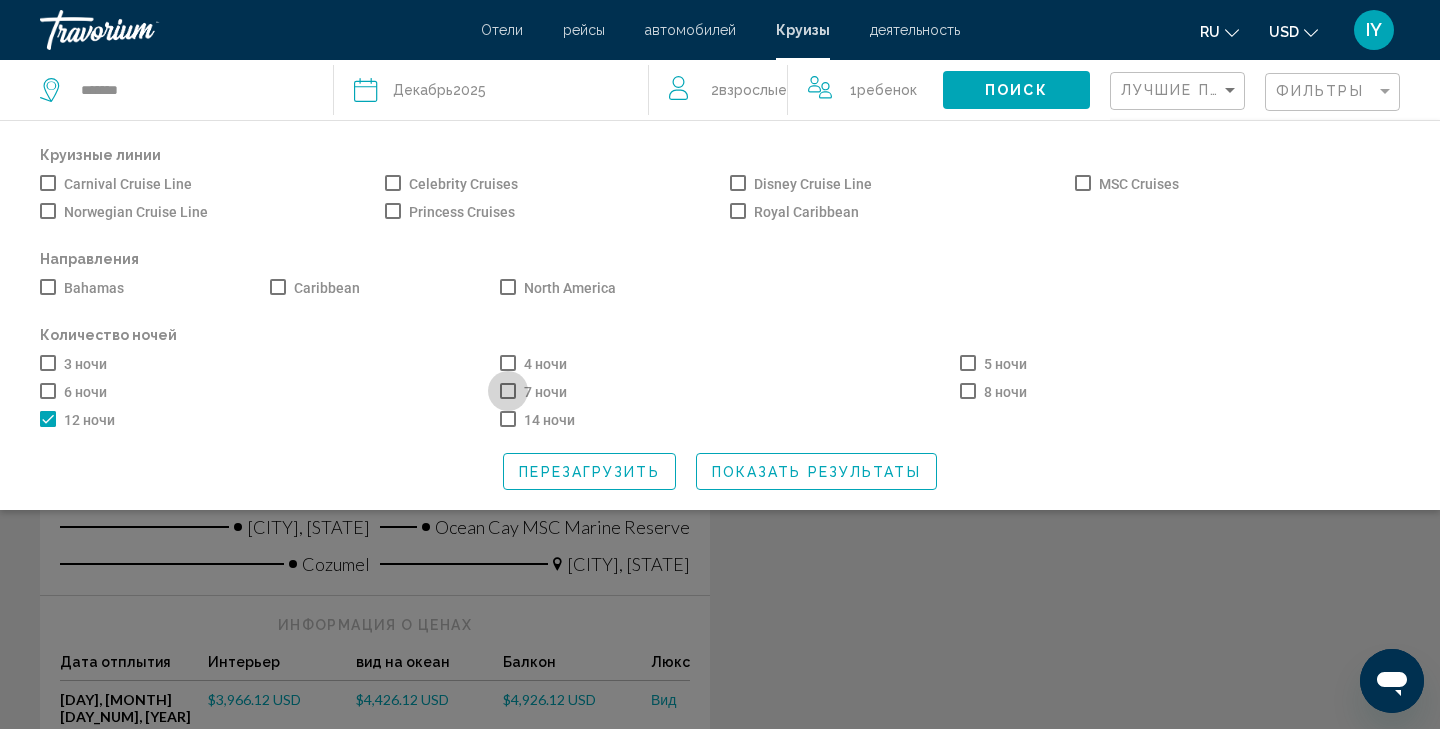 click at bounding box center (508, 391) 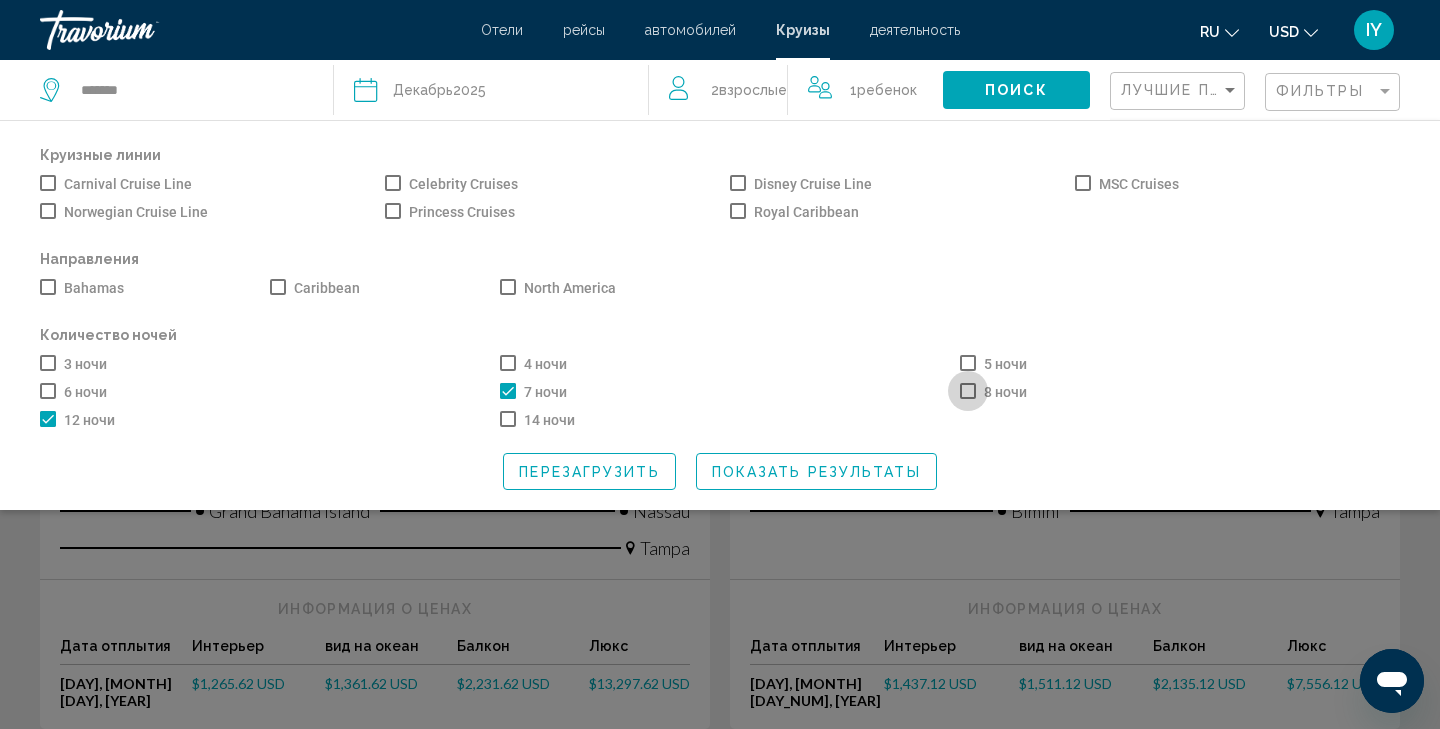 click at bounding box center (968, 391) 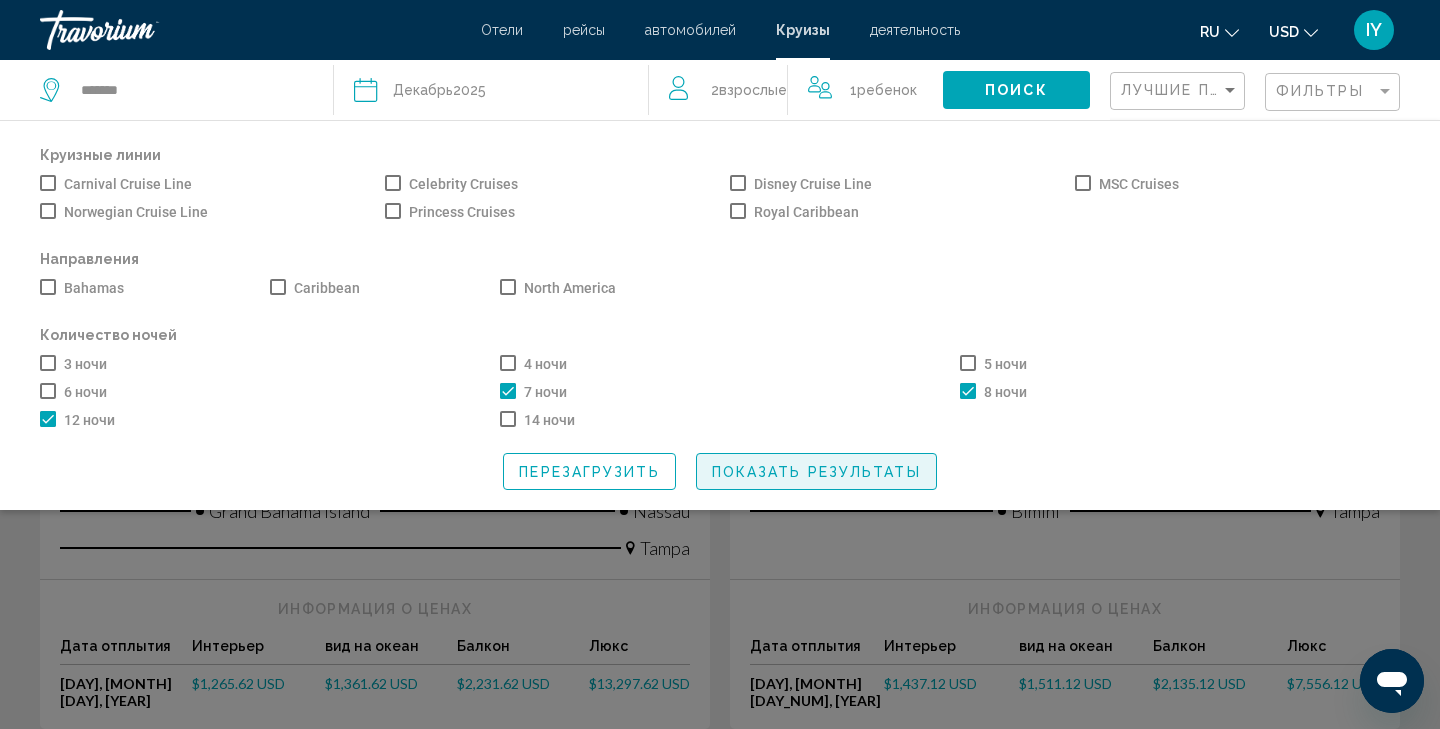click on "Показать результаты" 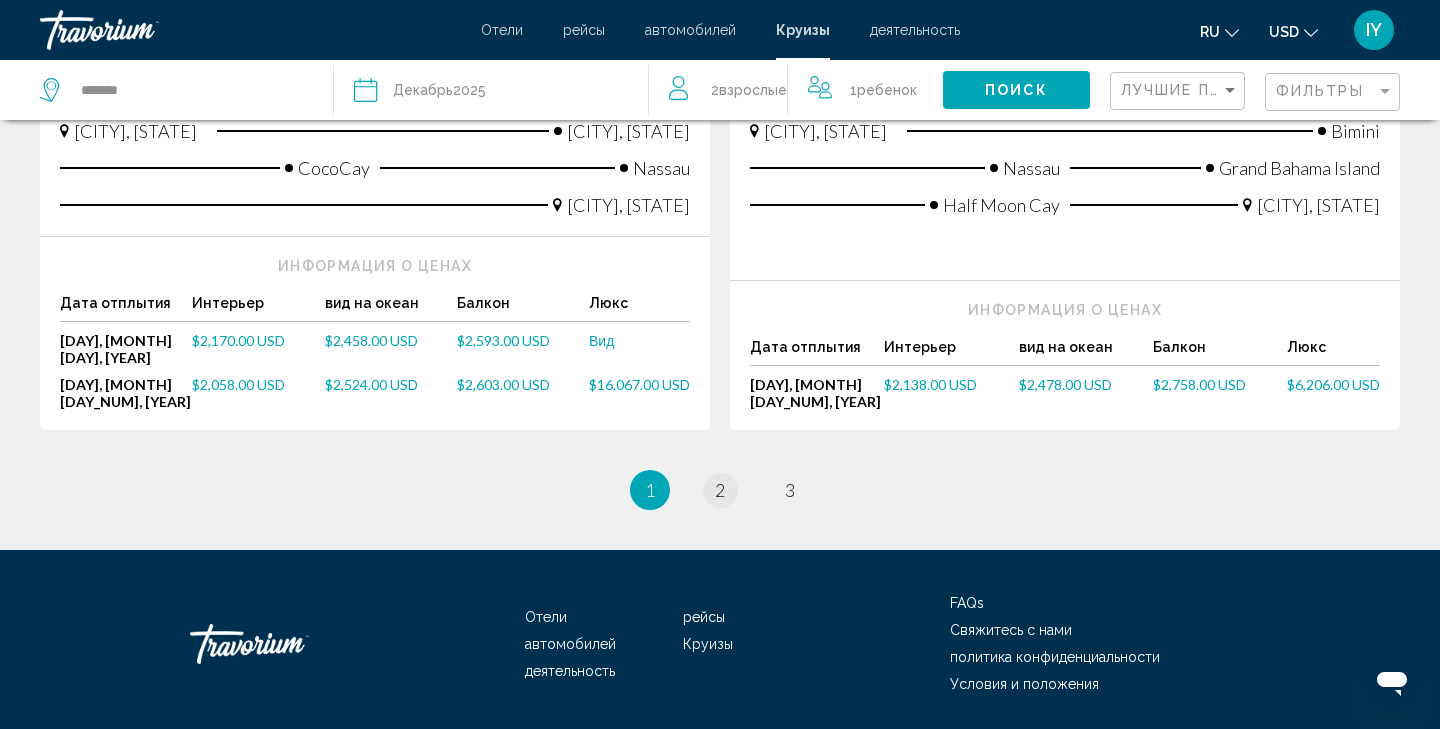 scroll, scrollTop: 2336, scrollLeft: 0, axis: vertical 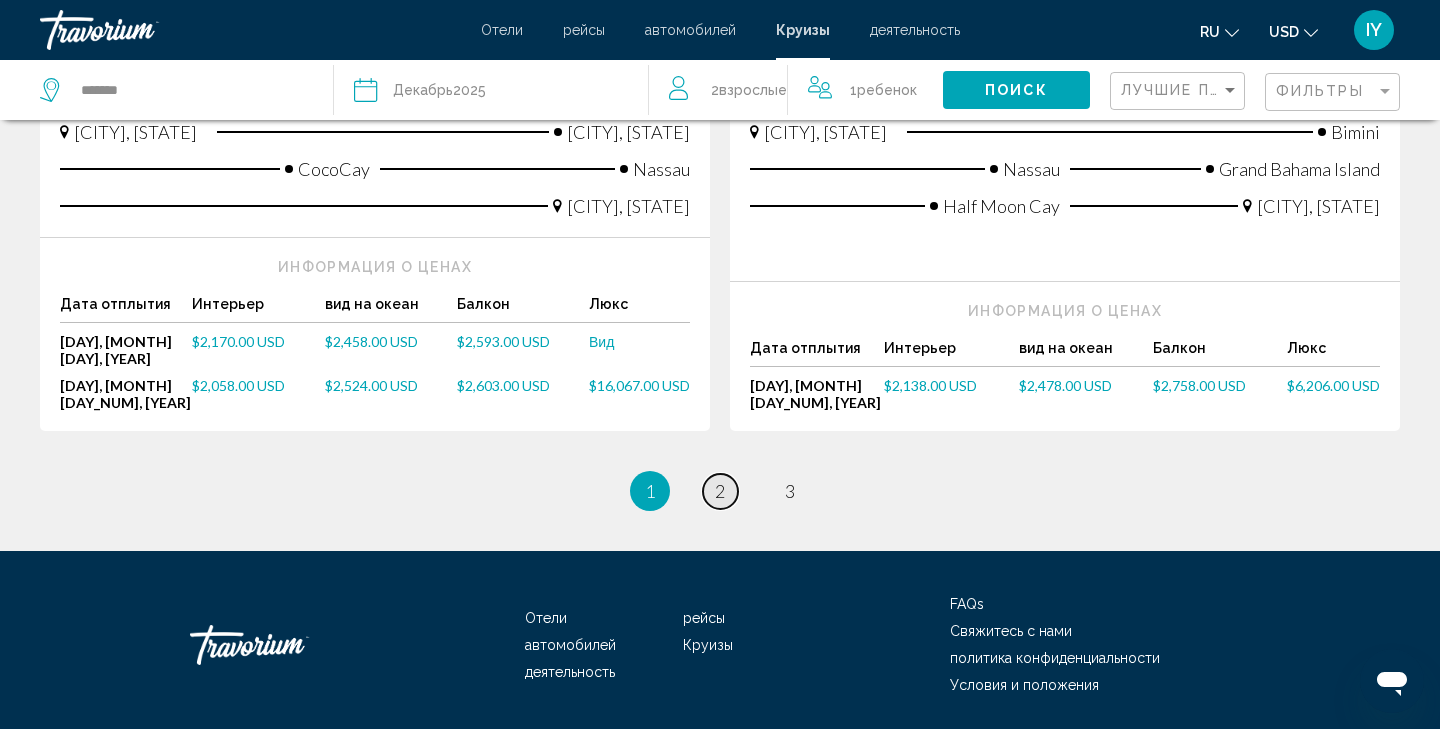 click on "2" at bounding box center [720, 491] 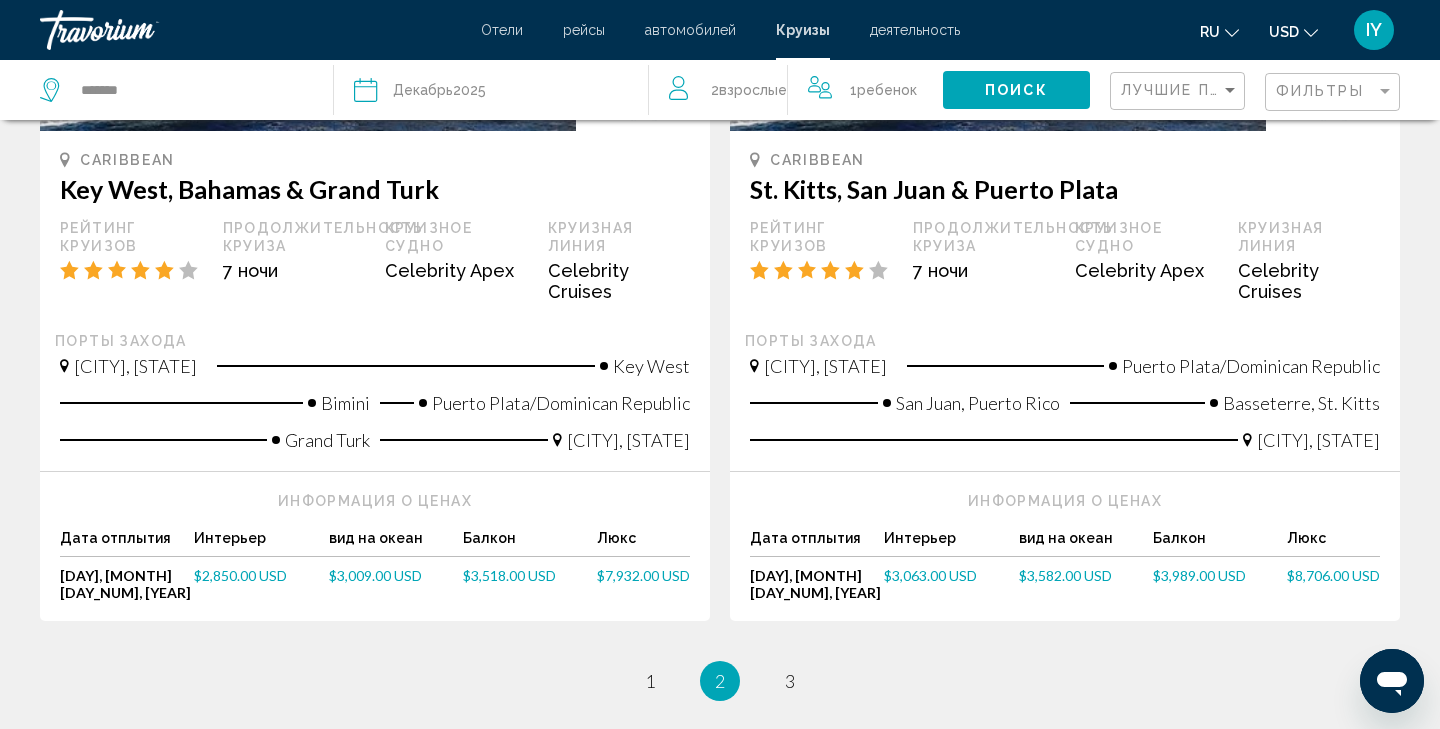 scroll, scrollTop: 2174, scrollLeft: 0, axis: vertical 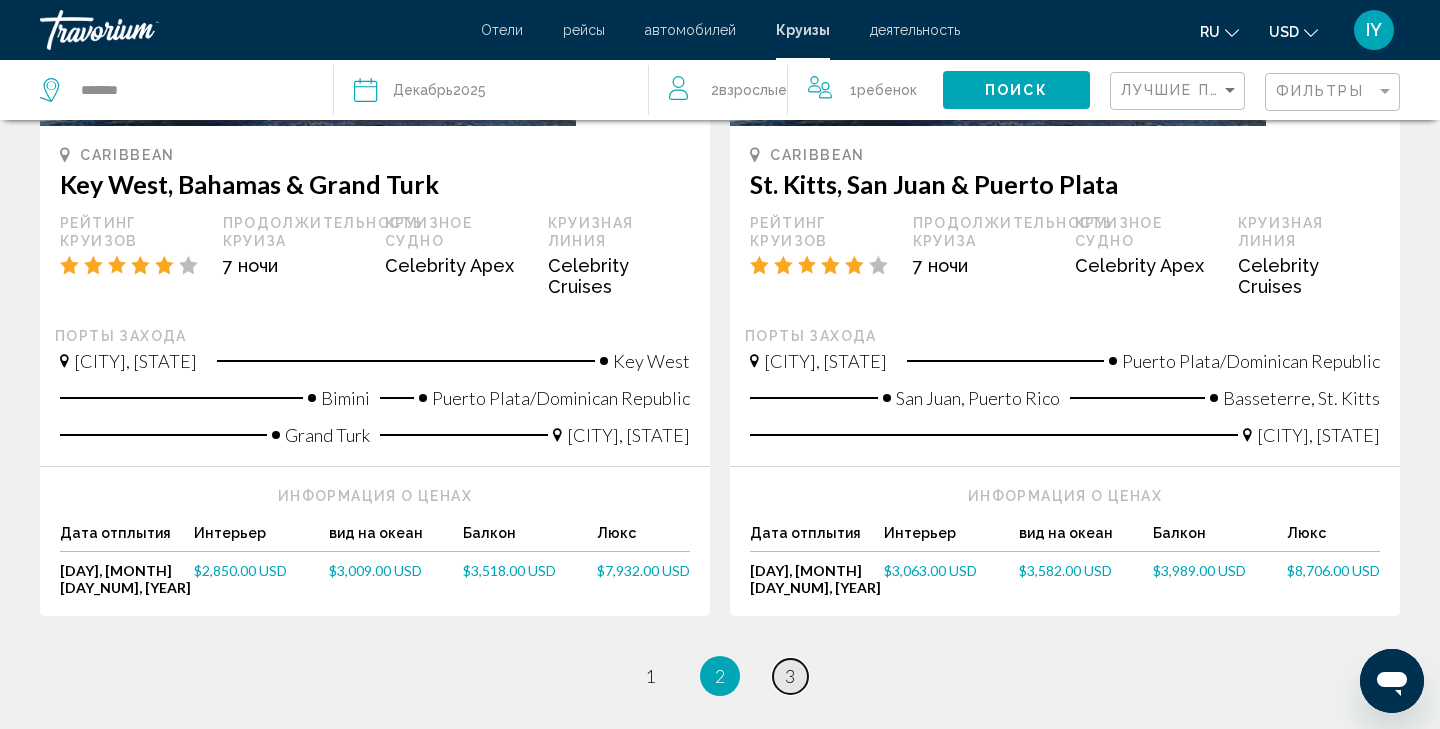 click on "3" at bounding box center [790, 676] 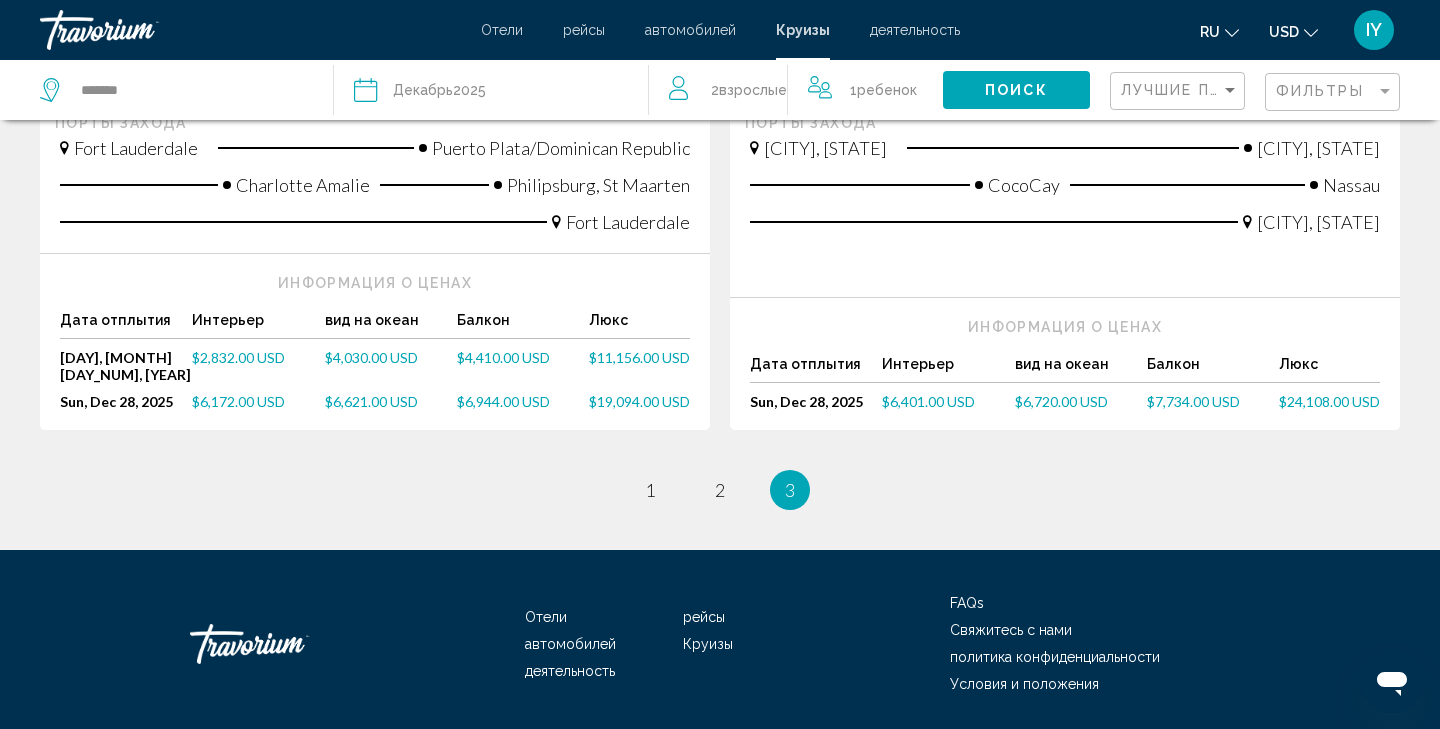 scroll, scrollTop: 2379, scrollLeft: 0, axis: vertical 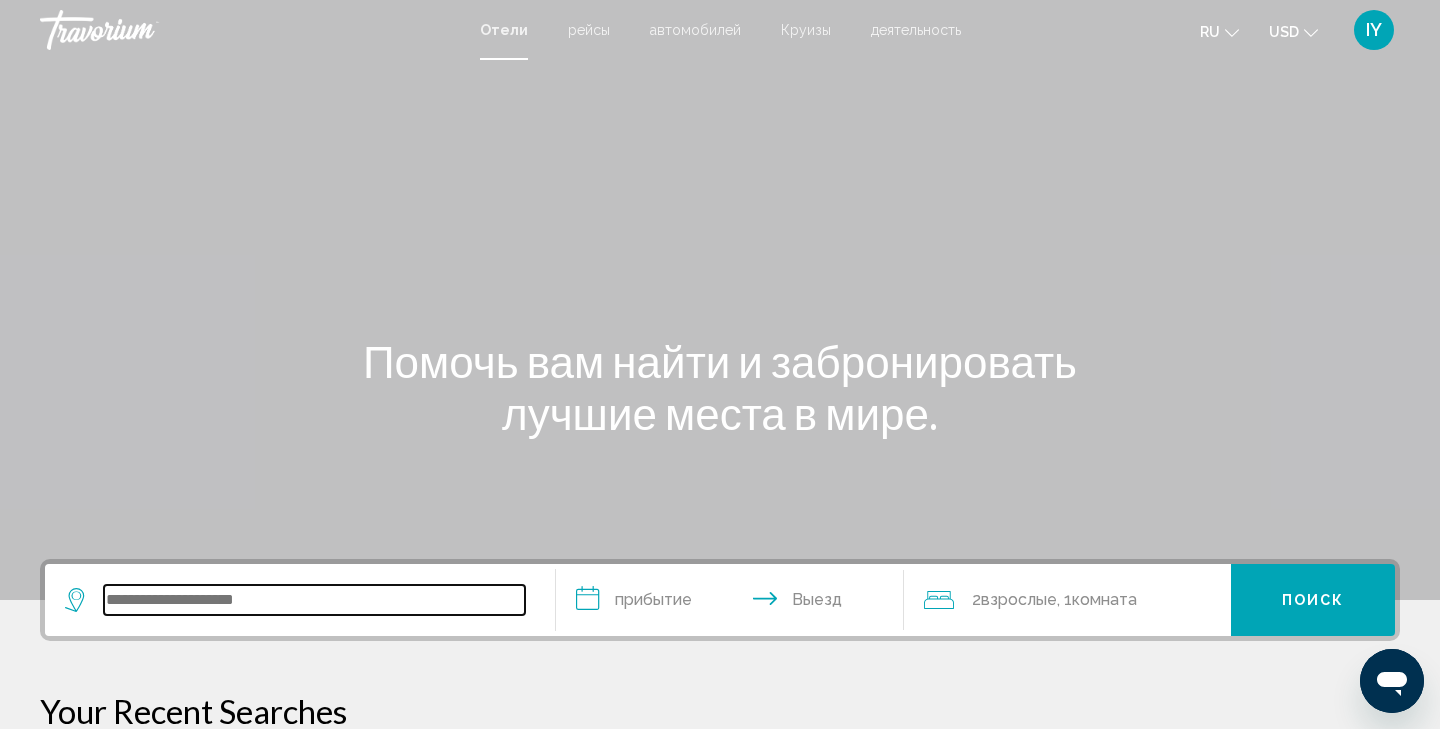 click at bounding box center (314, 600) 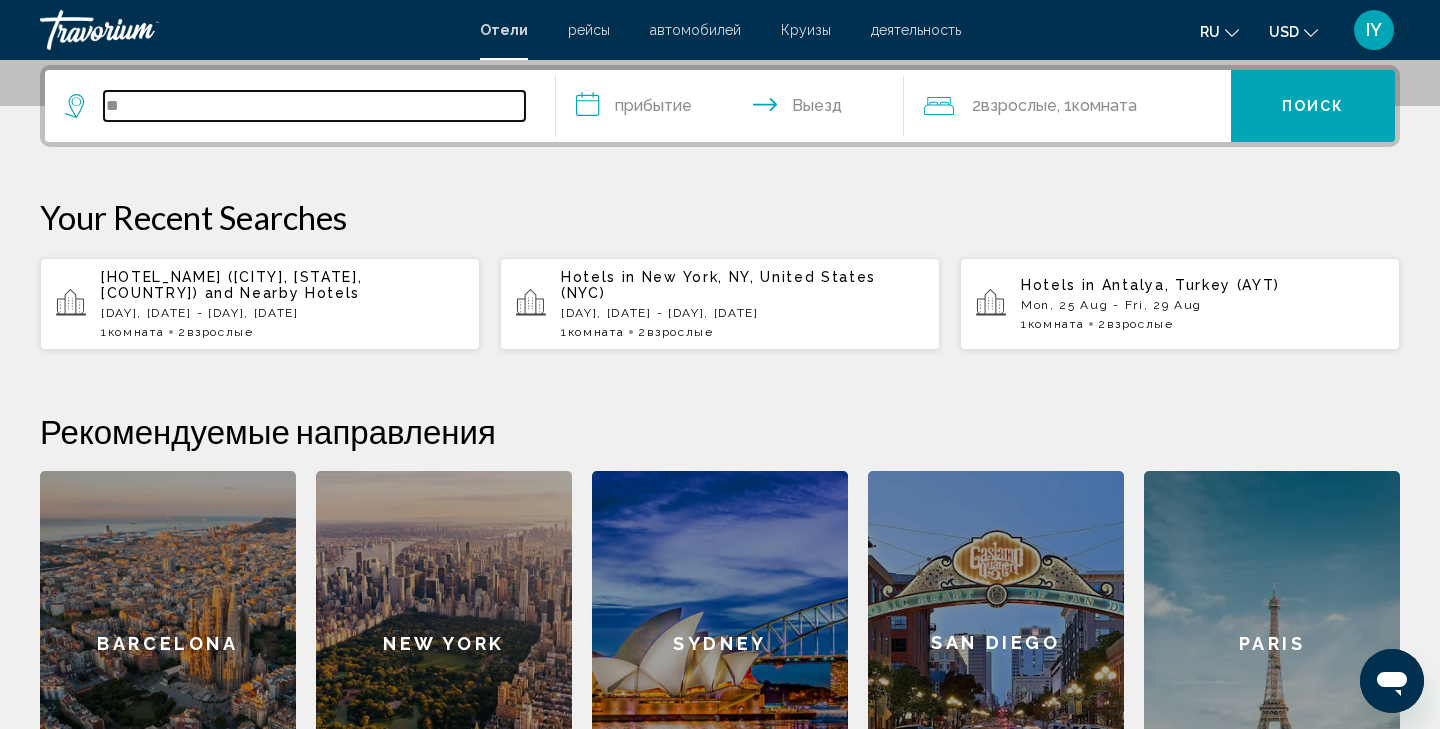 type on "*" 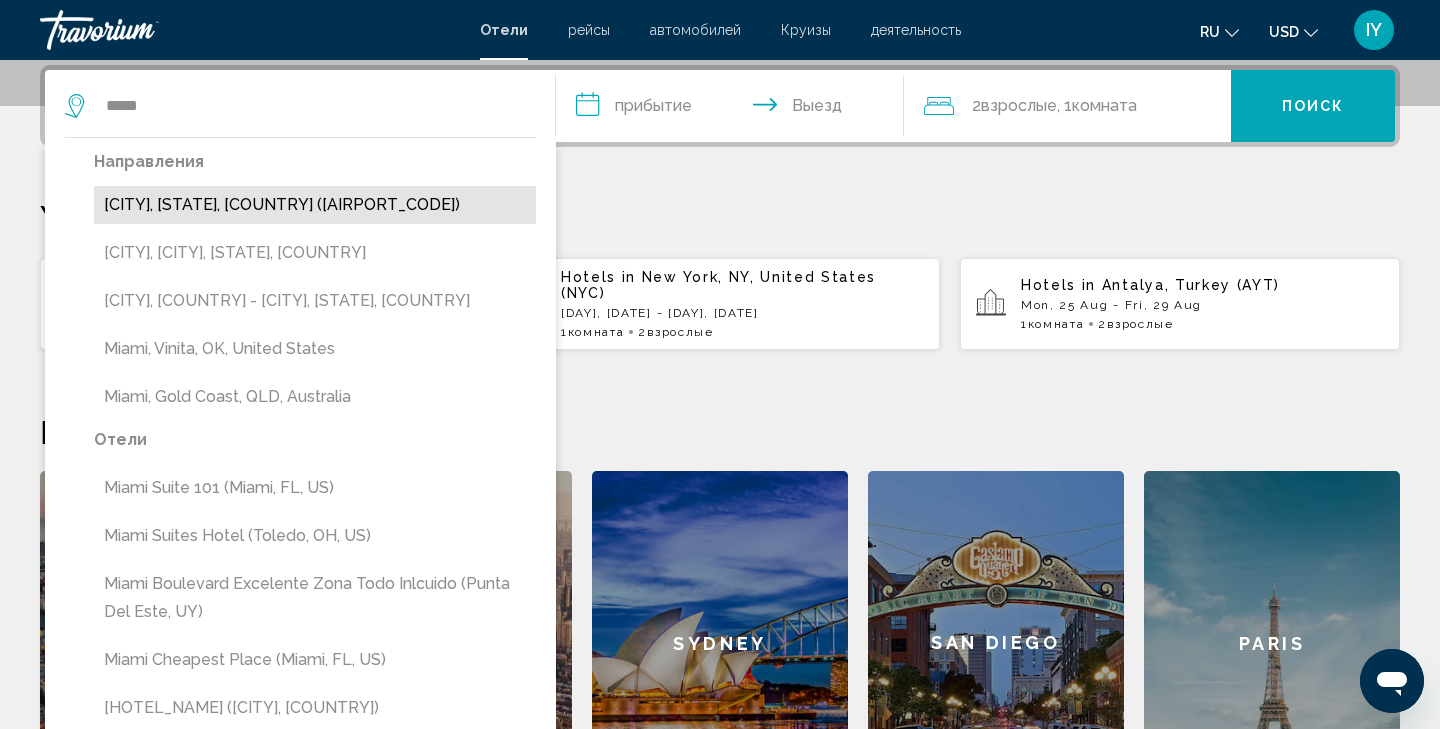 click on "Miami, FL, United States (MIA)" at bounding box center (315, 205) 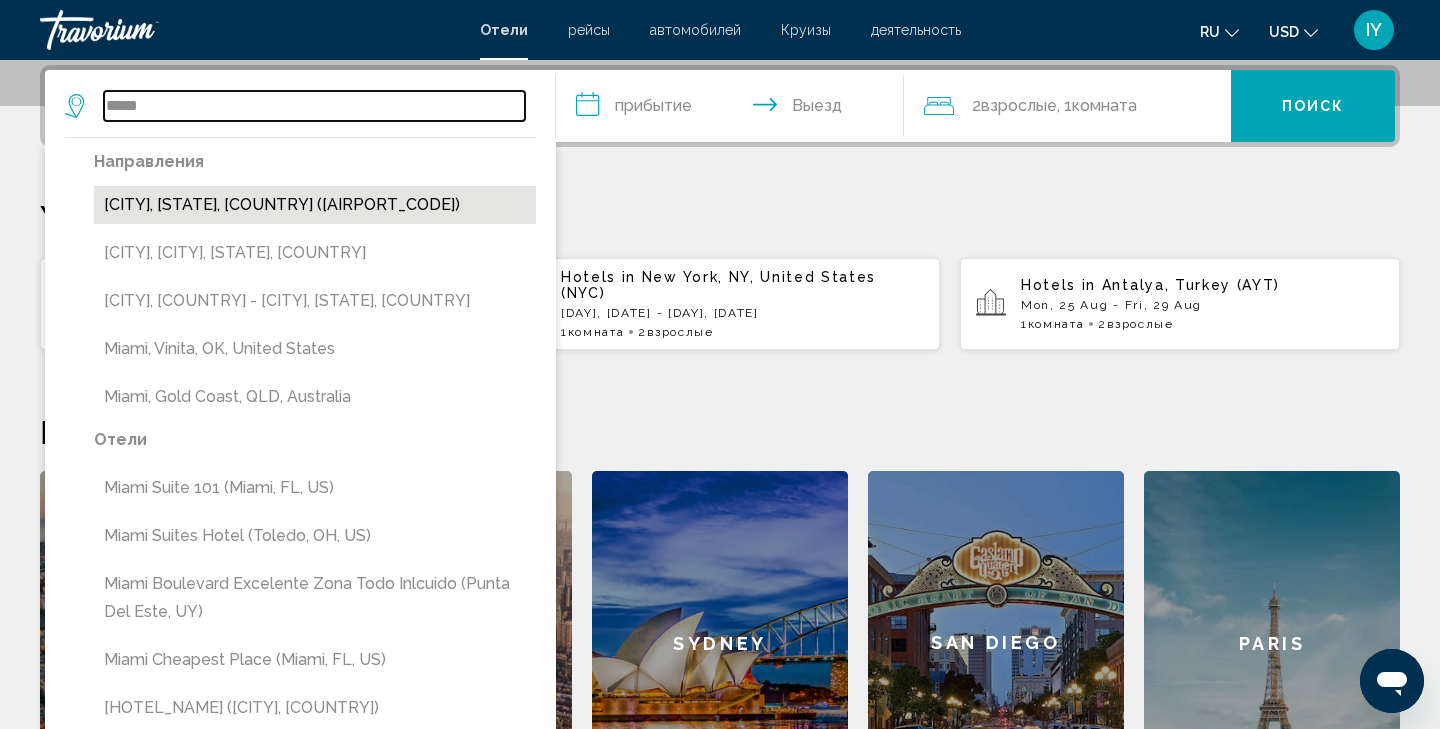 type on "**********" 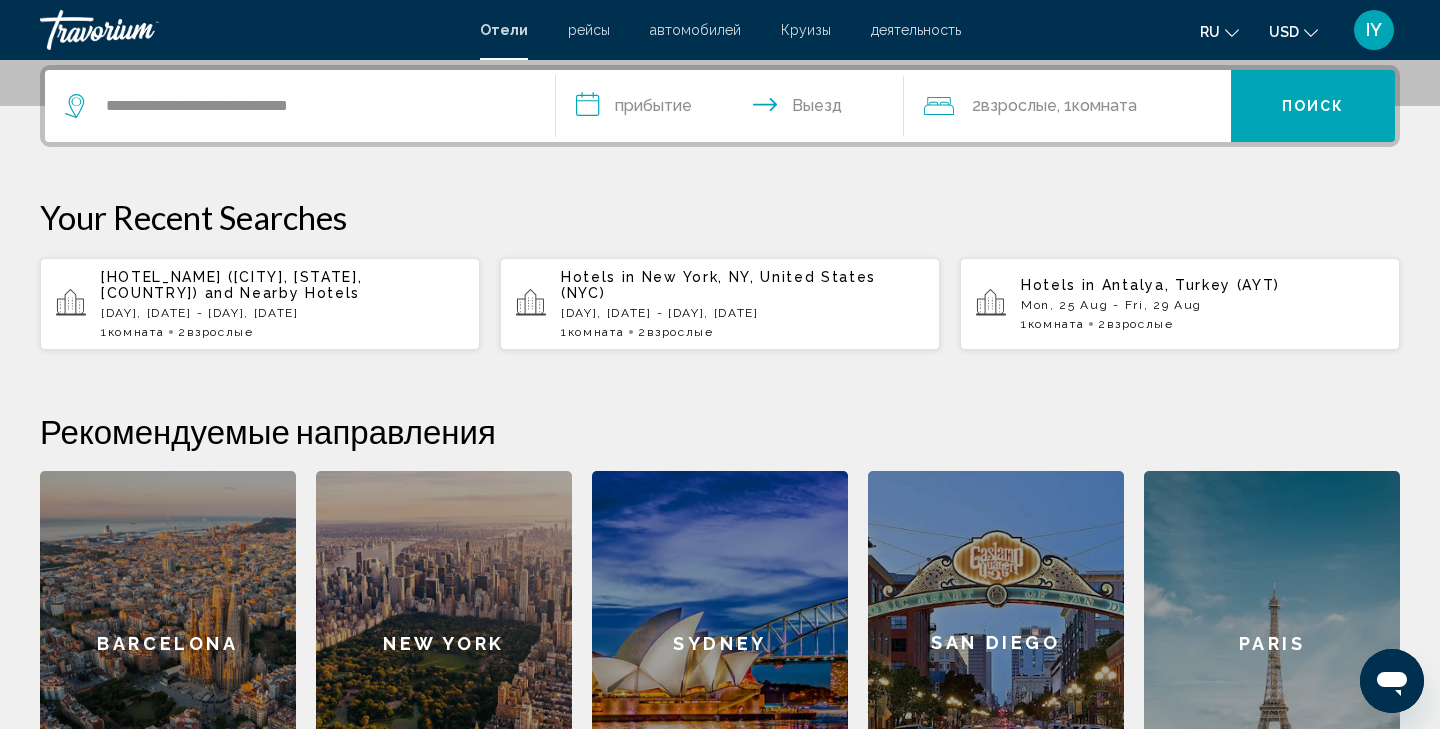 click on "**********" at bounding box center [734, 109] 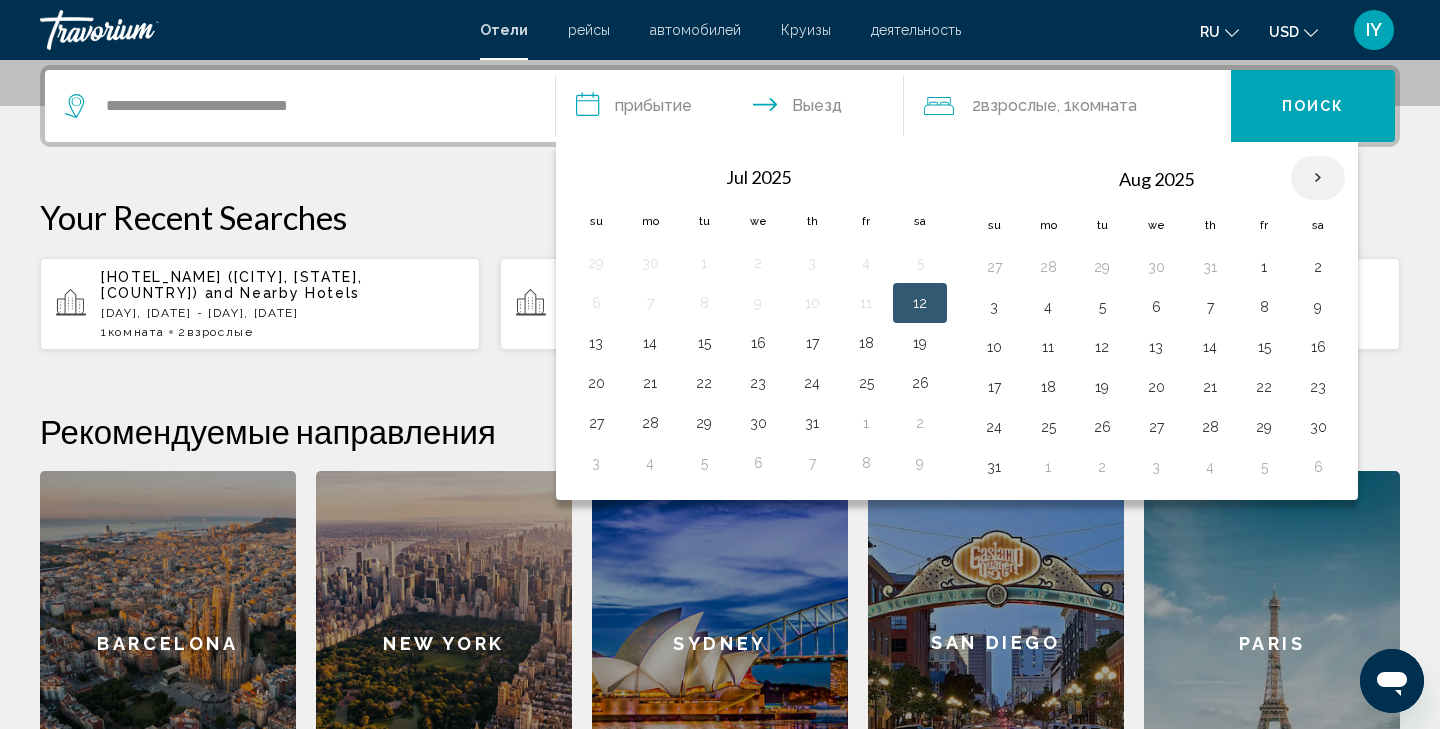 click at bounding box center [1318, 178] 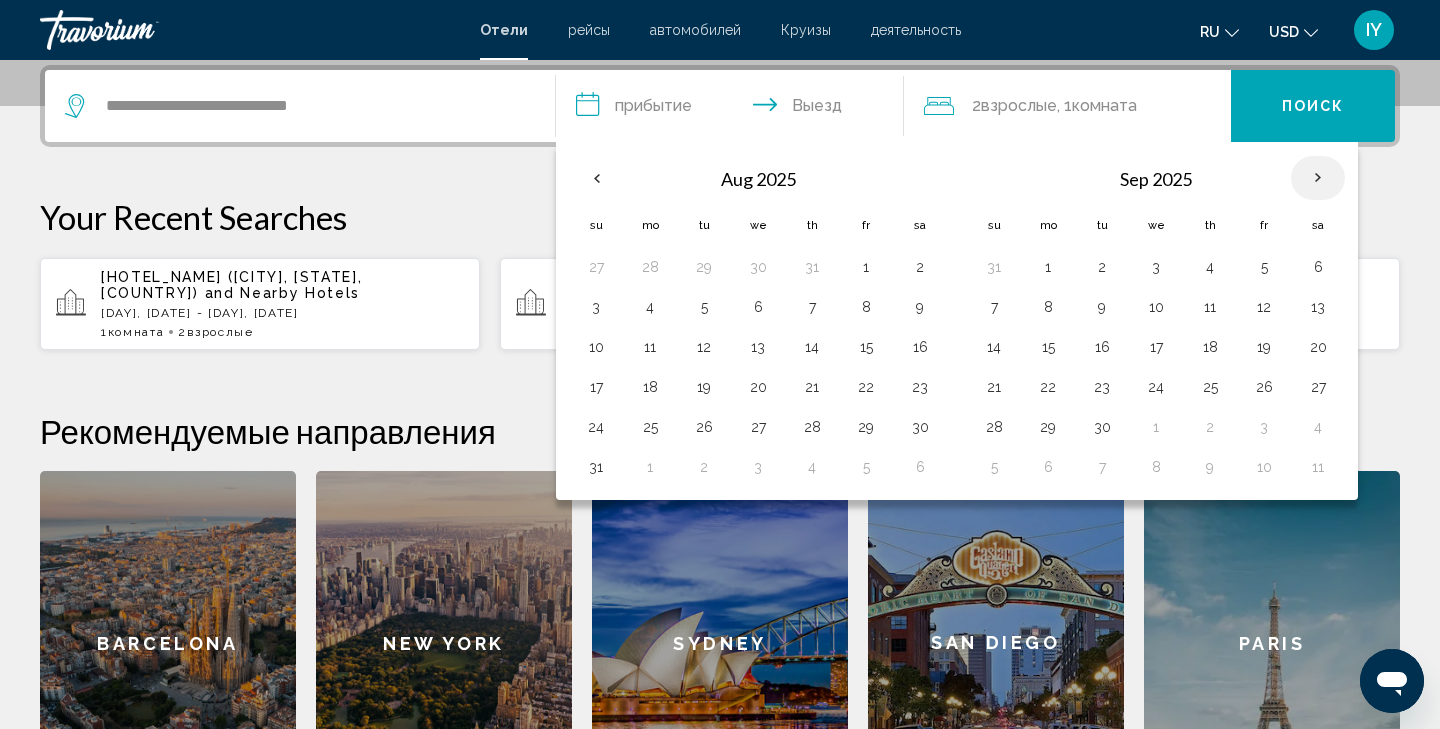 click at bounding box center (1318, 178) 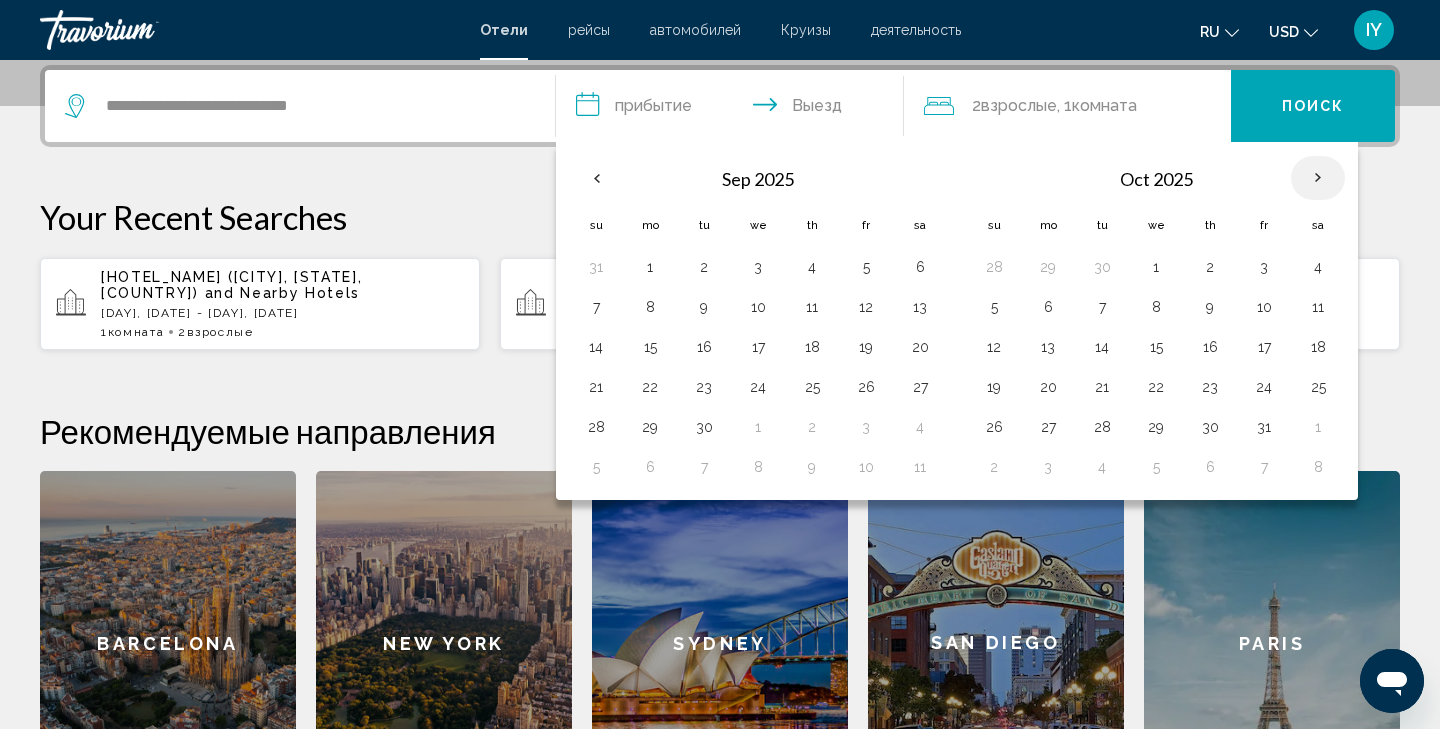 click at bounding box center [1318, 178] 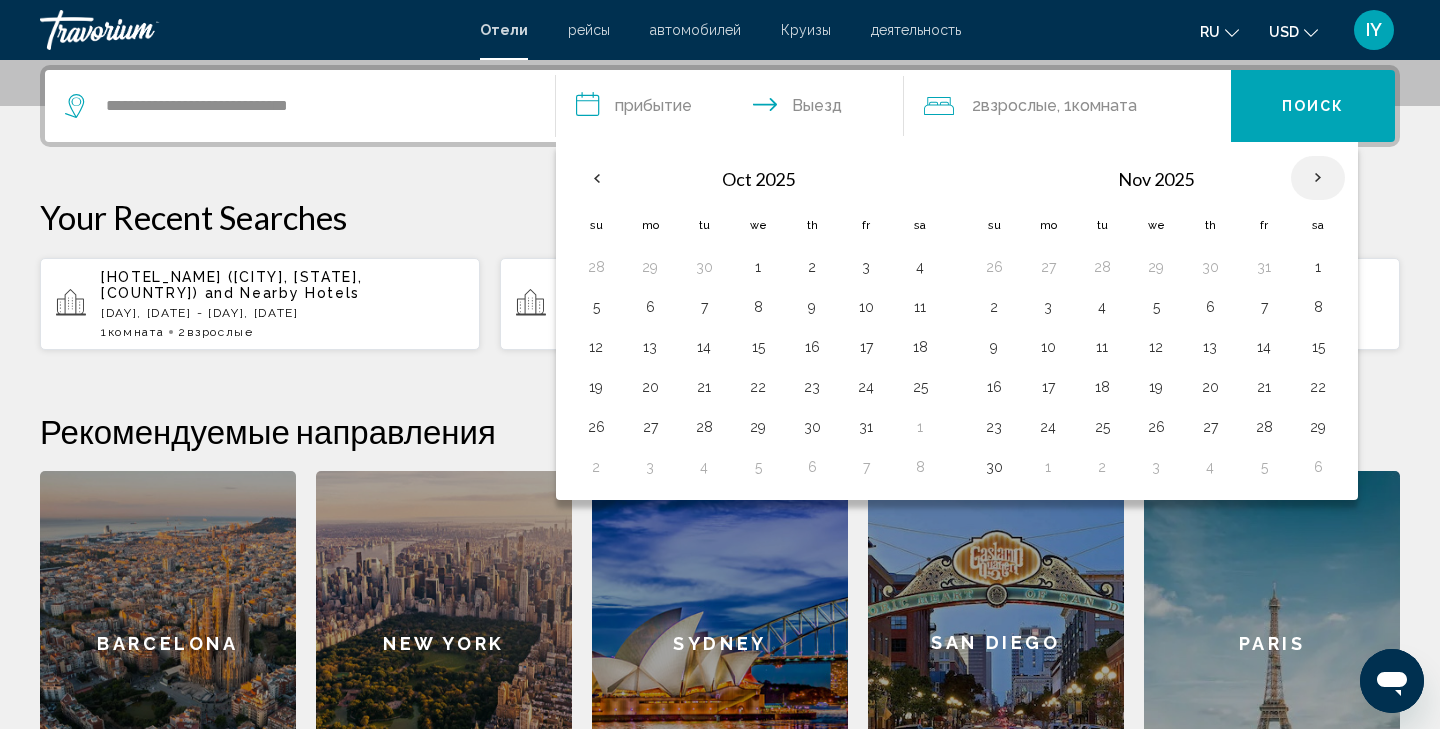 click at bounding box center [1318, 178] 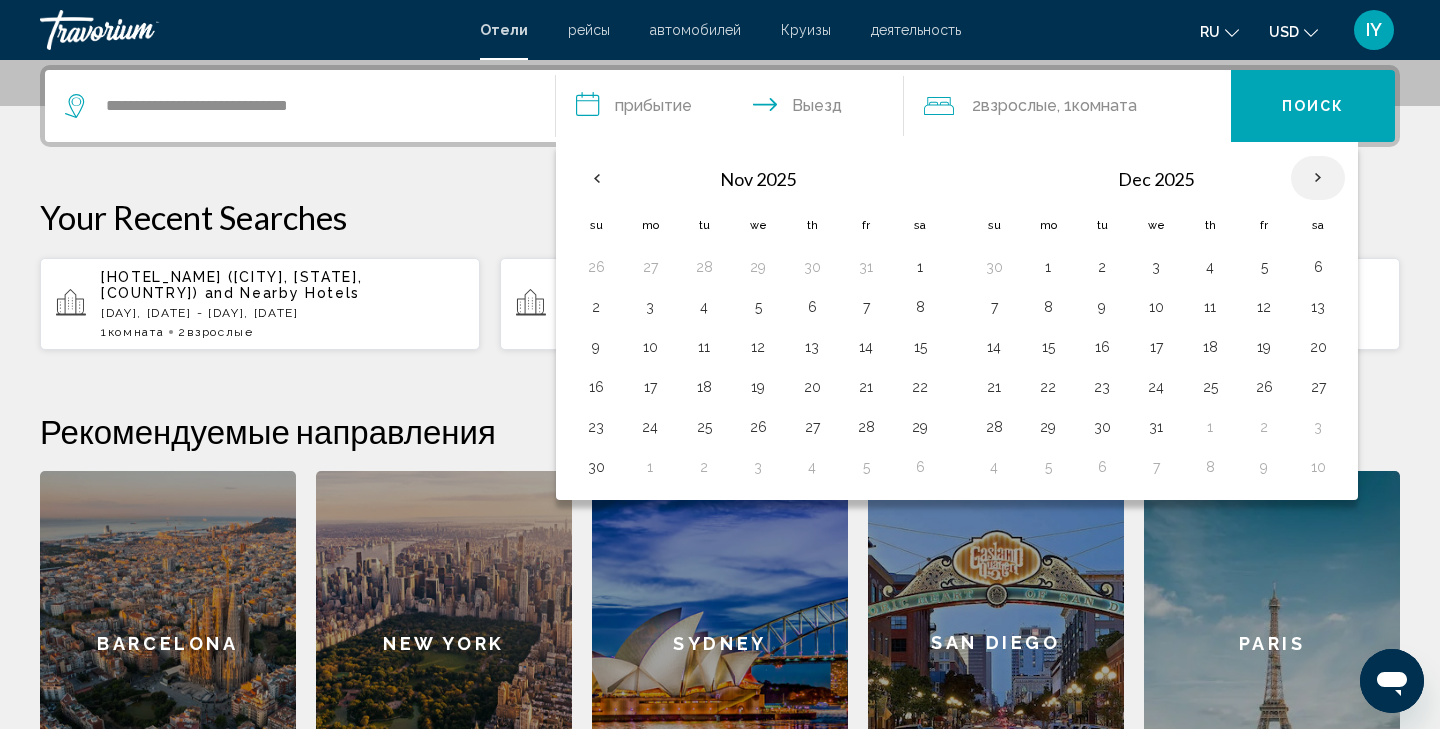 click at bounding box center (1318, 178) 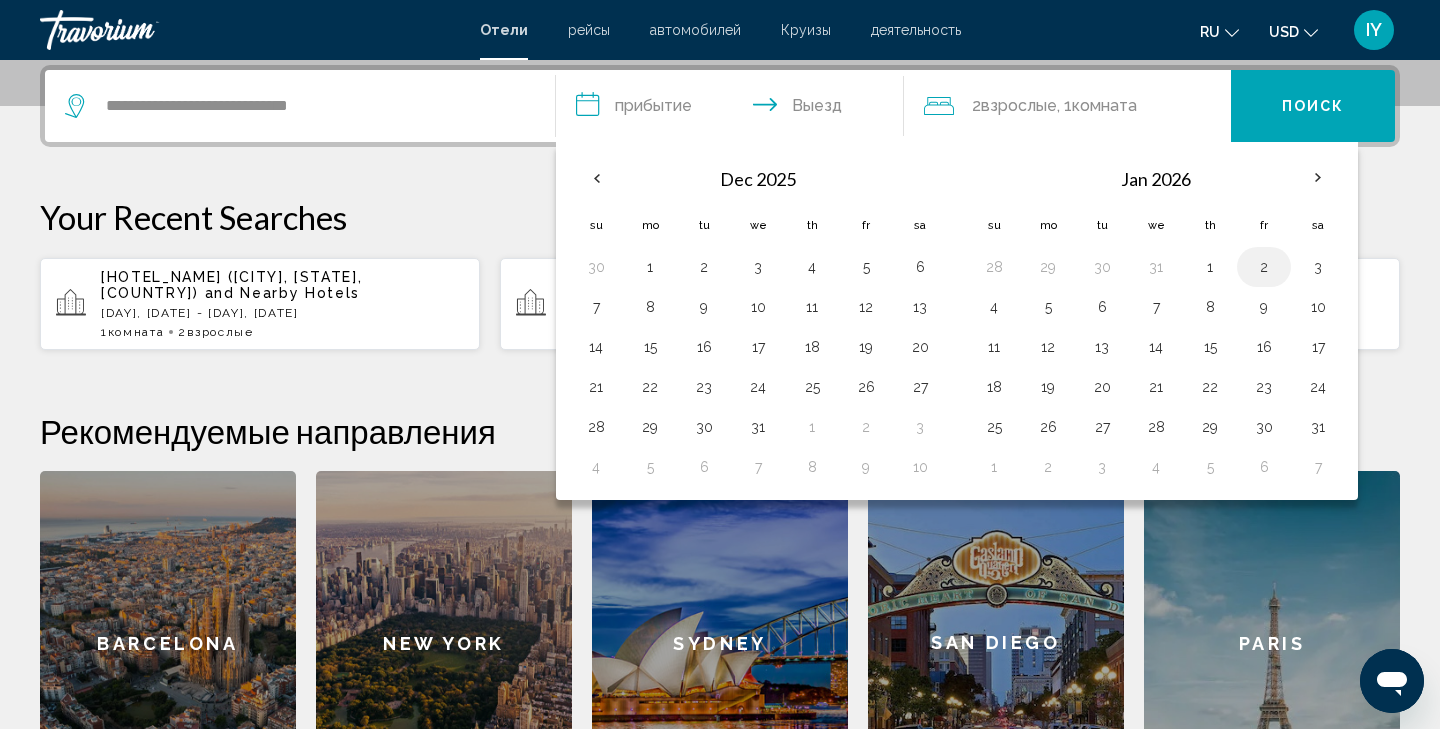 click on "2" at bounding box center [1264, 267] 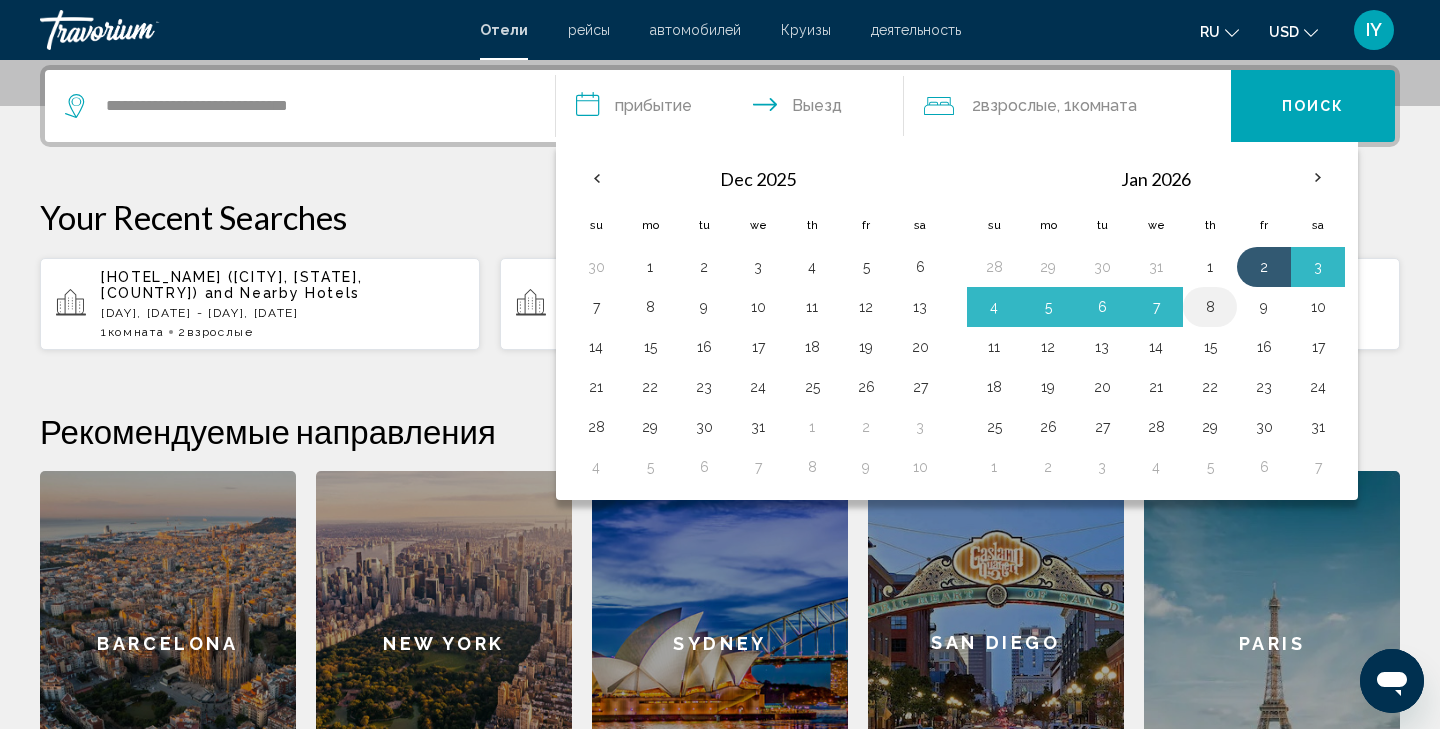 click on "8" at bounding box center [1210, 307] 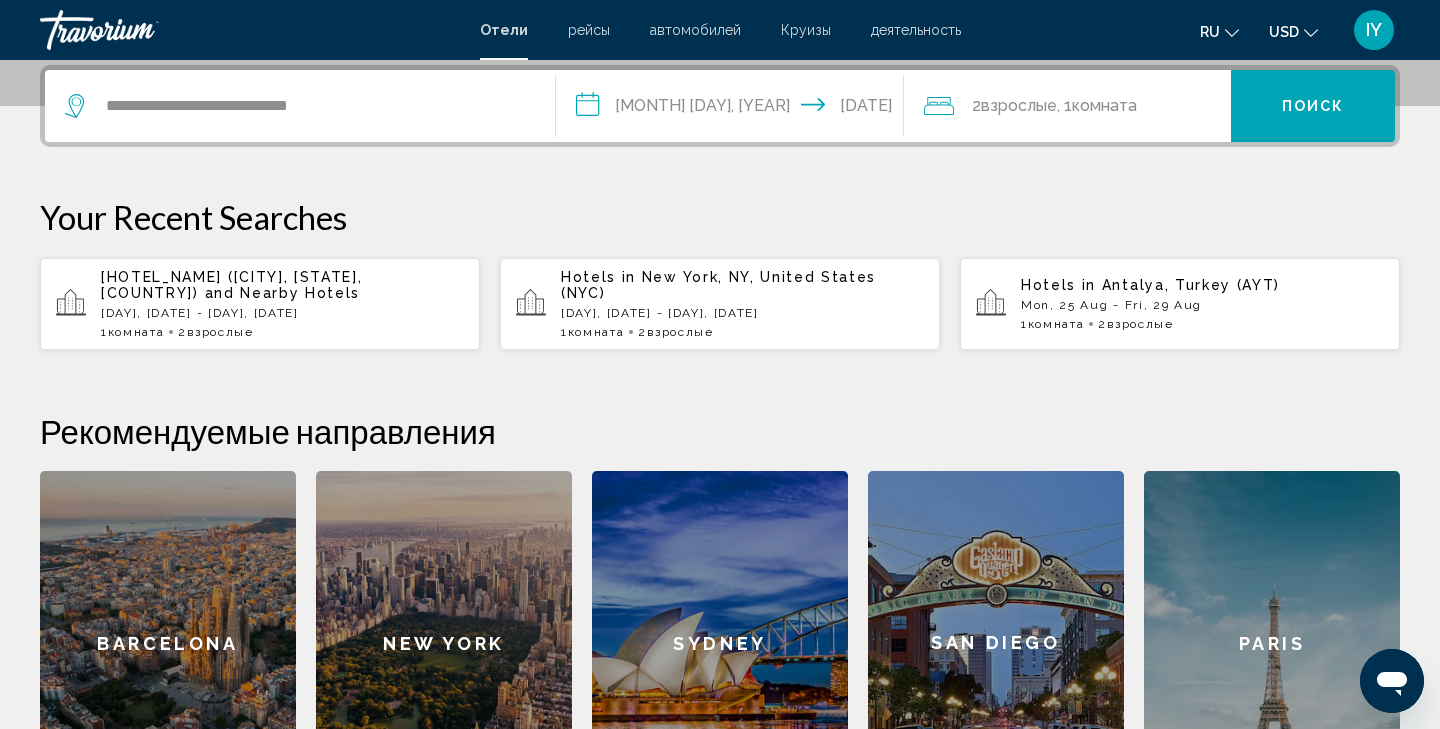 click on ", 1  Комната номера" 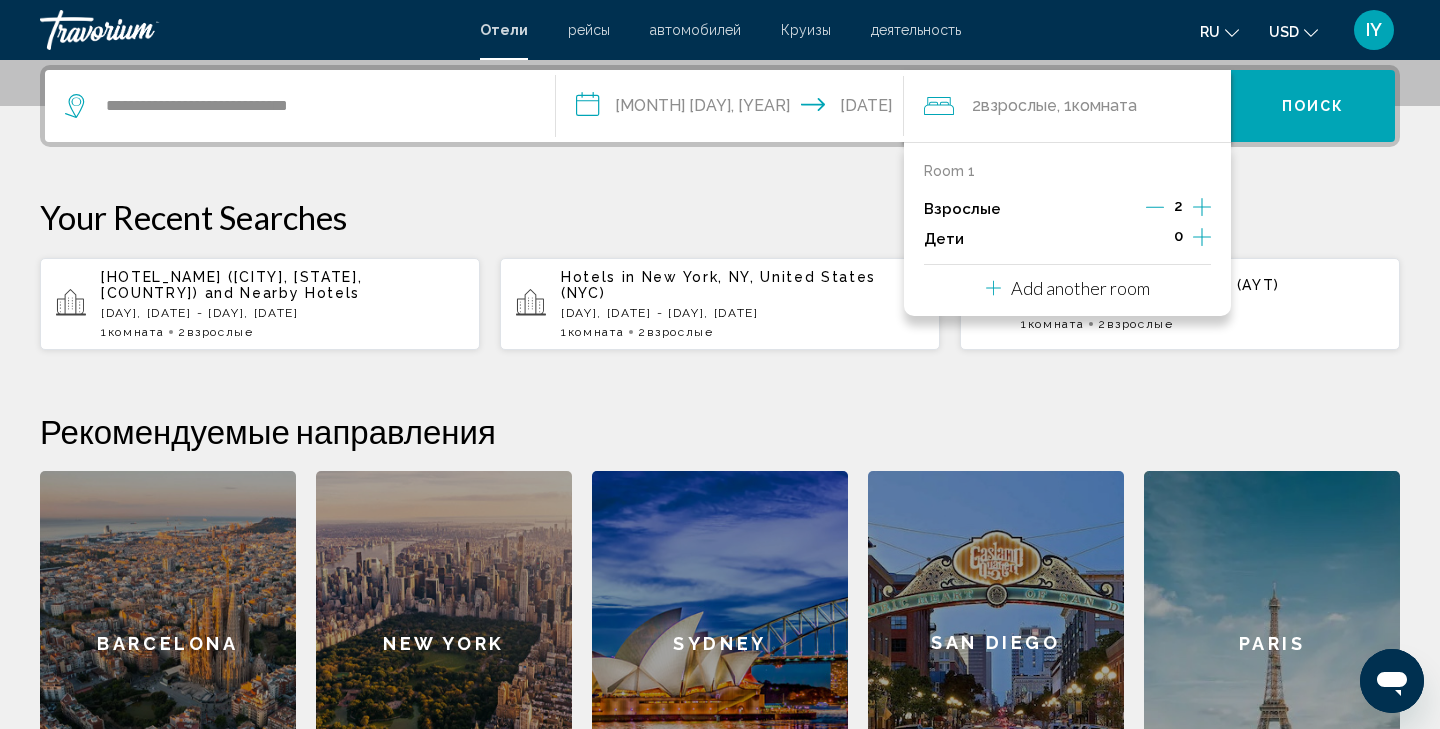 click 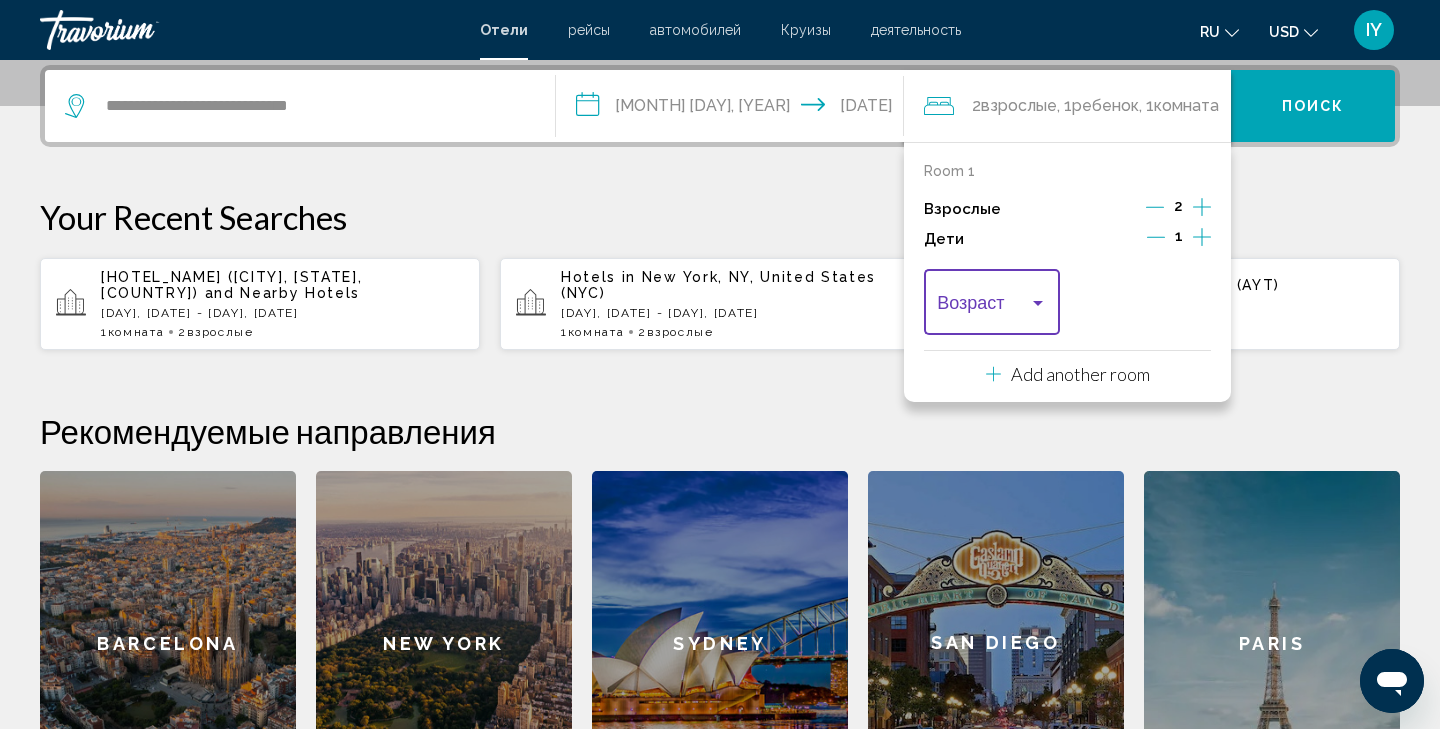 click at bounding box center [1038, 303] 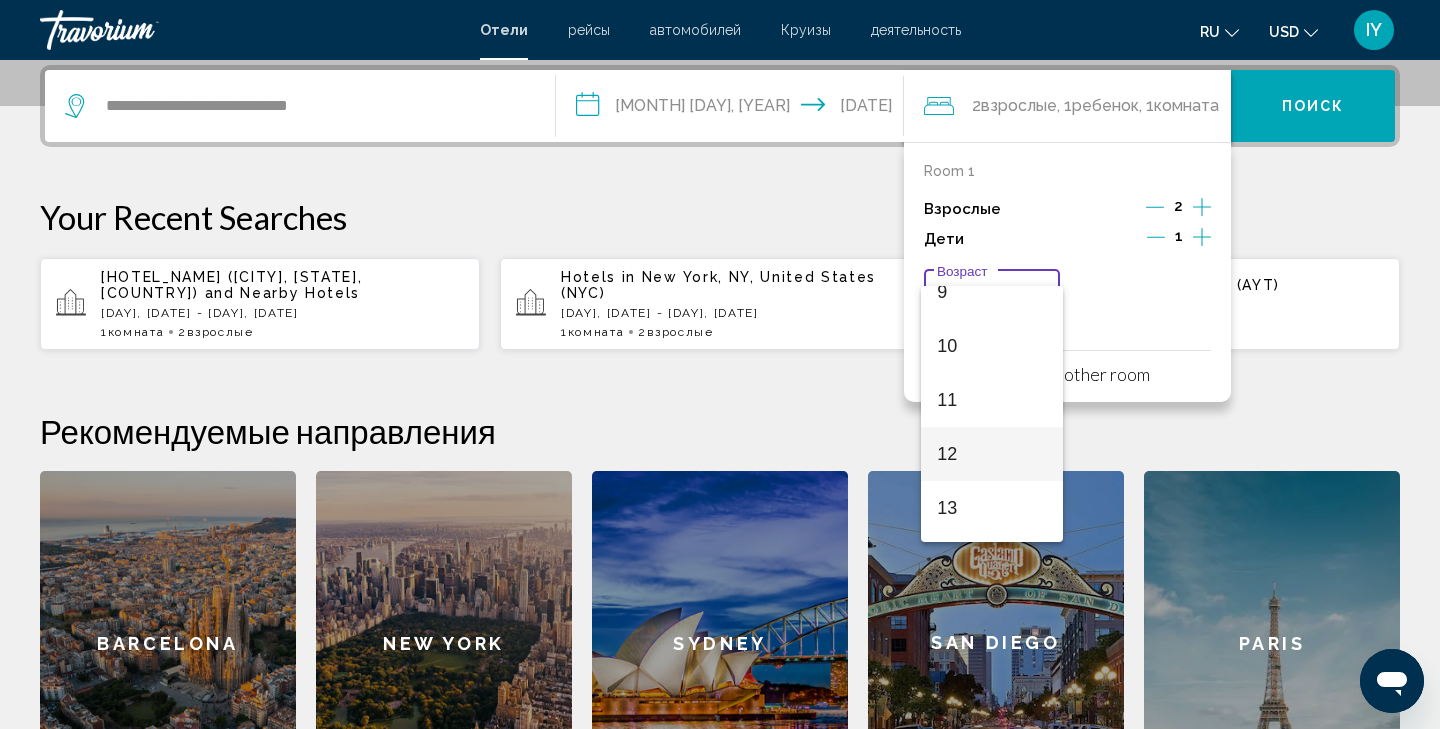 scroll, scrollTop: 510, scrollLeft: 0, axis: vertical 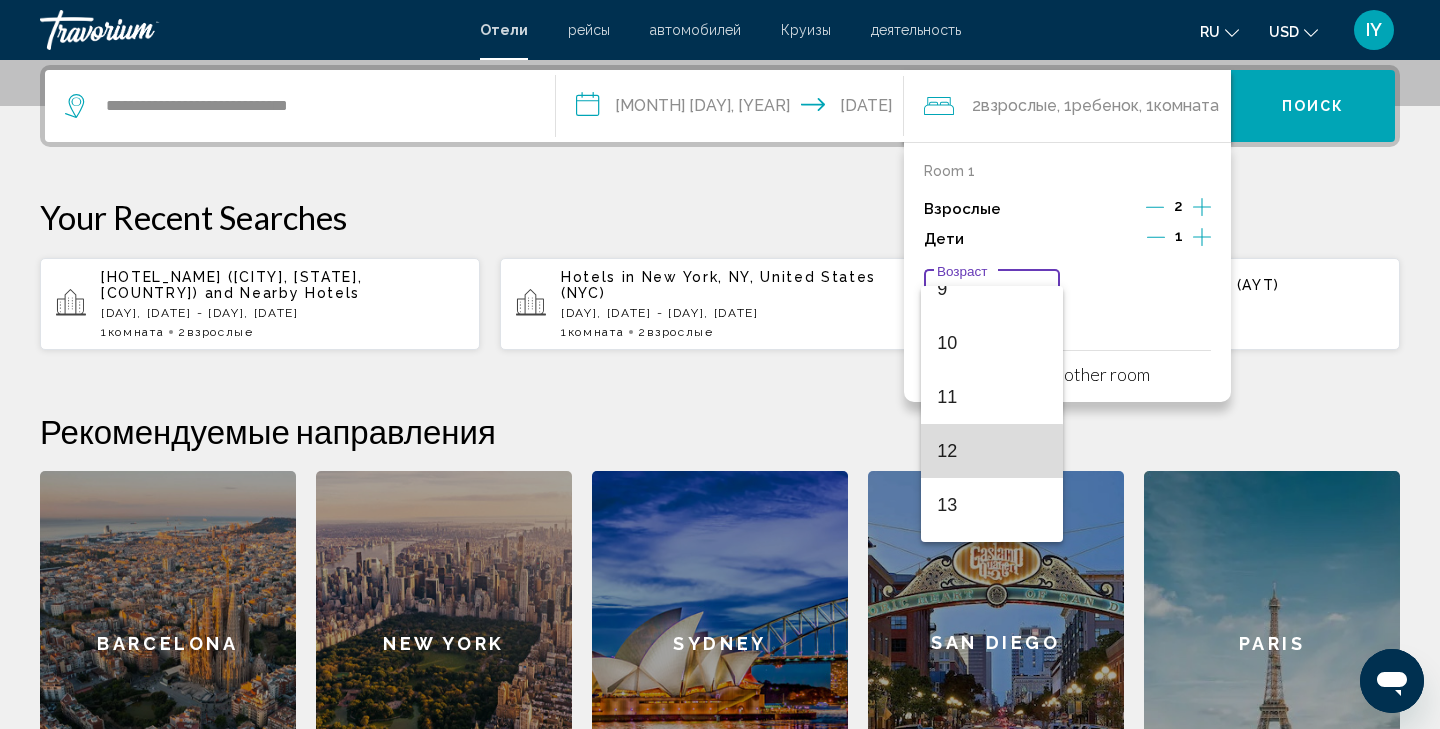 click on "12" at bounding box center (991, 451) 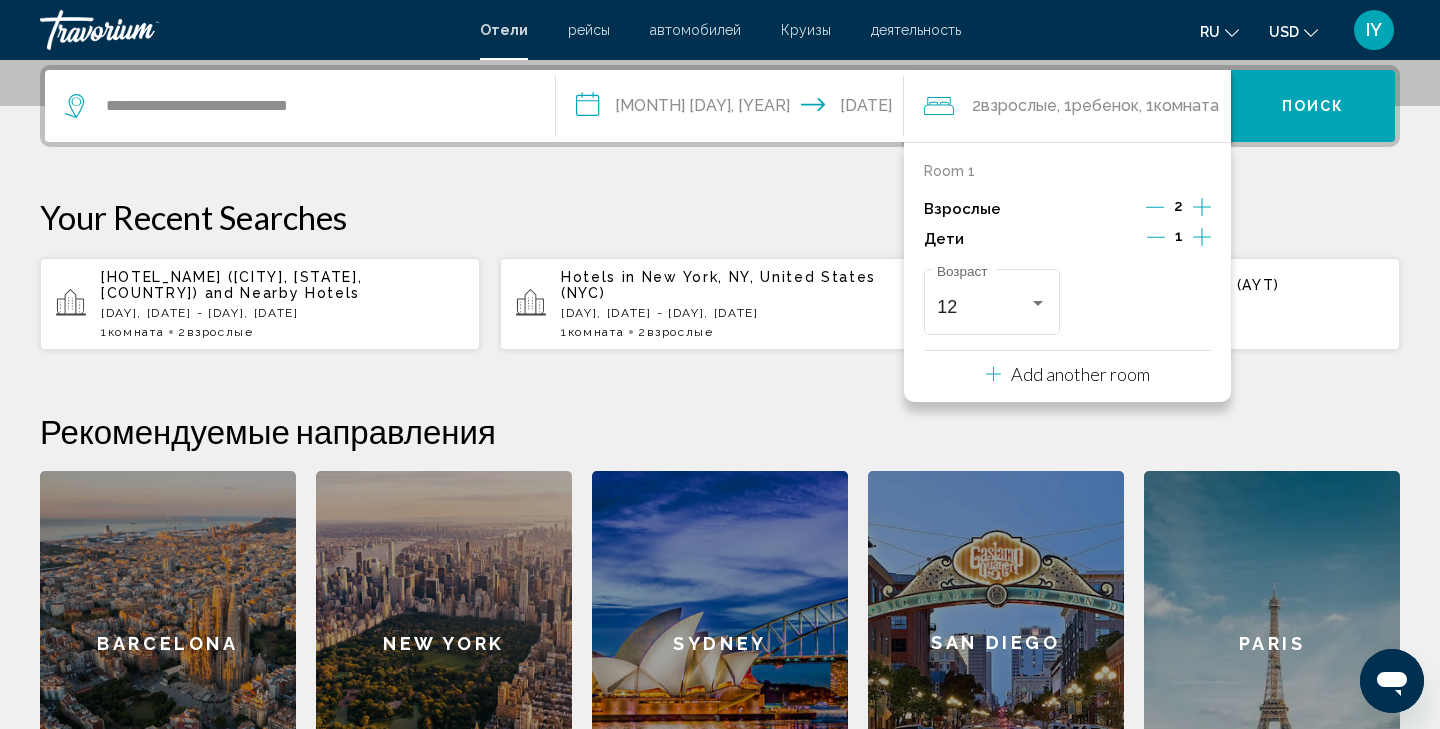 click 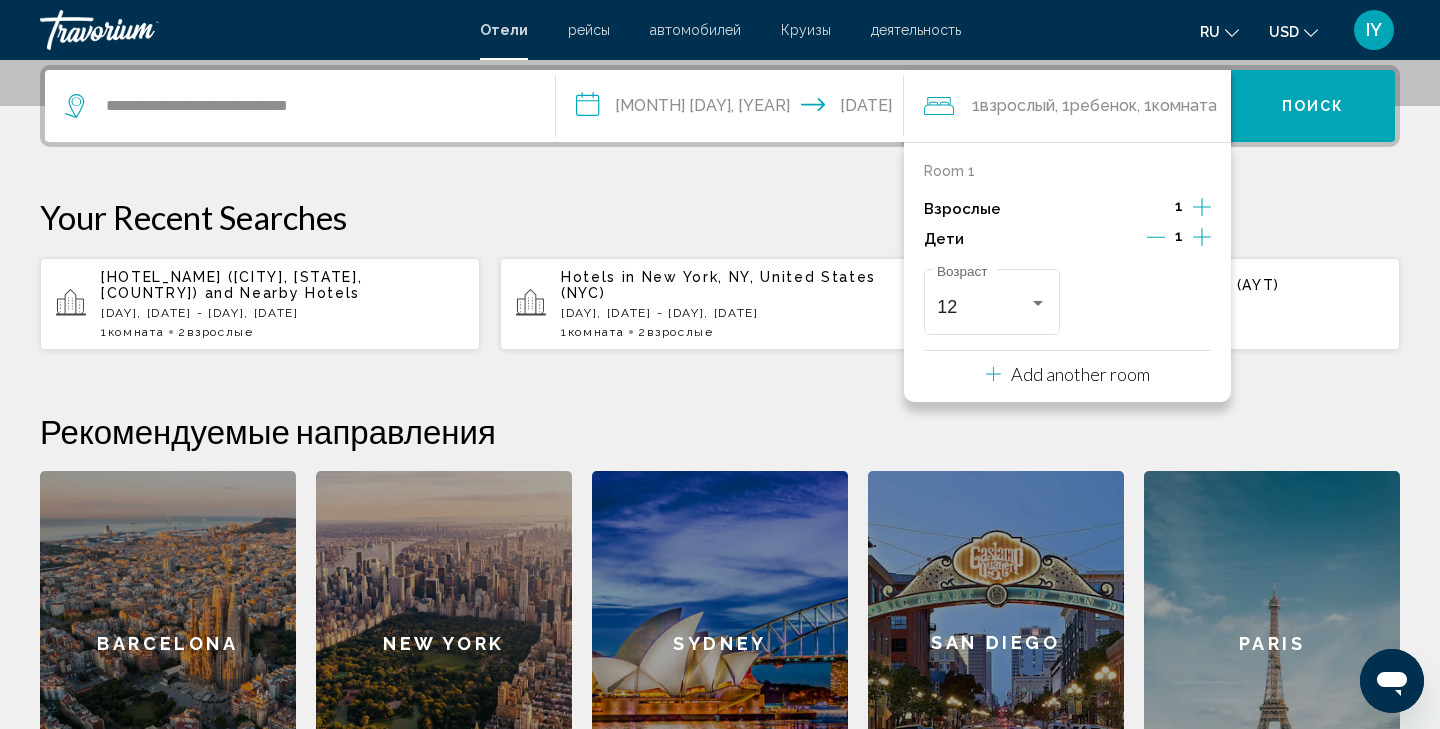 click 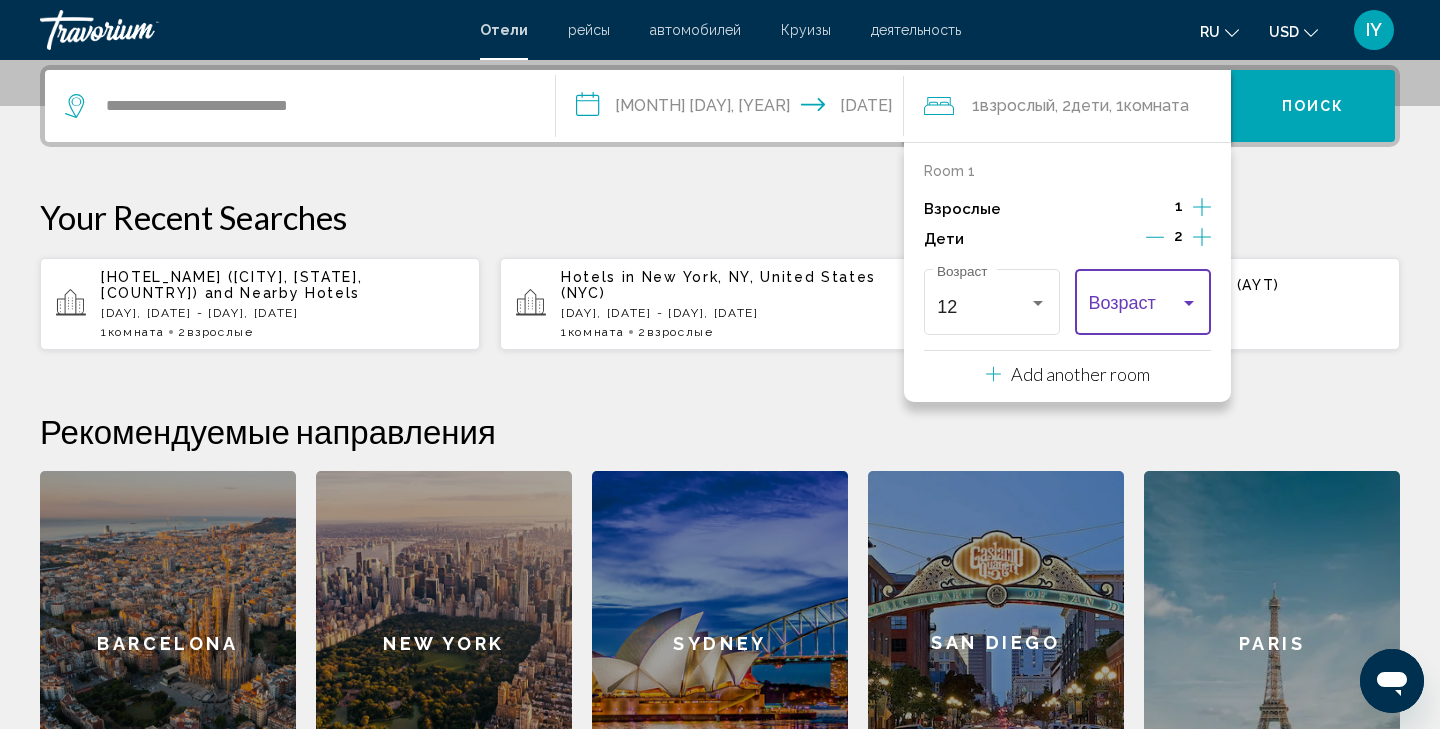 click at bounding box center (1189, 303) 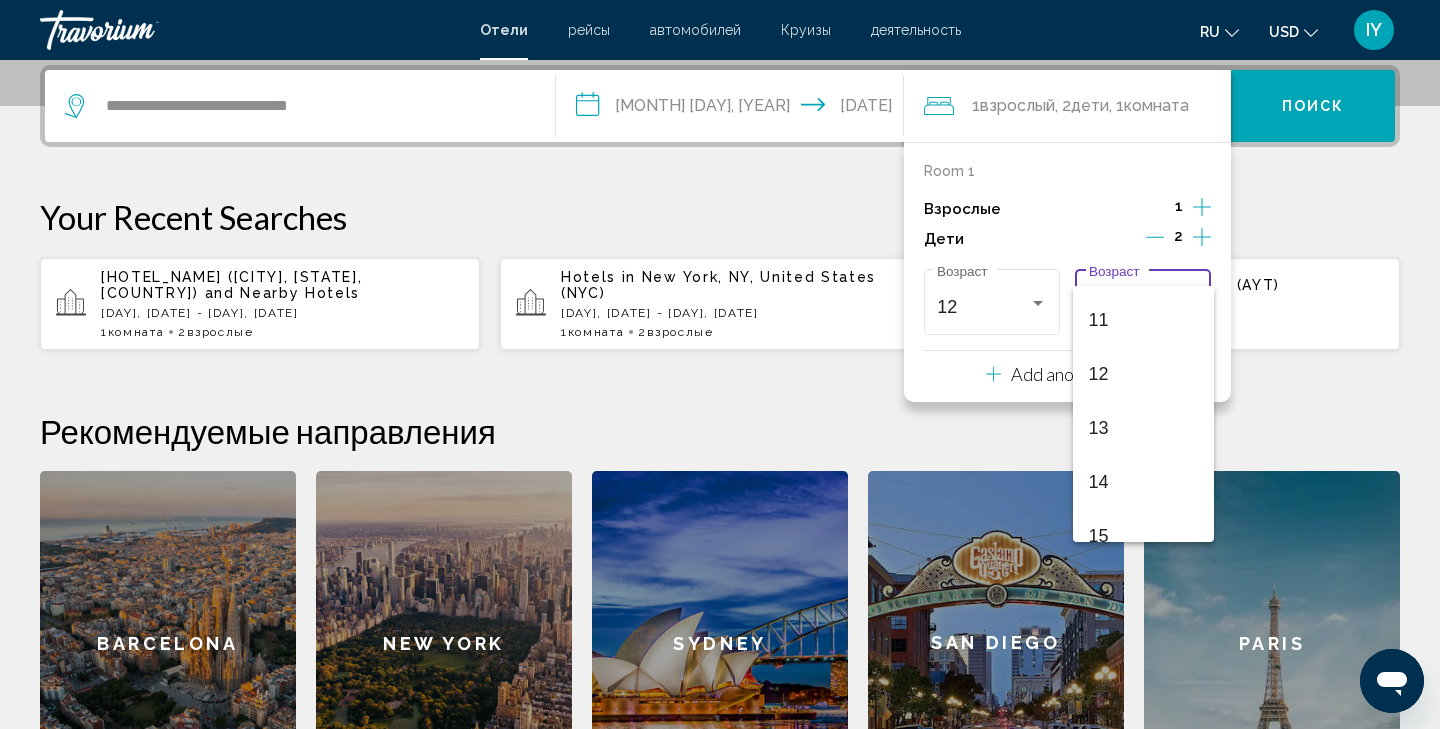 scroll, scrollTop: 619, scrollLeft: 0, axis: vertical 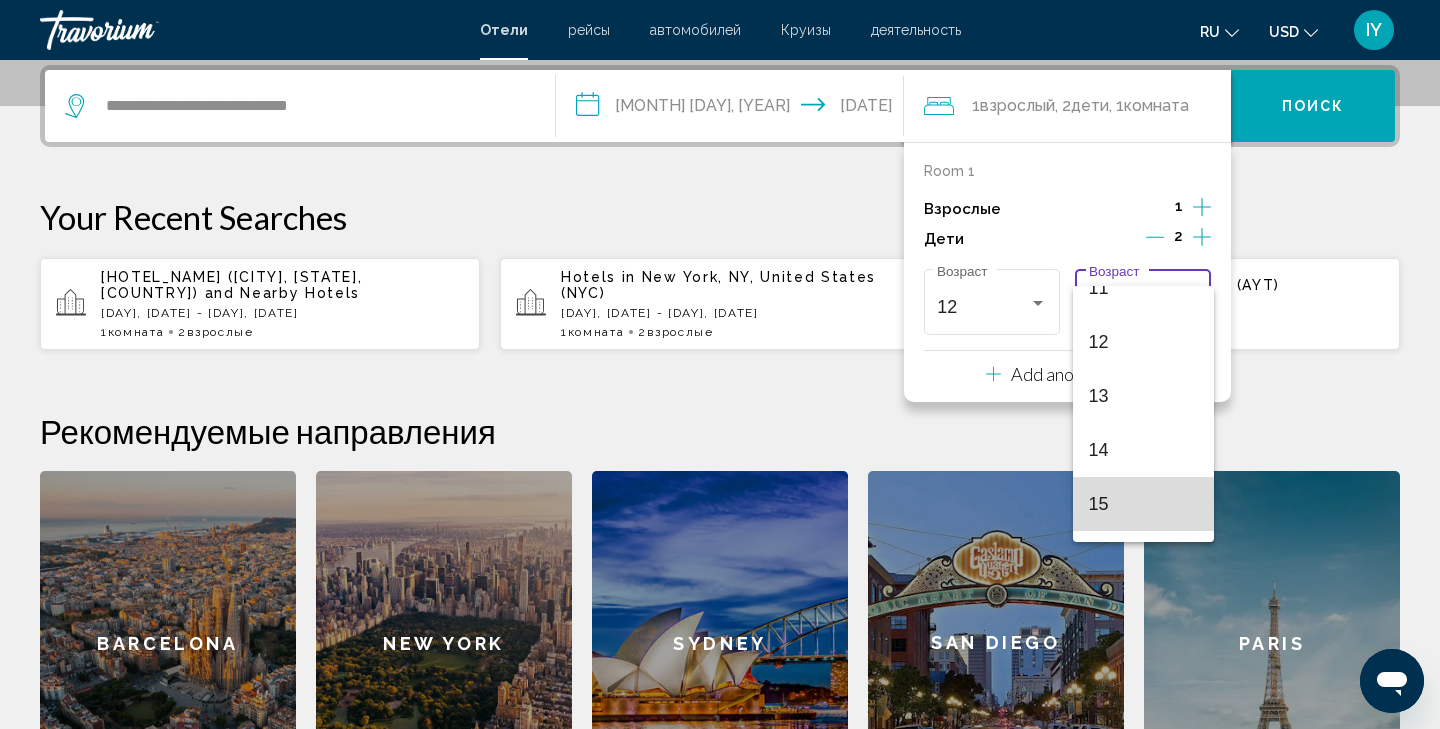 click on "15" at bounding box center (1143, 504) 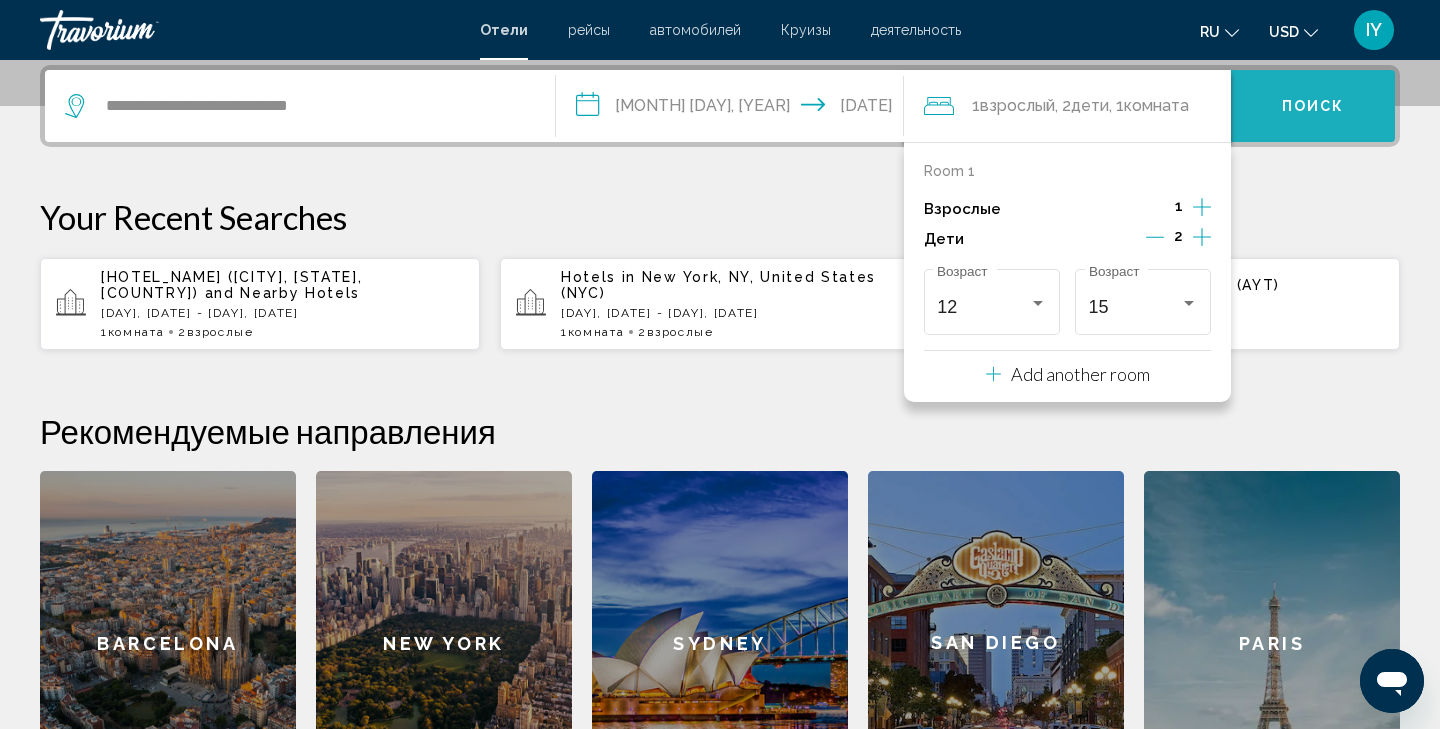 click on "Поиск" at bounding box center (1313, 107) 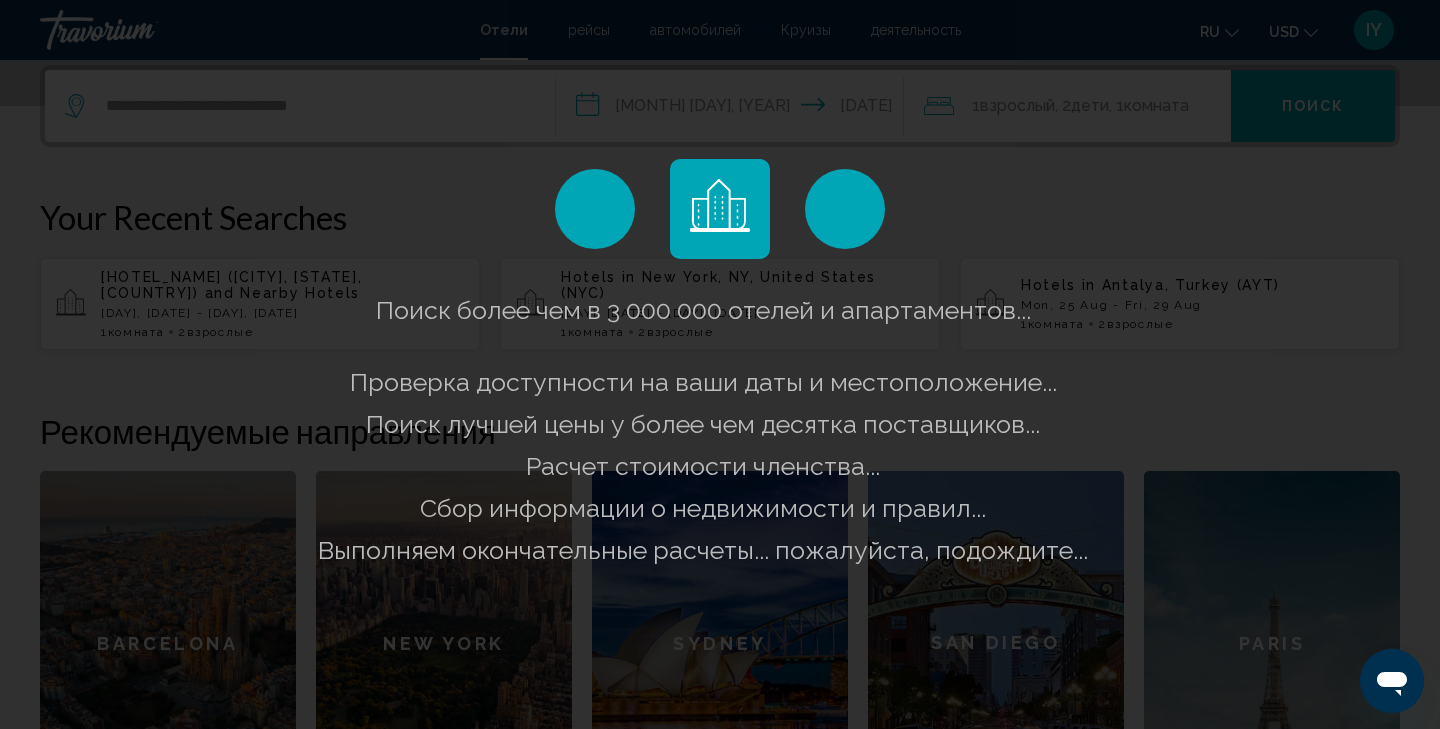 scroll, scrollTop: 0, scrollLeft: 0, axis: both 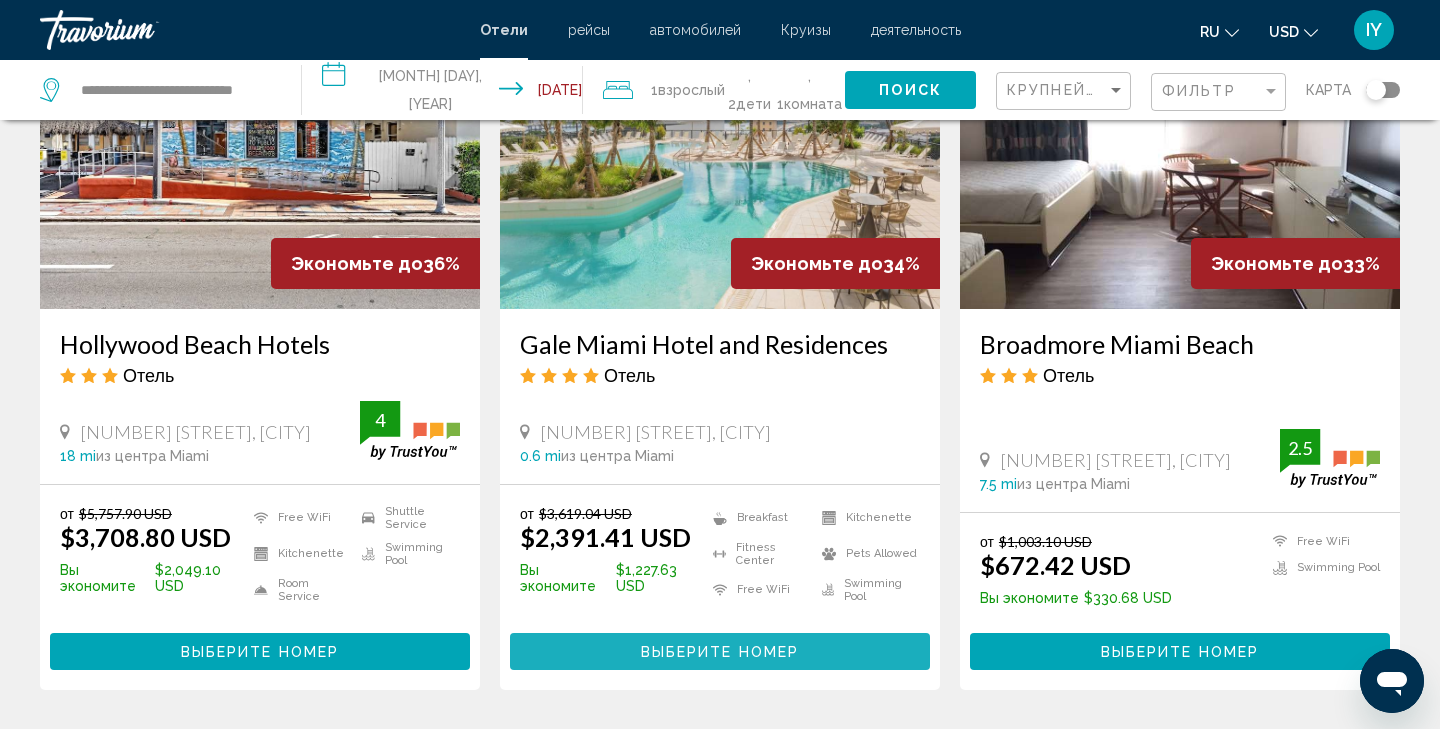 click on "Выберите номер" at bounding box center (720, 652) 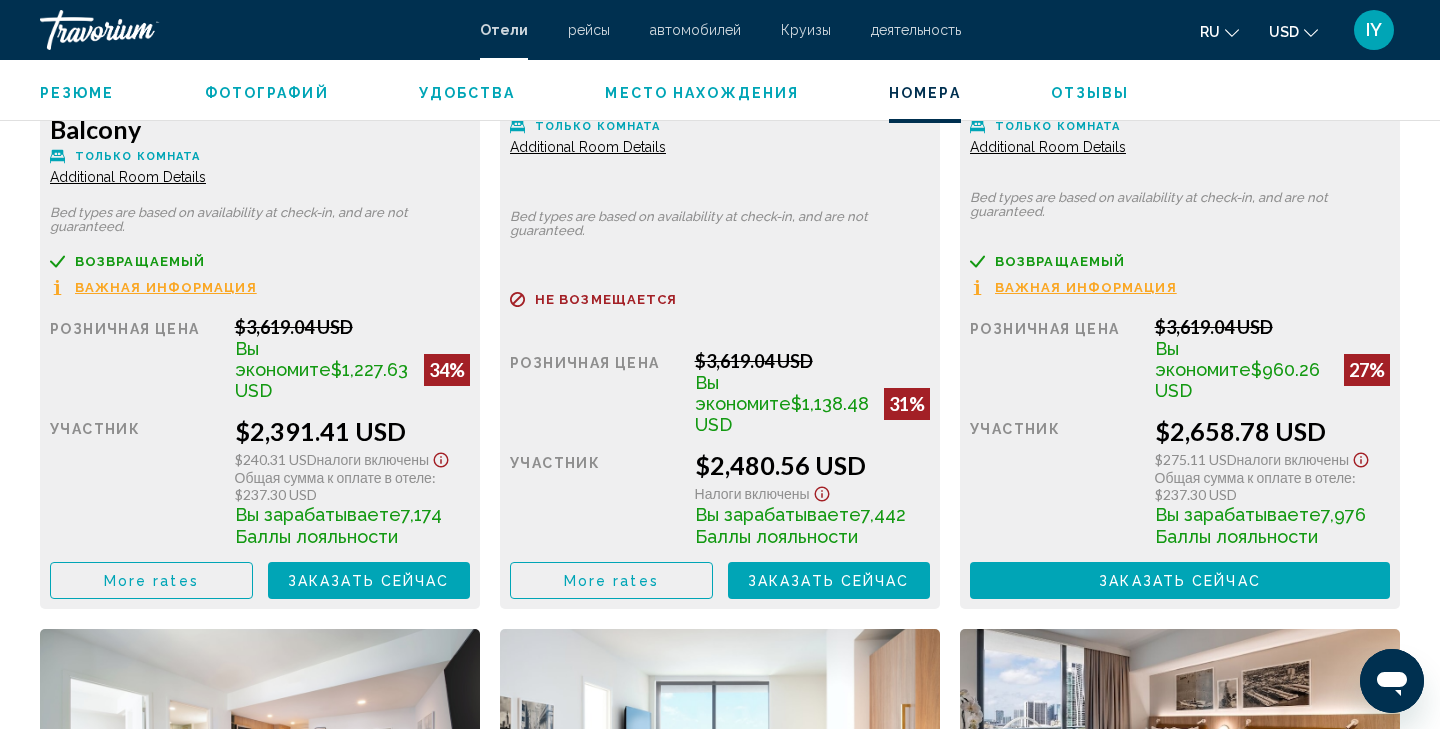scroll, scrollTop: 3018, scrollLeft: 0, axis: vertical 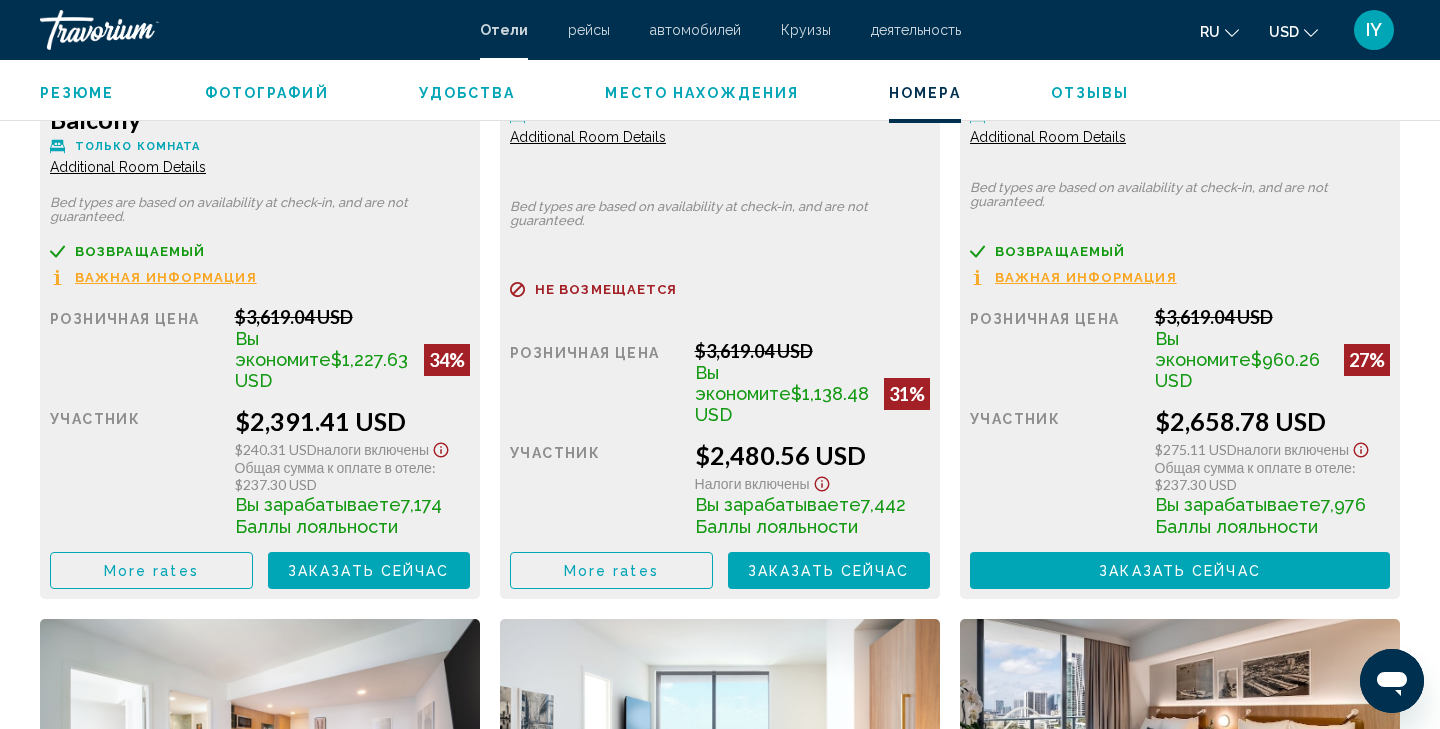 click on "More rates" at bounding box center [151, 570] 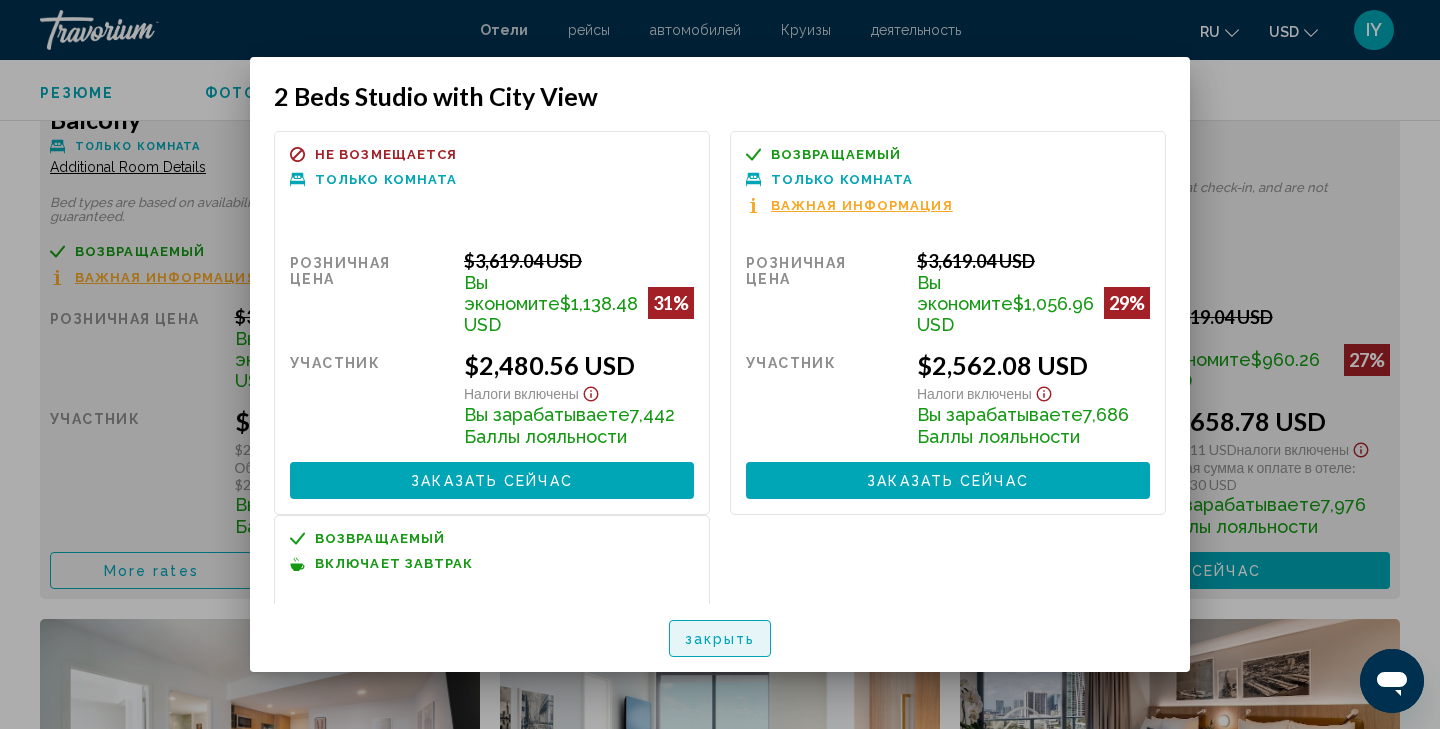 click on "закрыть" at bounding box center (720, 639) 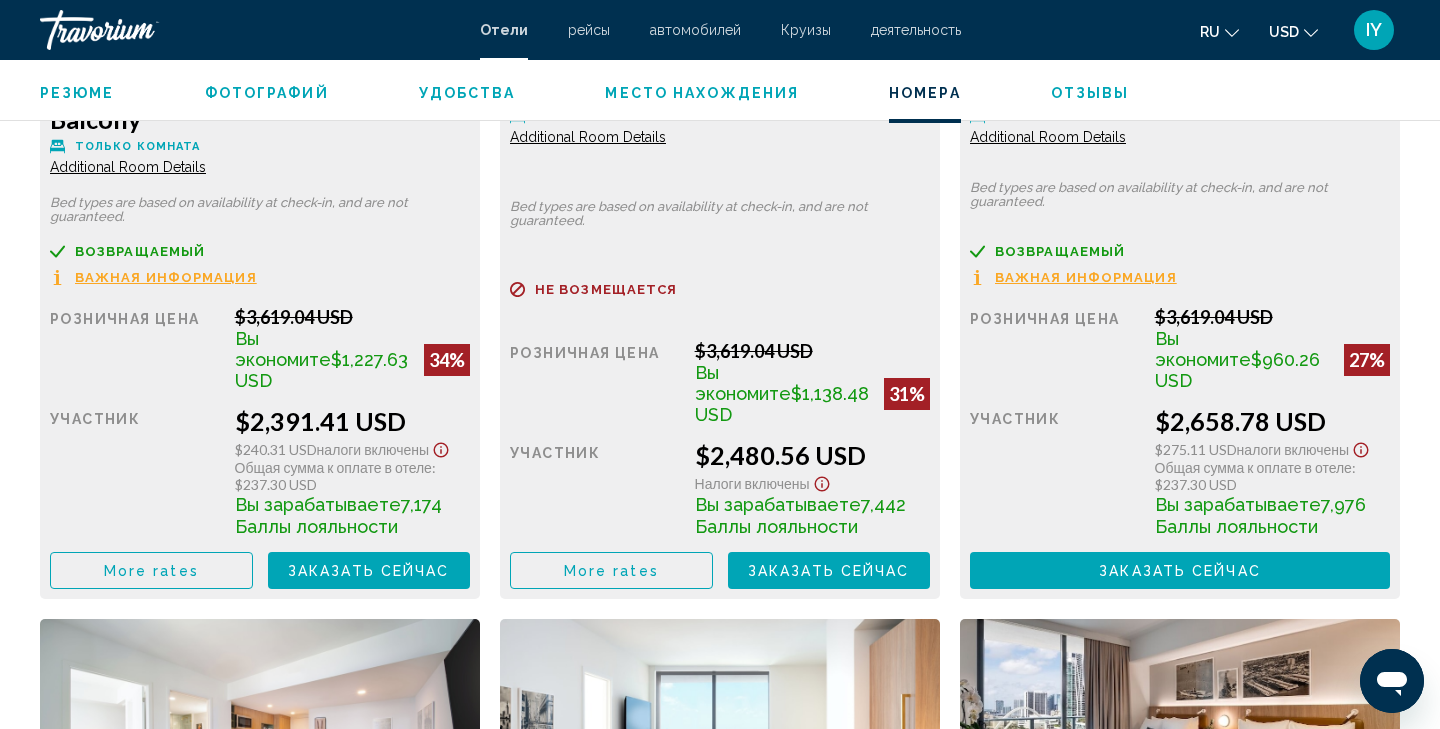 click on "Заказать сейчас" at bounding box center (369, 571) 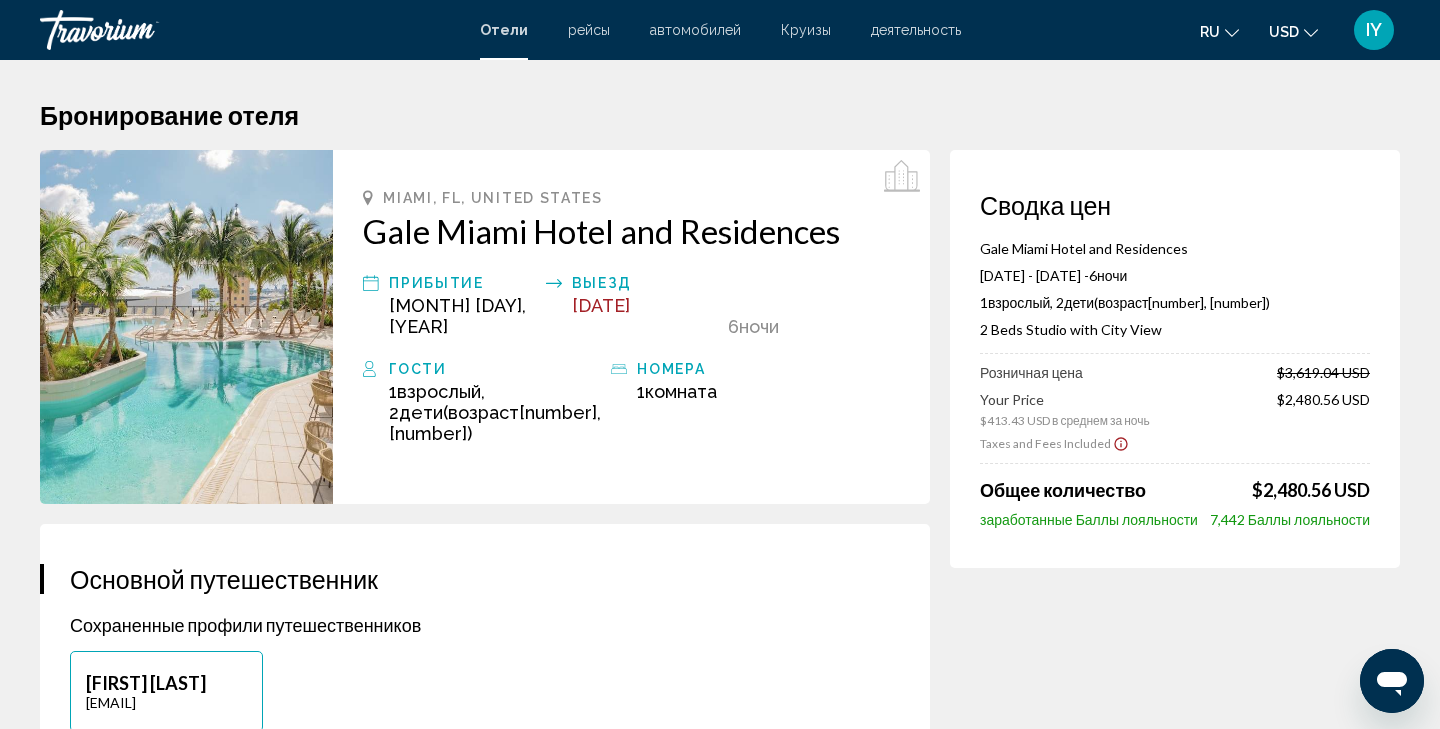scroll, scrollTop: 0, scrollLeft: 0, axis: both 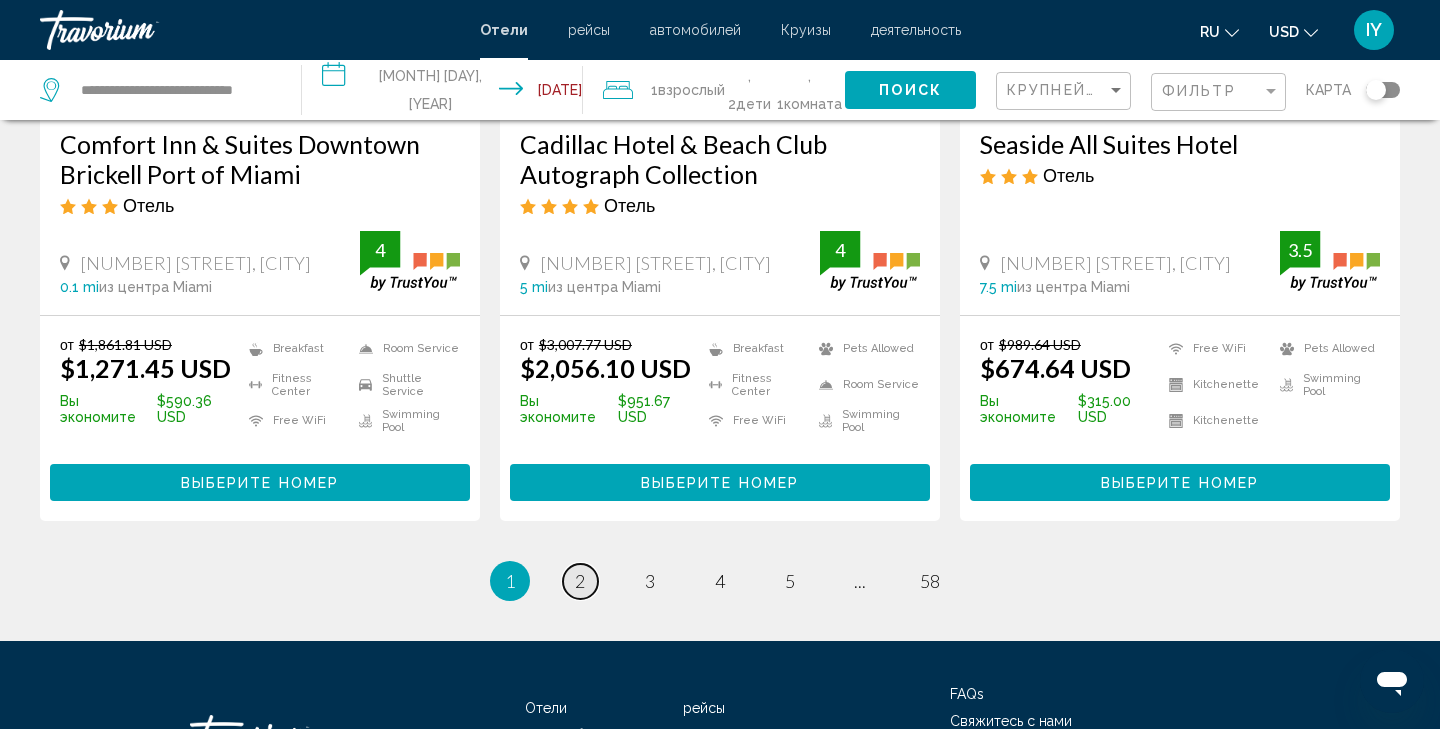 click on "2" at bounding box center [580, 581] 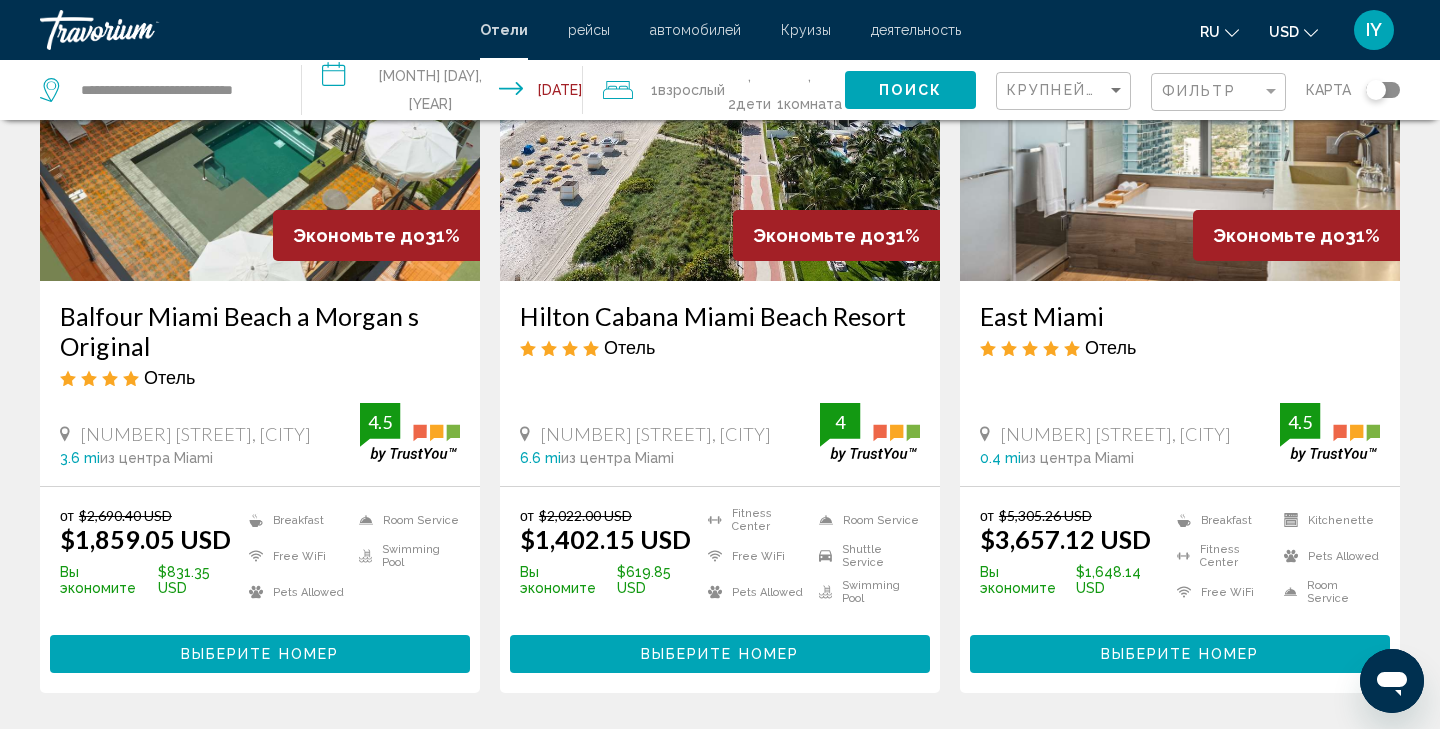 scroll, scrollTop: 230, scrollLeft: 0, axis: vertical 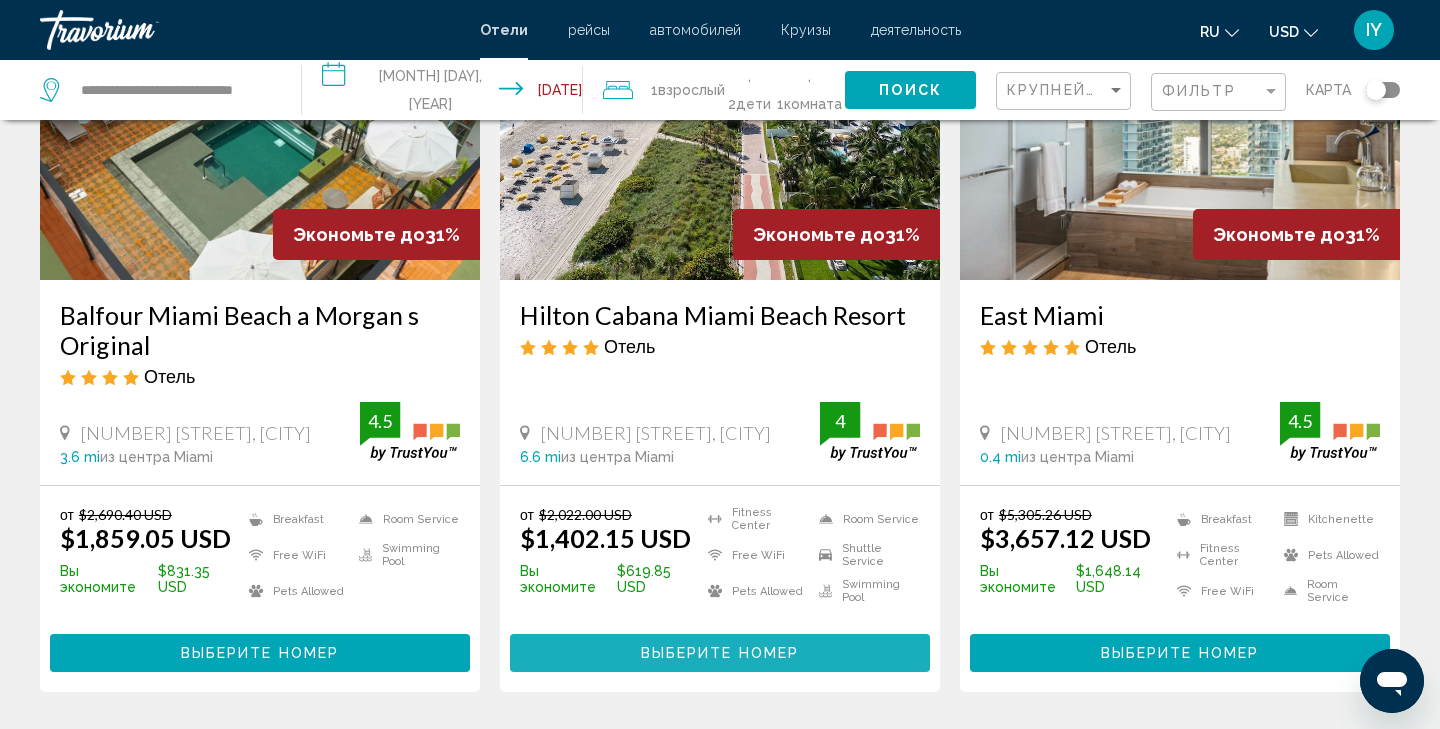 click on "Выберите номер" at bounding box center (720, 654) 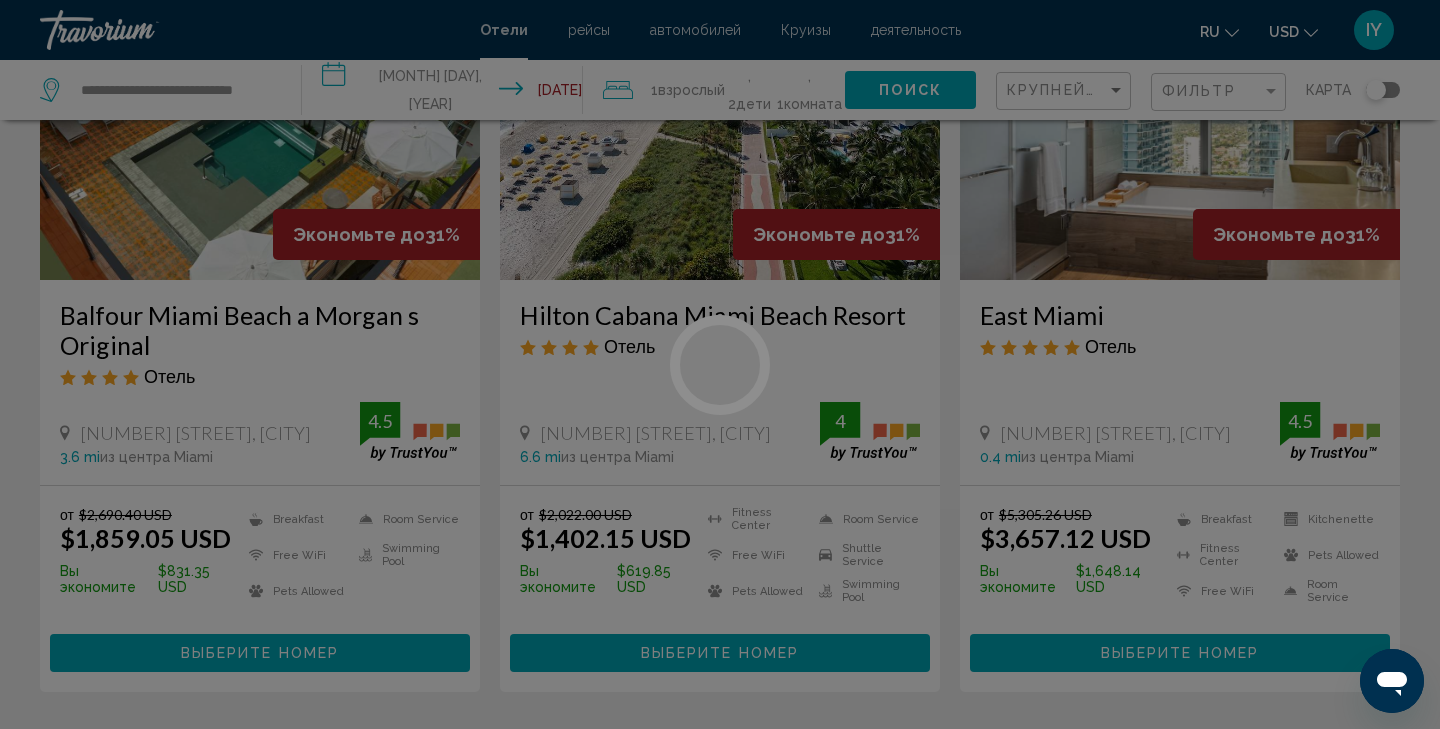 scroll, scrollTop: 0, scrollLeft: 0, axis: both 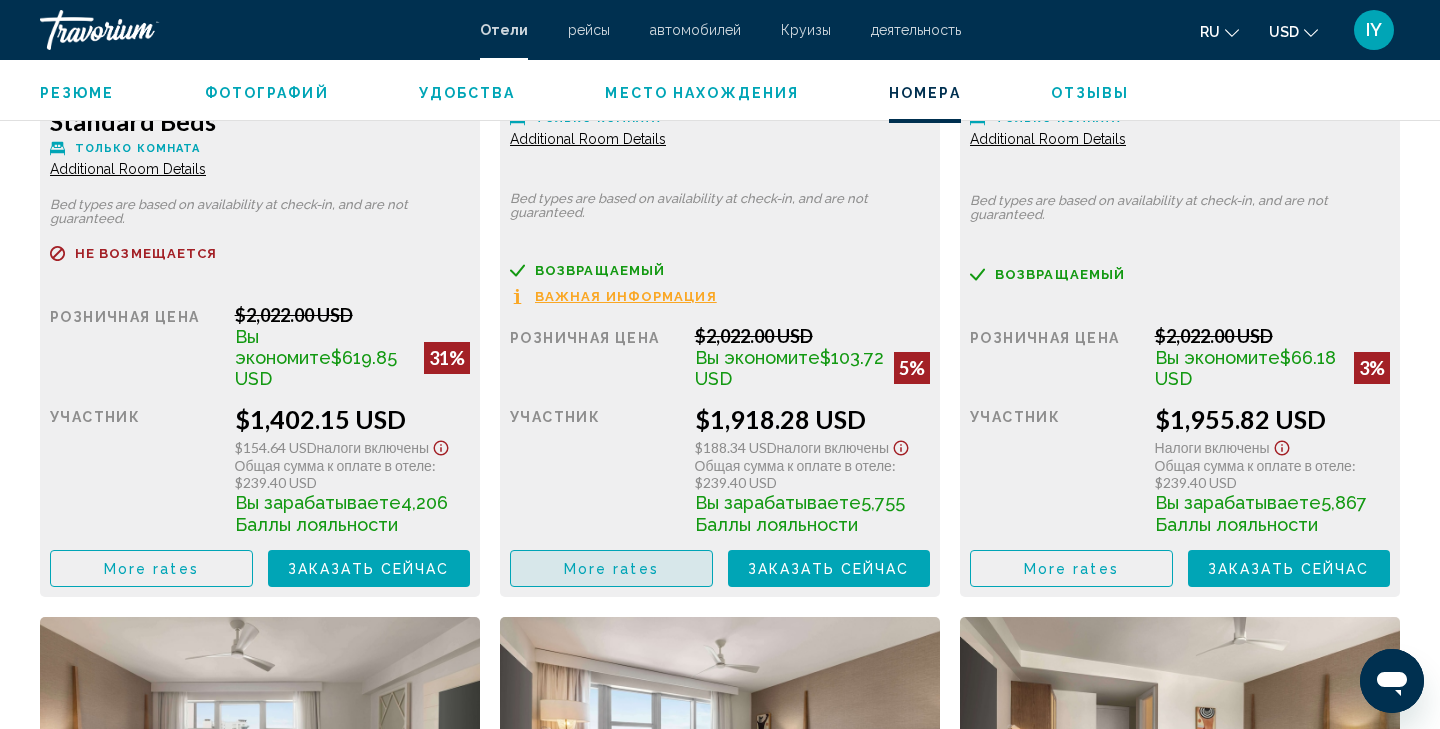 click on "More rates" at bounding box center (151, 568) 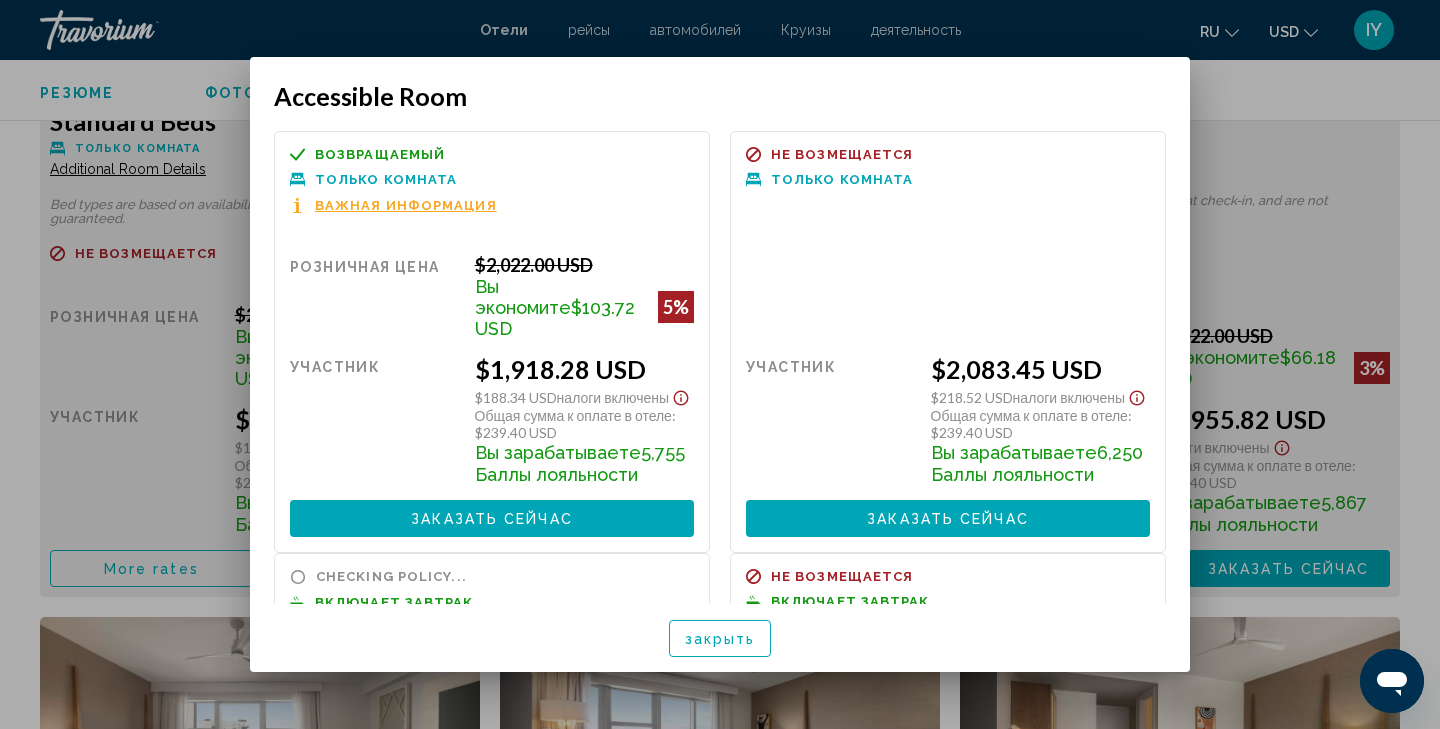 click on "возвращаемый
Не возмещается
Не возмещается
Только комната
Важная информация Розничная цена  $2,022.00 USD  Вы экономите  $103.72 USD  5%  когда вы выкупаете    участник  $1,918.28 USD  $188.34 USD  Налоги включены
Общая сумма к оплате в отеле : $239.40 USD  Вы зарабатываете  5,755 Баллы лояльности  Заказать сейчас Больше недоступно" at bounding box center [492, 342] 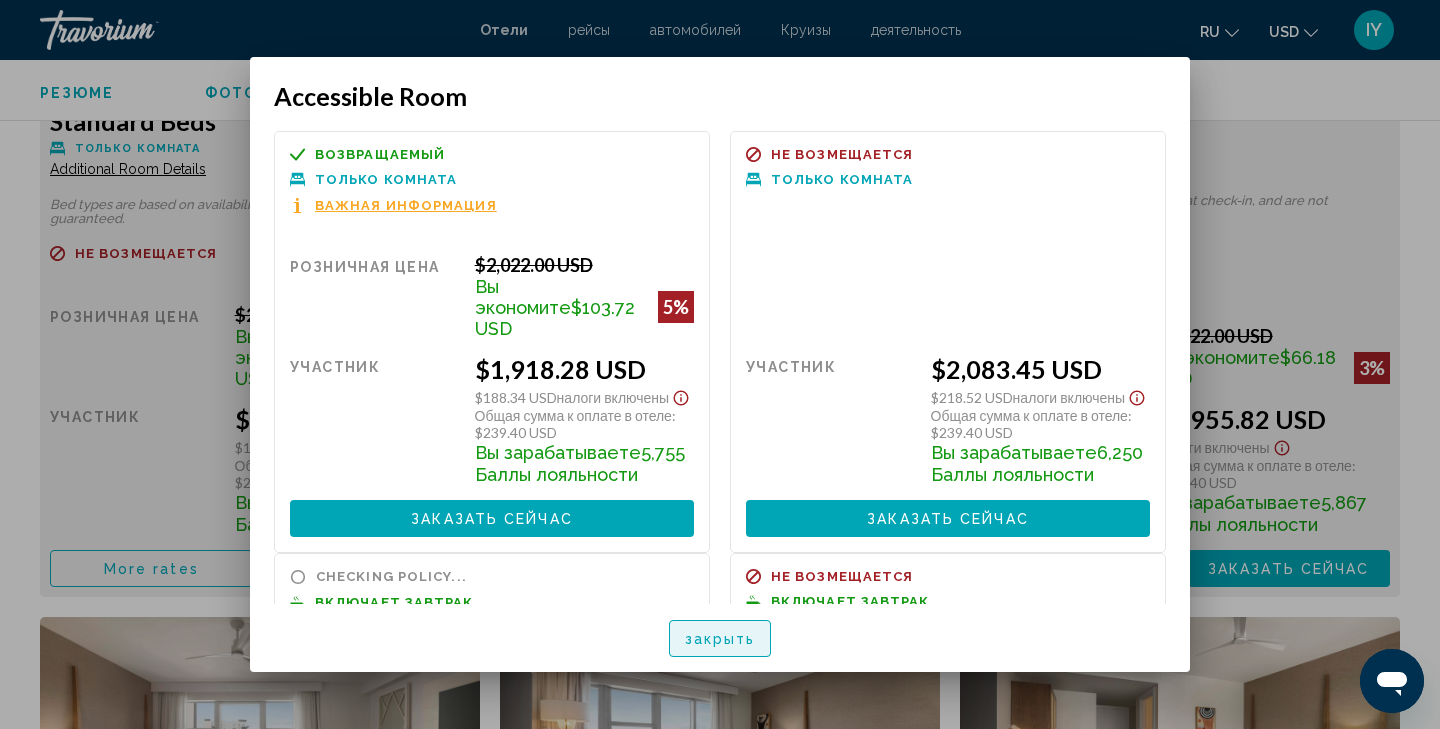 click on "закрыть" at bounding box center [720, 639] 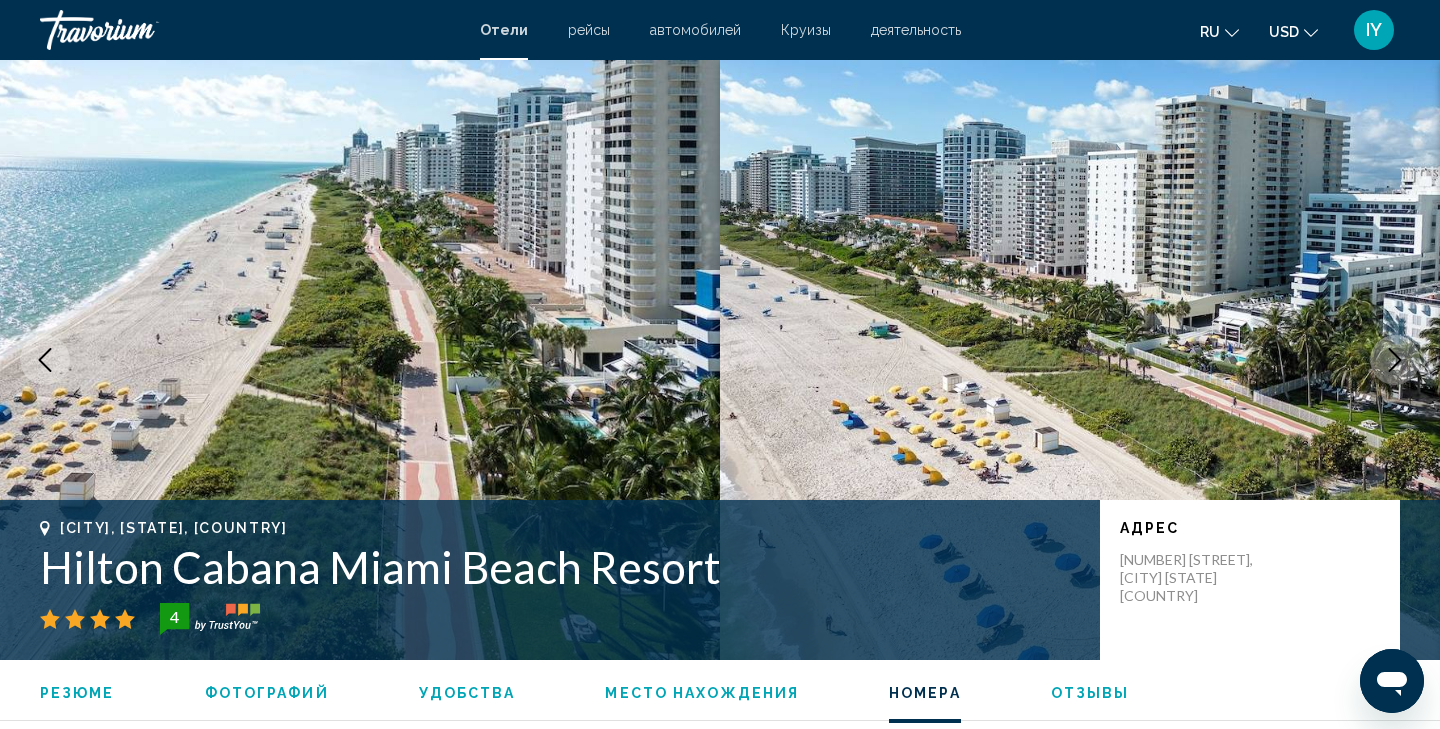scroll, scrollTop: 3016, scrollLeft: 0, axis: vertical 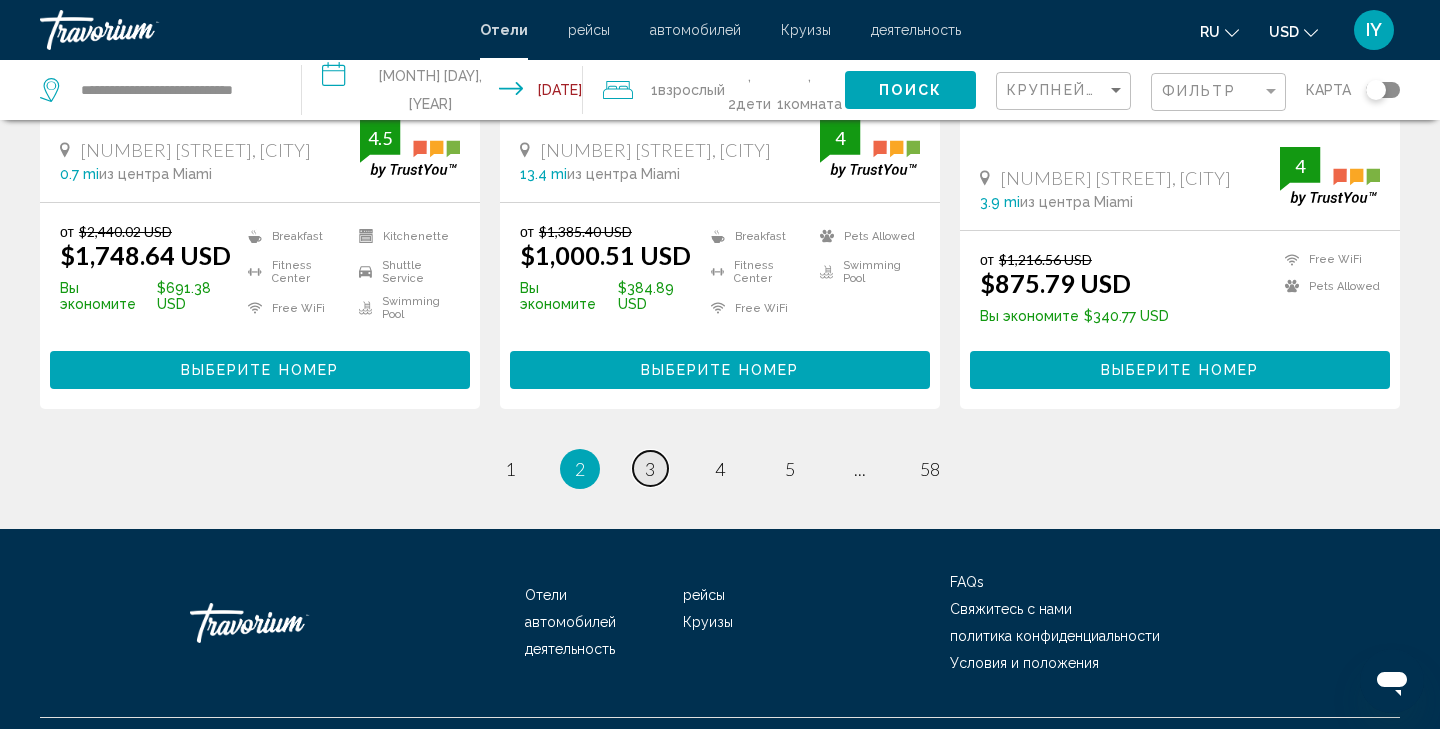 click on "3" at bounding box center (650, 469) 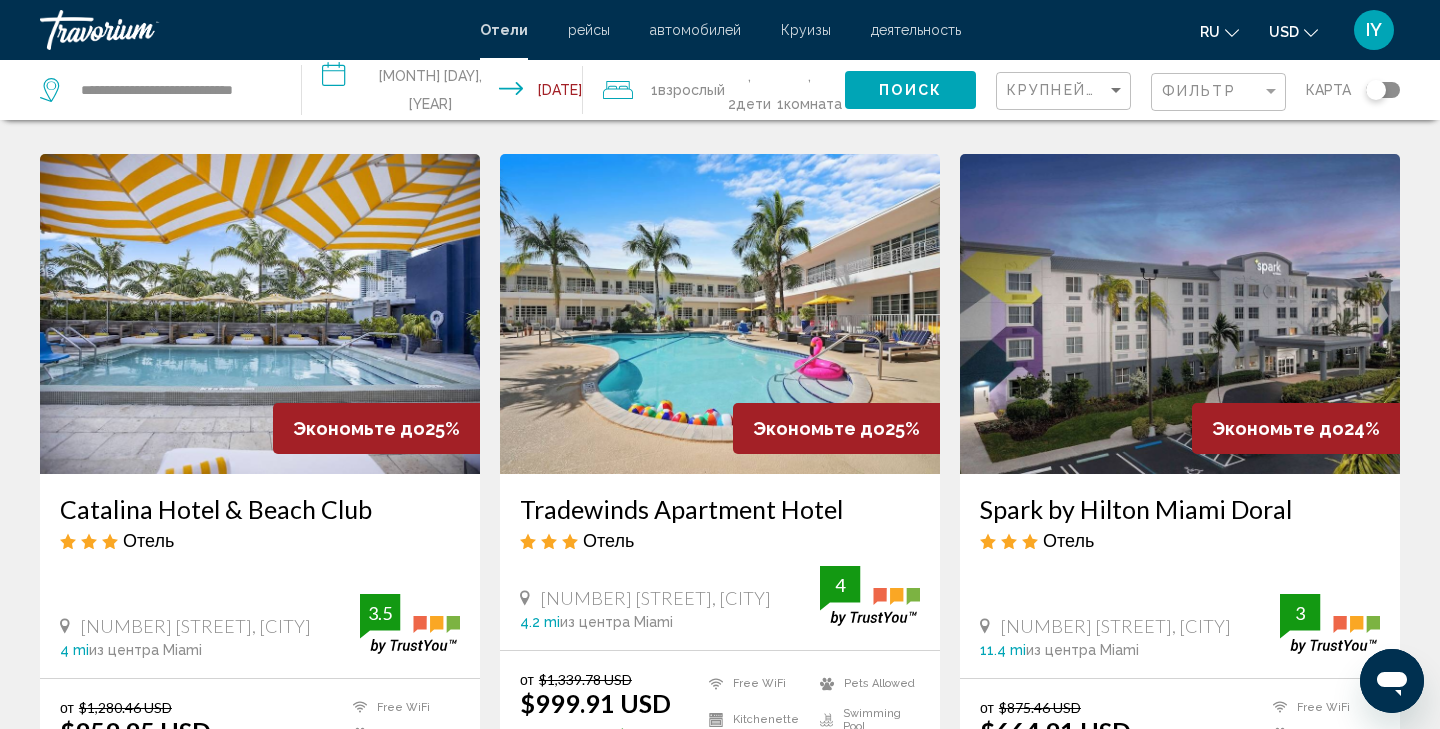 scroll, scrollTop: 2357, scrollLeft: 1, axis: both 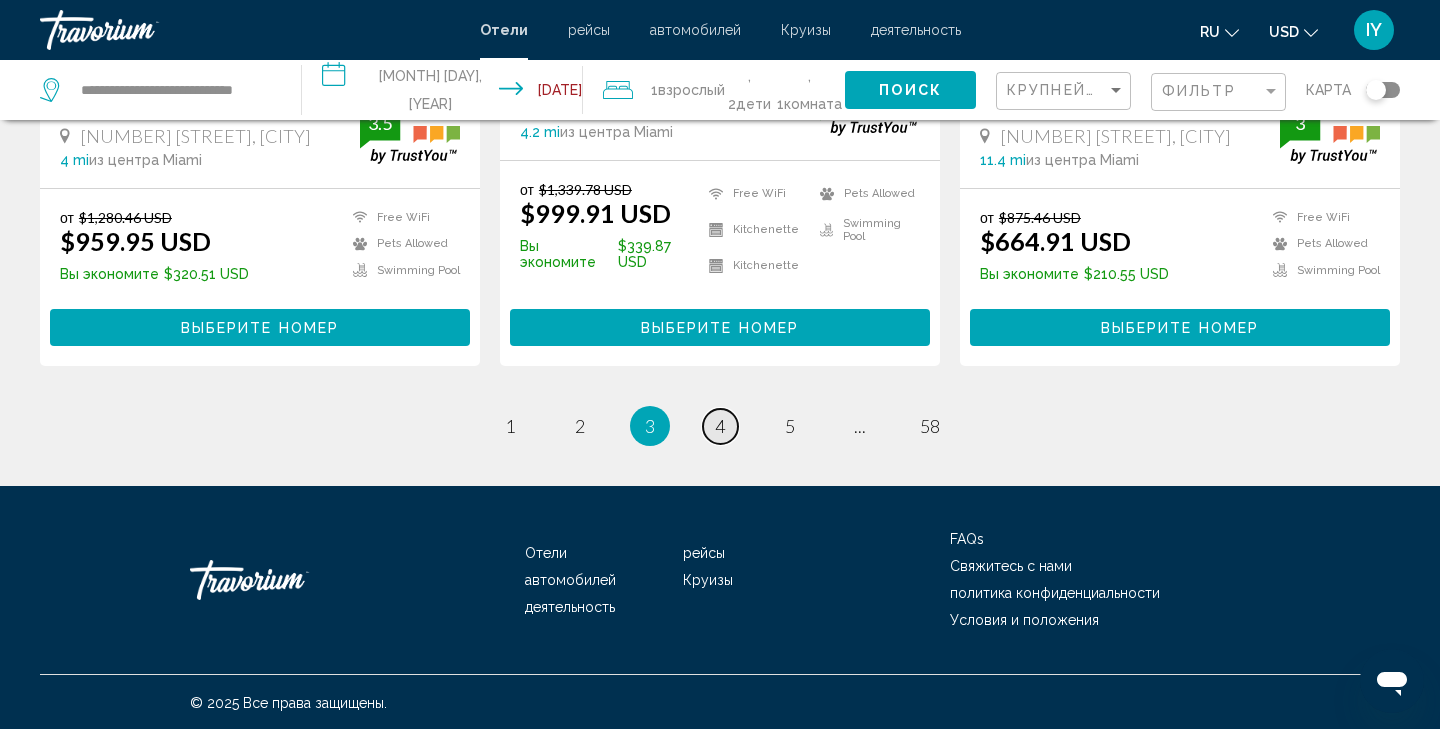 click on "4" at bounding box center [720, 426] 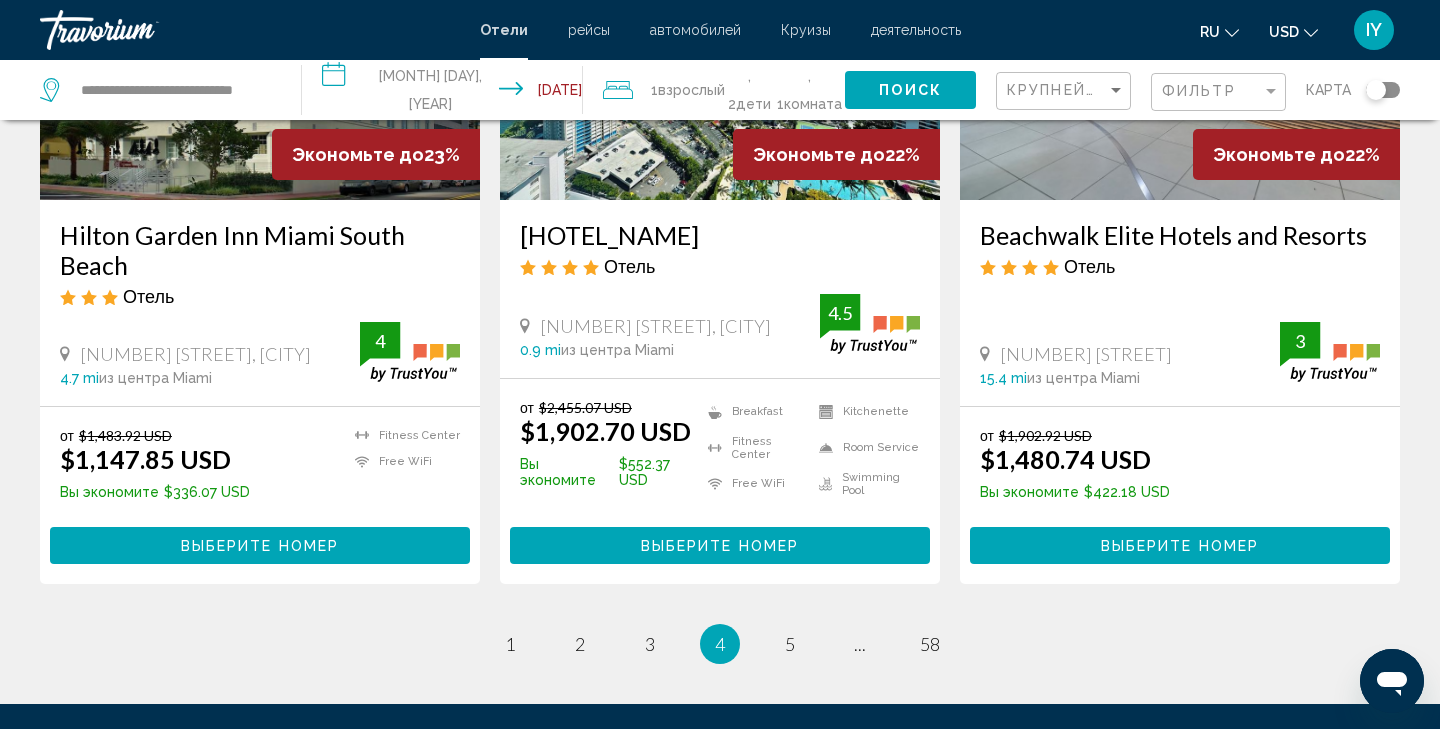 scroll, scrollTop: 2660, scrollLeft: 0, axis: vertical 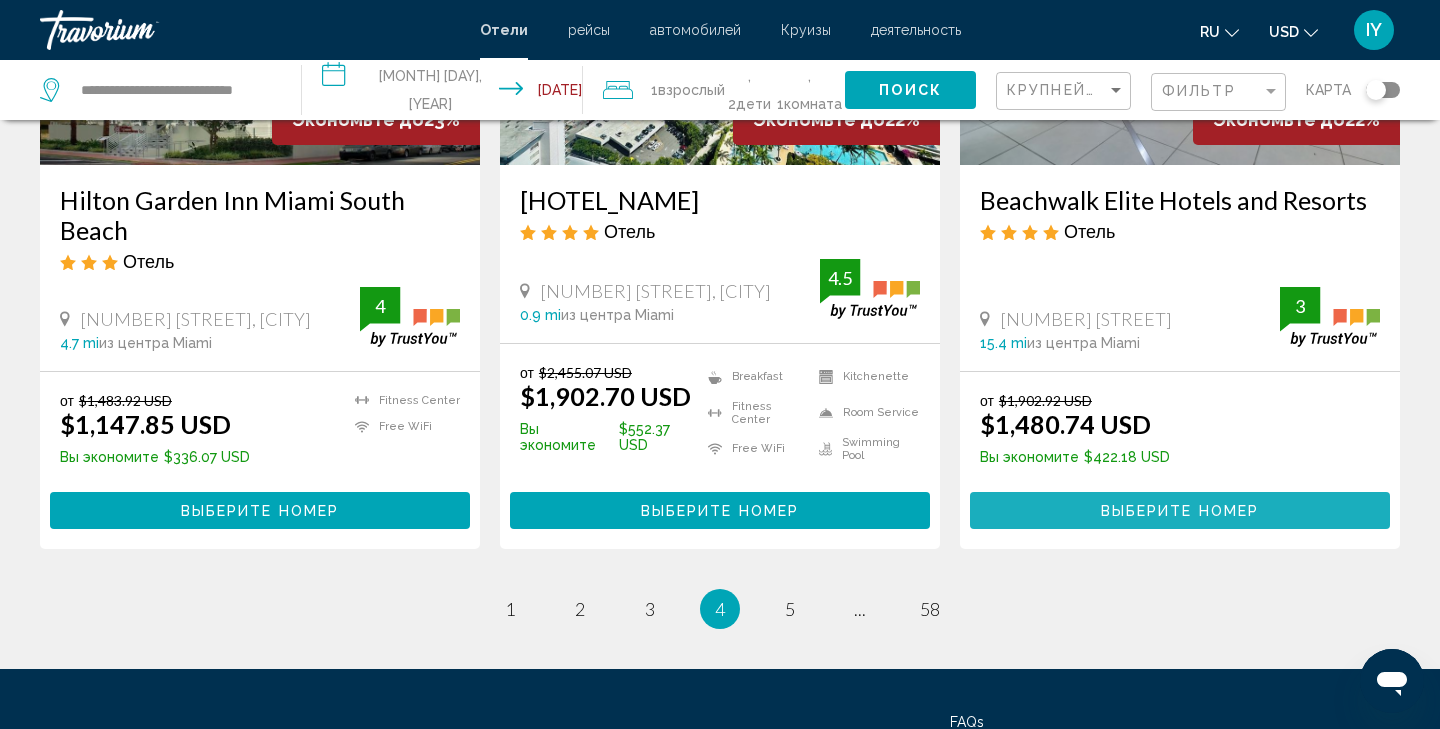 click on "Выберите номер" at bounding box center [1180, 511] 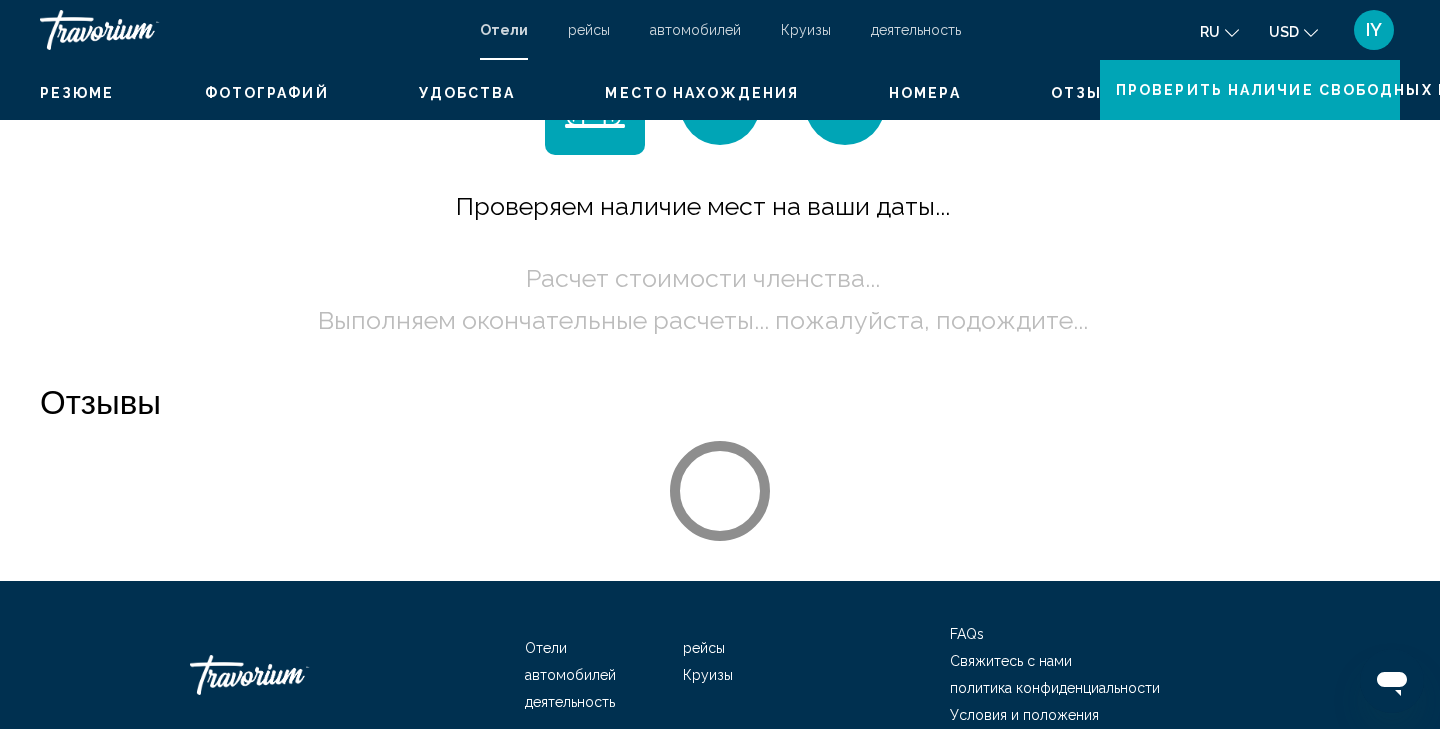 scroll, scrollTop: 0, scrollLeft: 0, axis: both 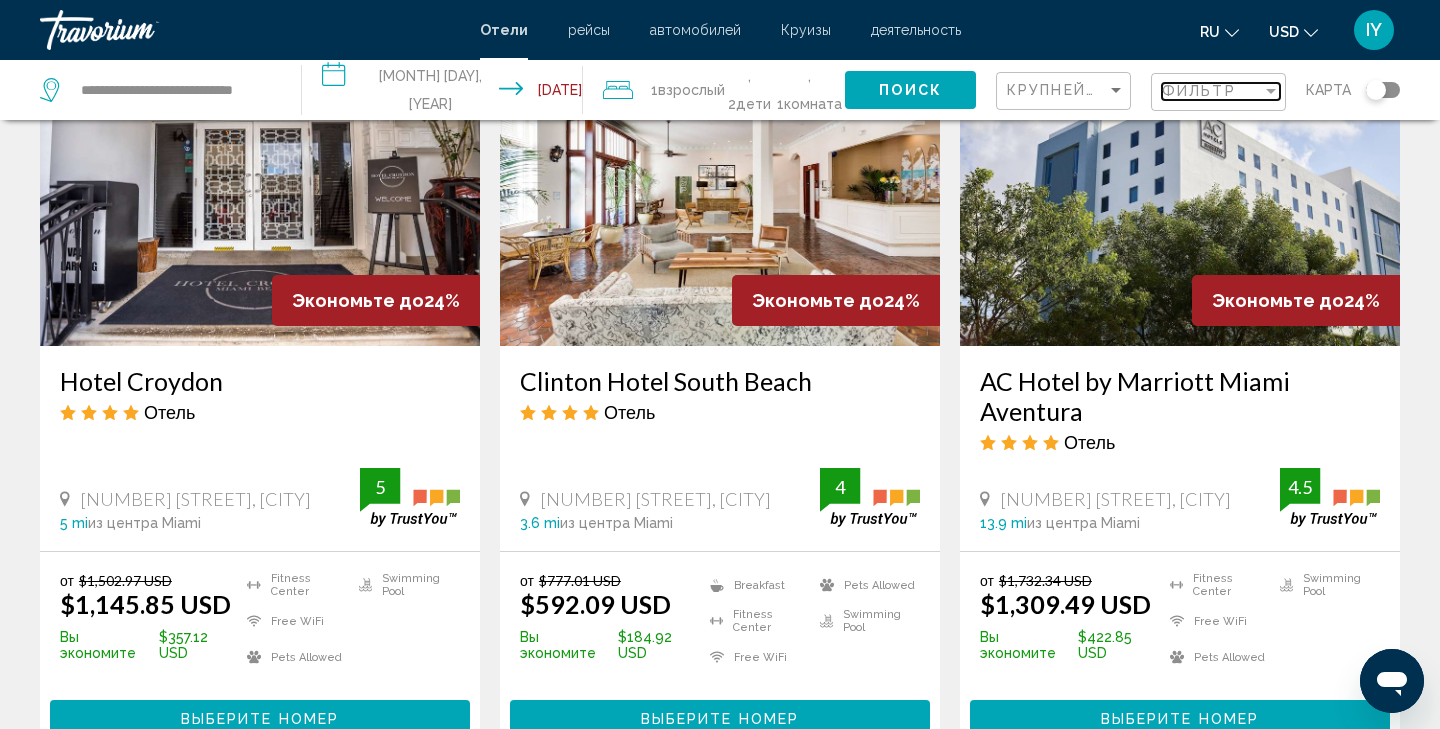 click at bounding box center [1271, 91] 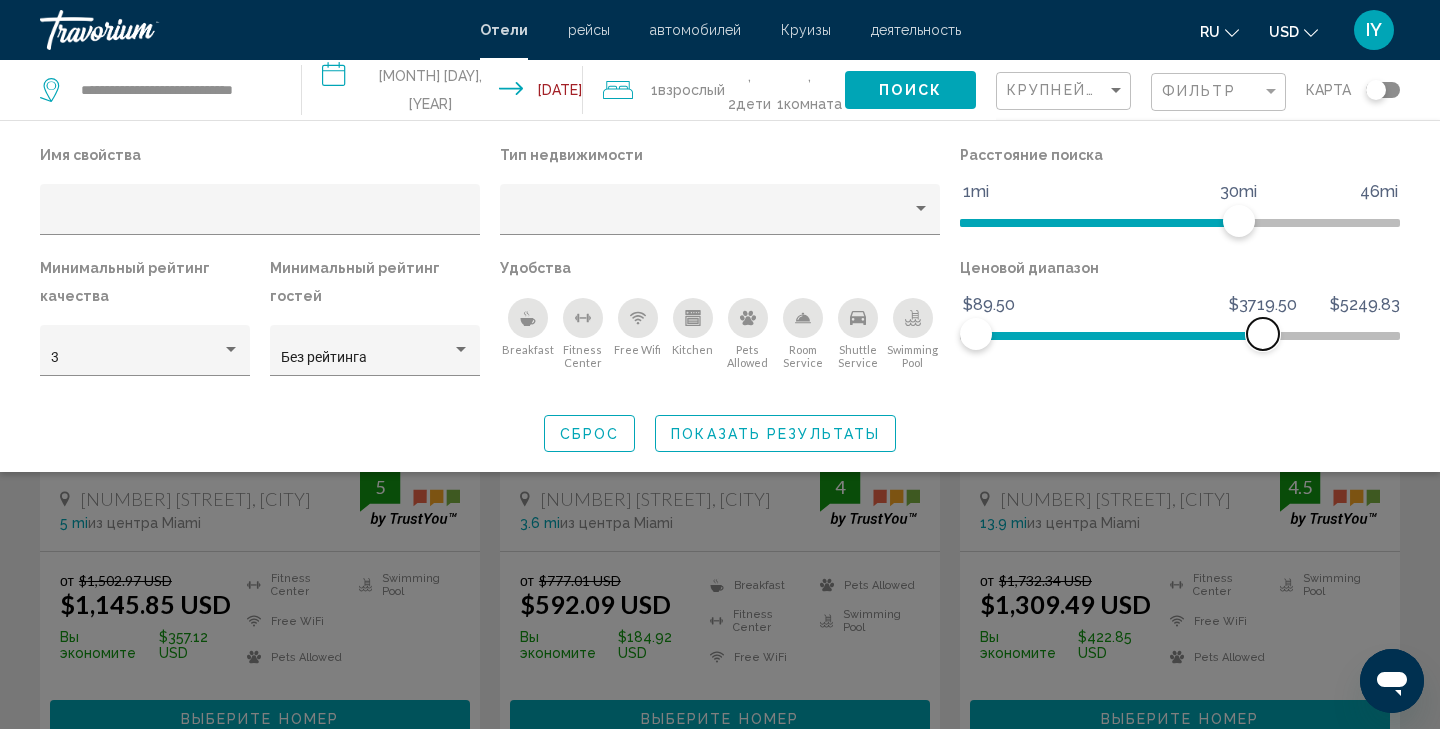 drag, startPoint x: 1389, startPoint y: 332, endPoint x: 1266, endPoint y: 331, distance: 123.00407 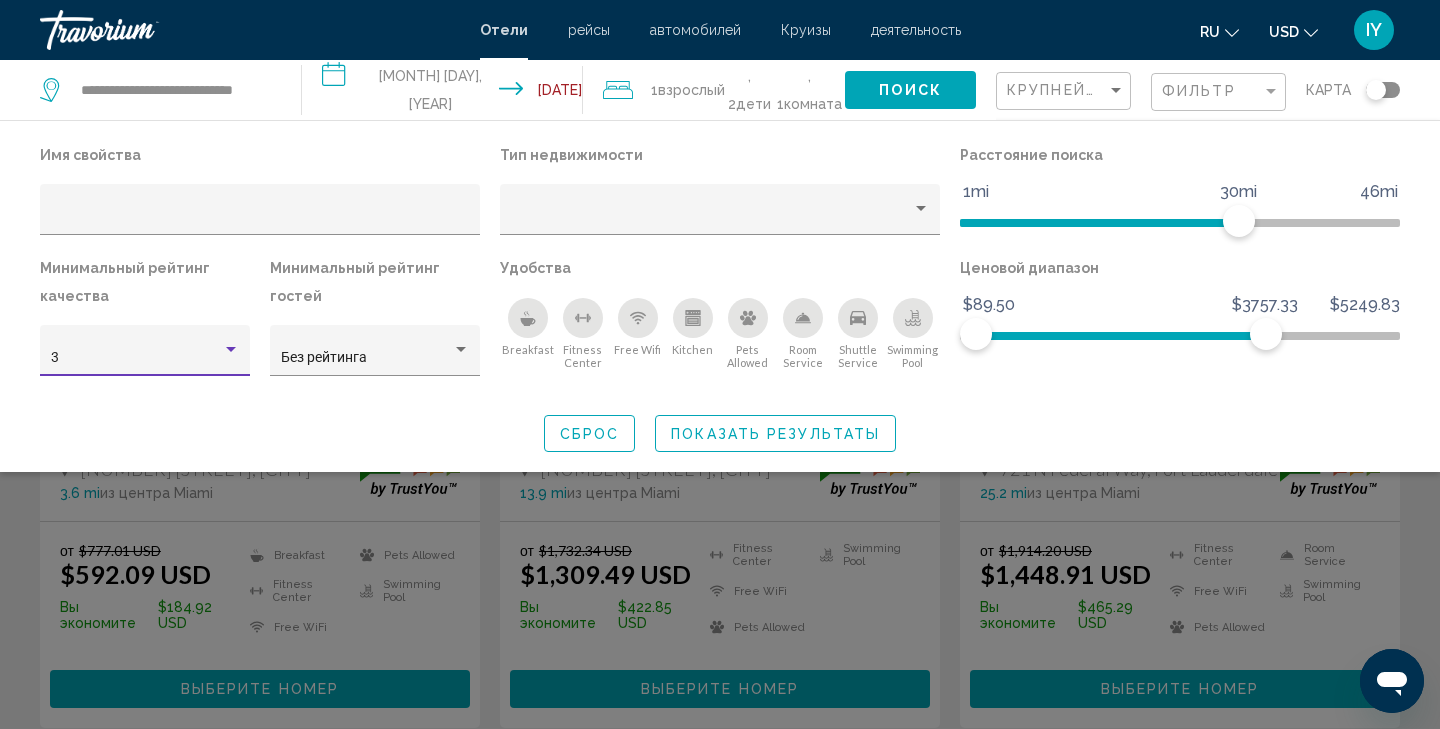 click at bounding box center (231, 350) 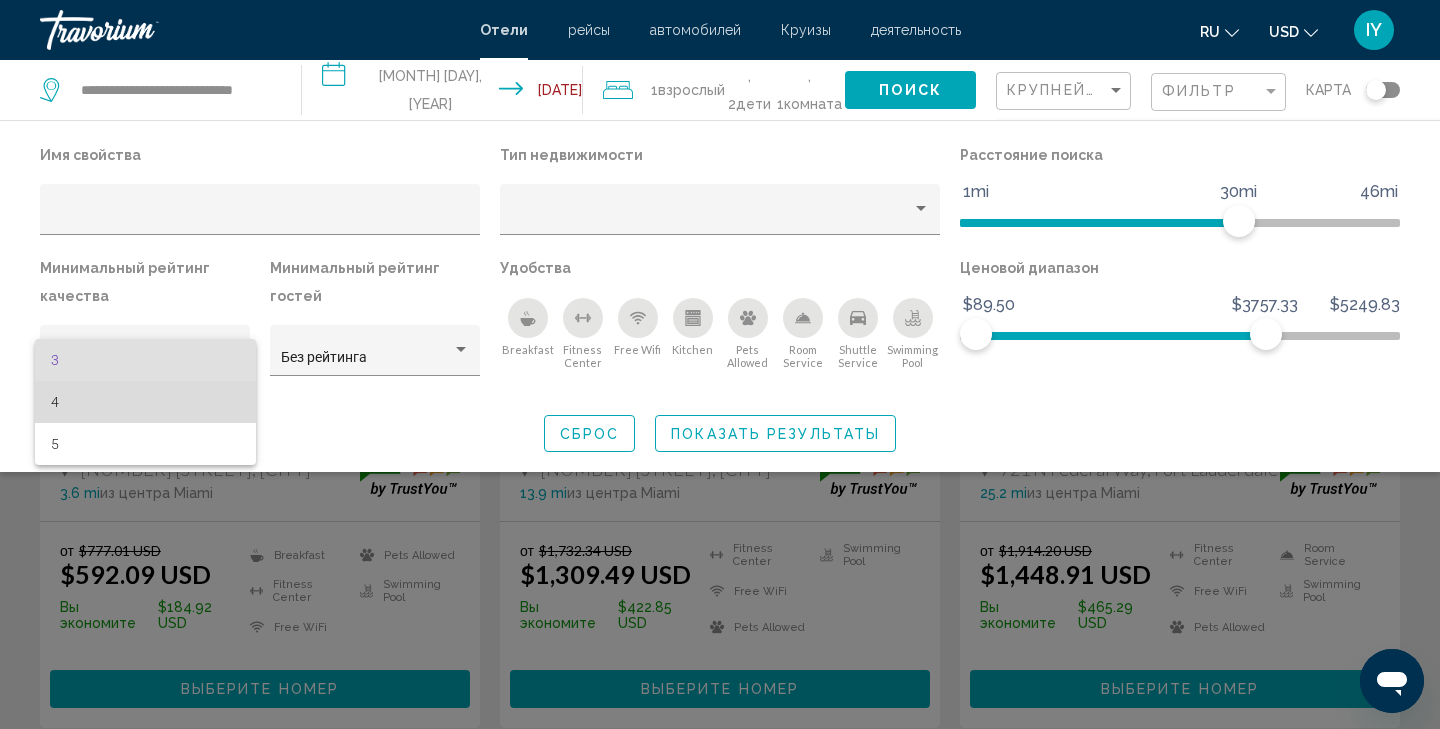 click on "4" at bounding box center (145, 402) 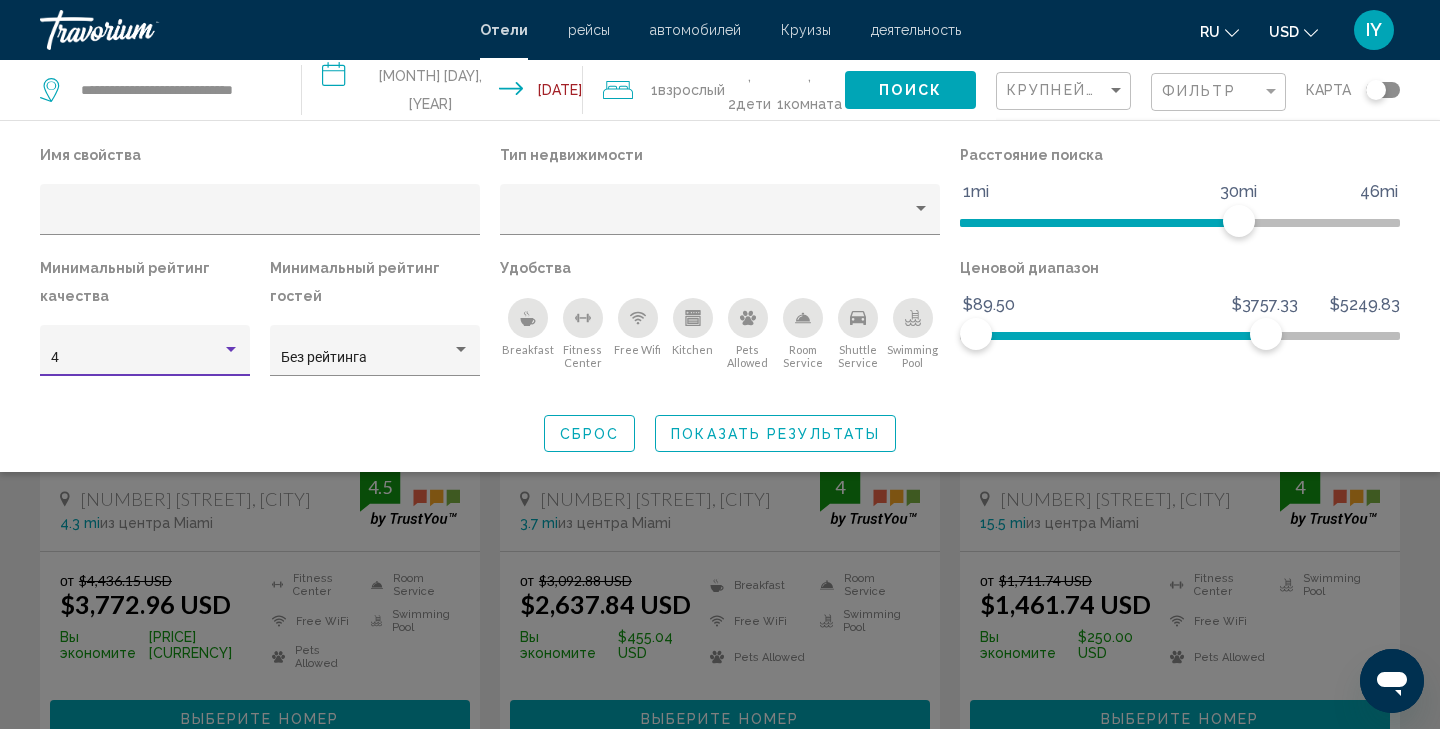 click at bounding box center [231, 350] 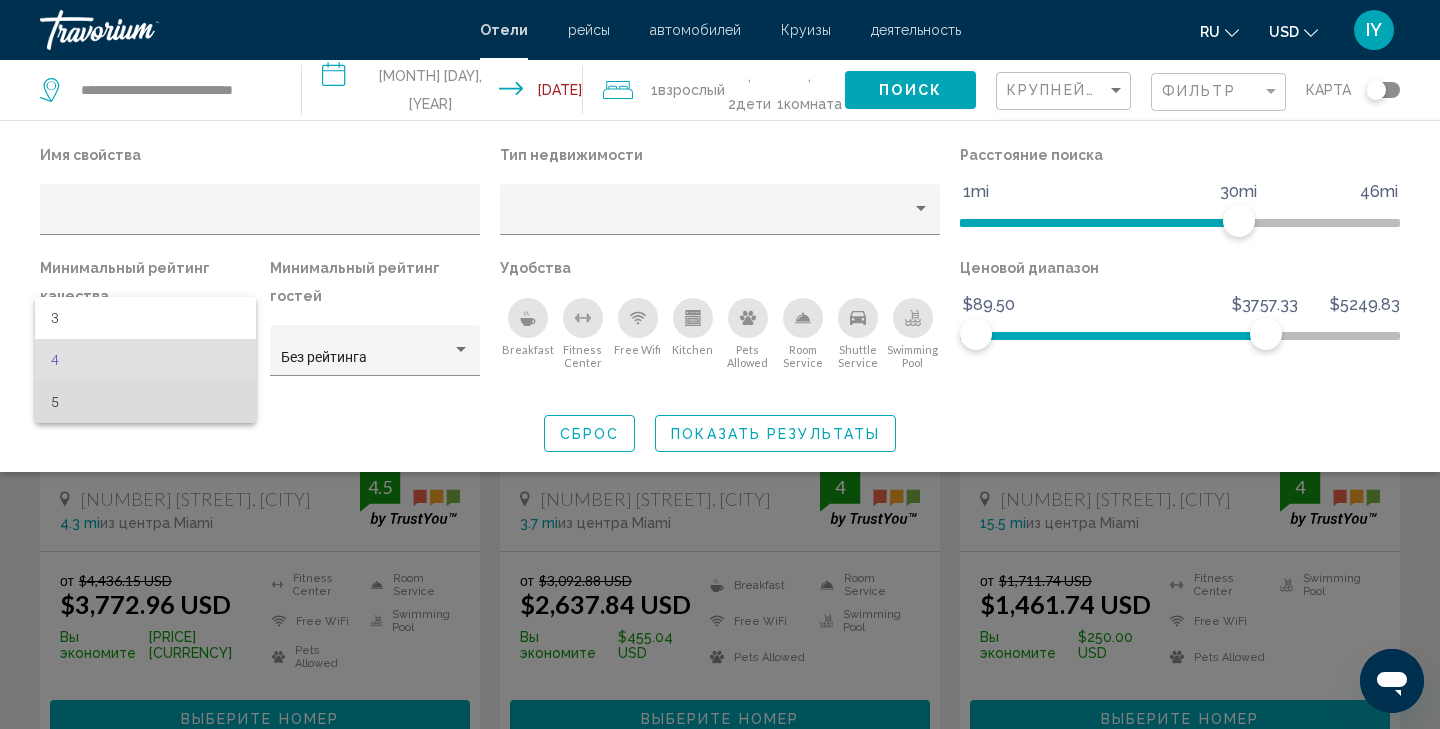 click on "5" at bounding box center [145, 402] 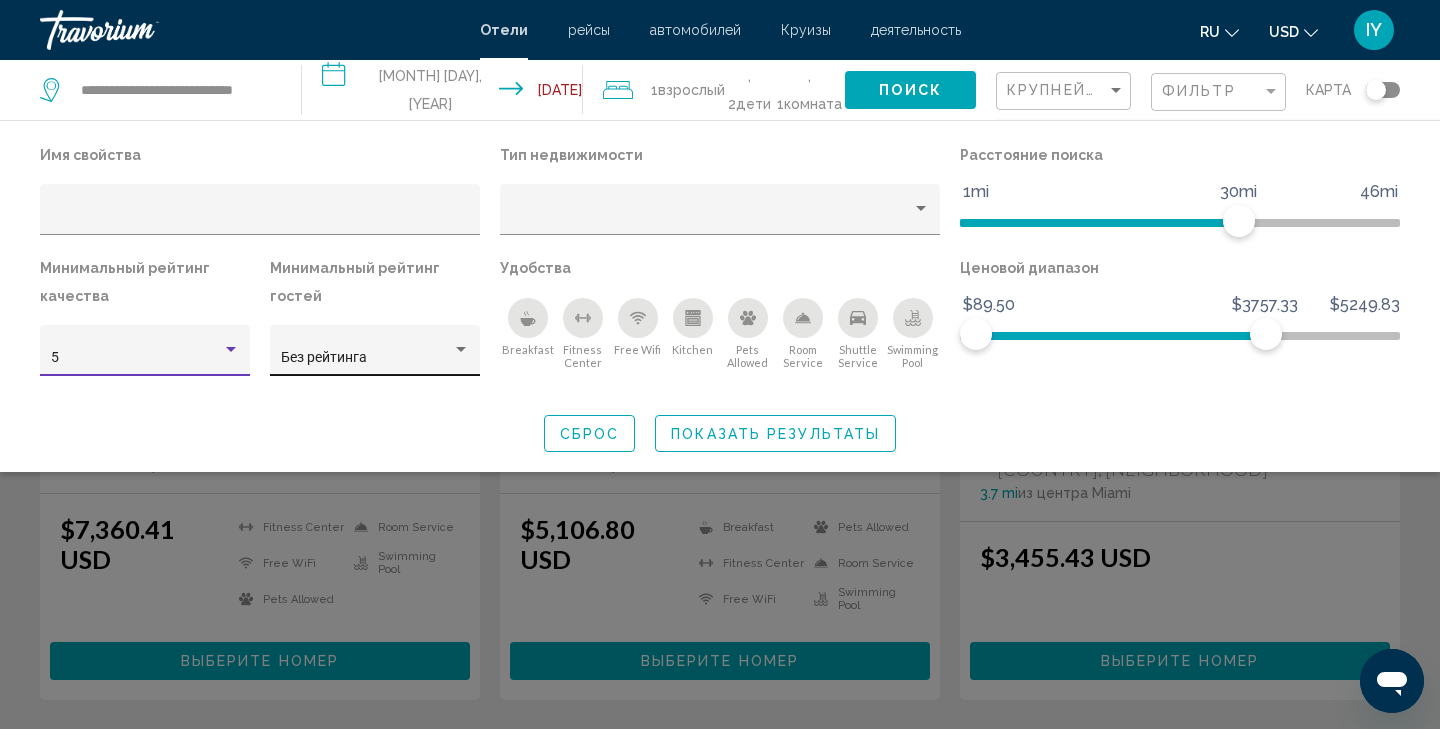 click at bounding box center [461, 349] 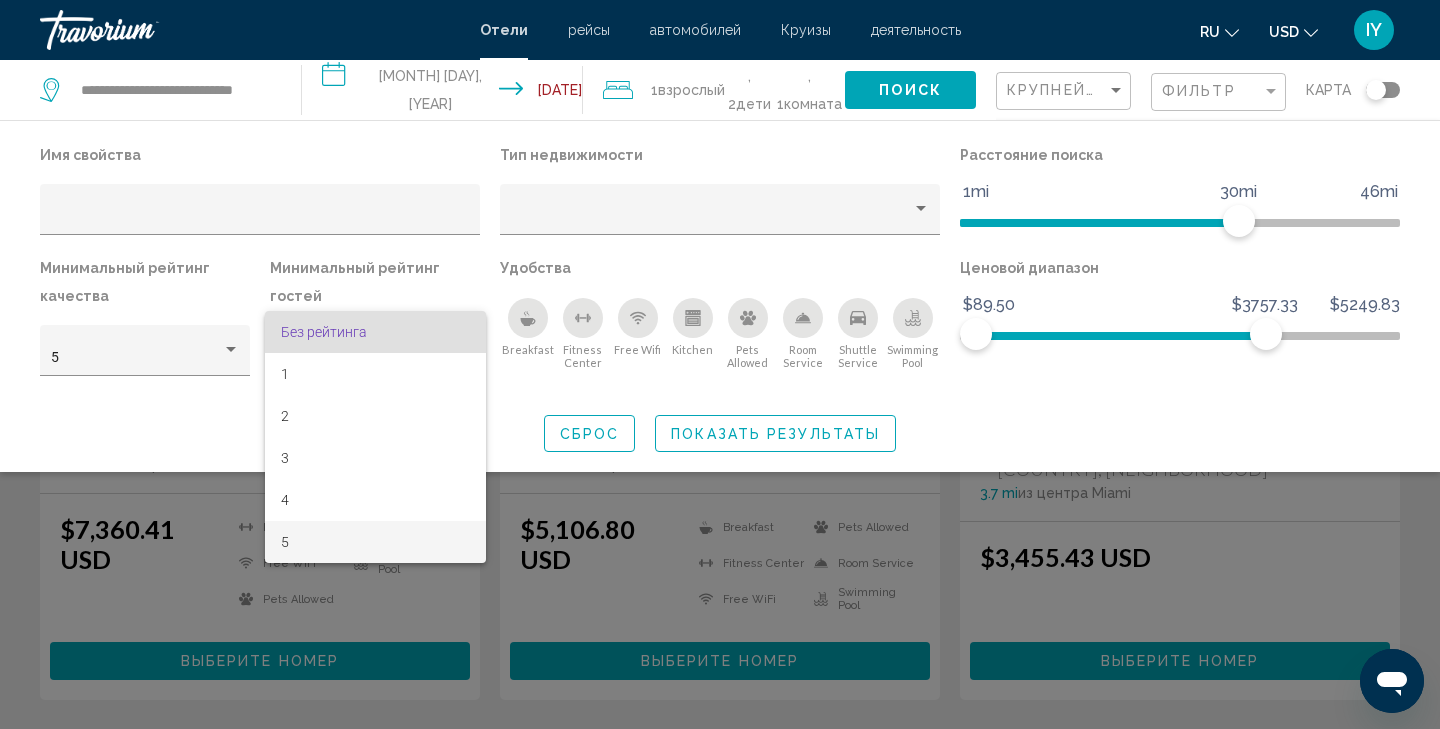 click on "5" at bounding box center [375, 542] 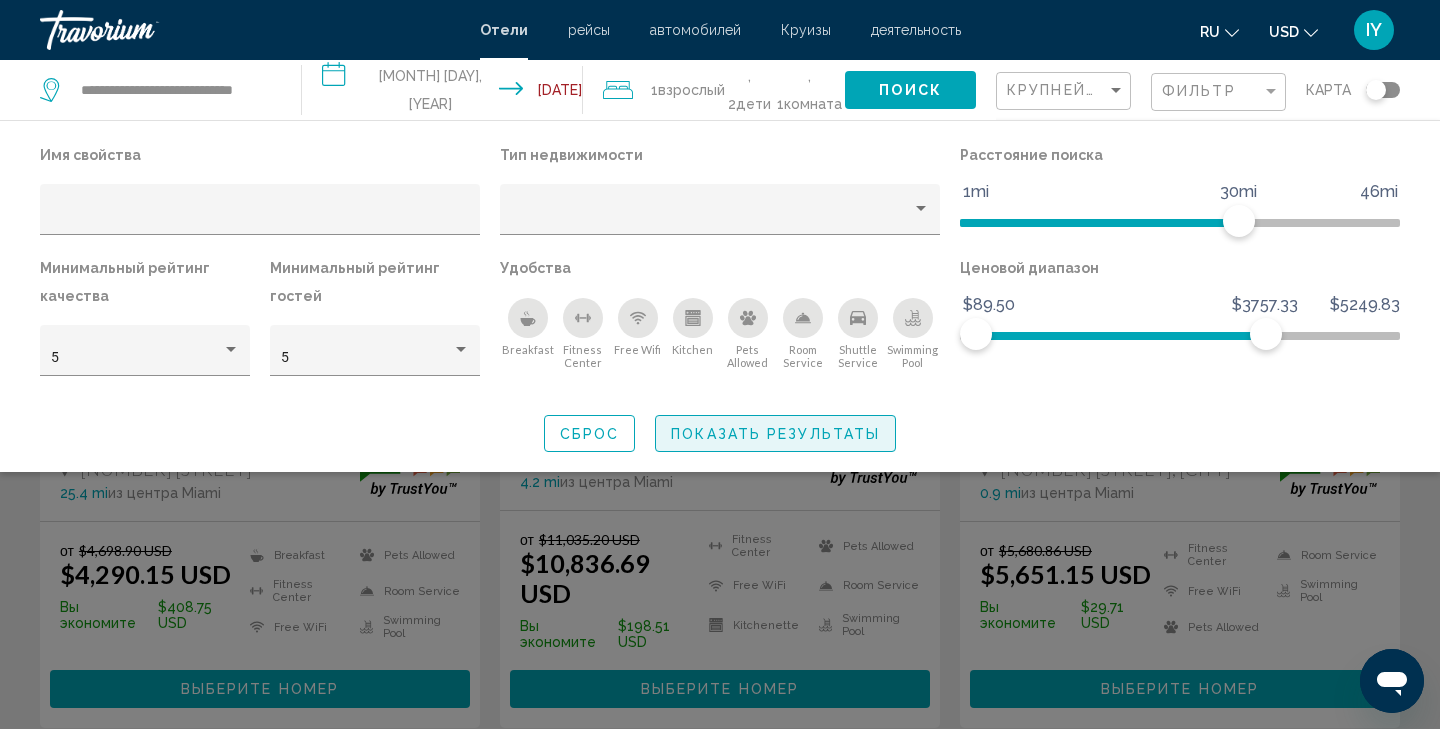 click on "Показать результаты" 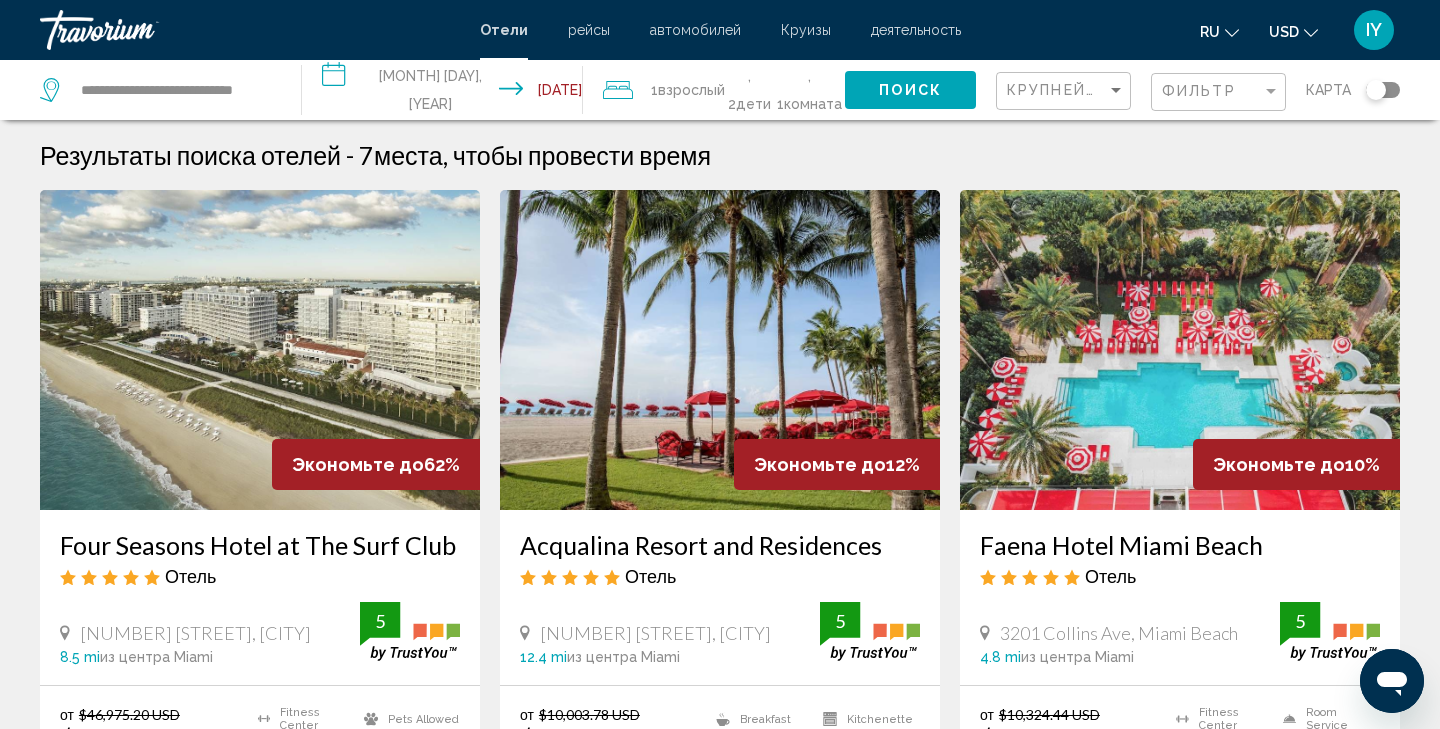 scroll, scrollTop: 0, scrollLeft: 0, axis: both 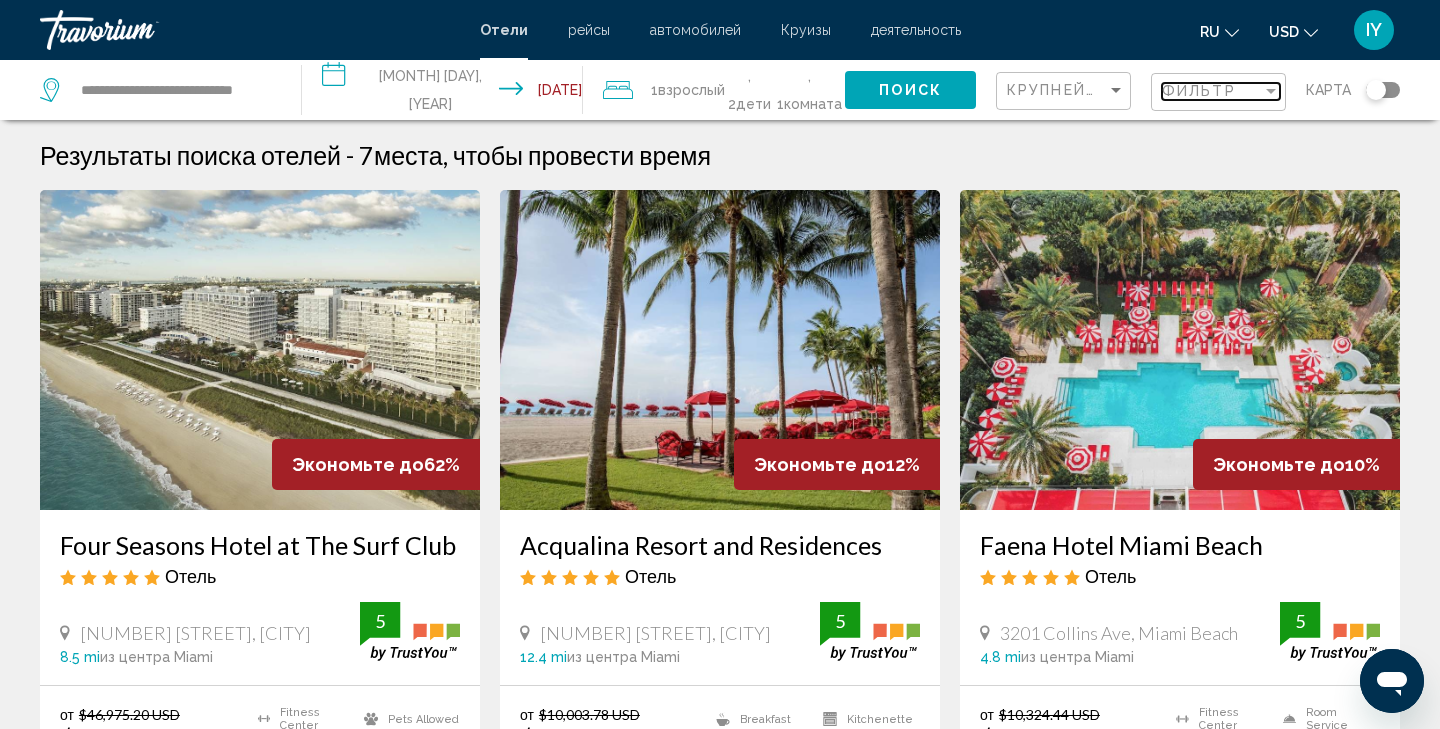 click at bounding box center [1271, 91] 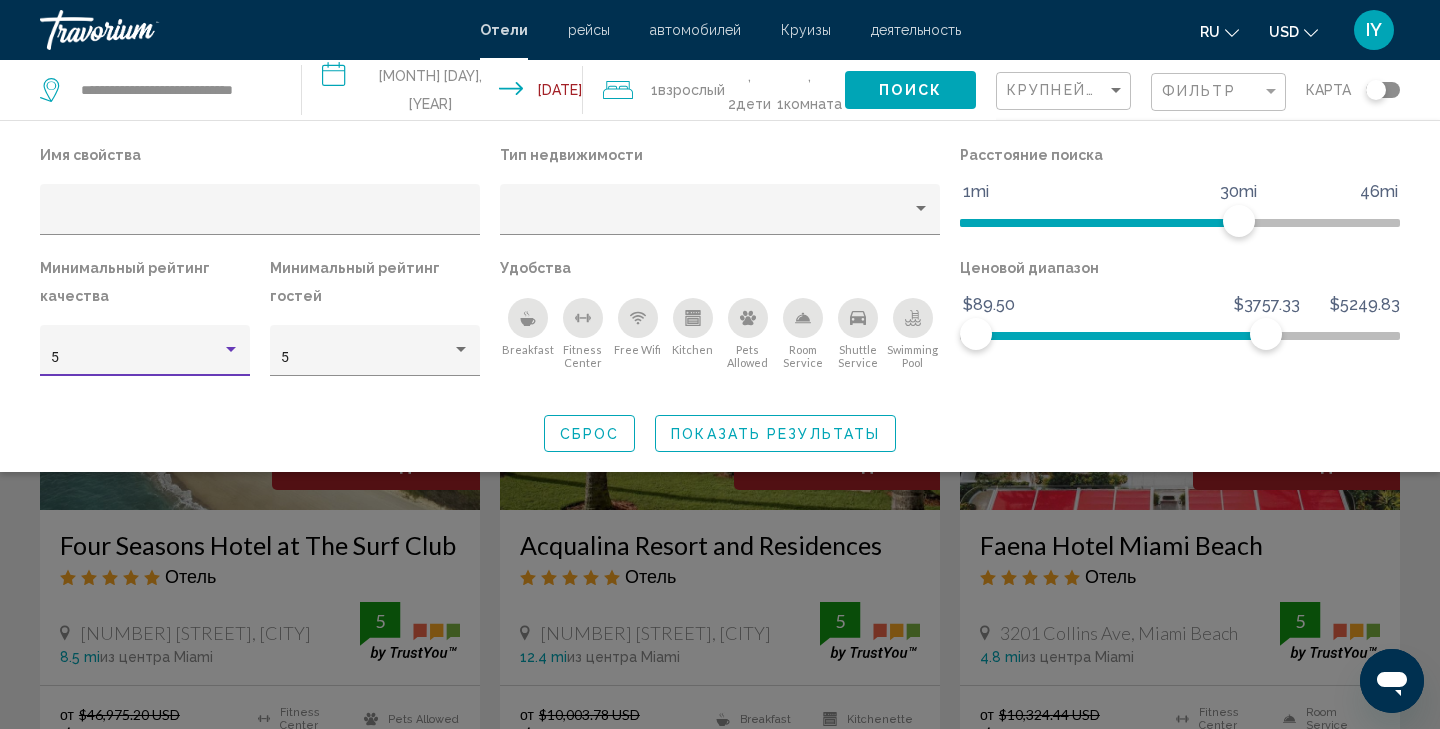 click at bounding box center [231, 350] 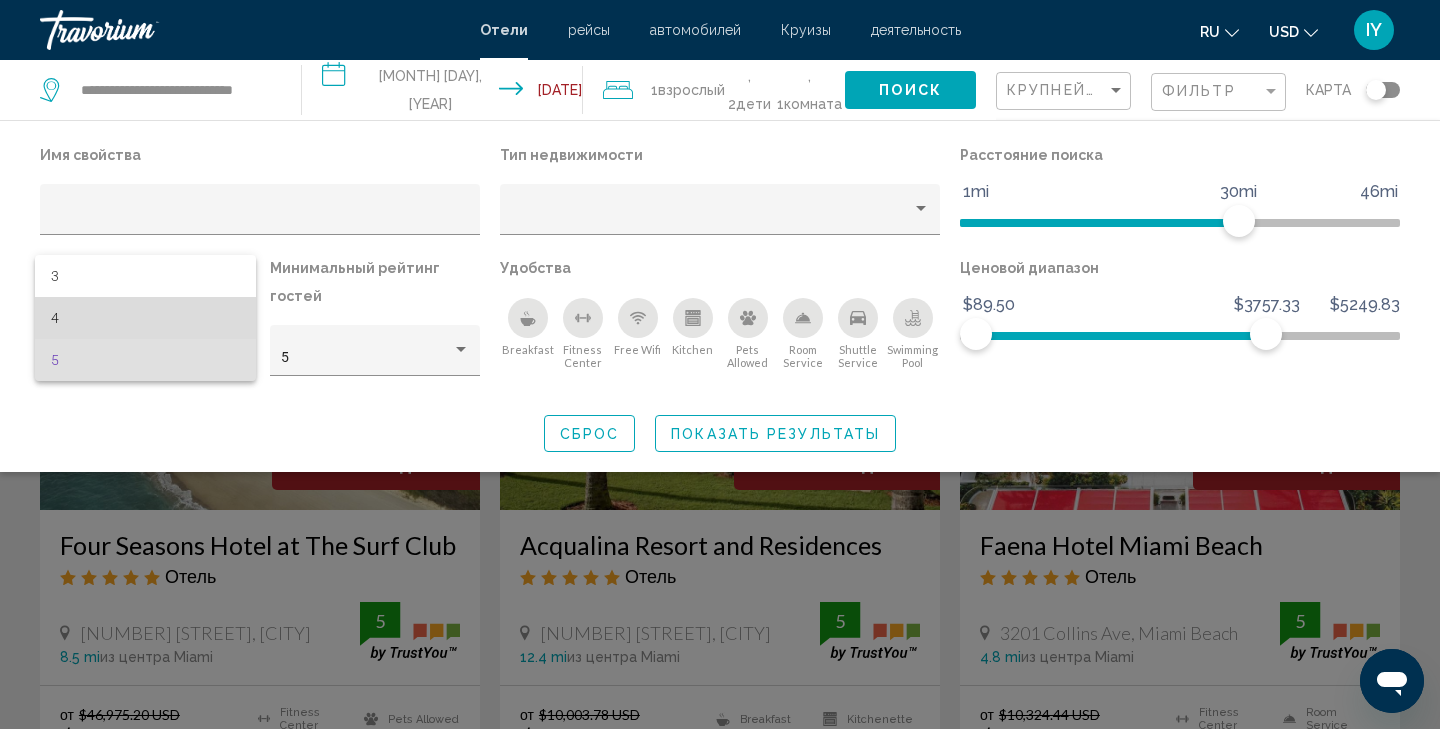 click on "4" at bounding box center (145, 318) 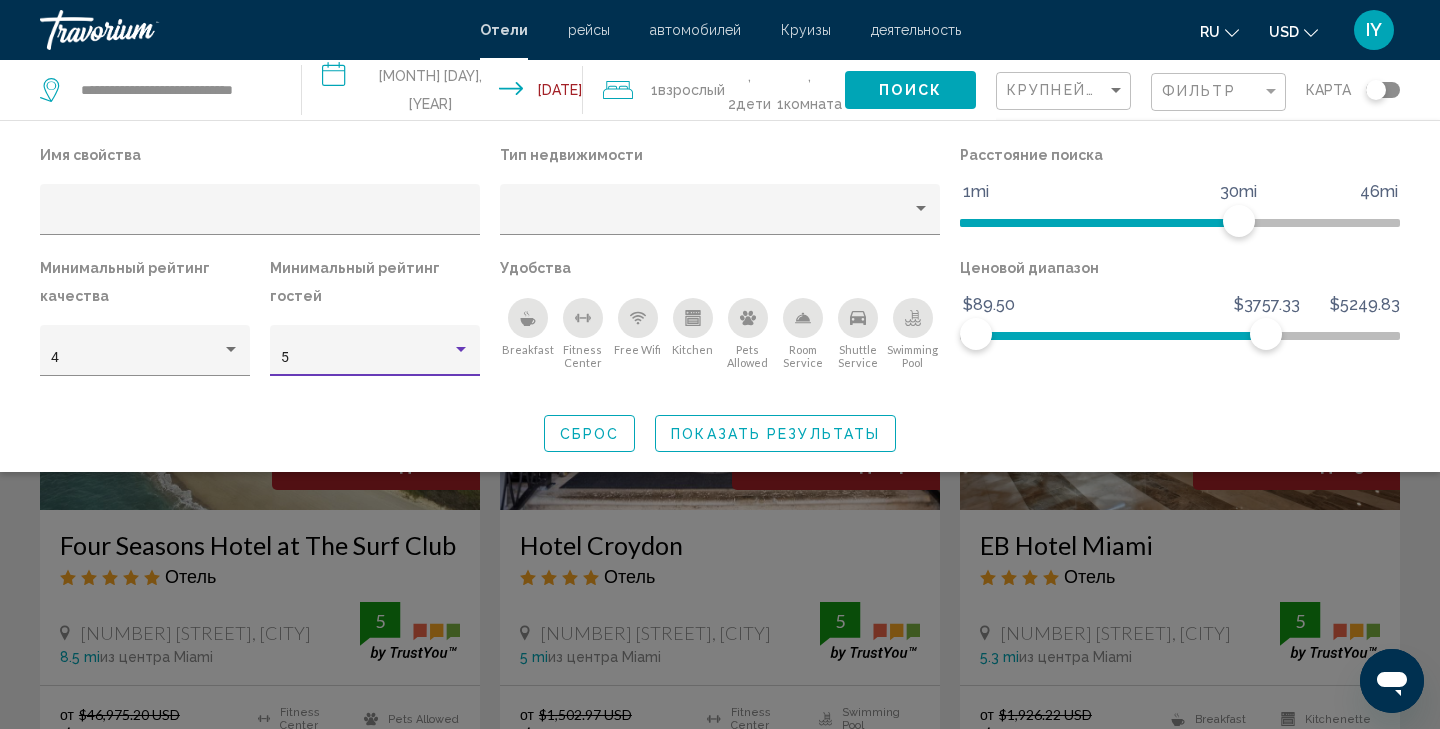 click at bounding box center (461, 350) 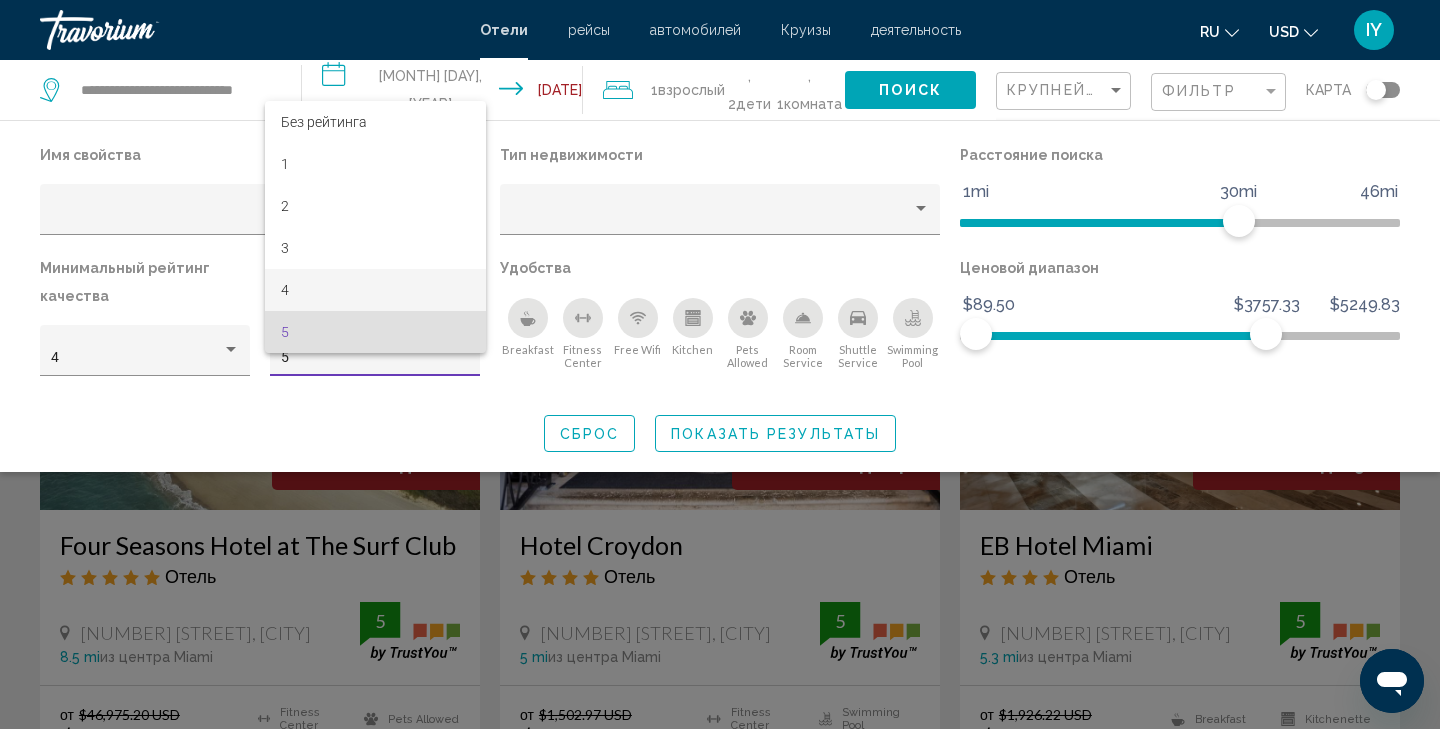 click on "4" at bounding box center [375, 290] 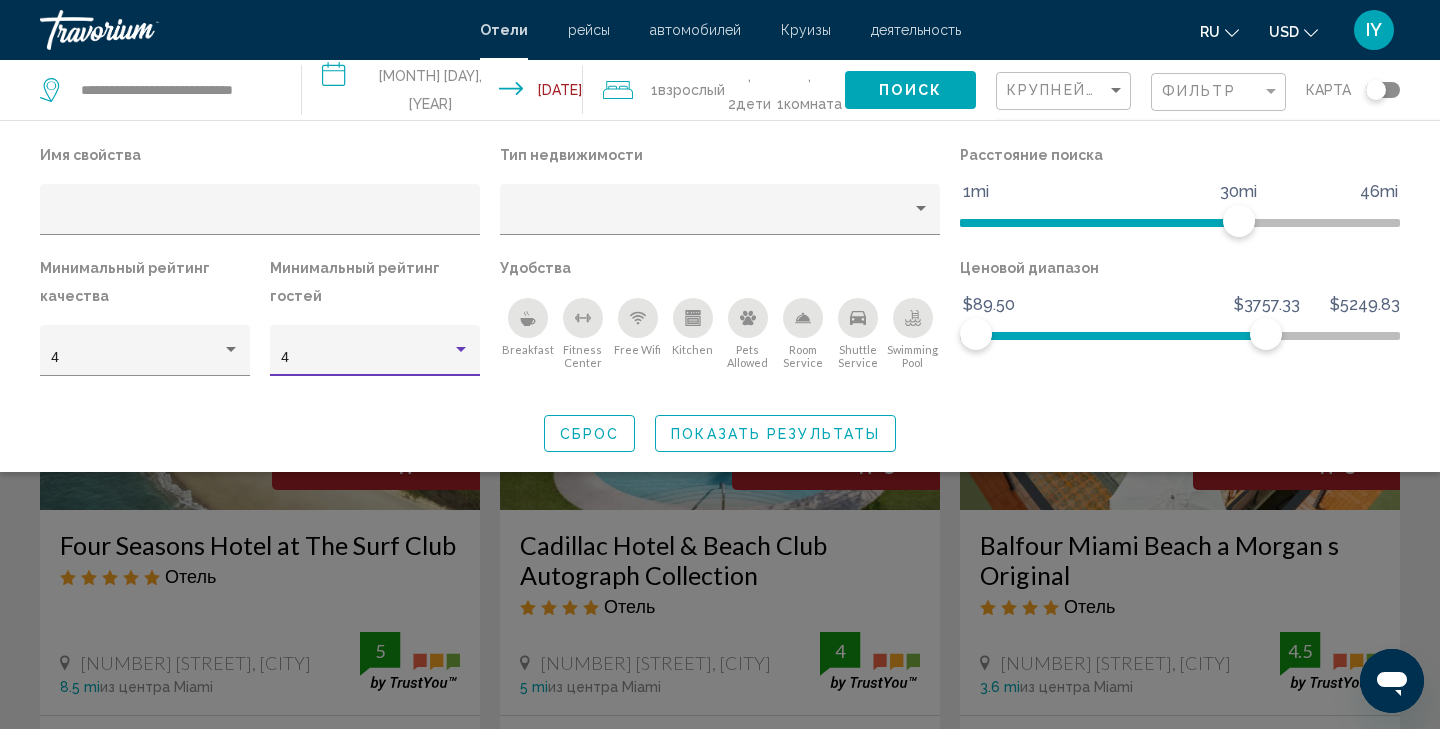 click on "Показать результаты" 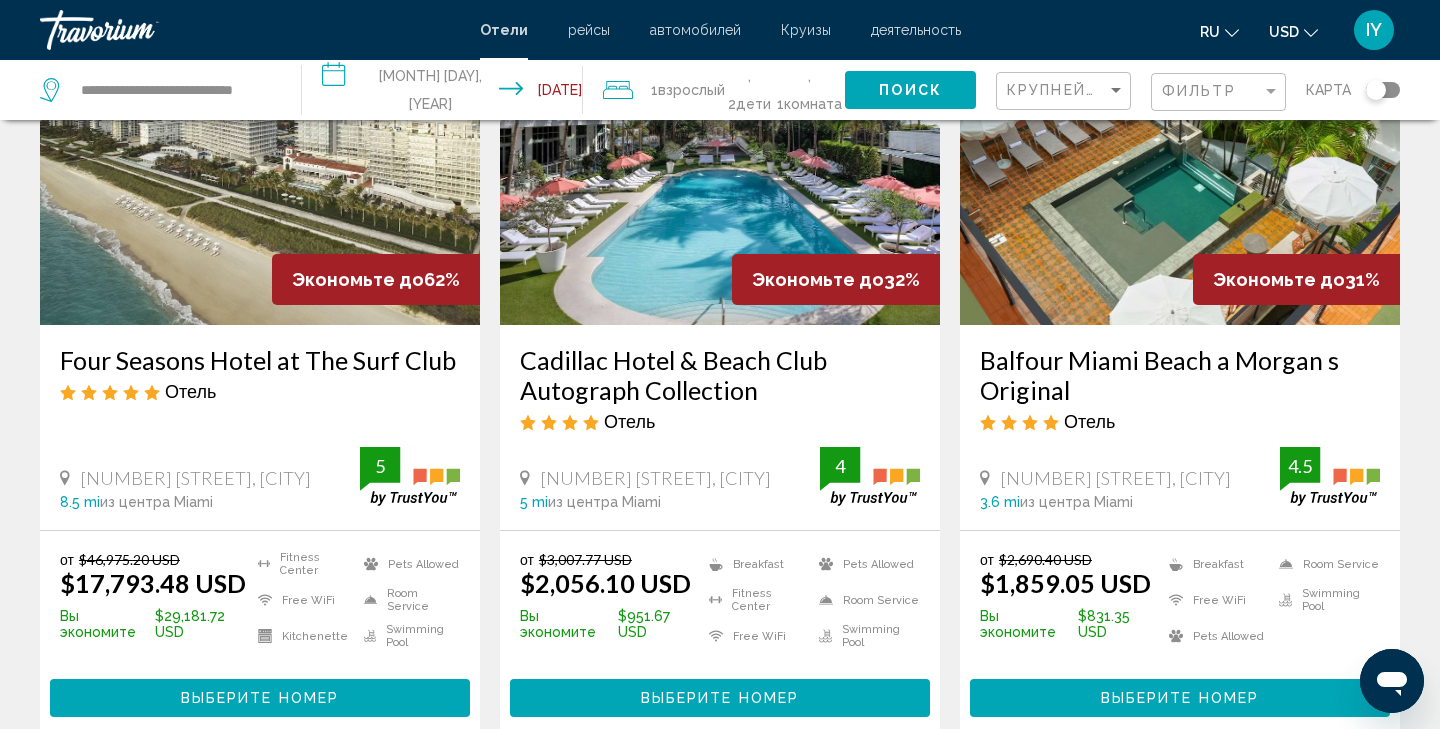scroll, scrollTop: 251, scrollLeft: 0, axis: vertical 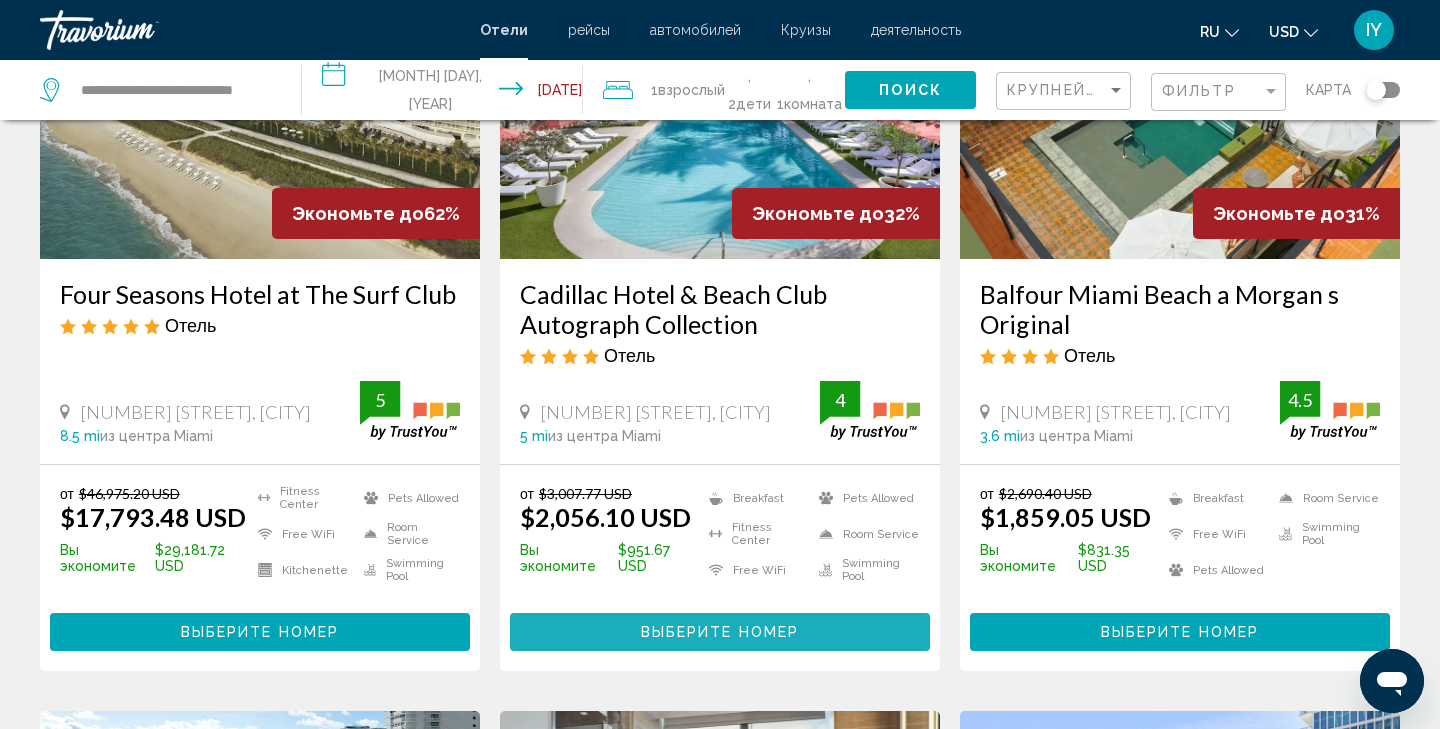 click on "Выберите номер" at bounding box center (720, 633) 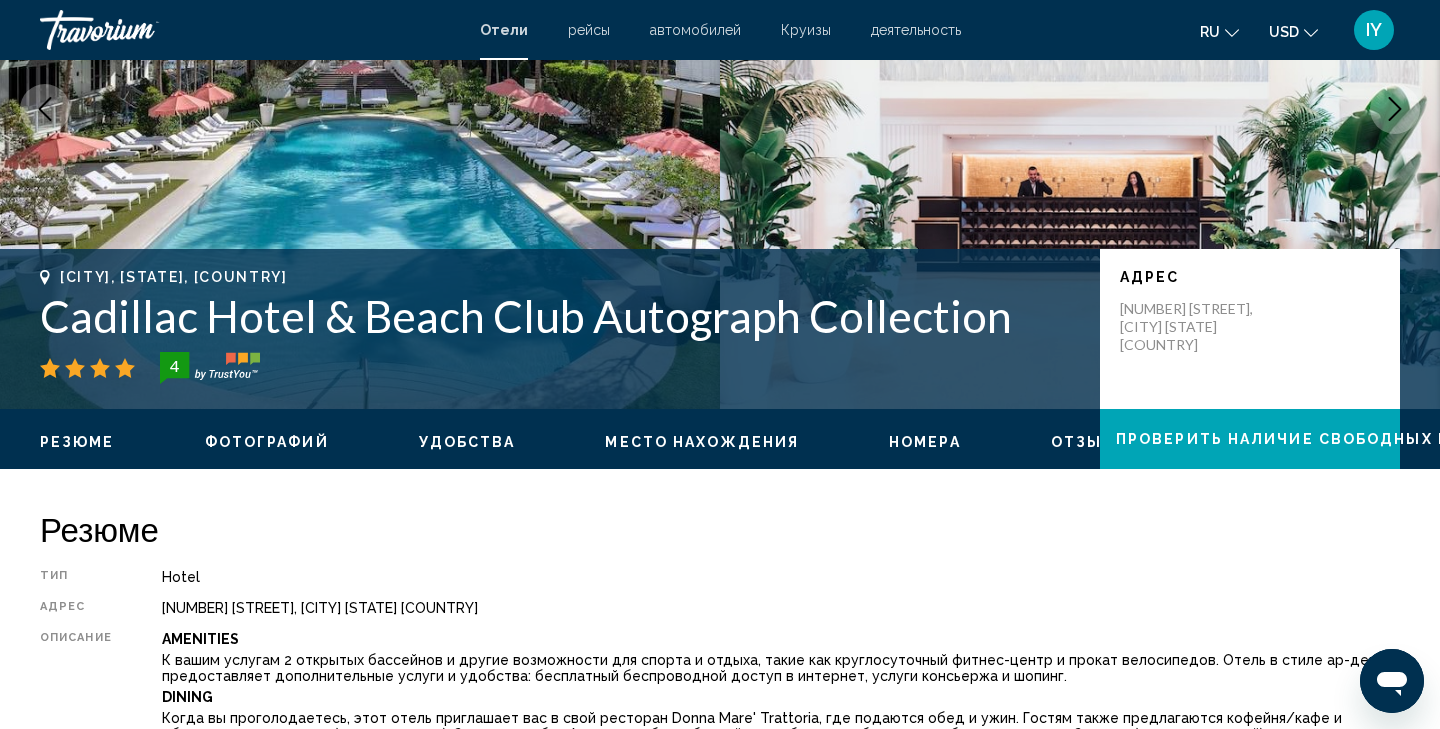 scroll, scrollTop: 0, scrollLeft: 0, axis: both 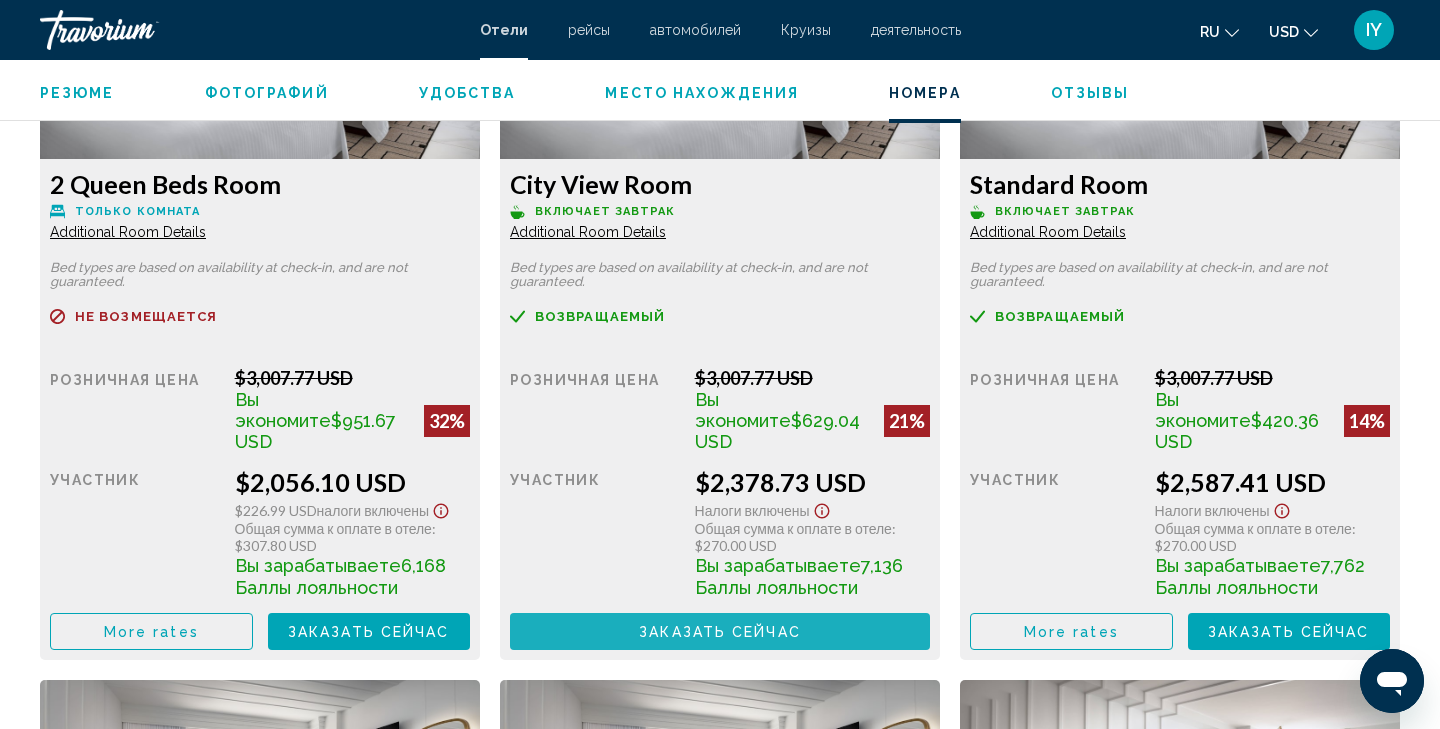 click on "Заказать сейчас" at bounding box center [720, 632] 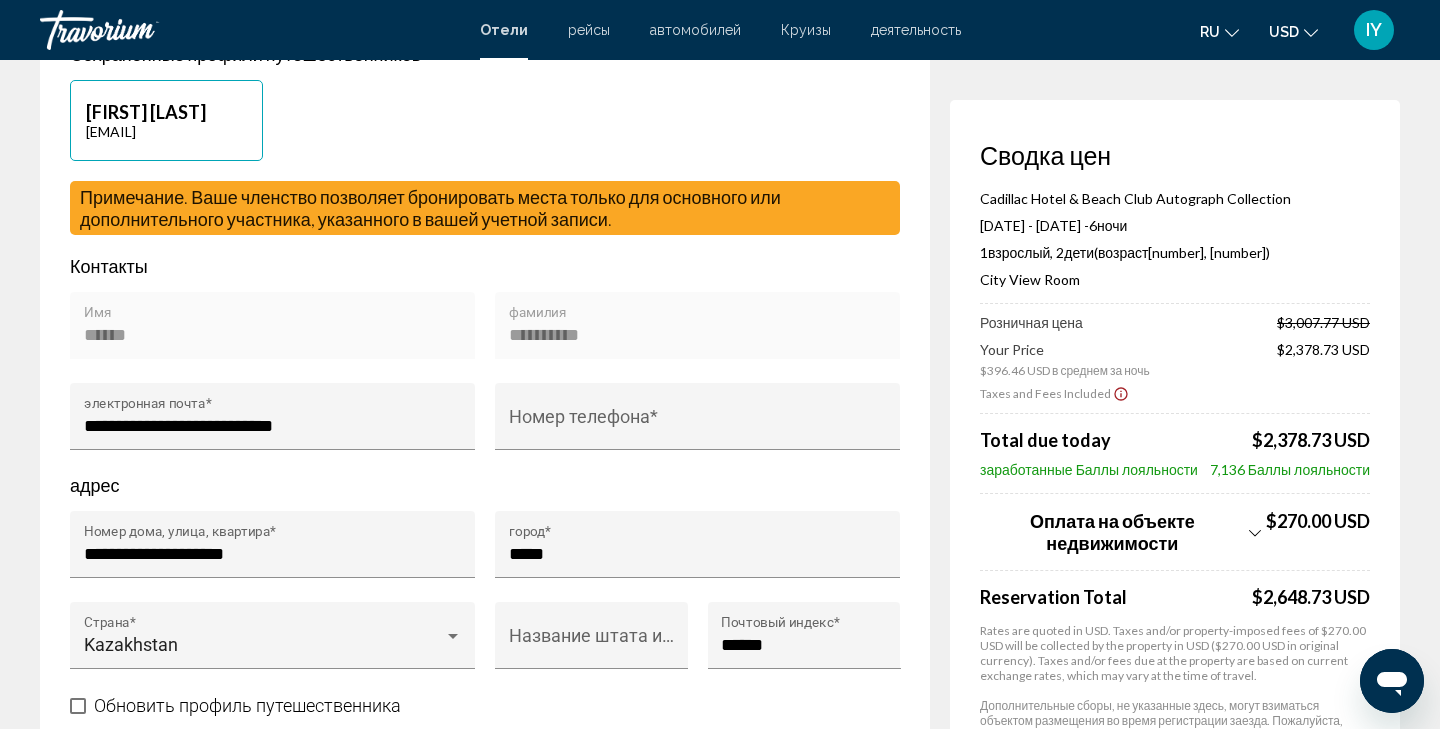 scroll, scrollTop: 596, scrollLeft: 0, axis: vertical 